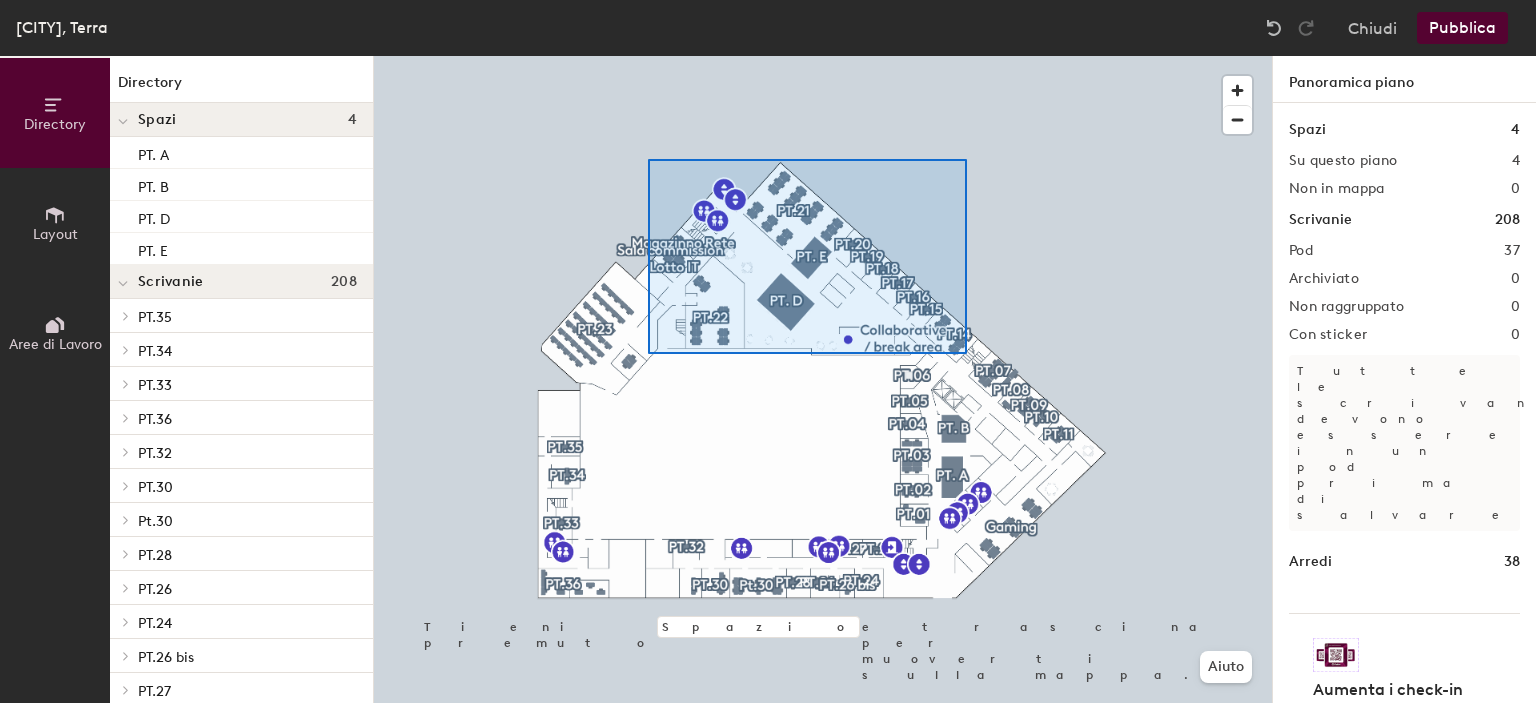 scroll, scrollTop: 0, scrollLeft: 0, axis: both 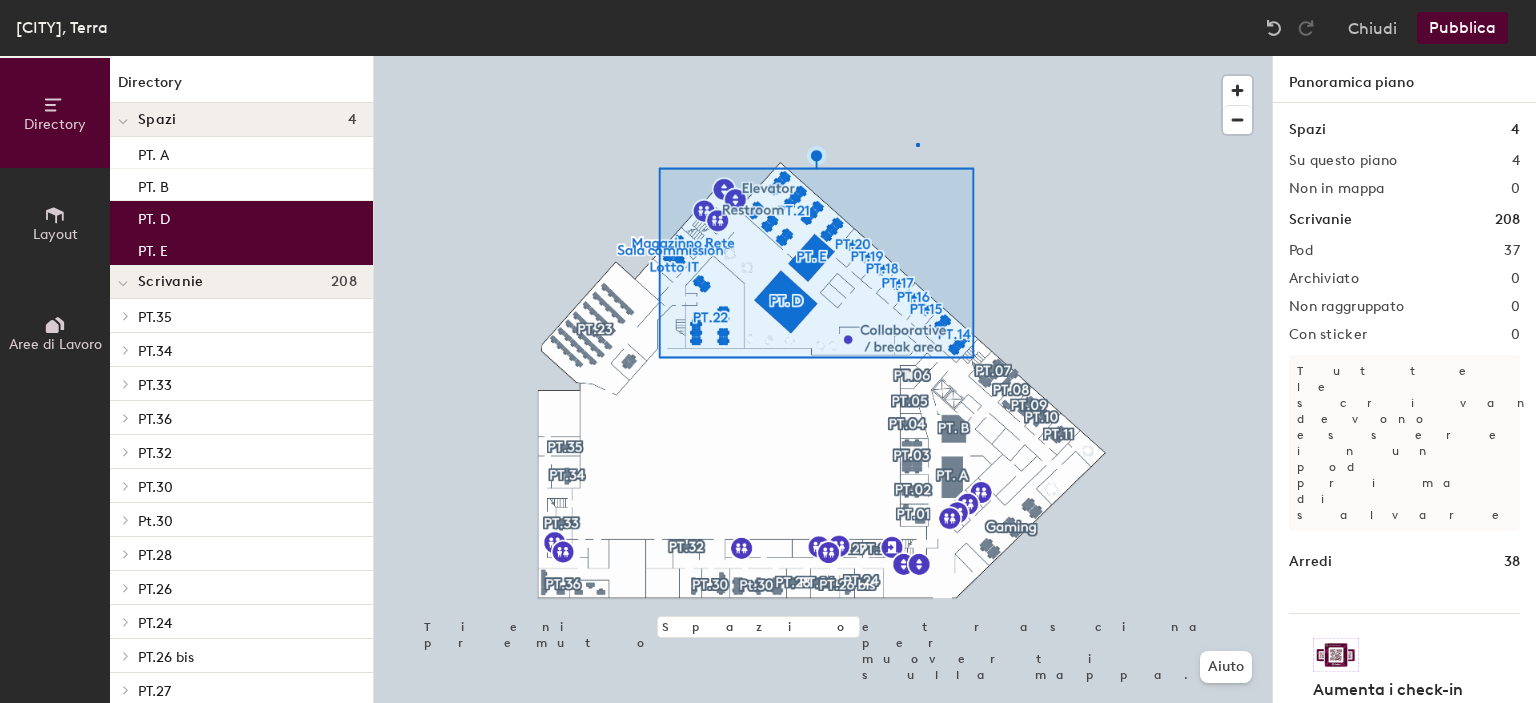 click 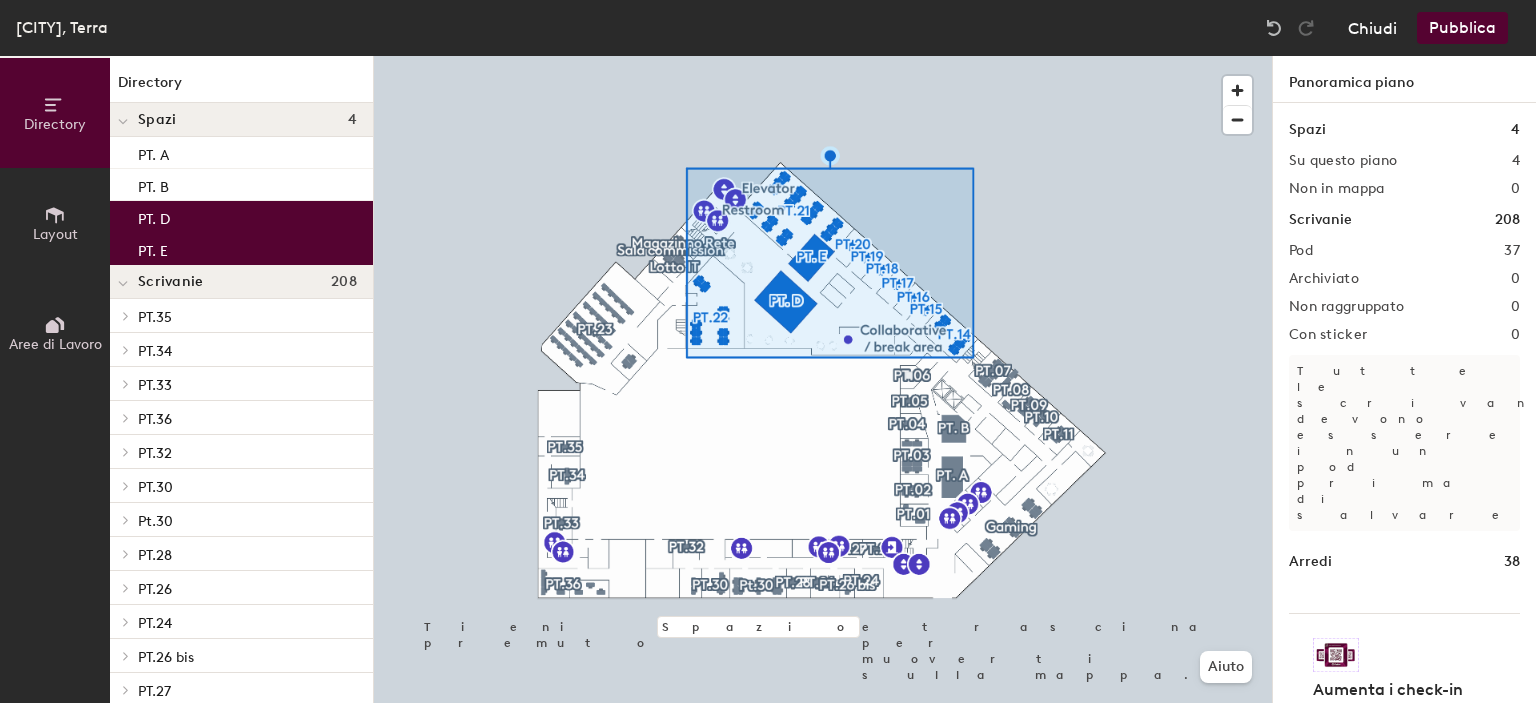 click on "Chiudi" 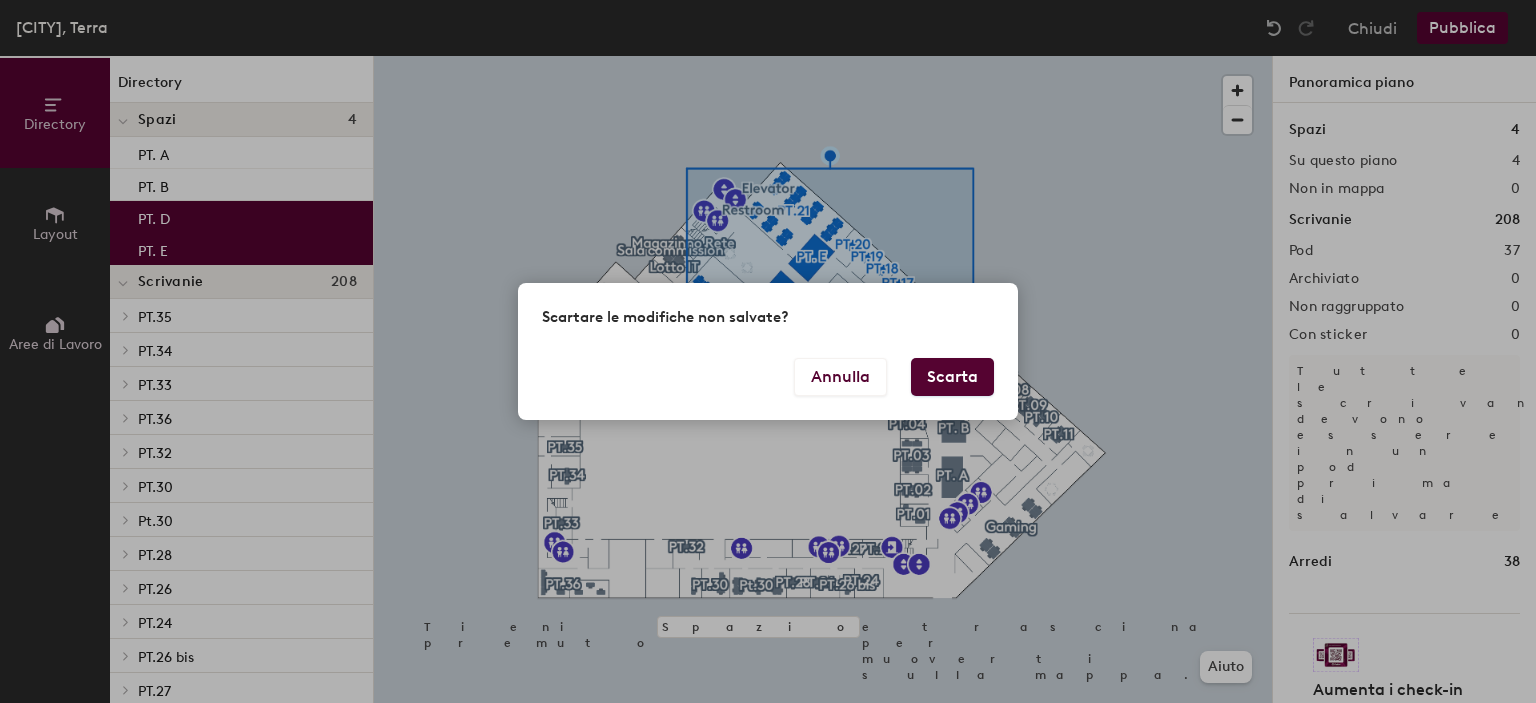 click on "Scarta" at bounding box center (952, 377) 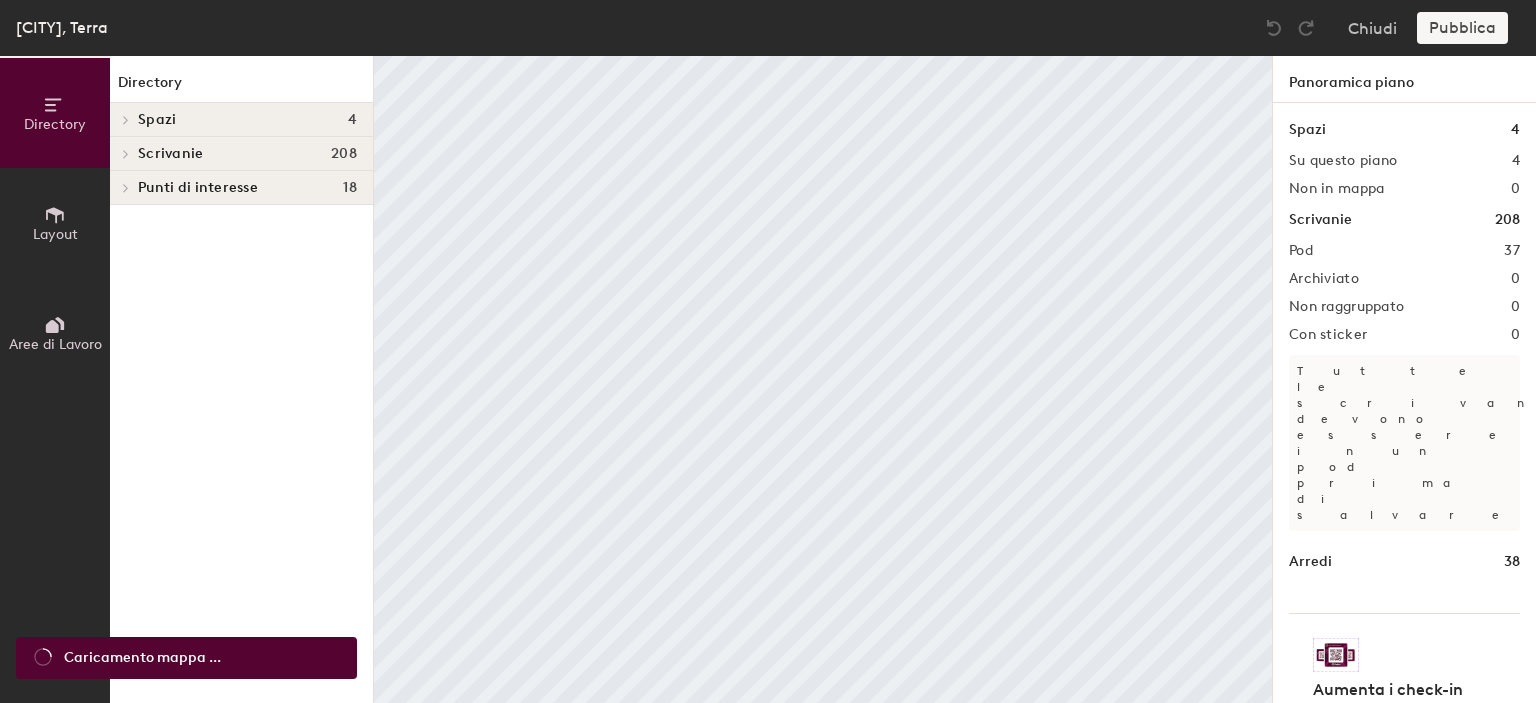 scroll, scrollTop: 0, scrollLeft: 0, axis: both 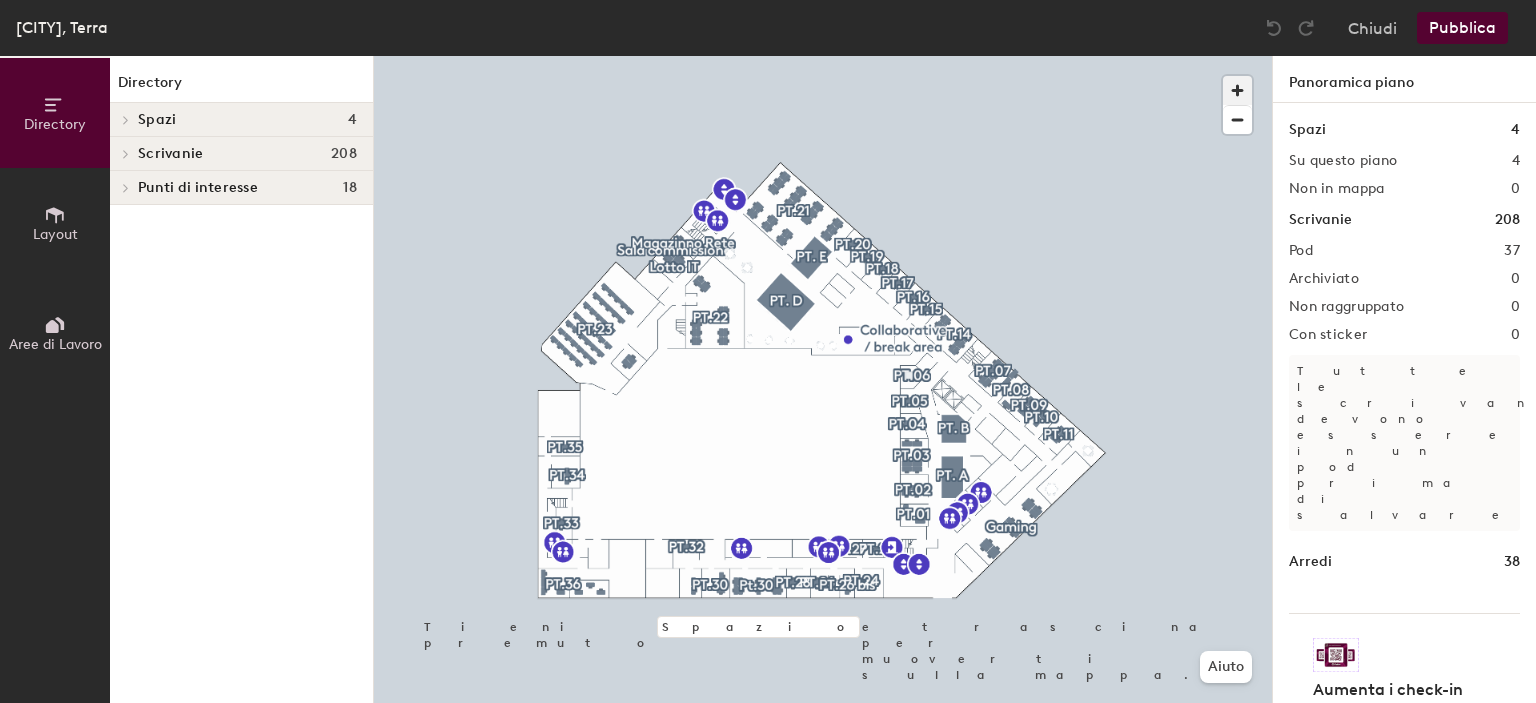 click 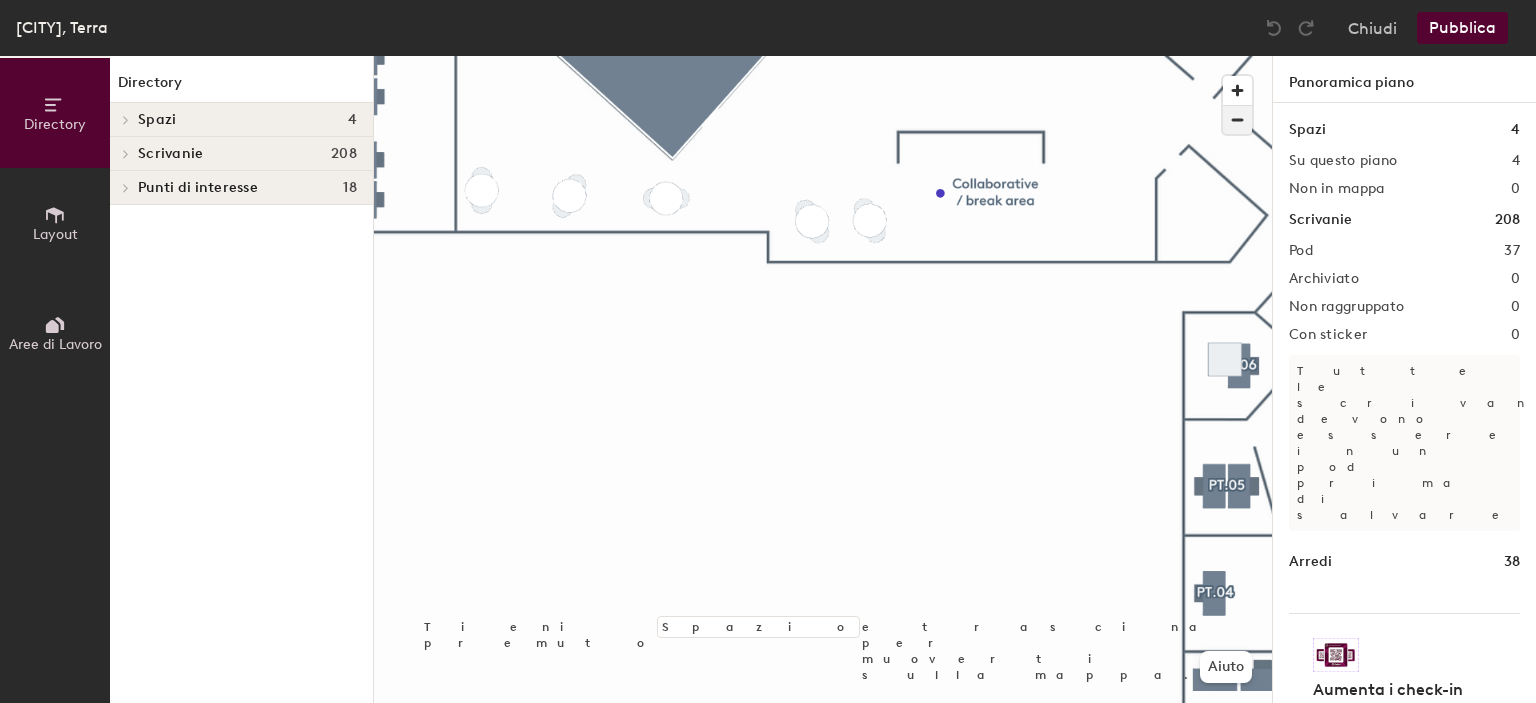 click 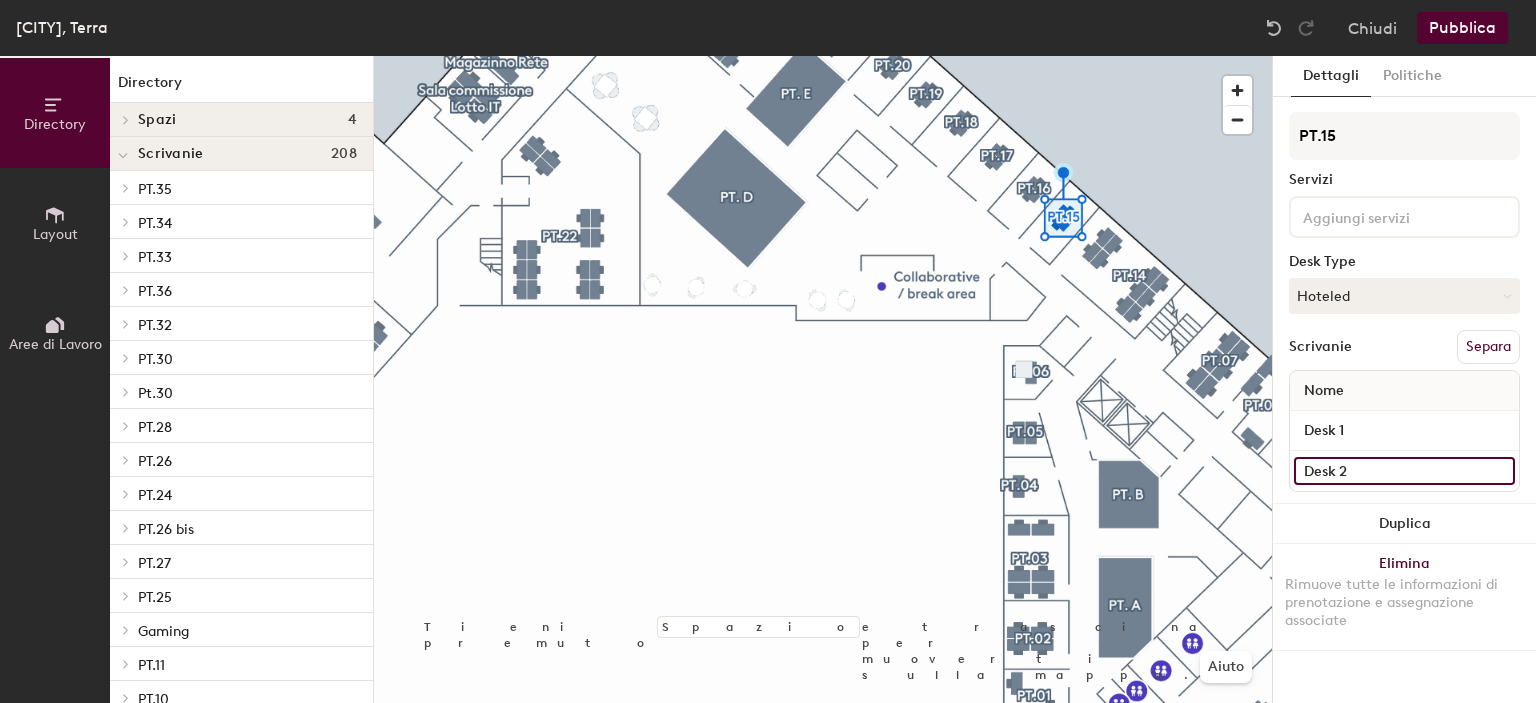 click on "Desk 2" 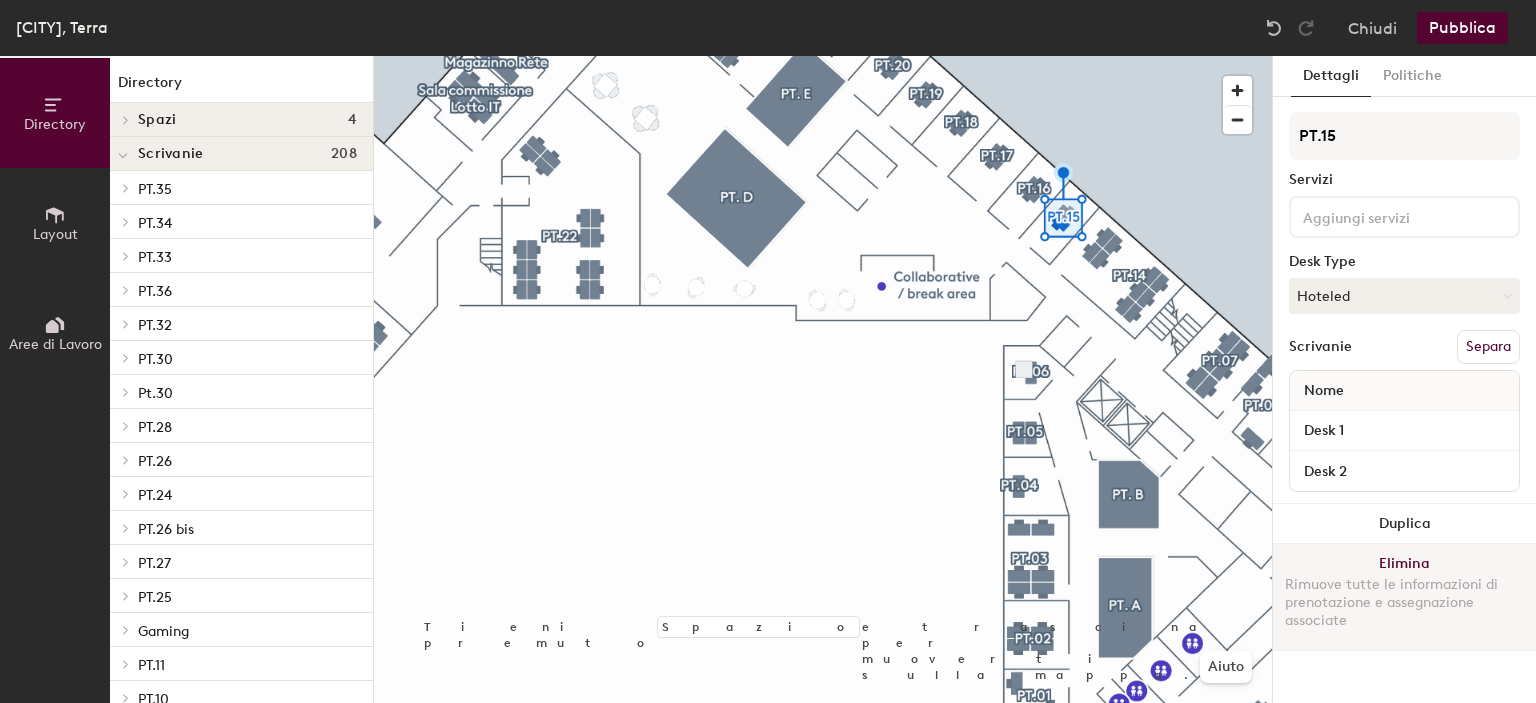 click on "Elimina Rimuove tutte le informazioni di prenotazione e assegnazione associate" 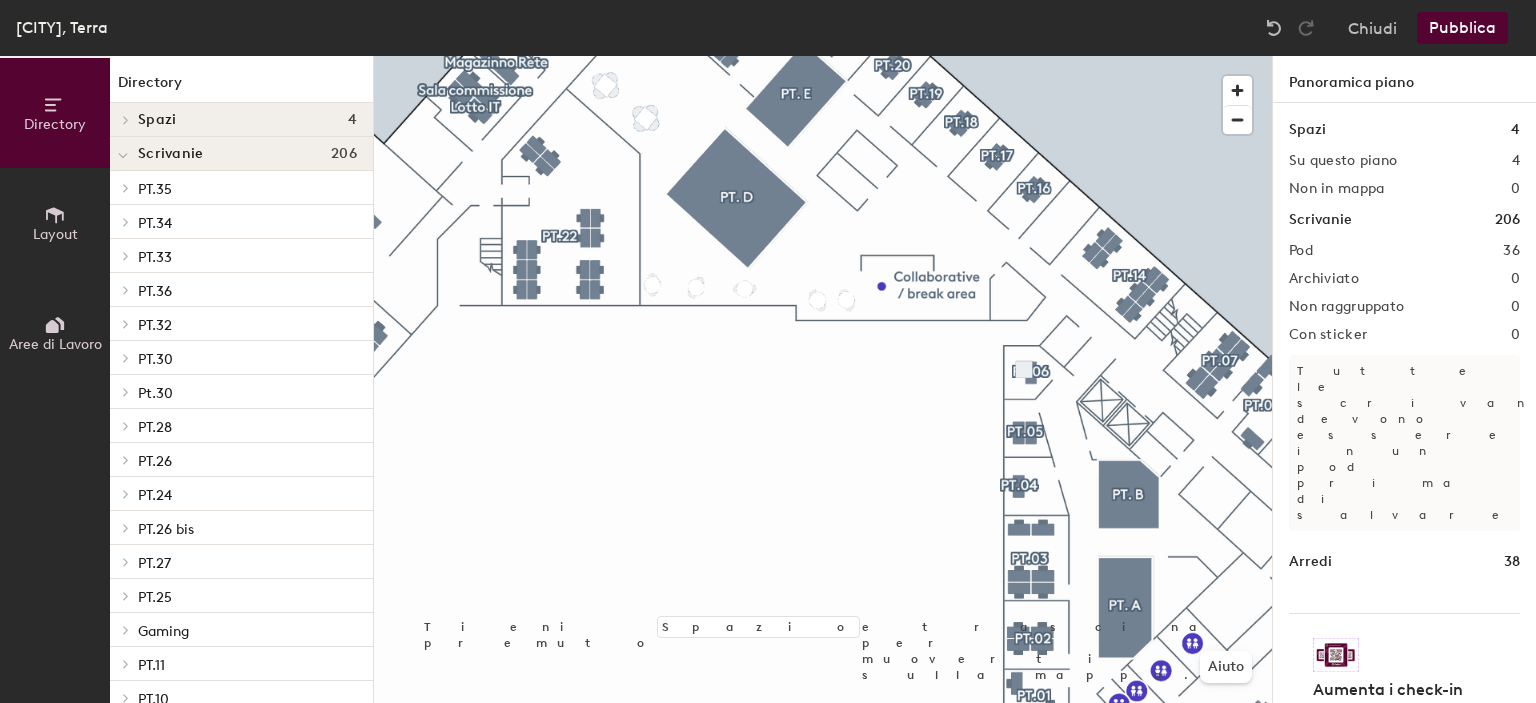 click on "Pubblica" 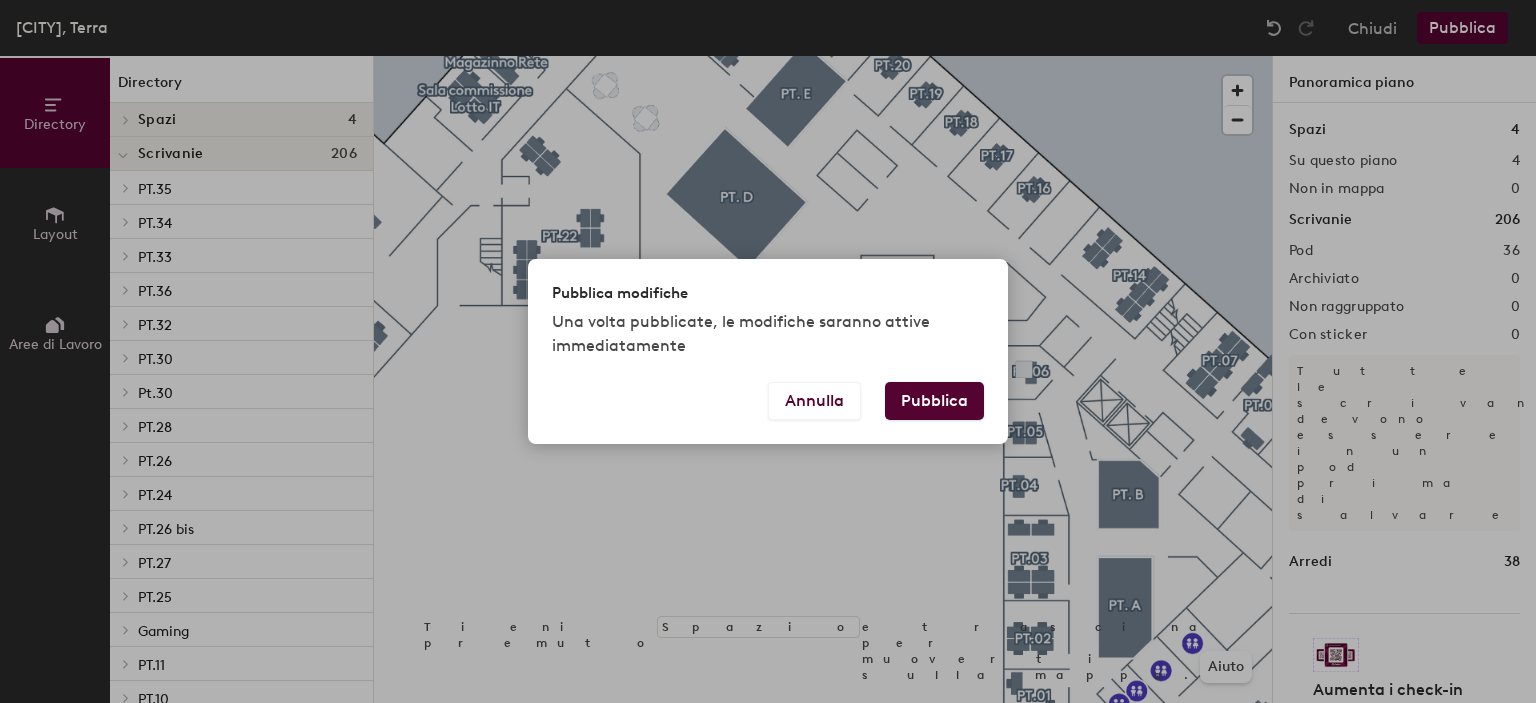 click on "Pubblica" at bounding box center (934, 401) 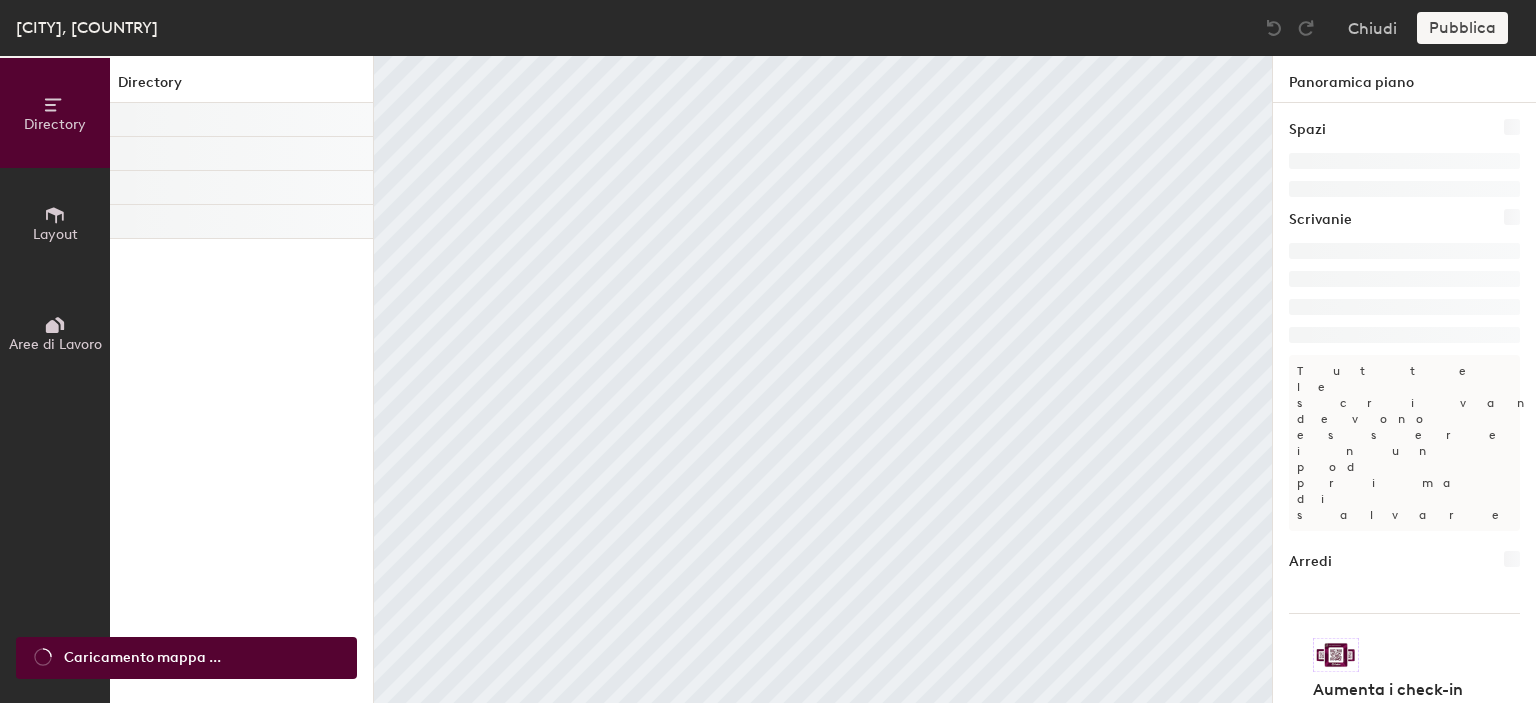 scroll, scrollTop: 0, scrollLeft: 0, axis: both 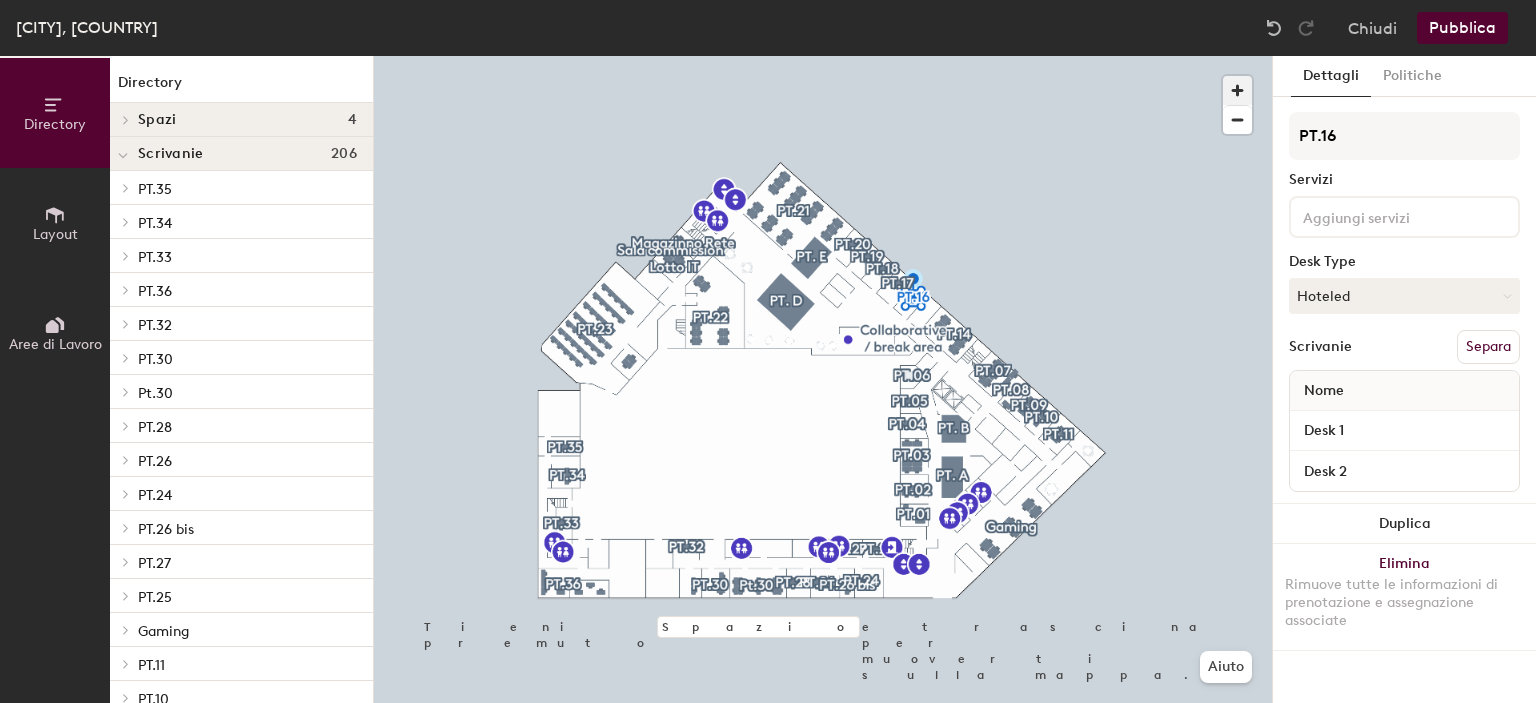 click 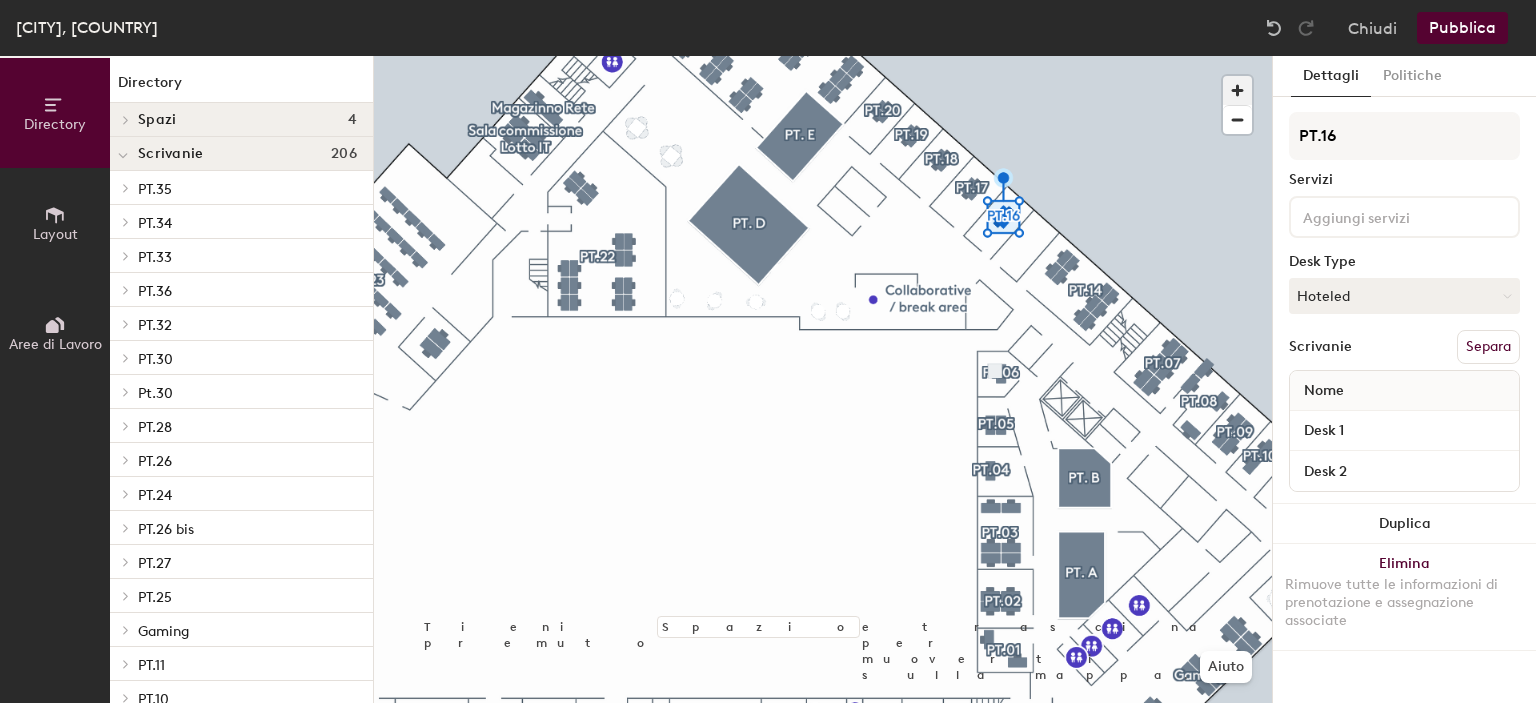 click 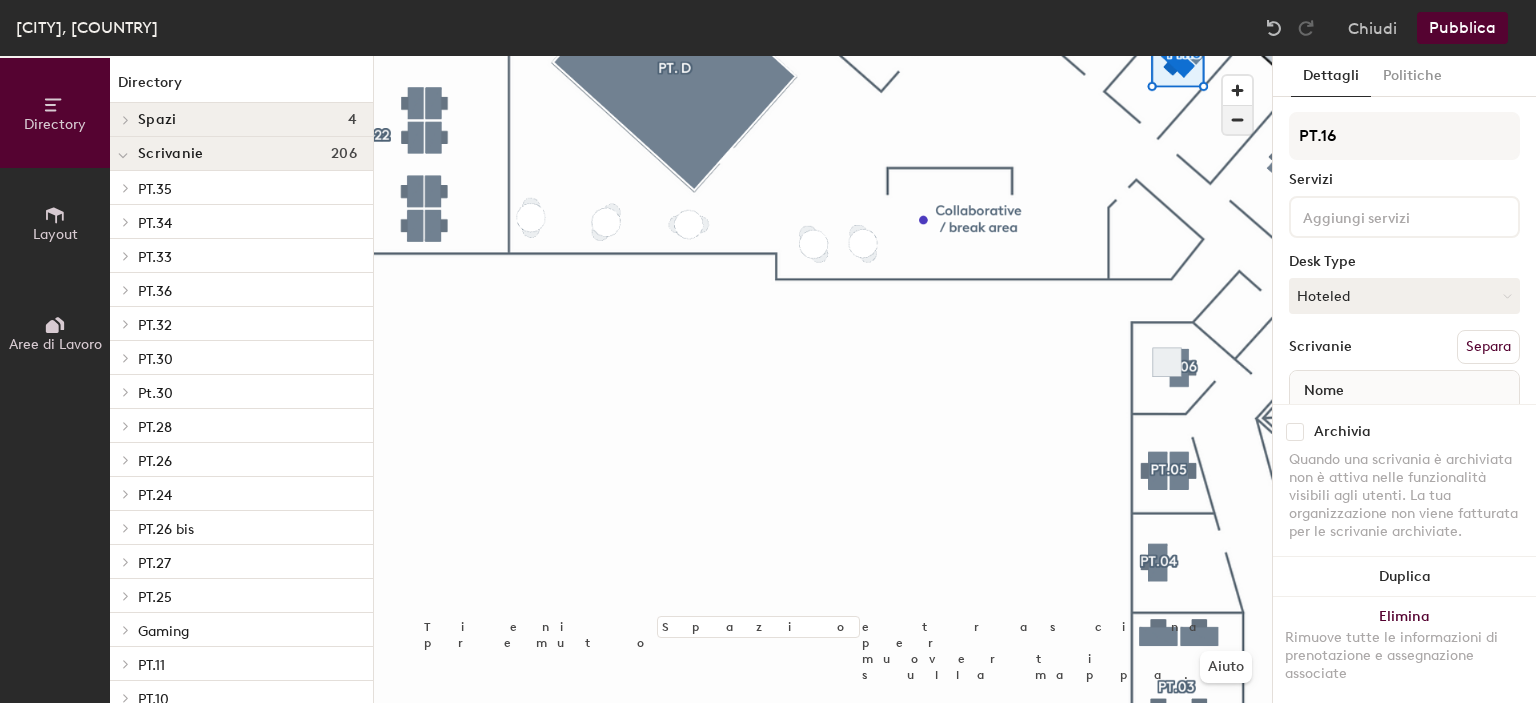 click 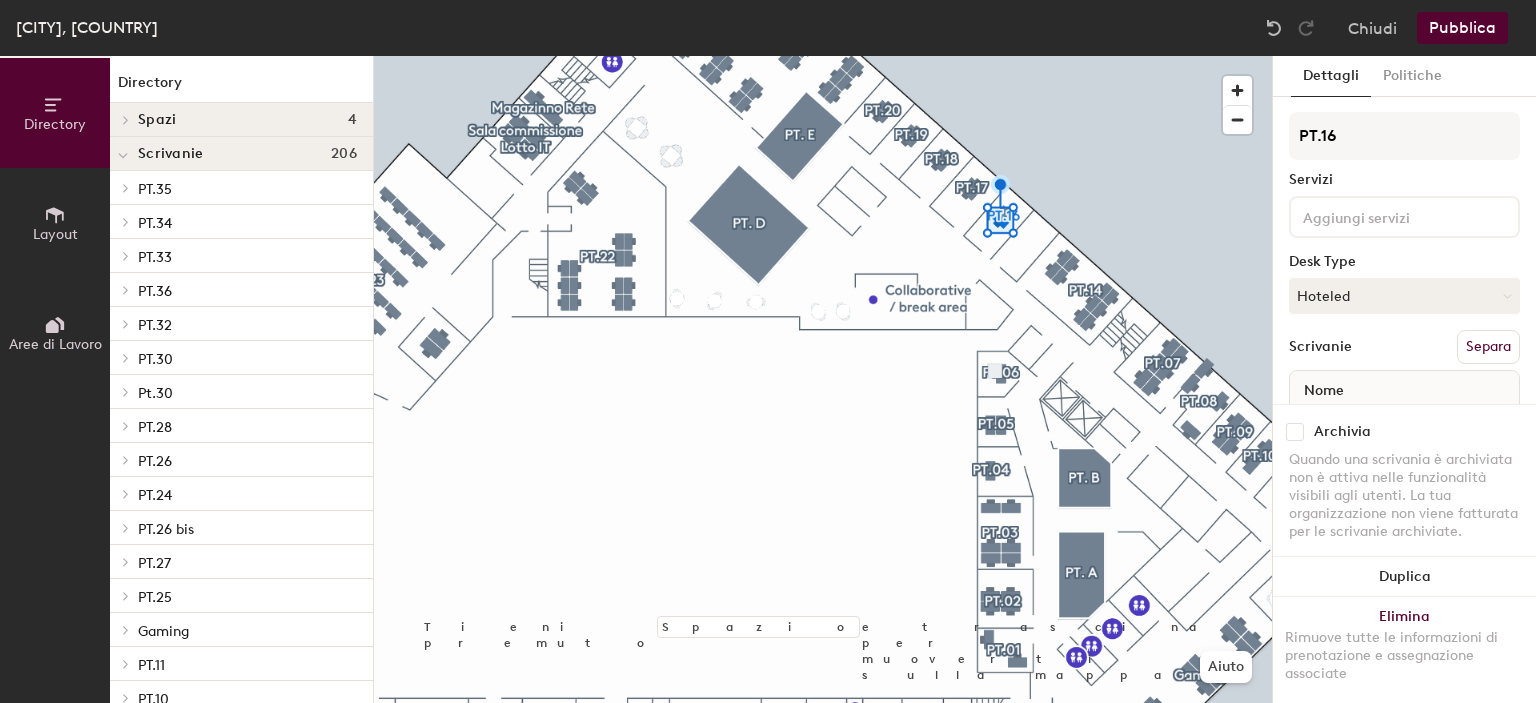 click on "Layout" 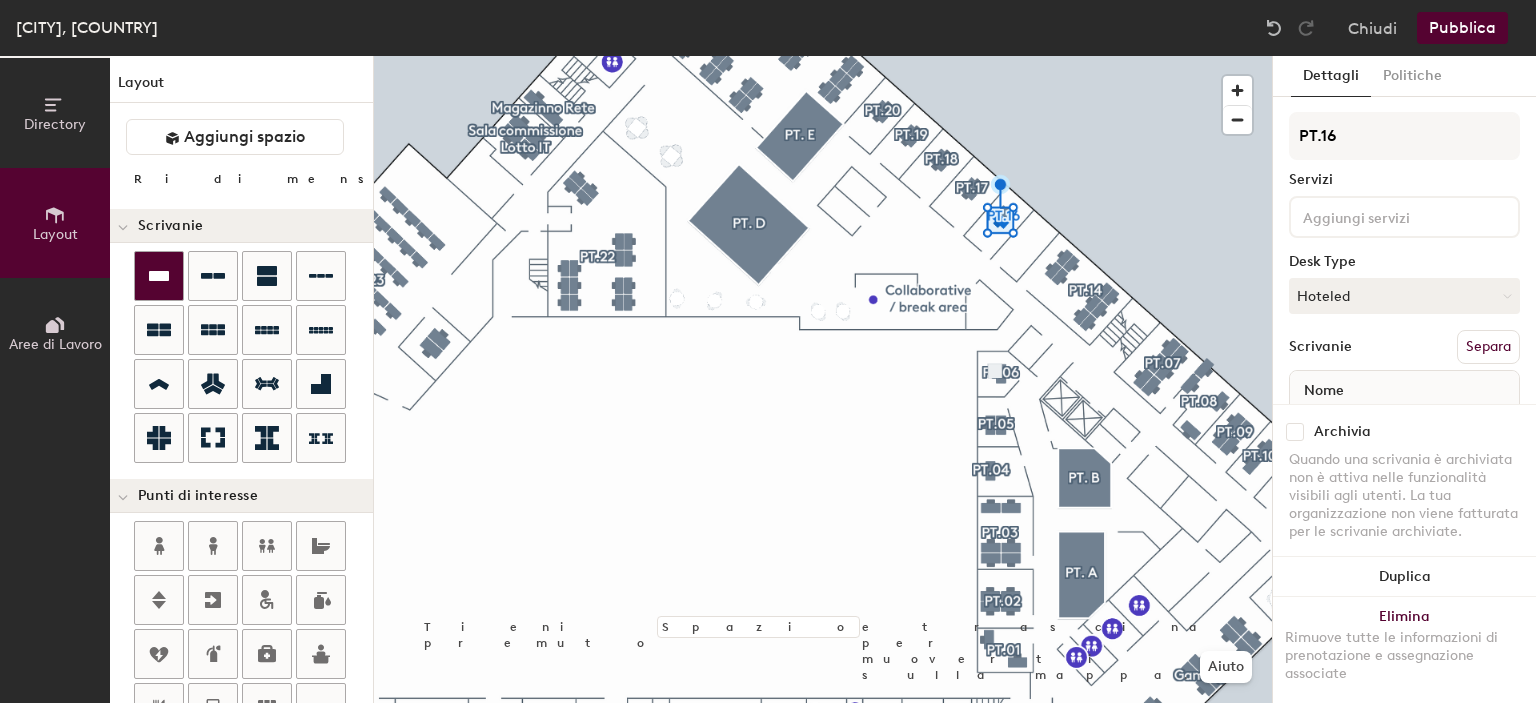 click 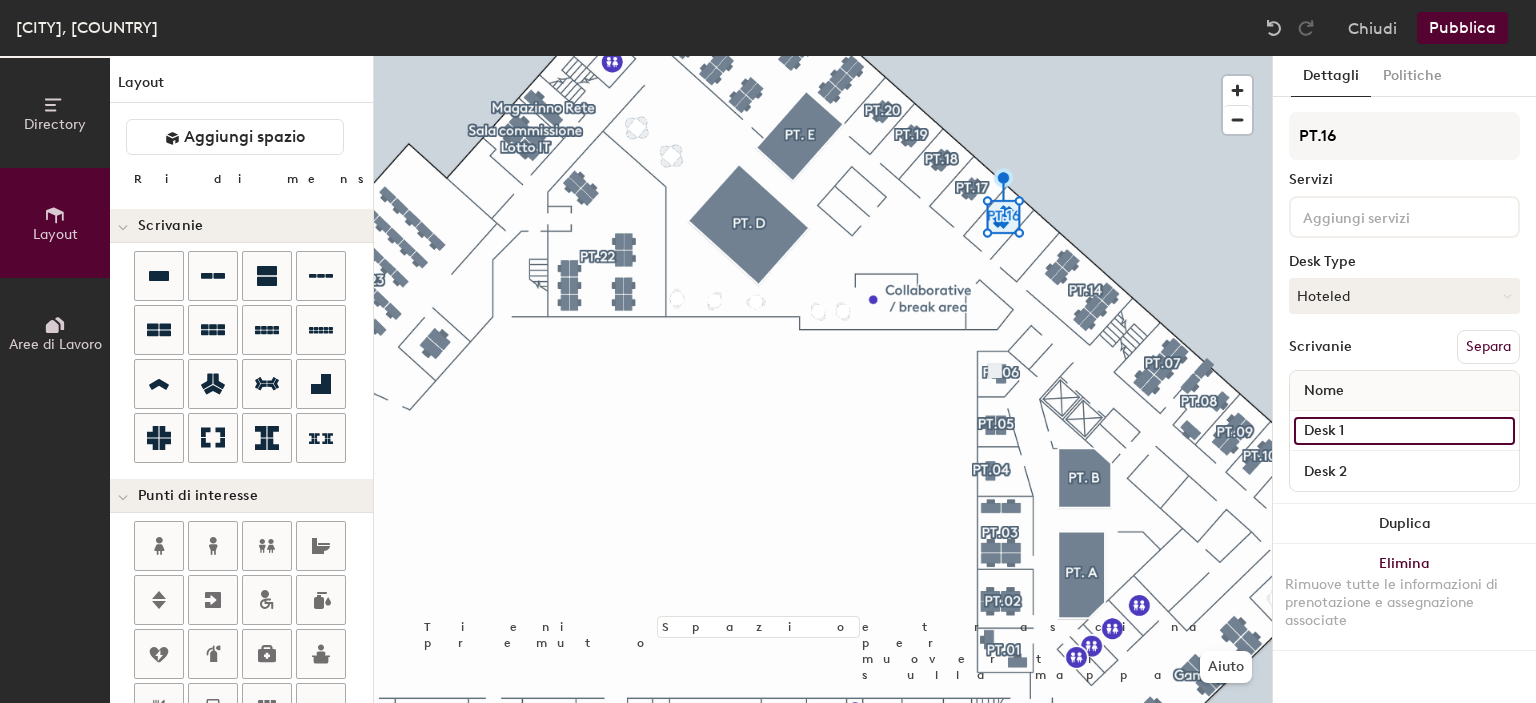 click on "Desk 1" 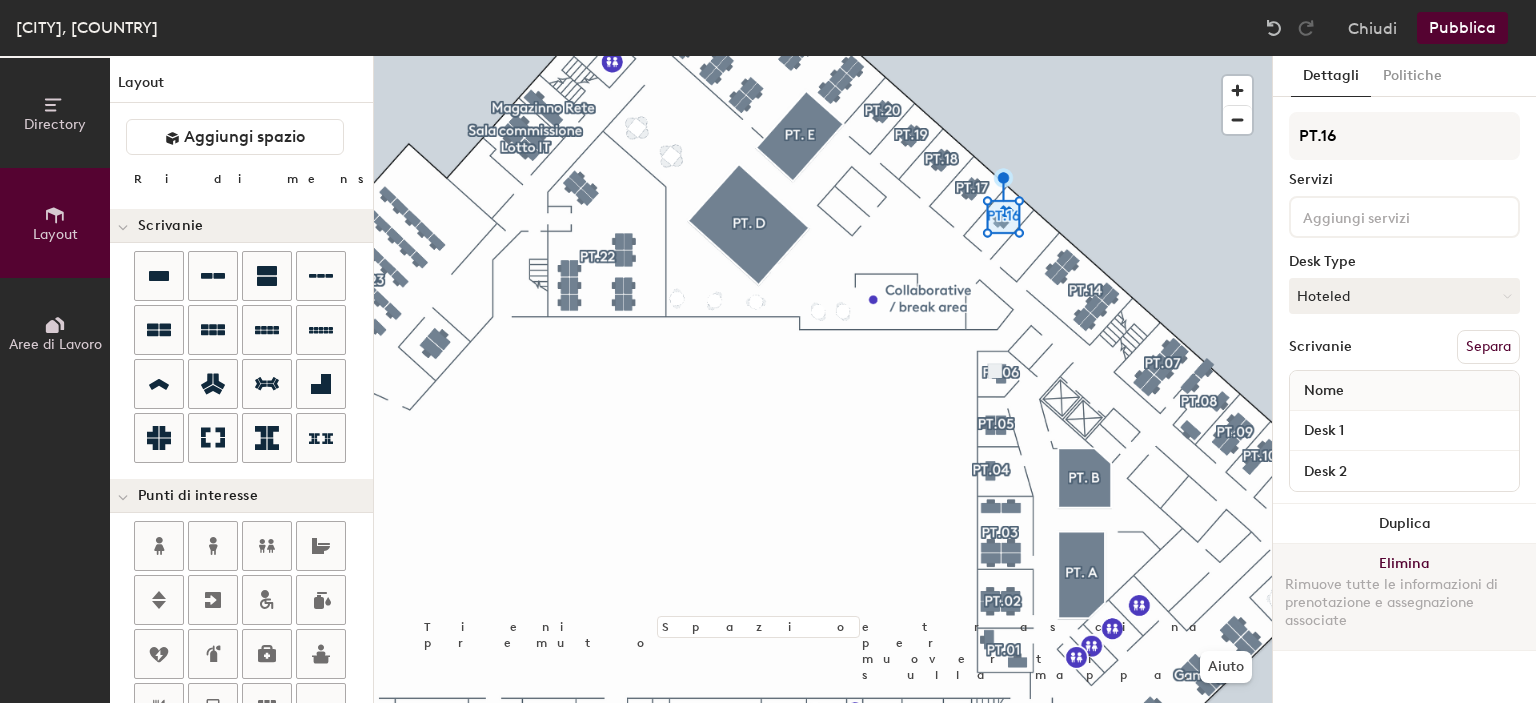 click on "Elimina Rimuove tutte le informazioni di prenotazione e assegnazione associate" 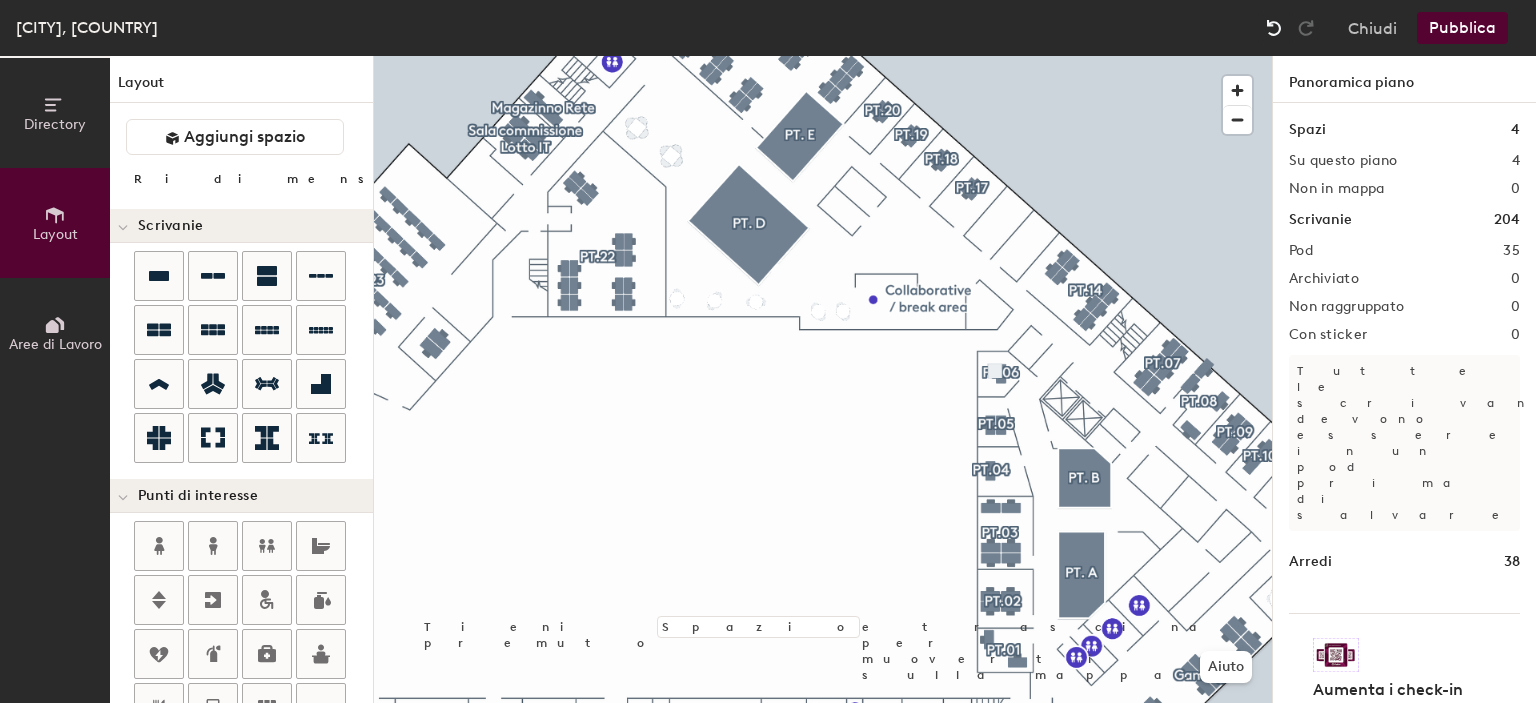 click 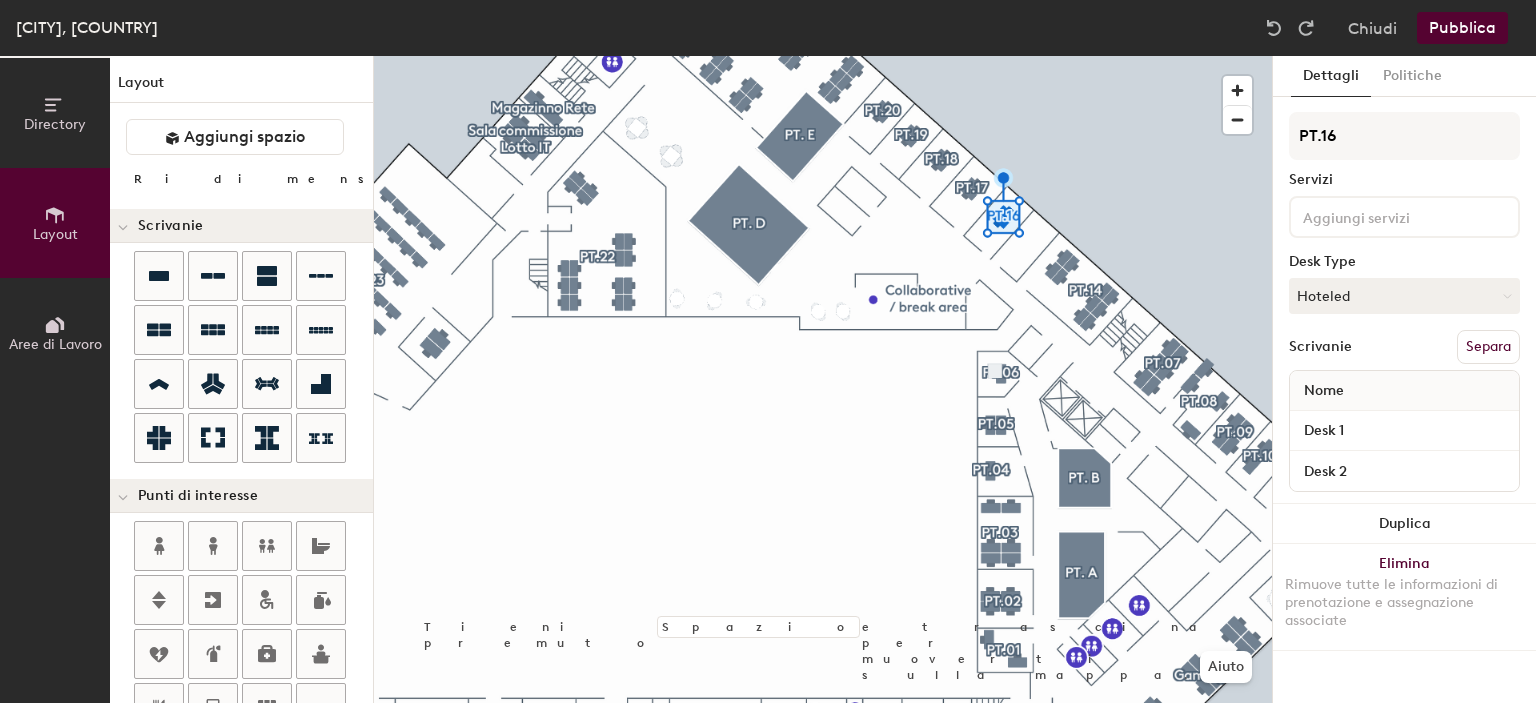 drag, startPoint x: 230, startPoint y: 174, endPoint x: 251, endPoint y: 179, distance: 21.587032 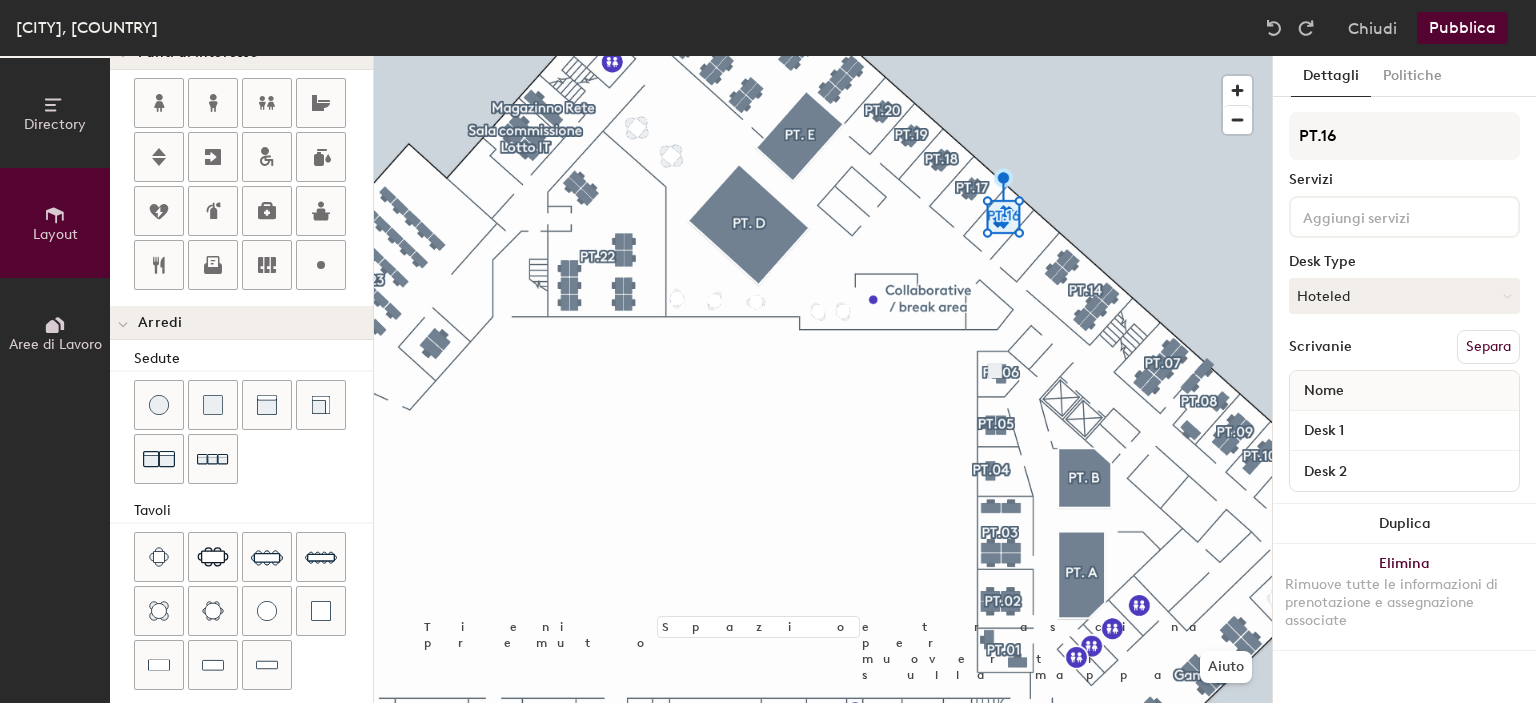 scroll, scrollTop: 444, scrollLeft: 0, axis: vertical 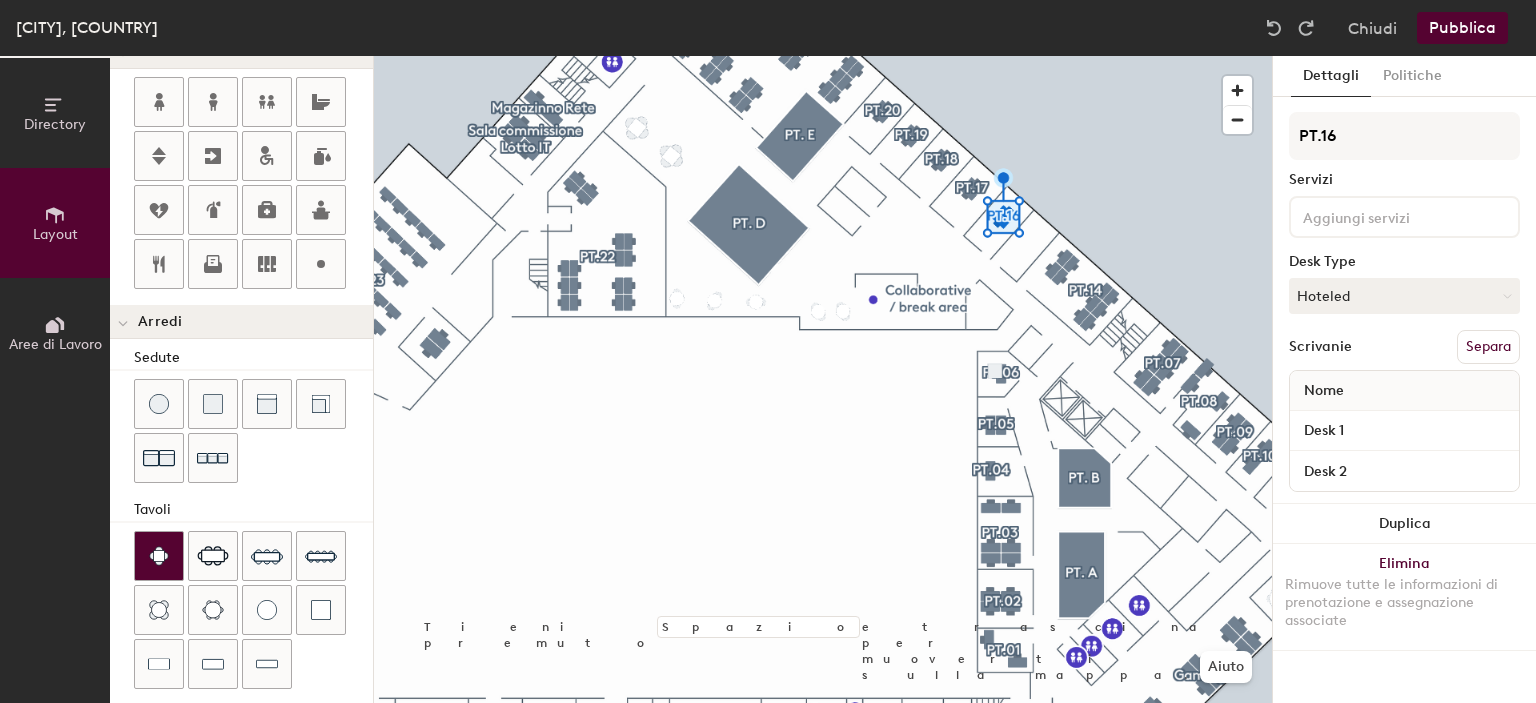 click 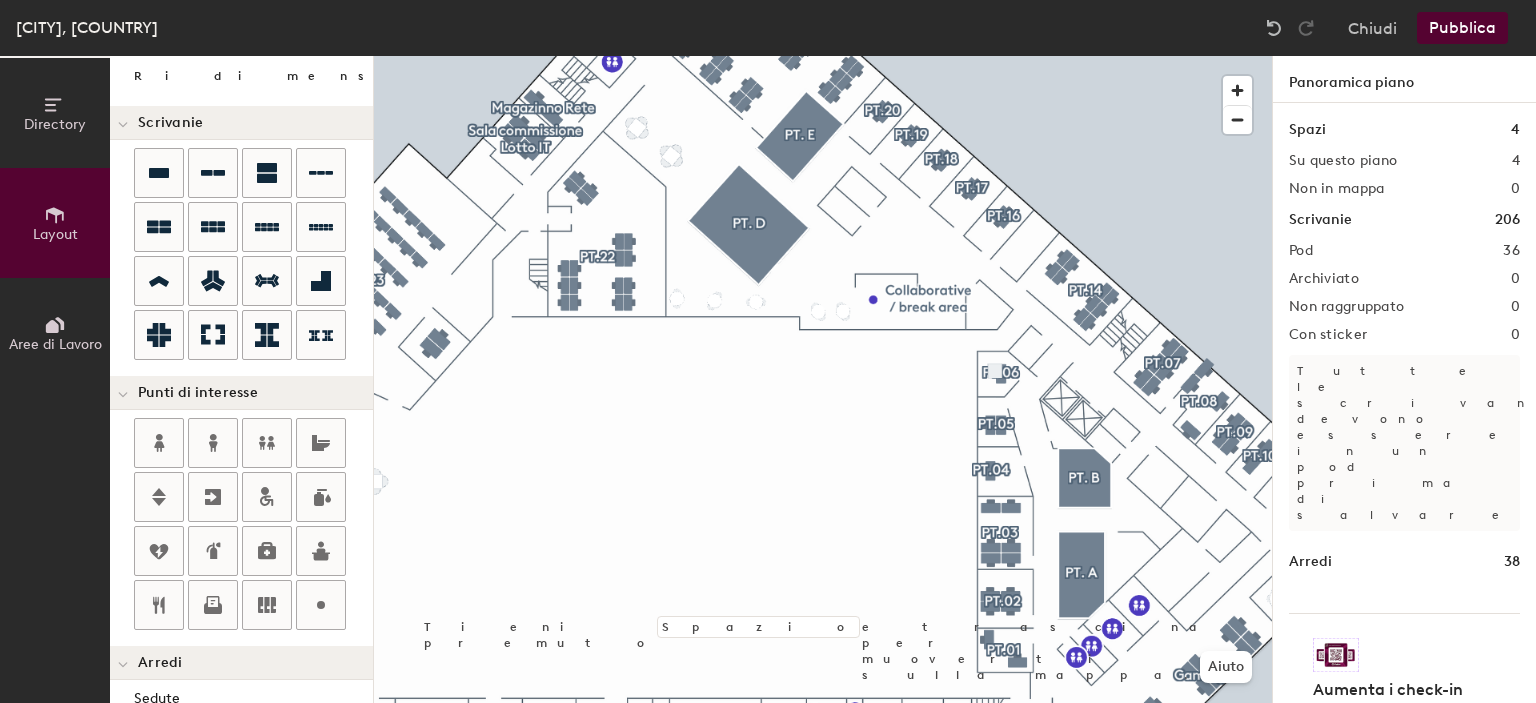 scroll, scrollTop: 0, scrollLeft: 0, axis: both 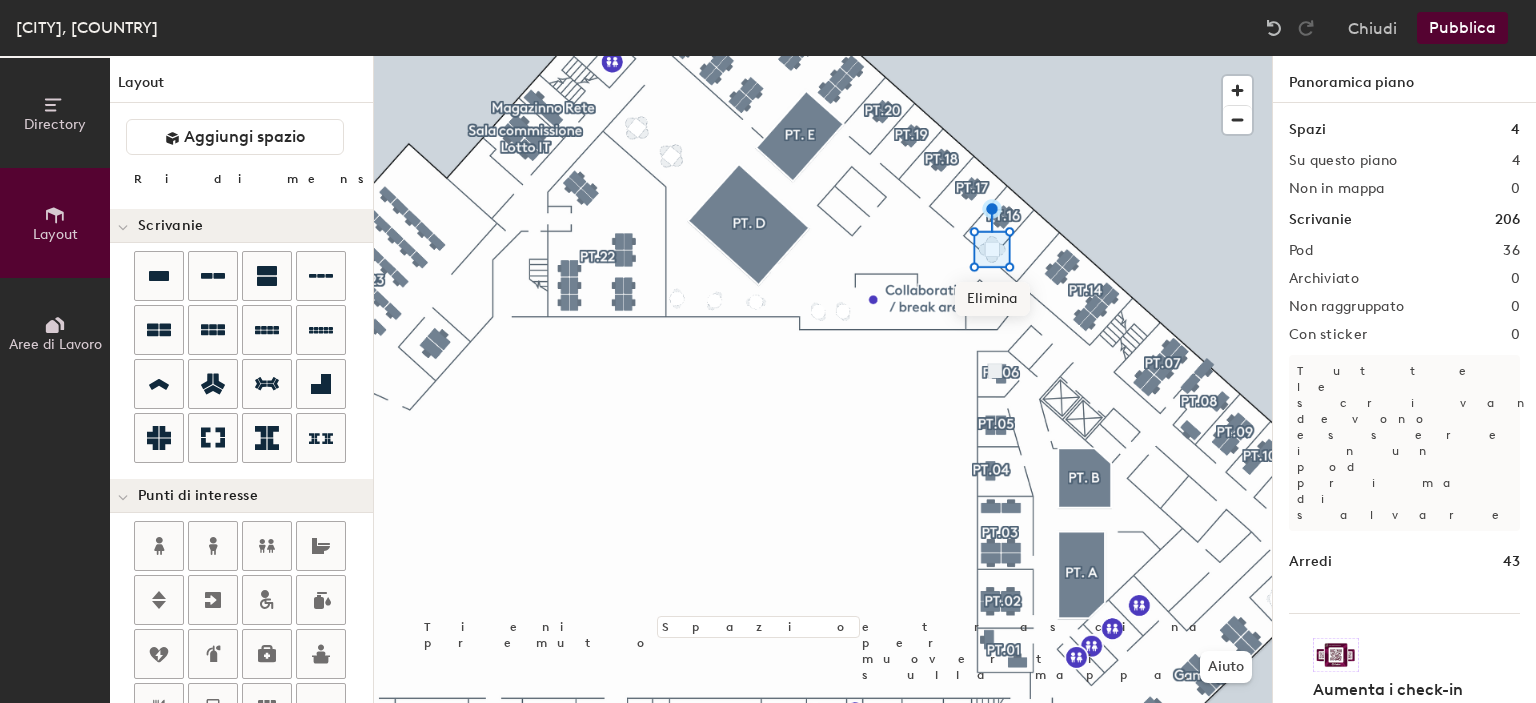 click on "Elimina" 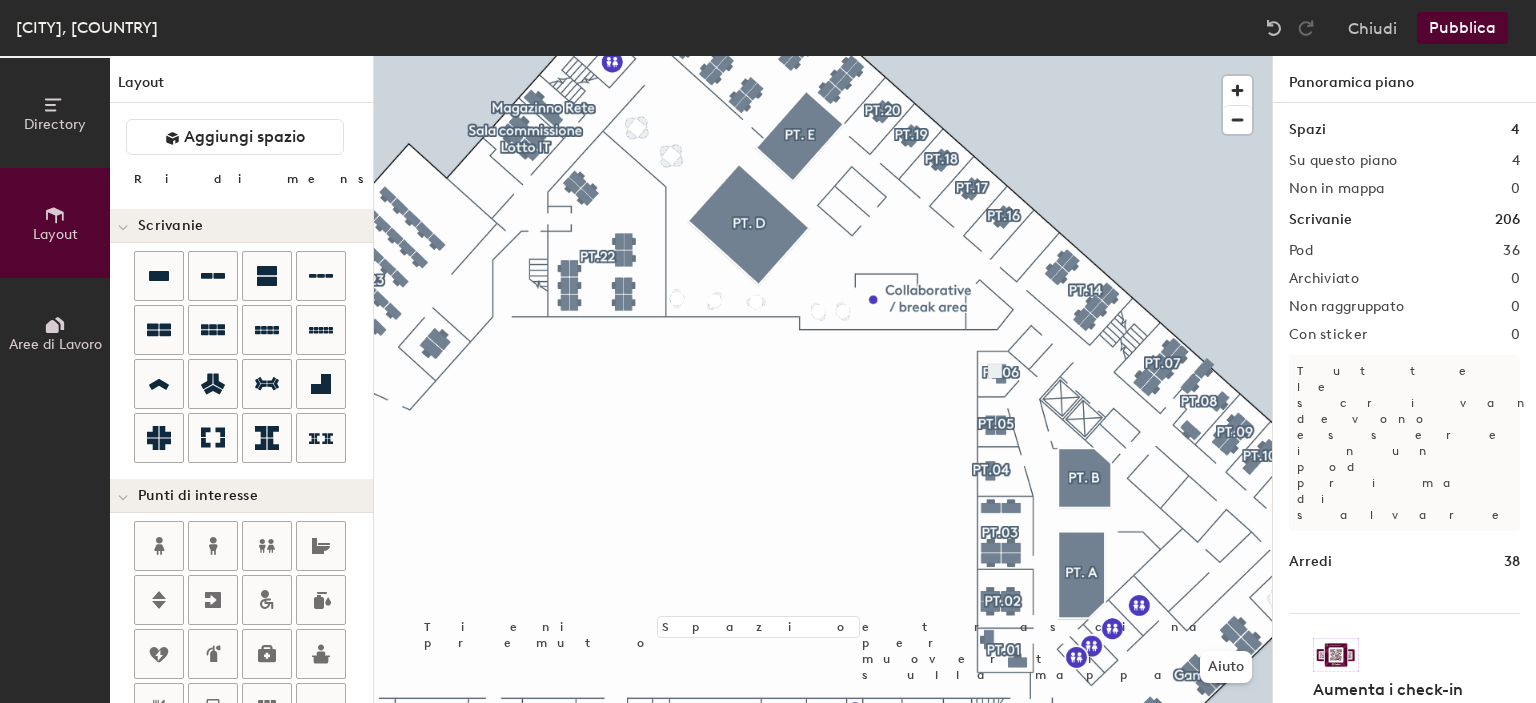 type on "60" 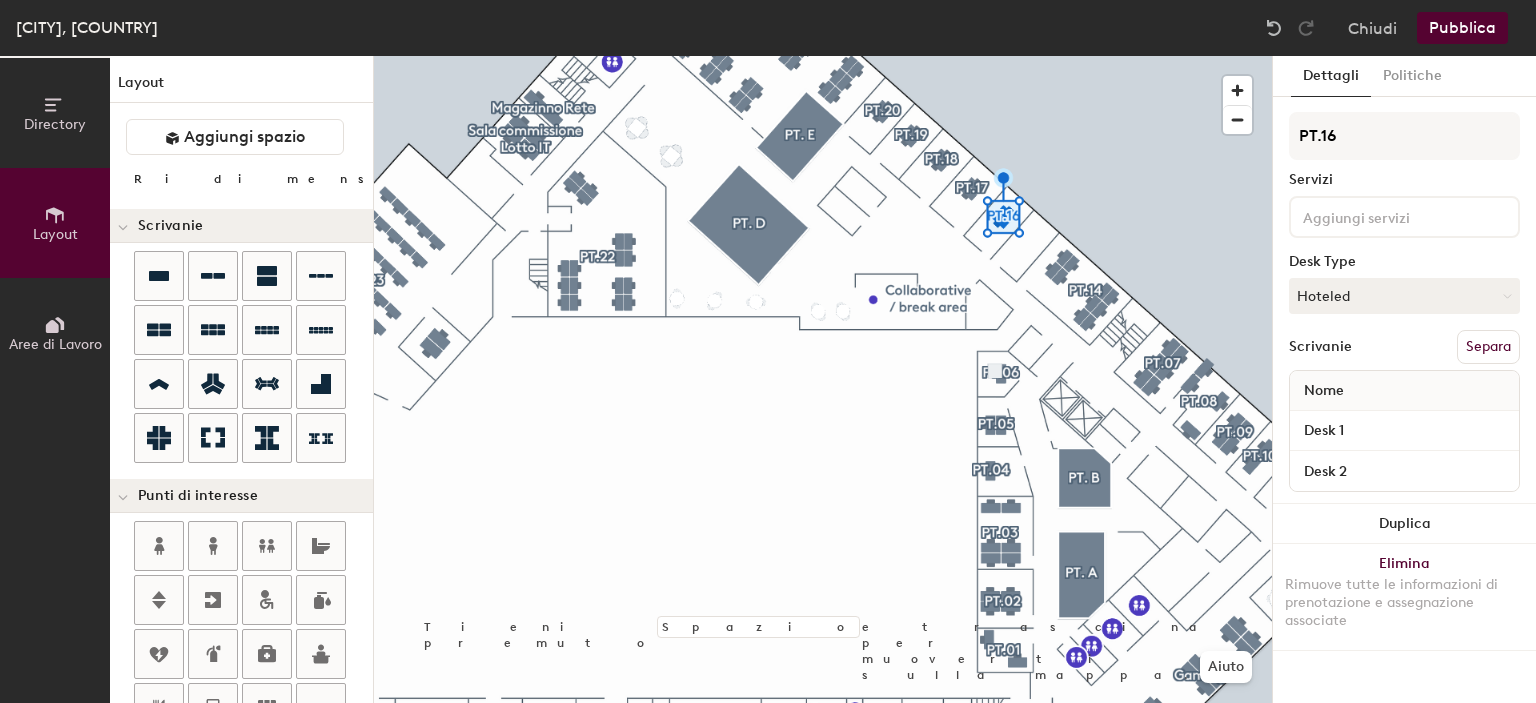 click on "Separa" 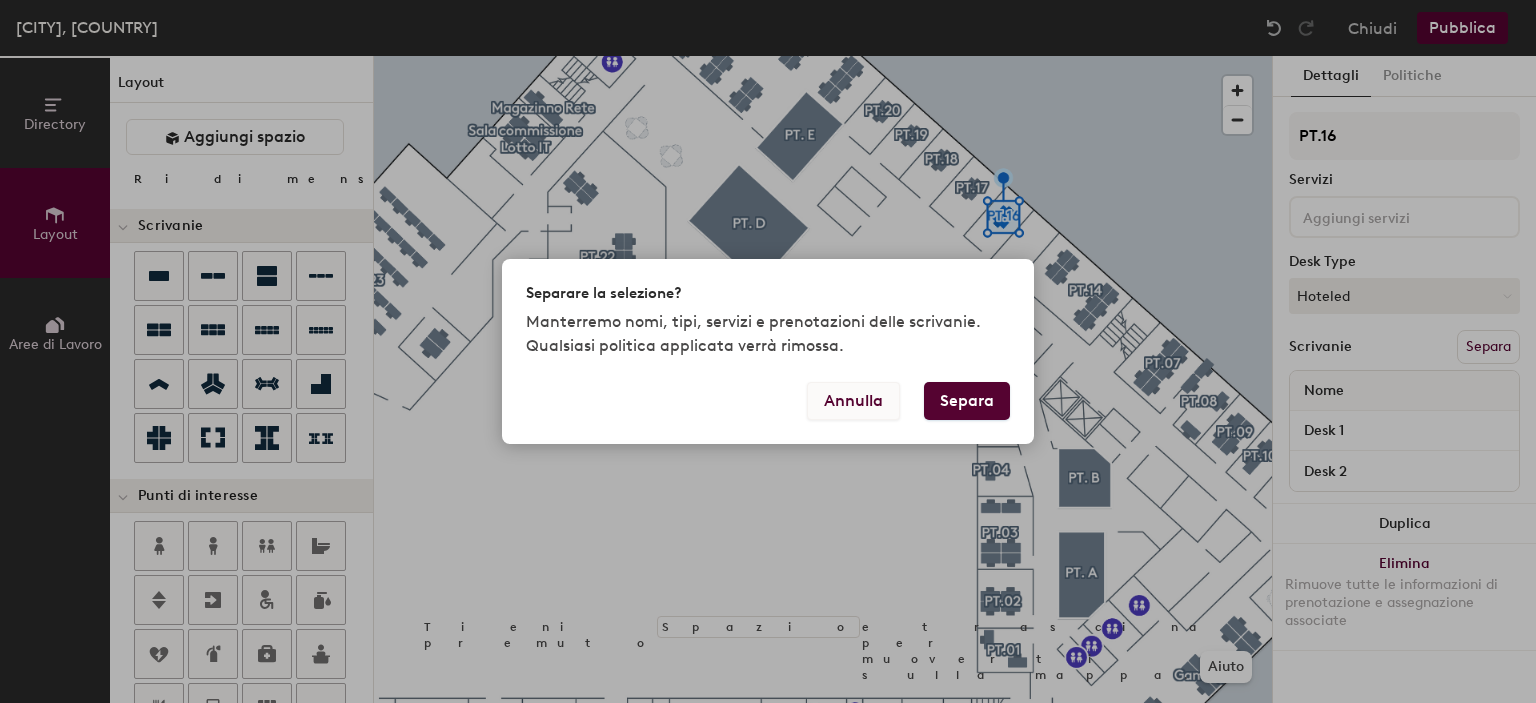 click on "Annulla" at bounding box center (853, 401) 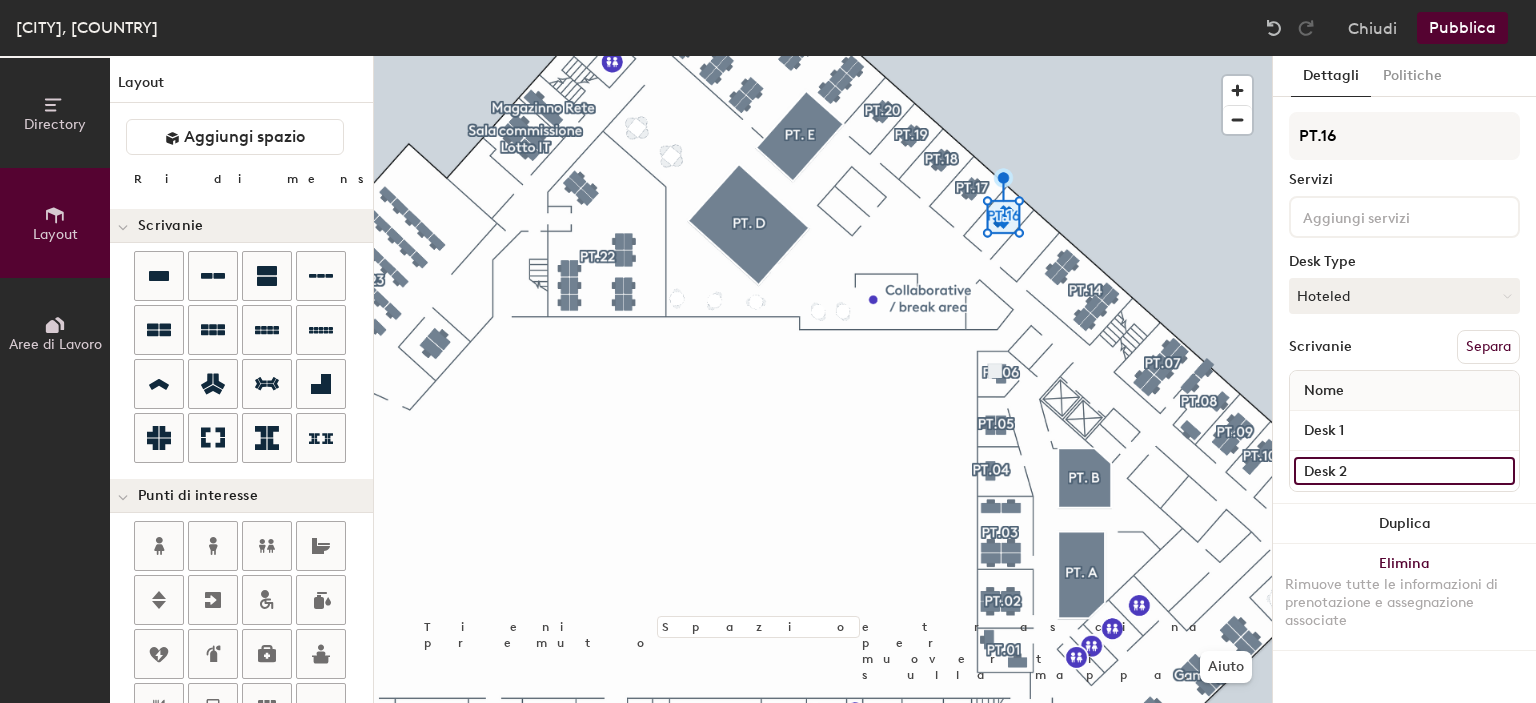 click on "Desk 2" 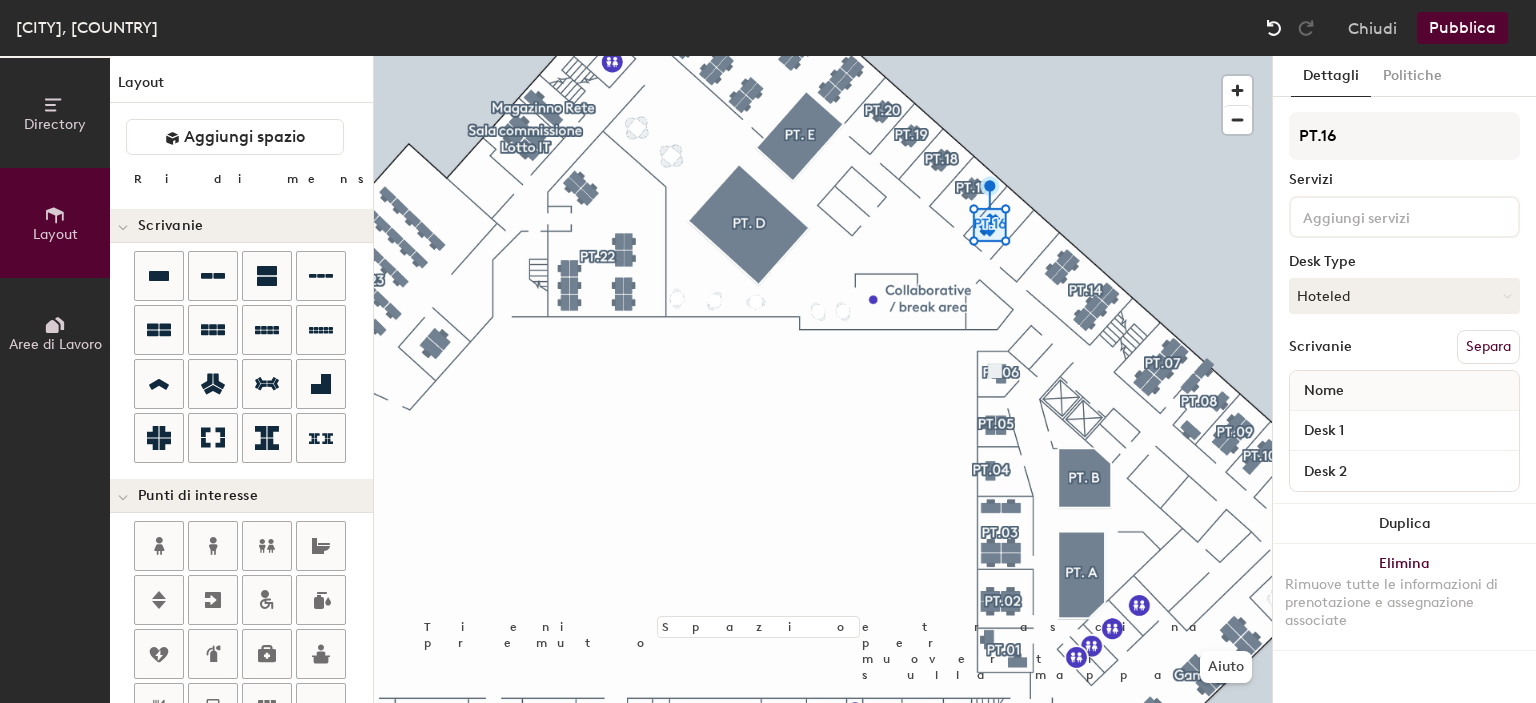 click 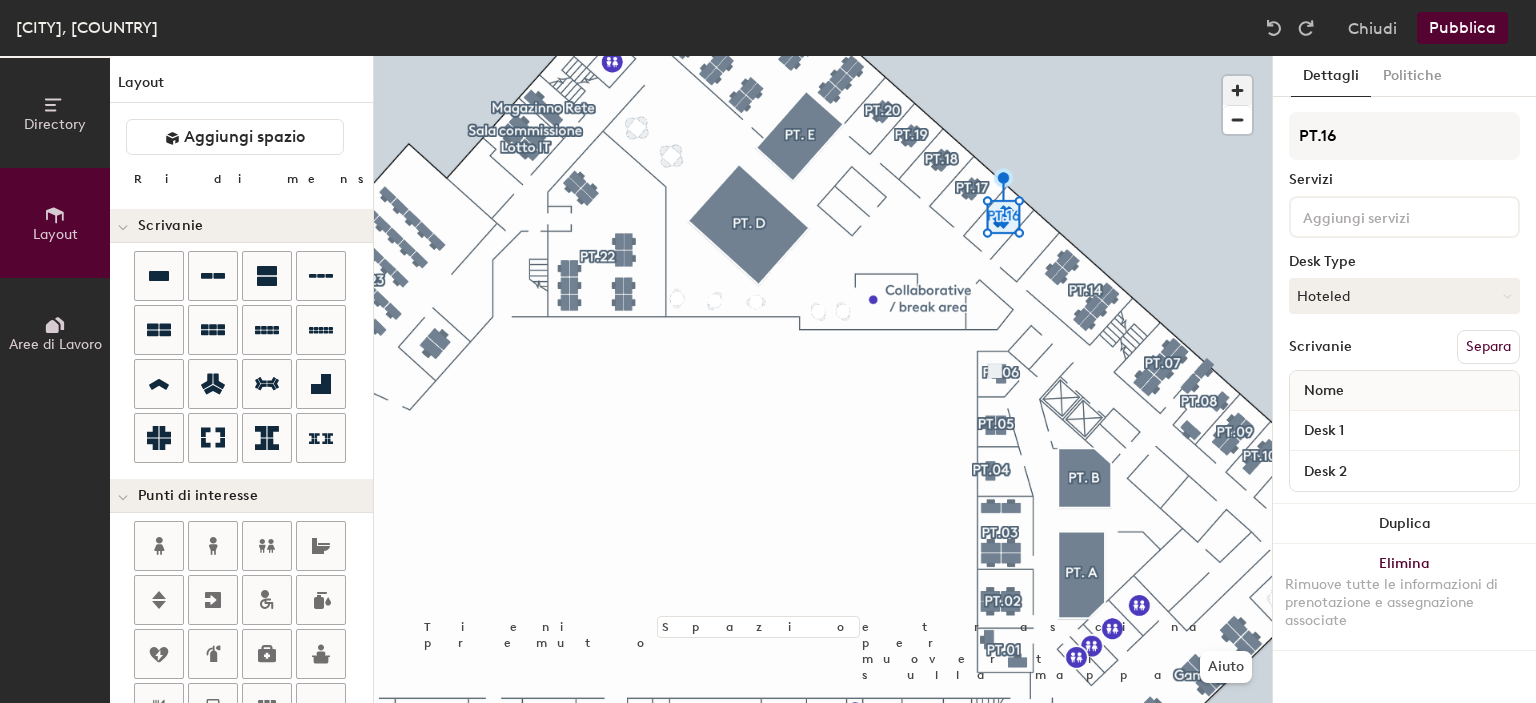 click 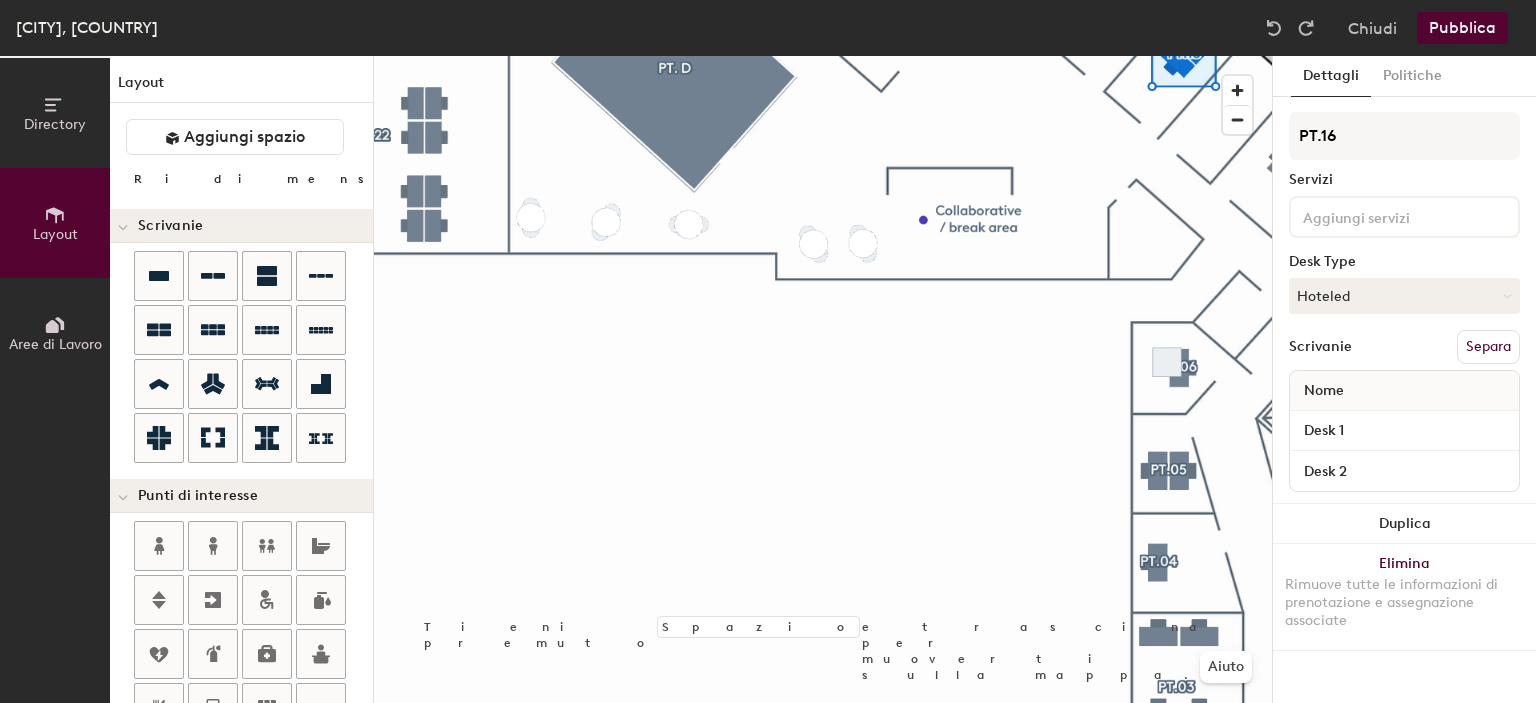 click on "Directory" 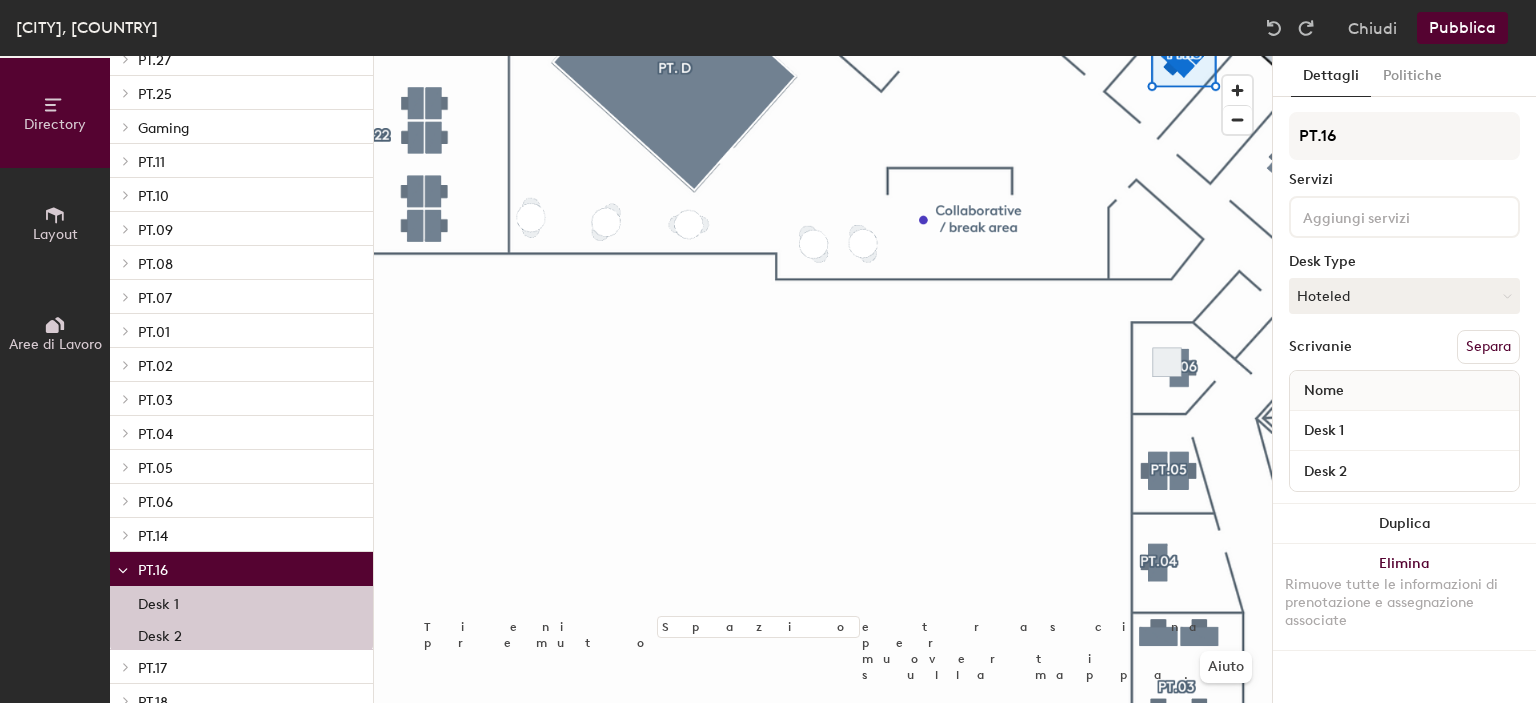 scroll, scrollTop: 528, scrollLeft: 0, axis: vertical 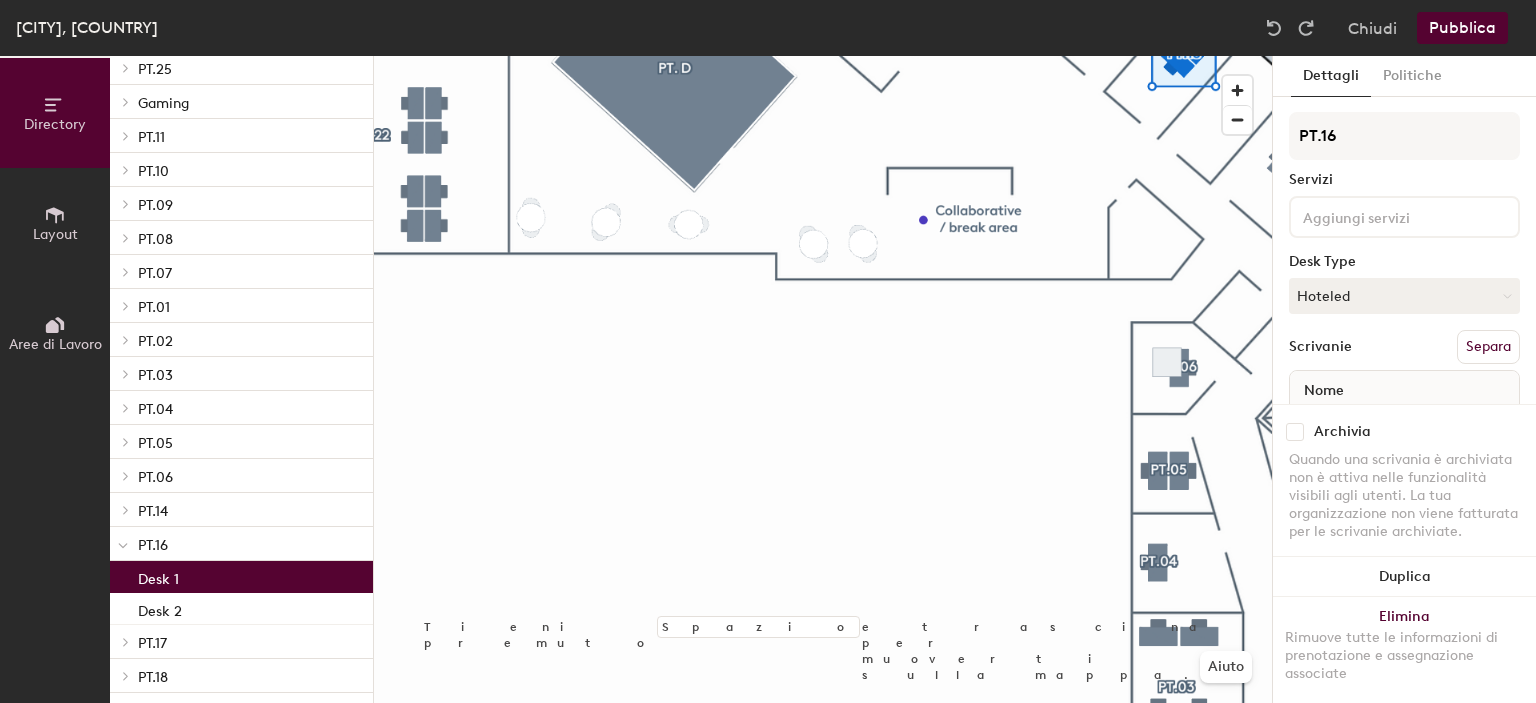 click on "Desk 1" 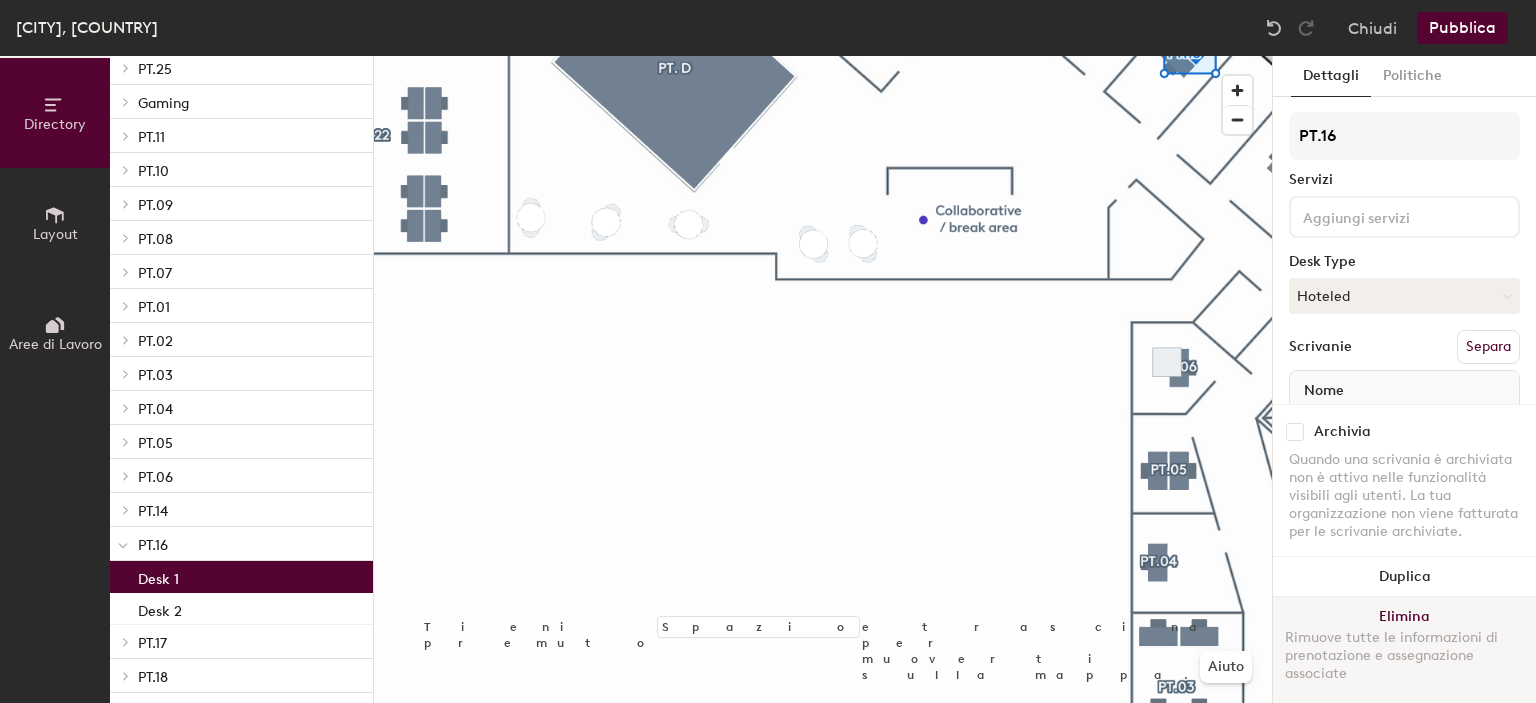 click on "Elimina Rimuove tutte le informazioni di prenotazione e assegnazione associate" 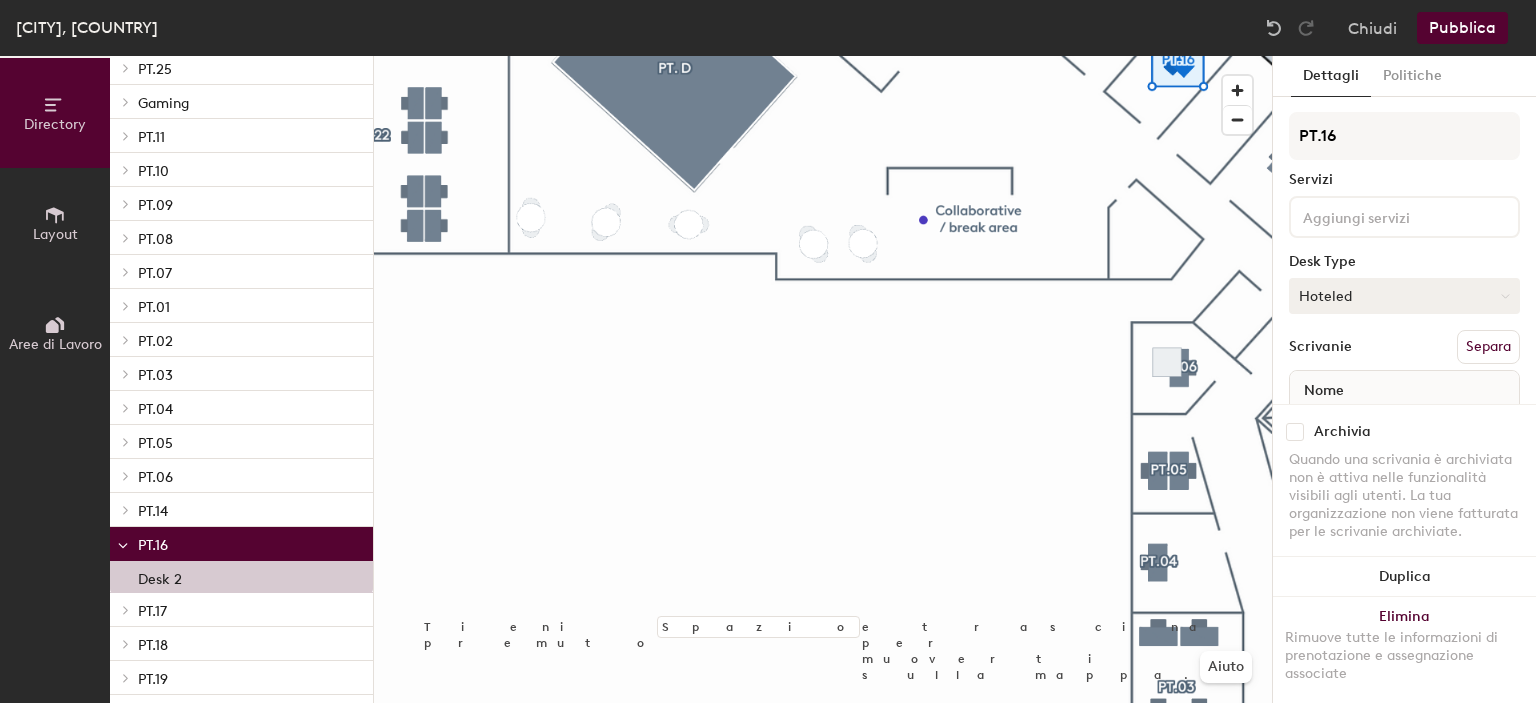 click on "Hoteled" 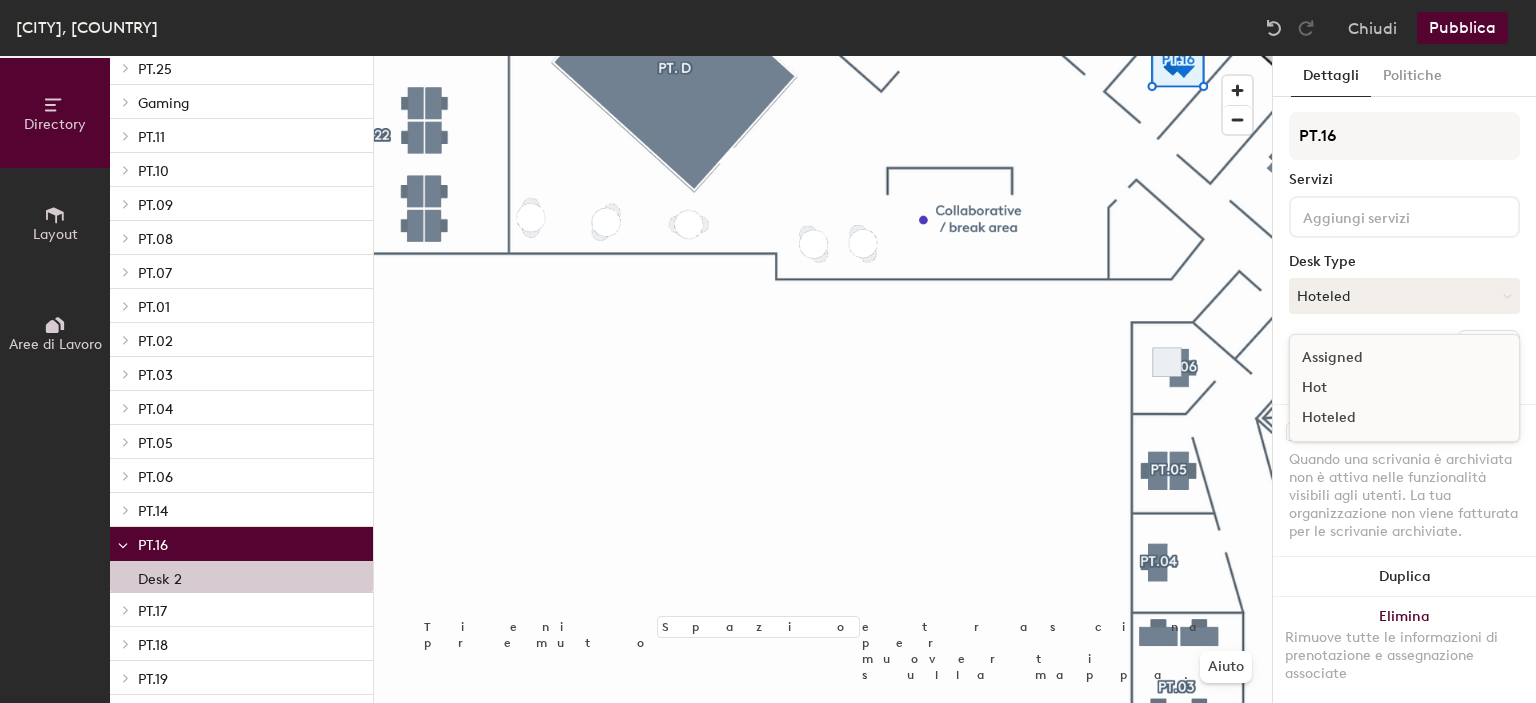 click on "Assigned" 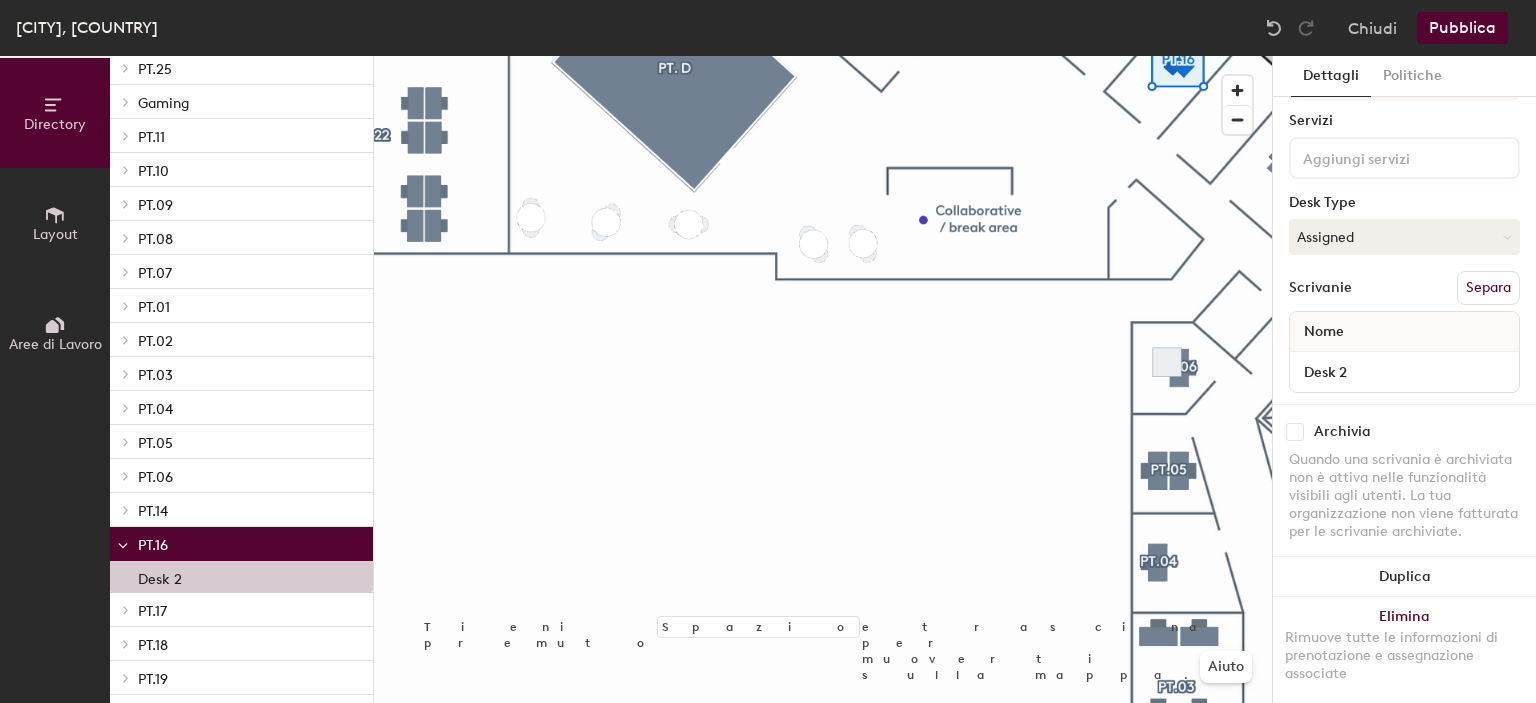 scroll, scrollTop: 91, scrollLeft: 0, axis: vertical 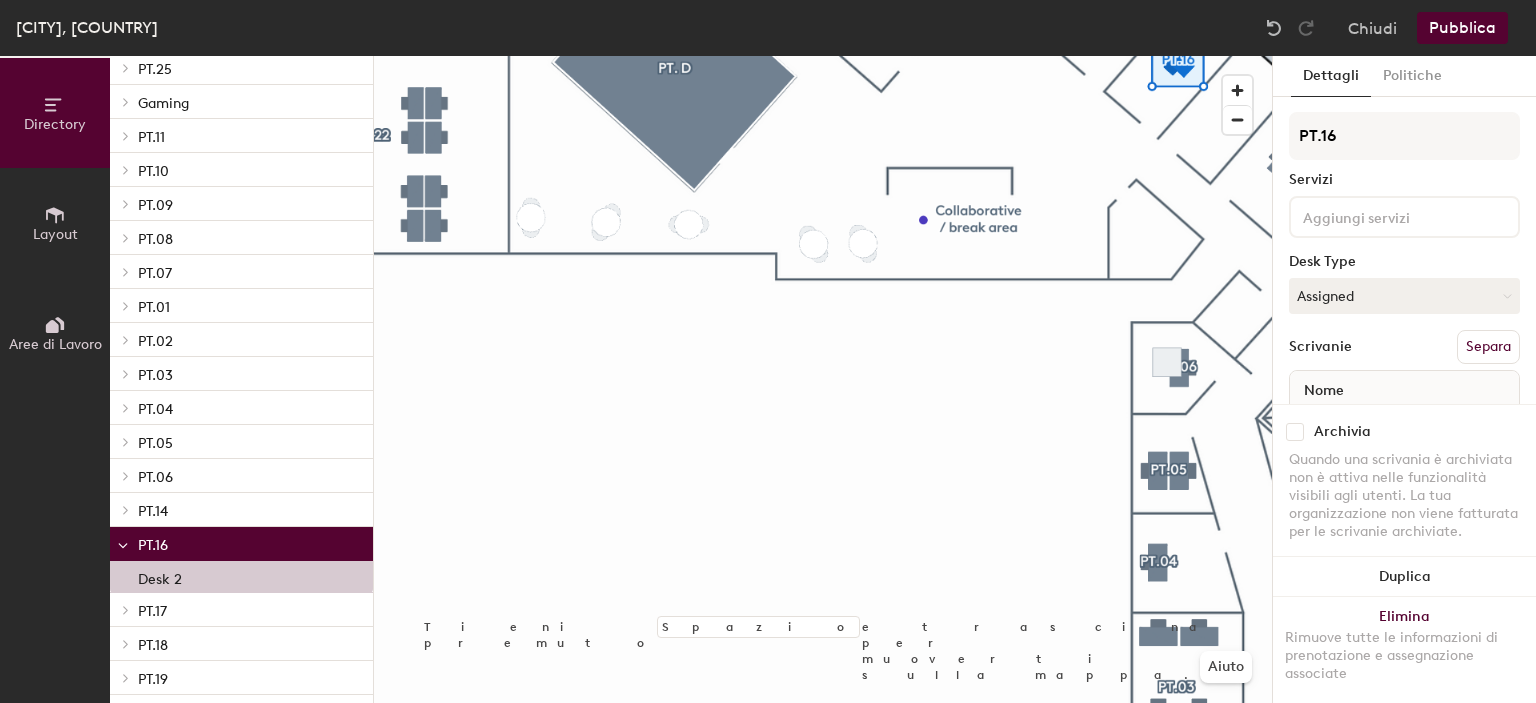 click on "Pubblica" 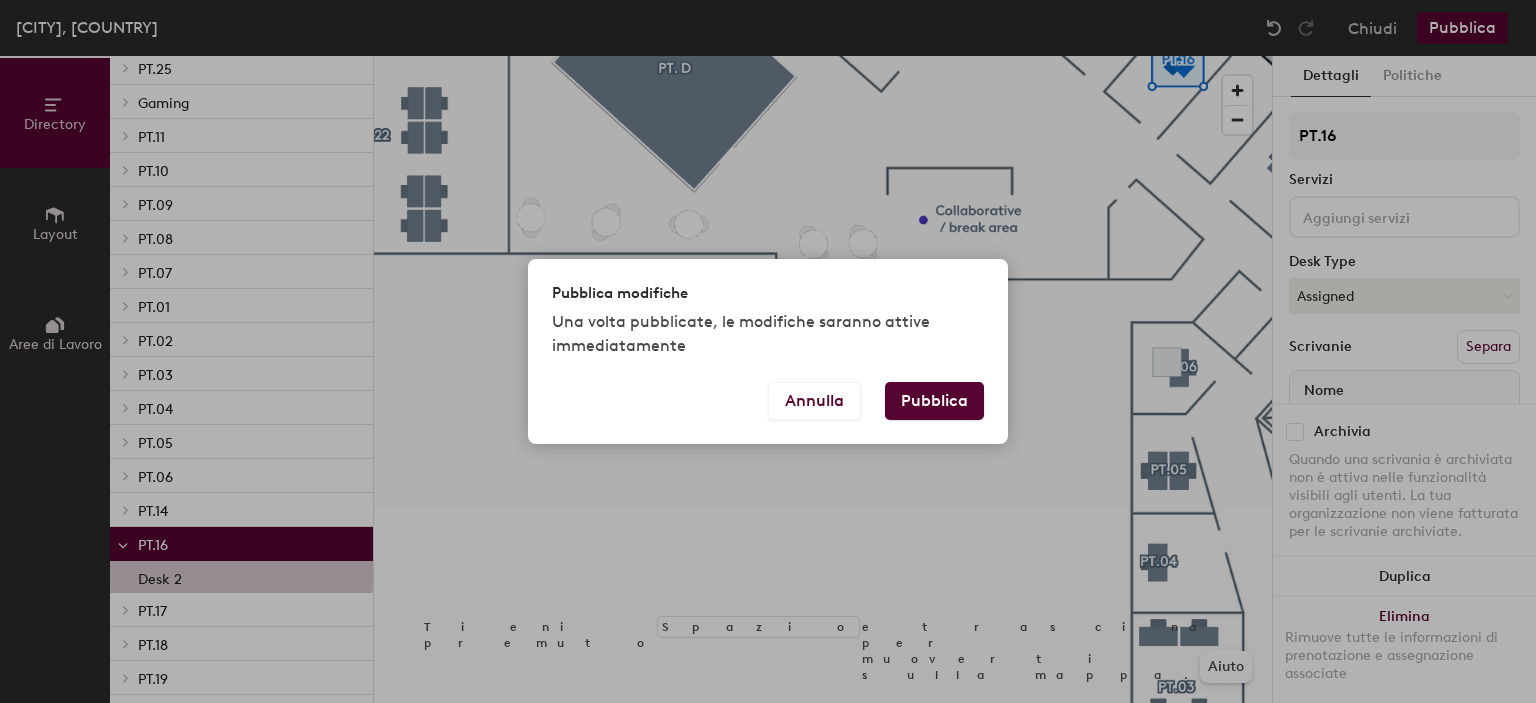 click on "Pubblica" at bounding box center (934, 401) 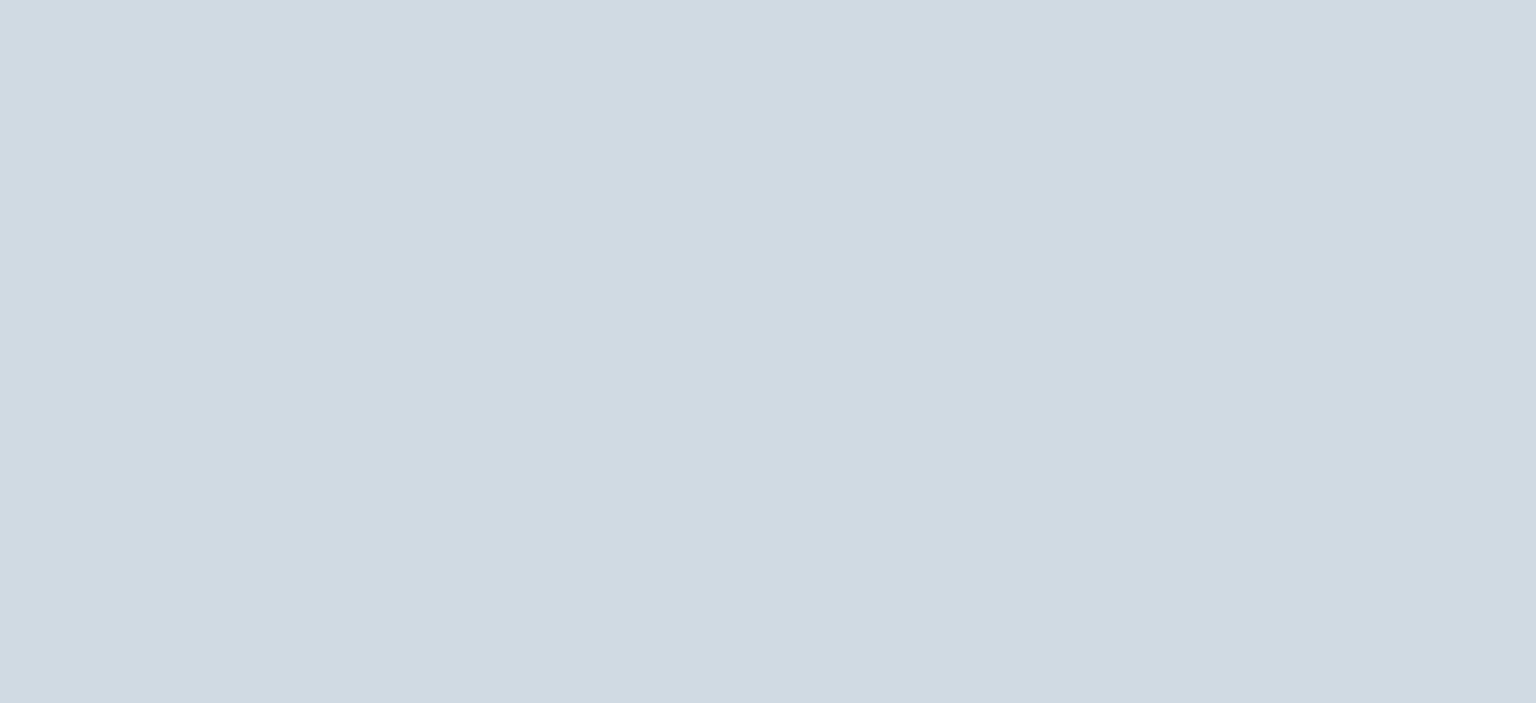scroll, scrollTop: 0, scrollLeft: 0, axis: both 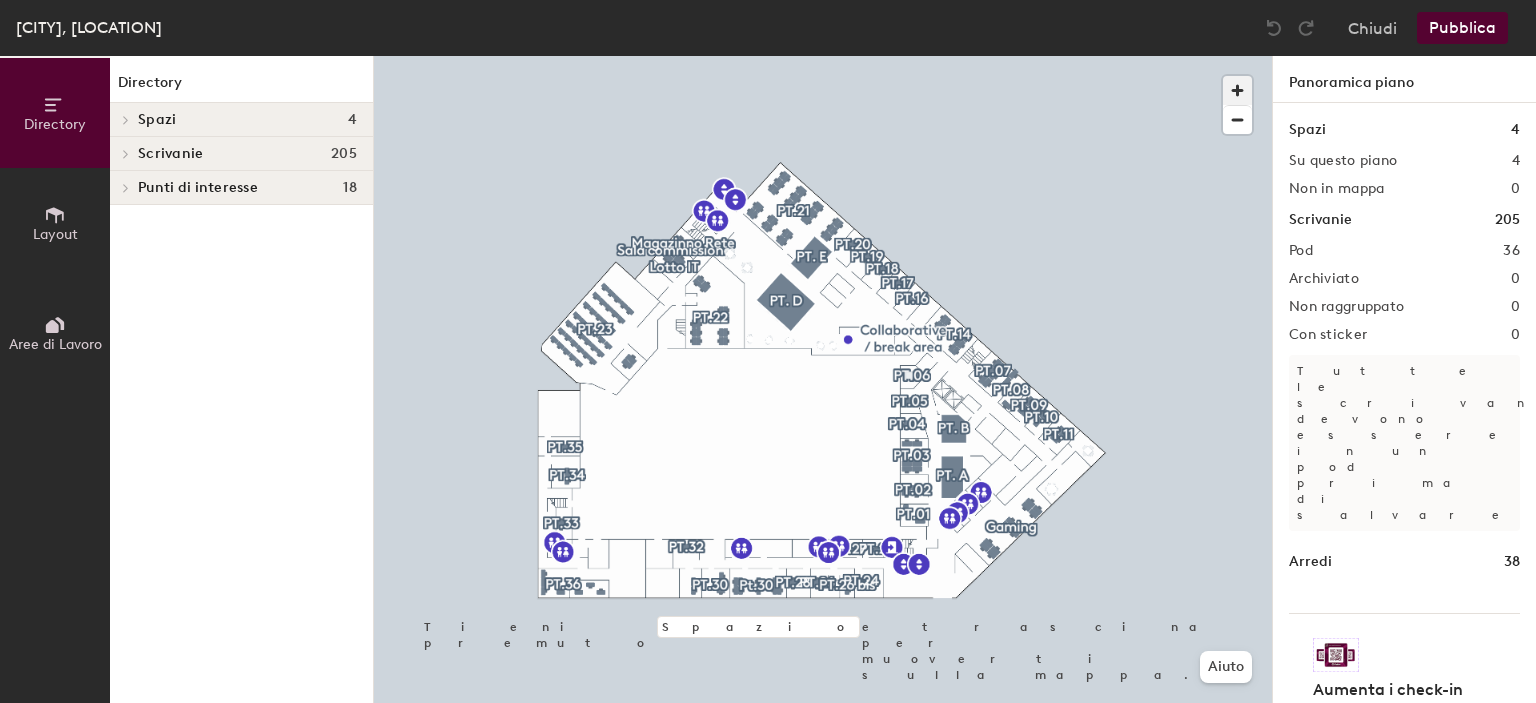 click 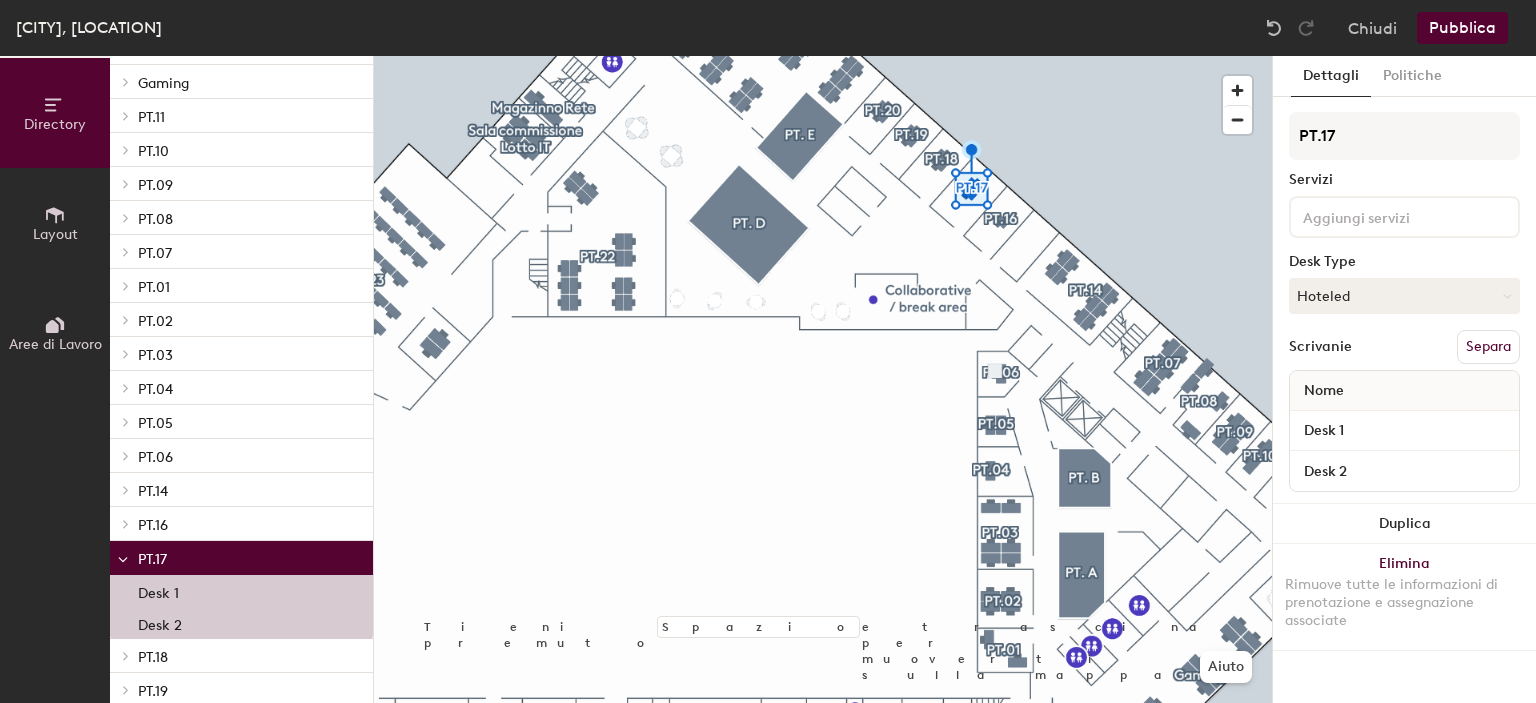 scroll, scrollTop: 579, scrollLeft: 0, axis: vertical 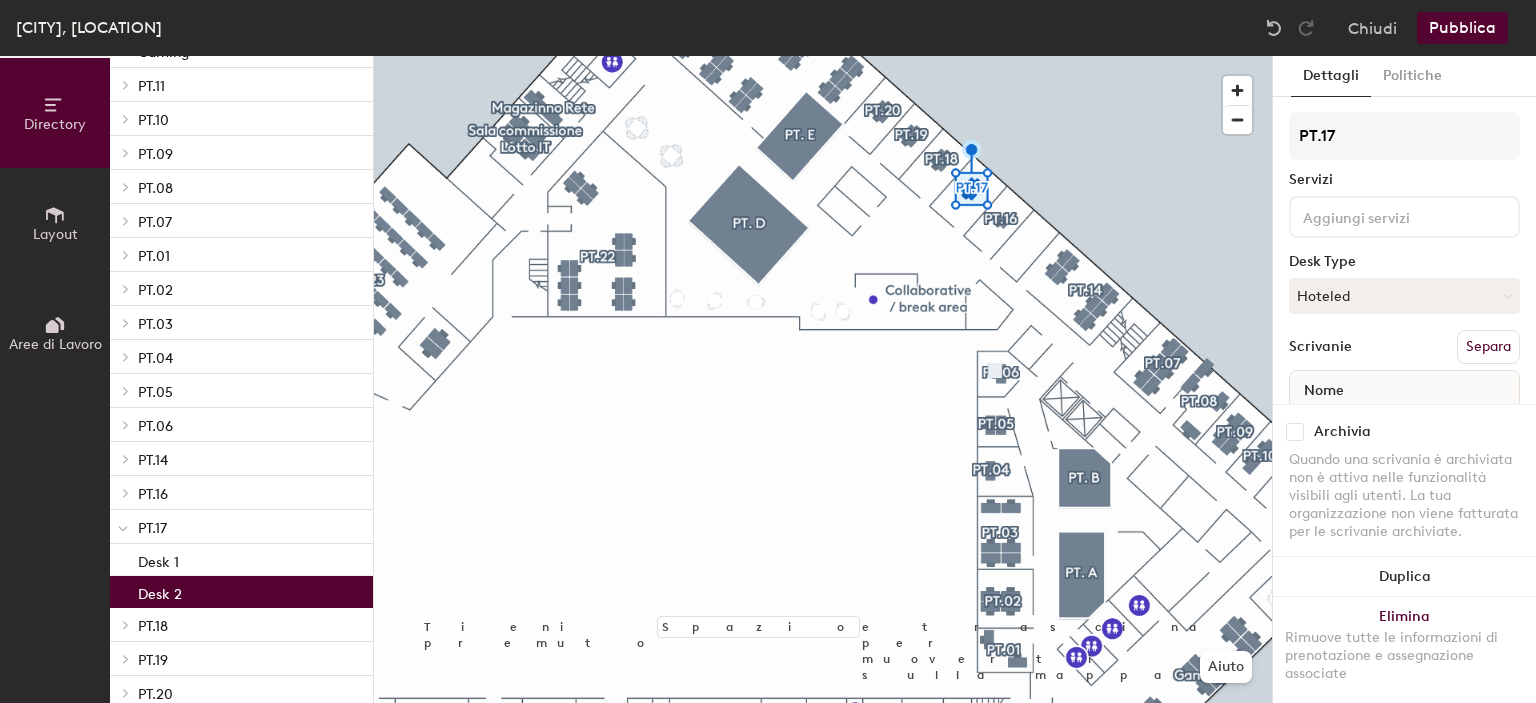 click on "Desk 2" 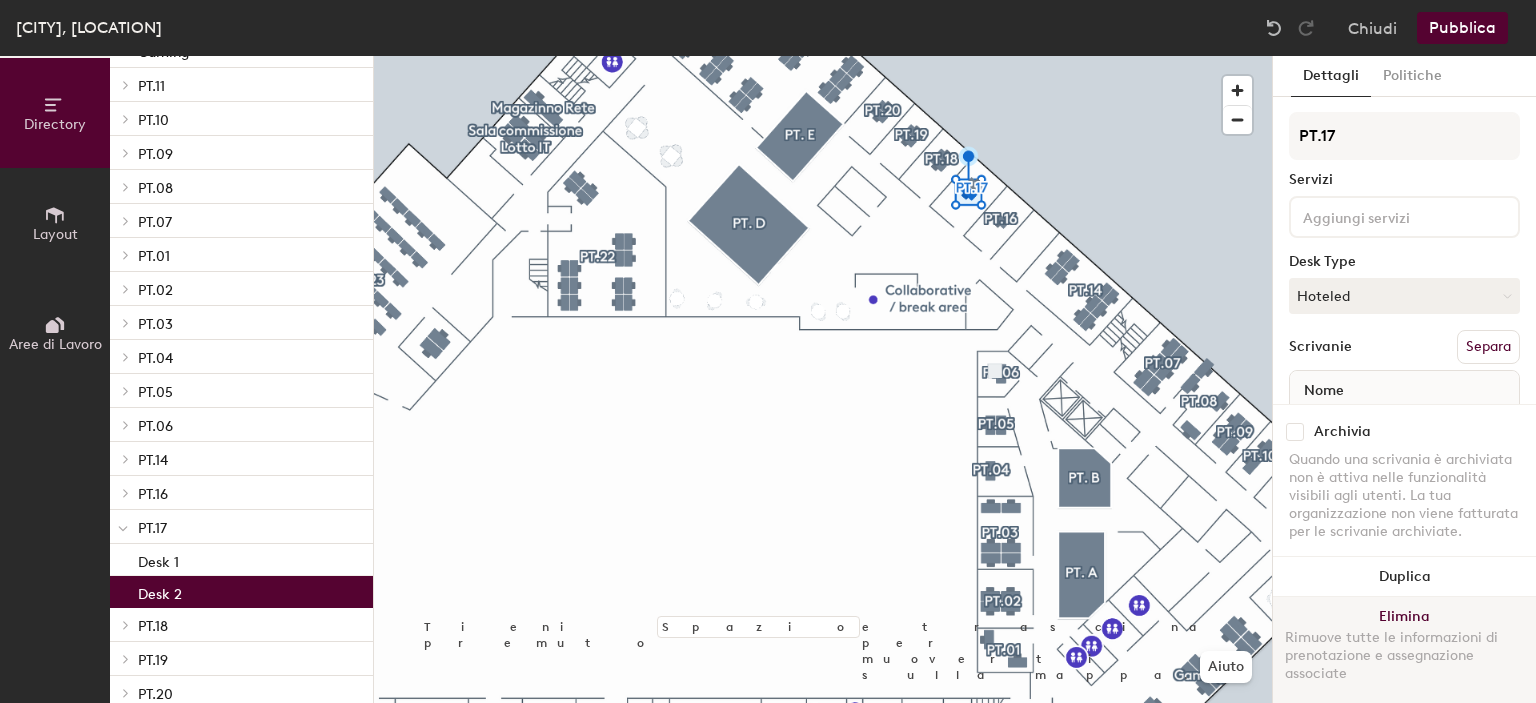 click on "Elimina Rimuove tutte le informazioni di prenotazione e assegnazione associate" 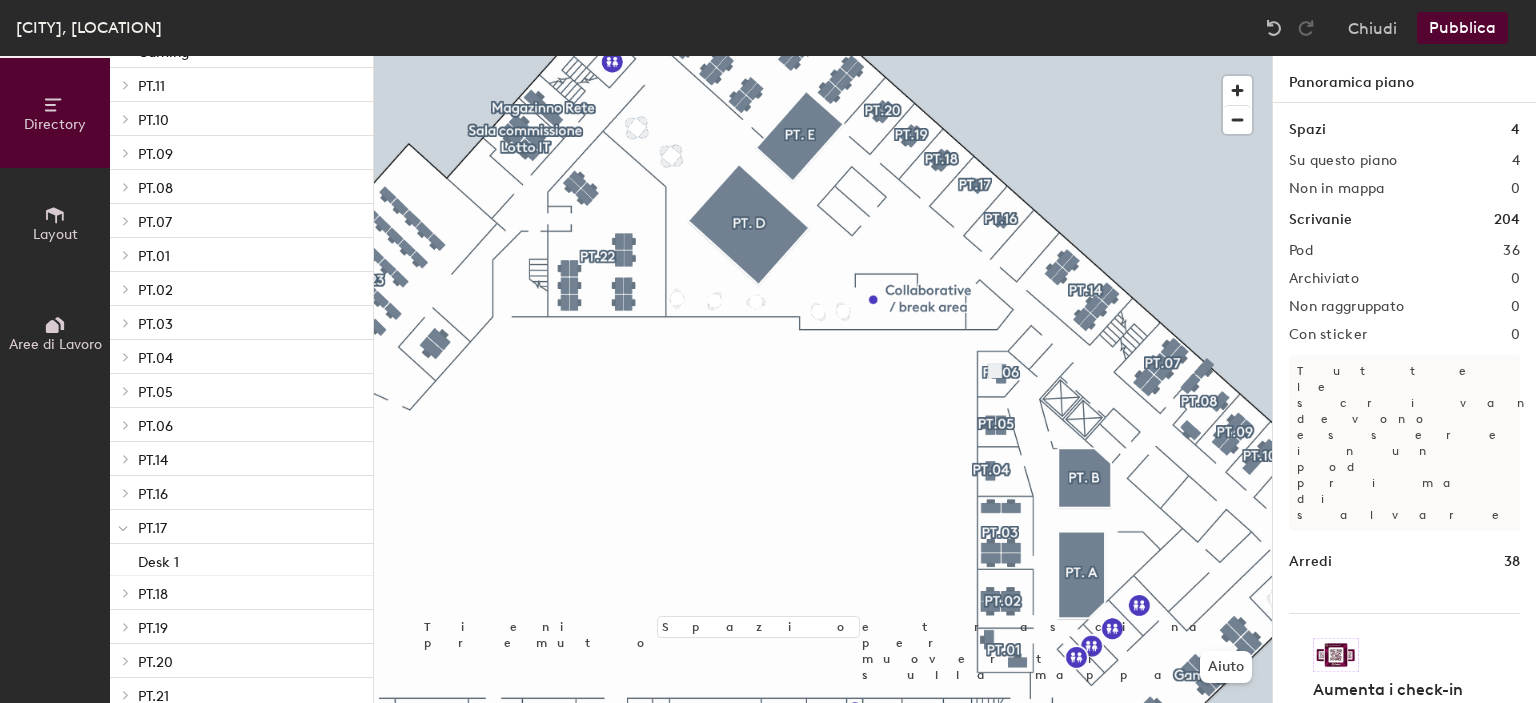 click 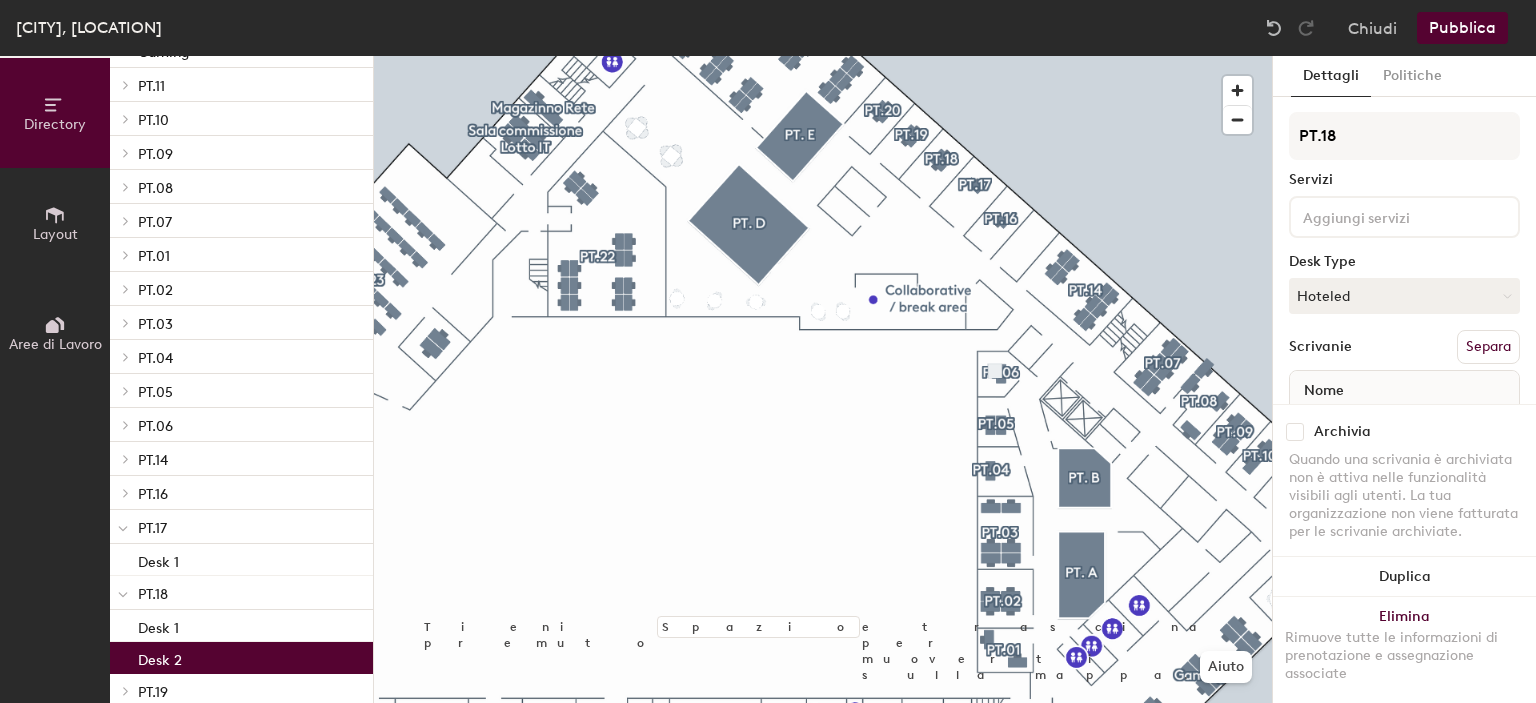 click on "Desk 2" 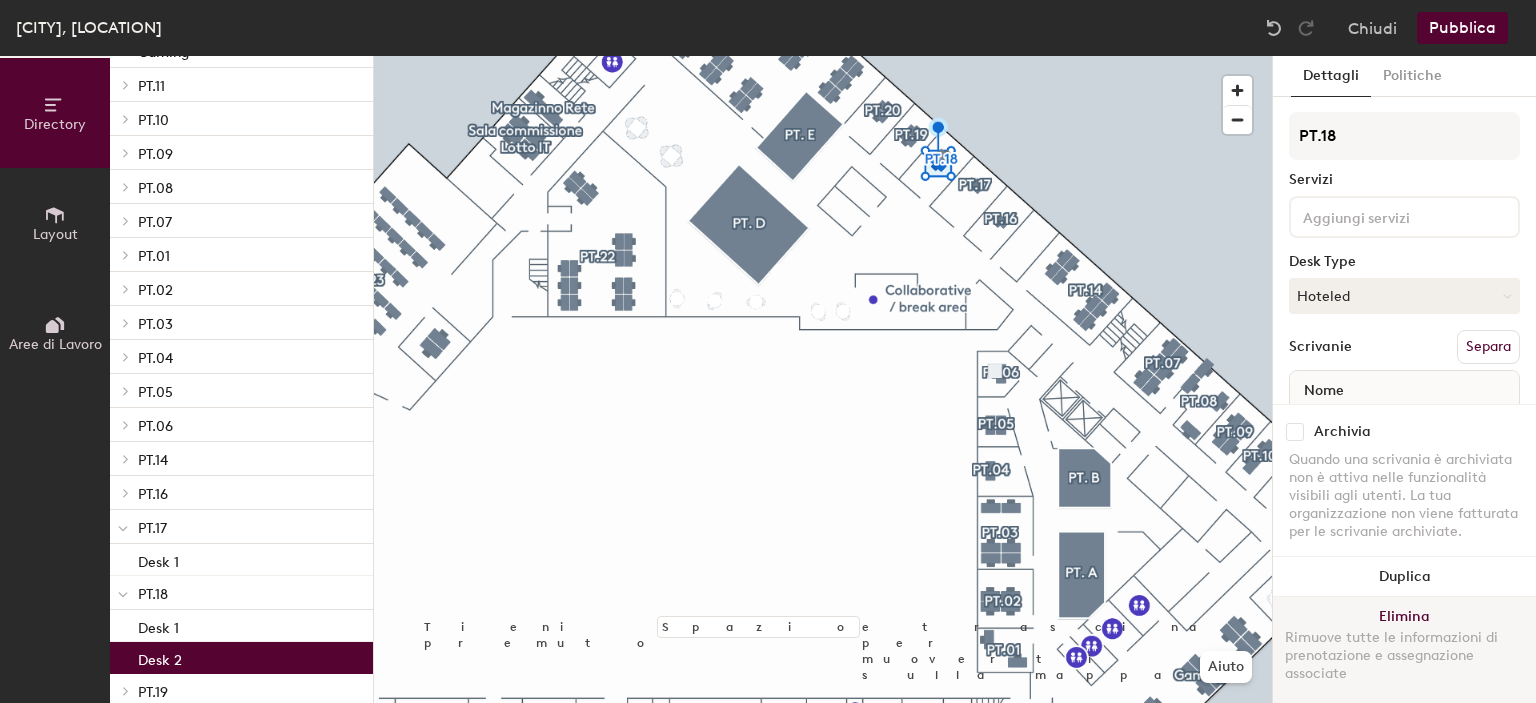 click on "Elimina Rimuove tutte le informazioni di prenotazione e assegnazione associate" 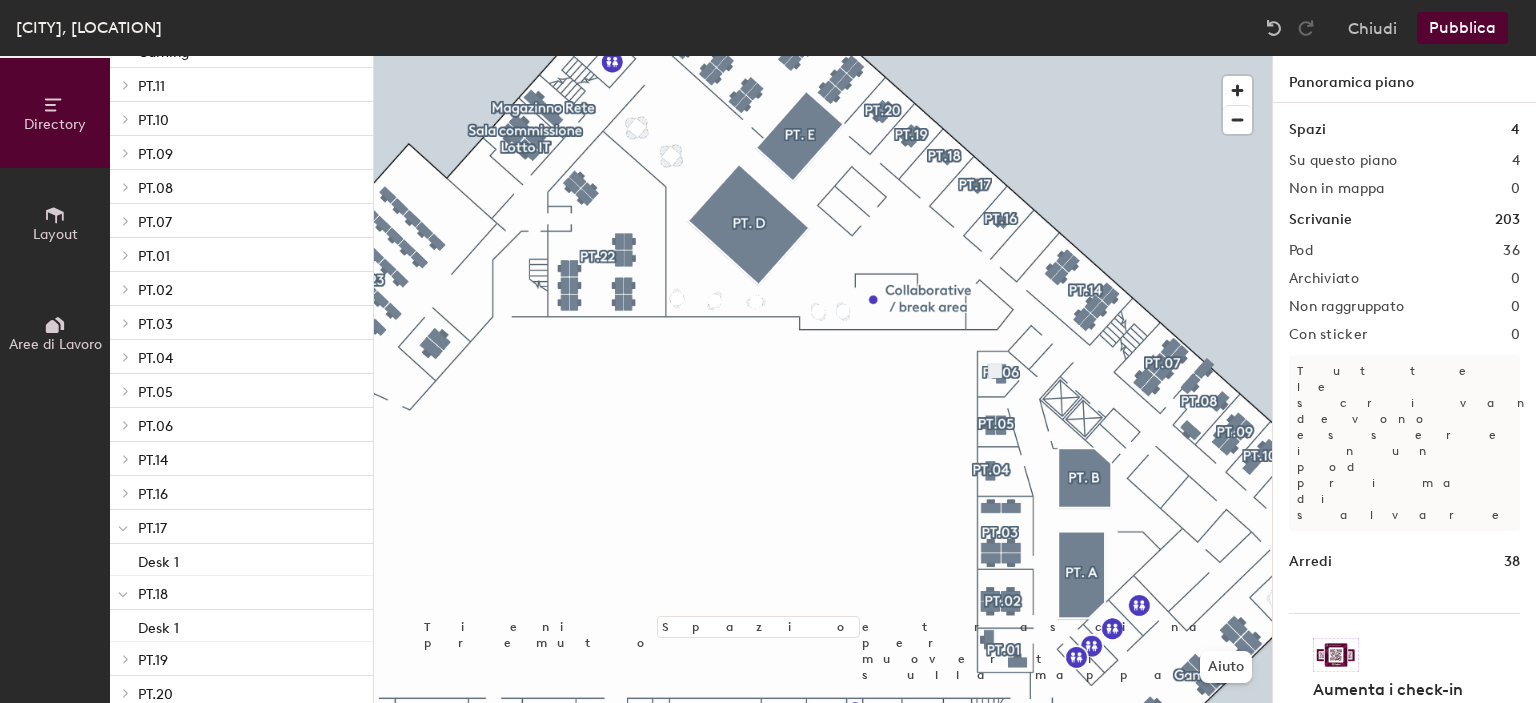 click on "PT.19" 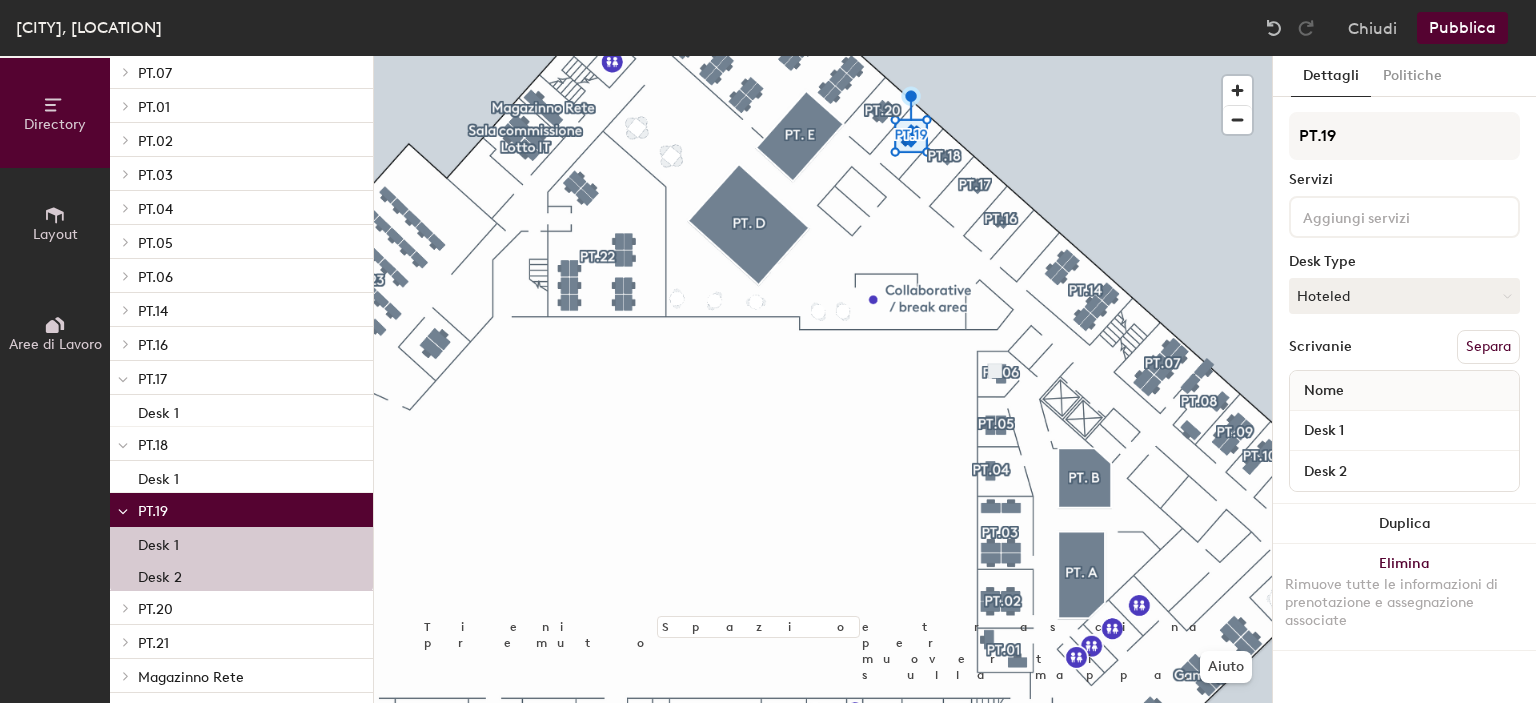 scroll, scrollTop: 743, scrollLeft: 0, axis: vertical 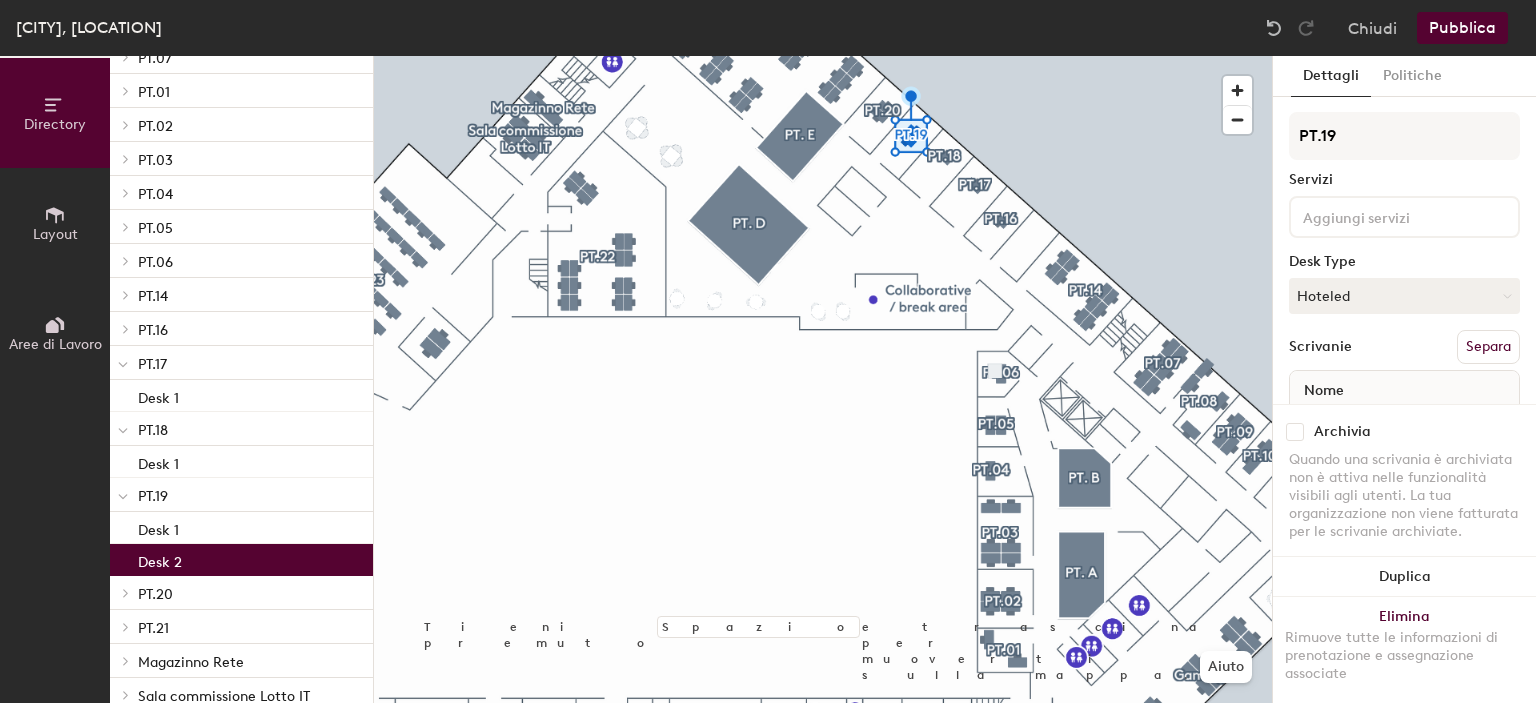 click on "Desk 2" 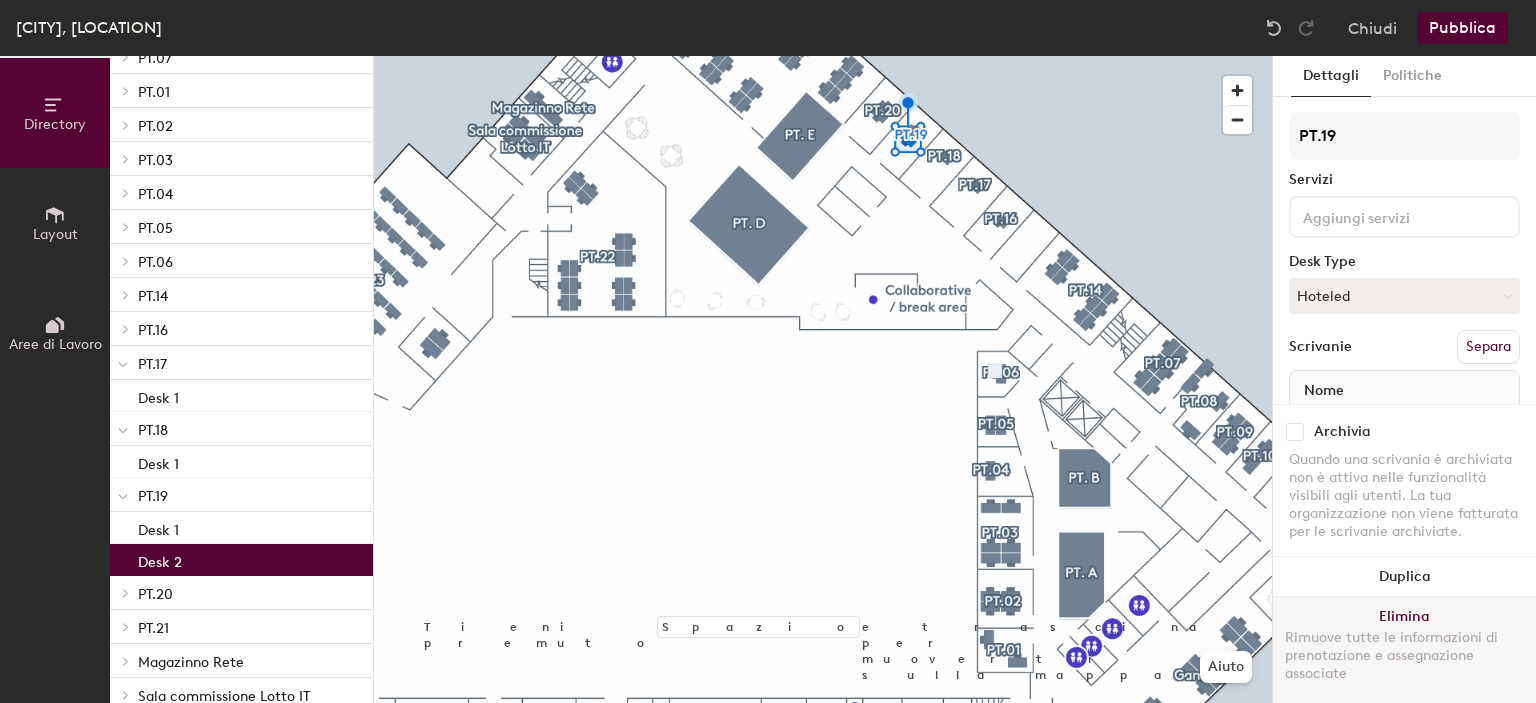 click on "Elimina Rimuove tutte le informazioni di prenotazione e assegnazione associate" 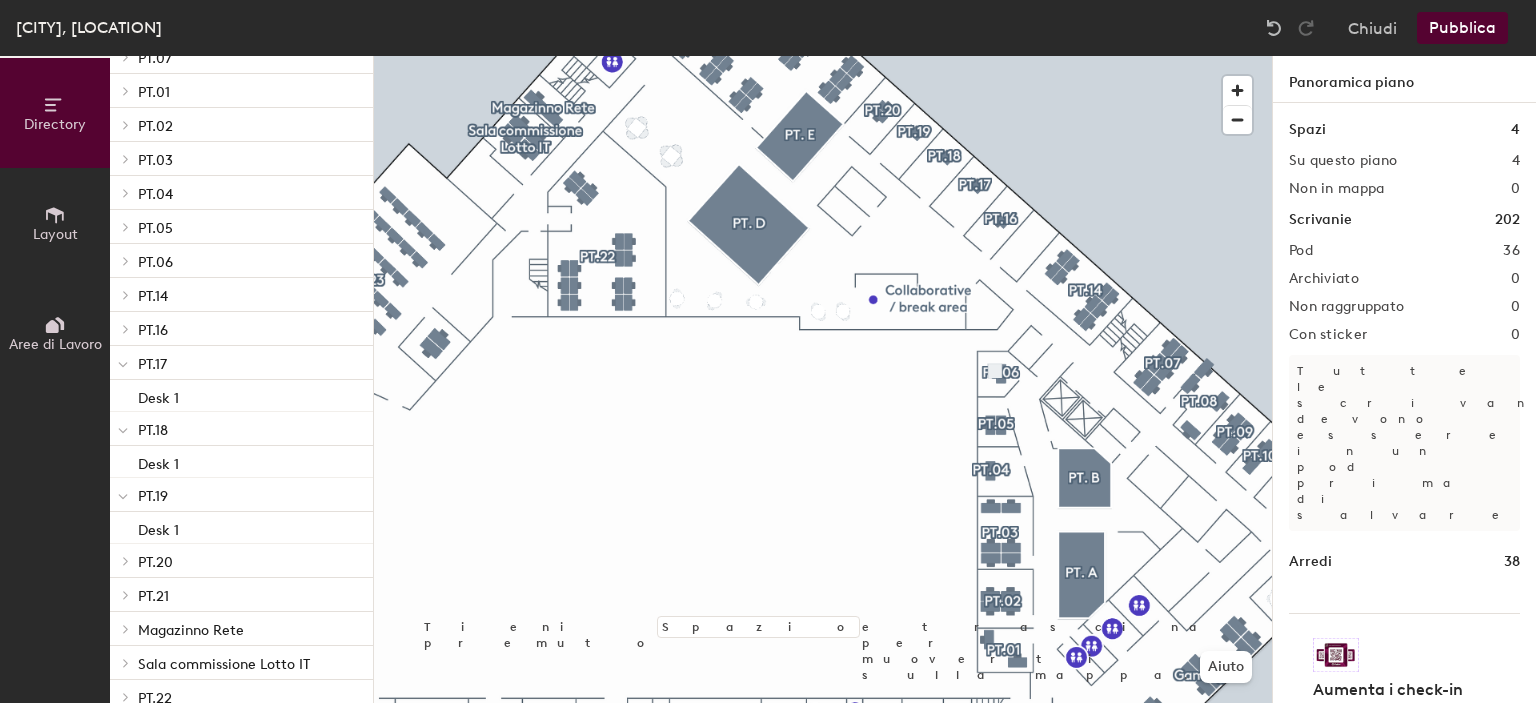 click 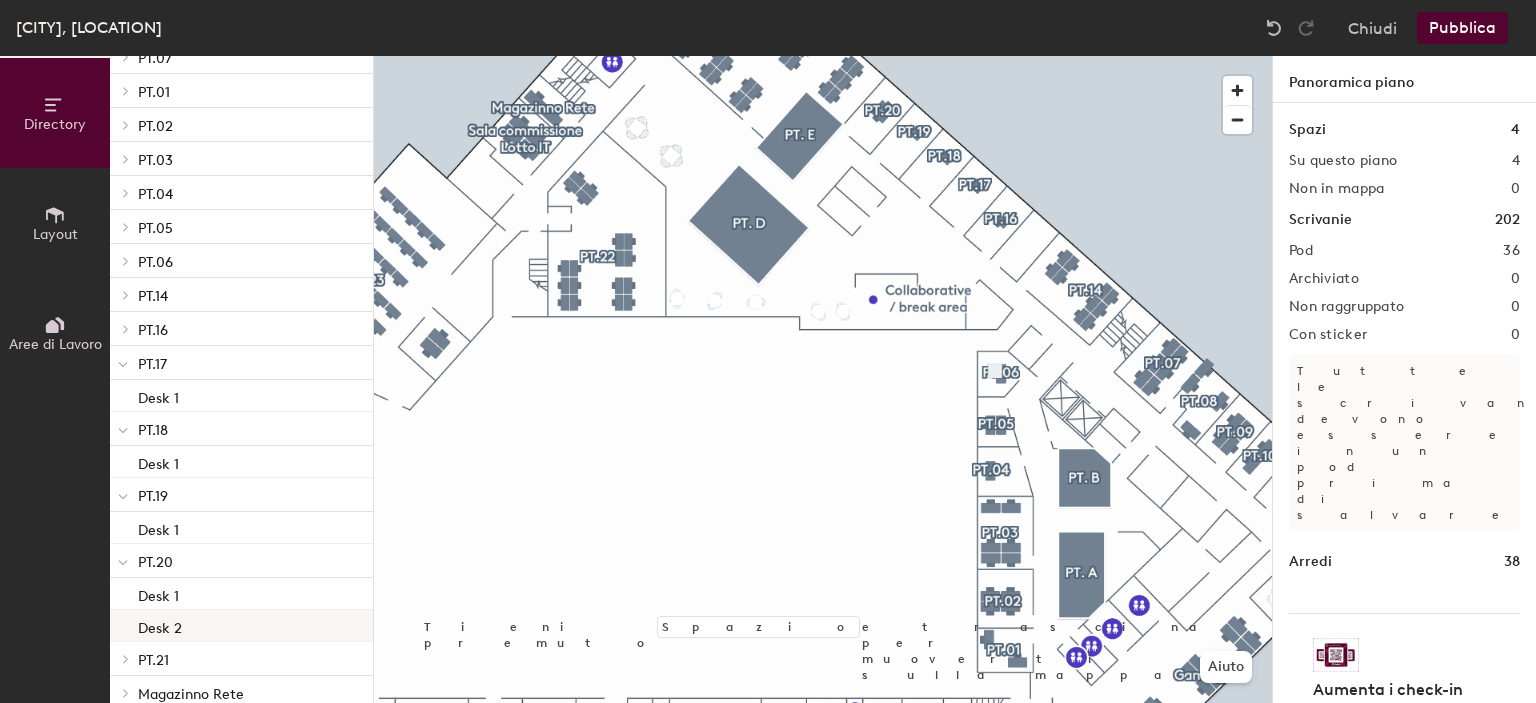 click on "Desk 2" 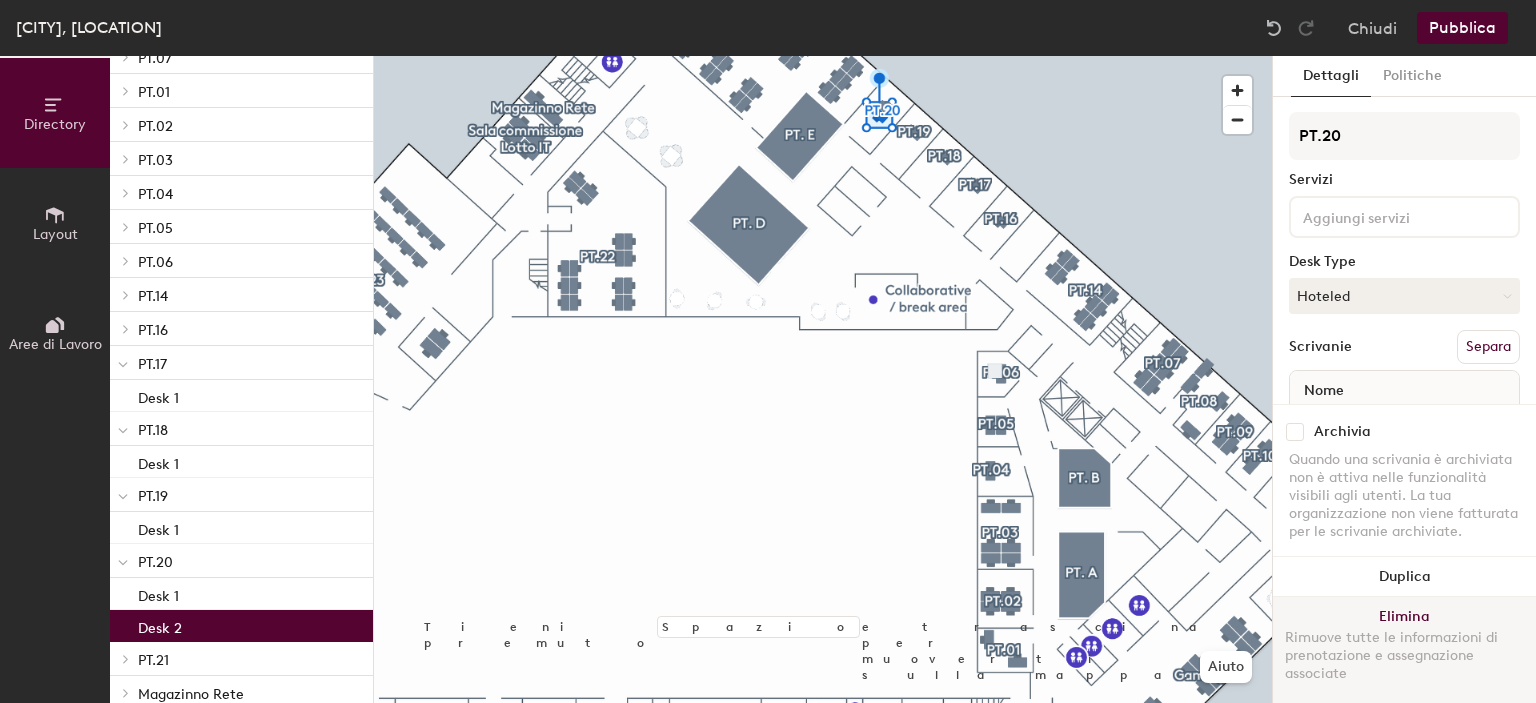 click on "Elimina Rimuove tutte le informazioni di prenotazione e assegnazione associate" 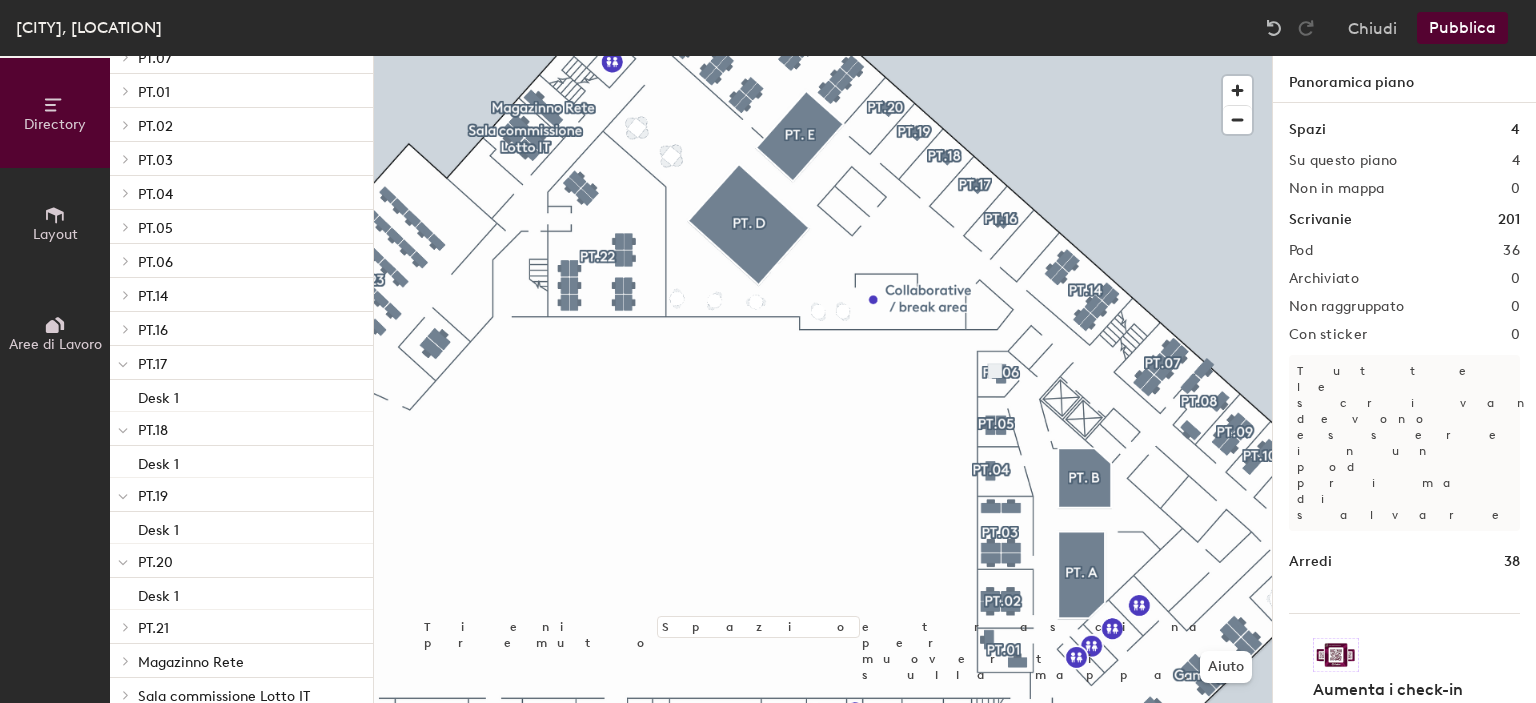 click on "Pubblica" 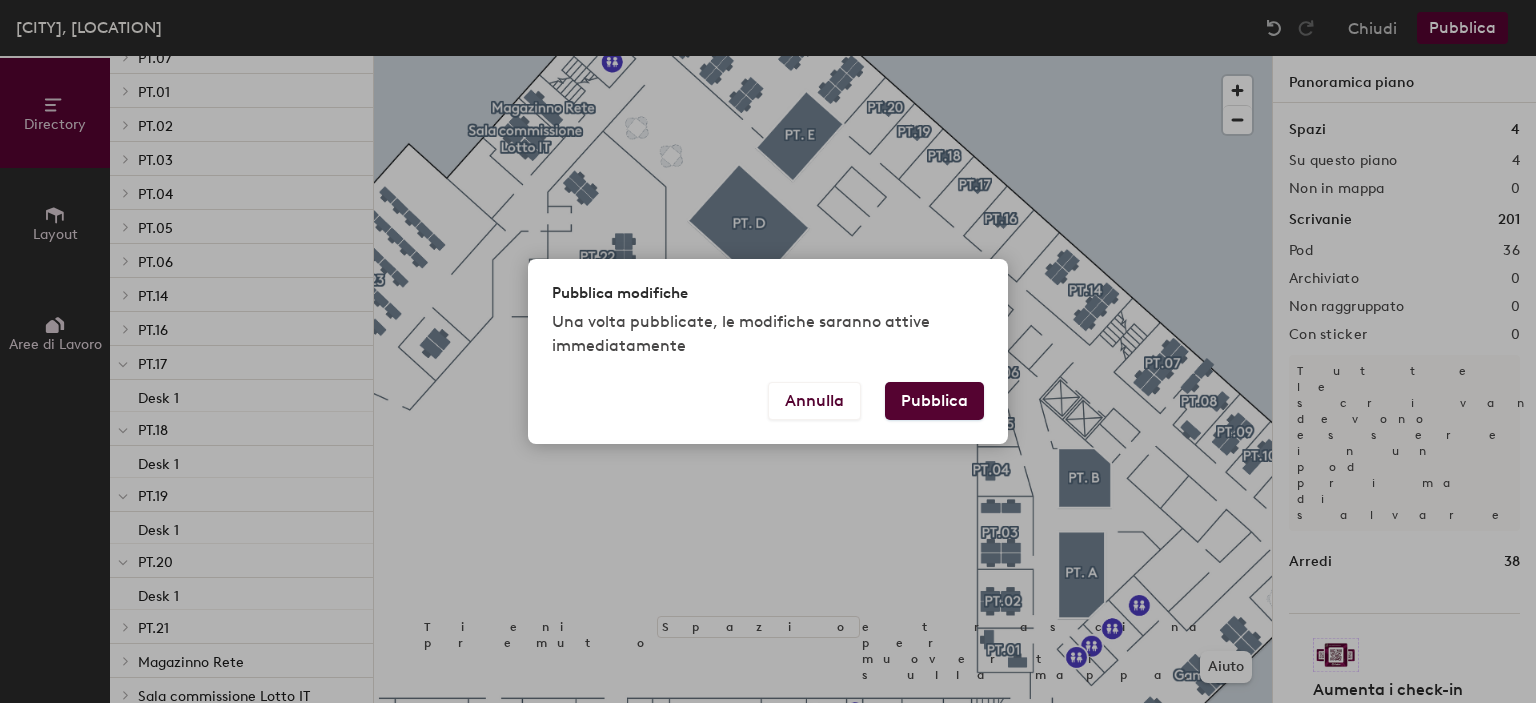 click on "Pubblica" at bounding box center (934, 401) 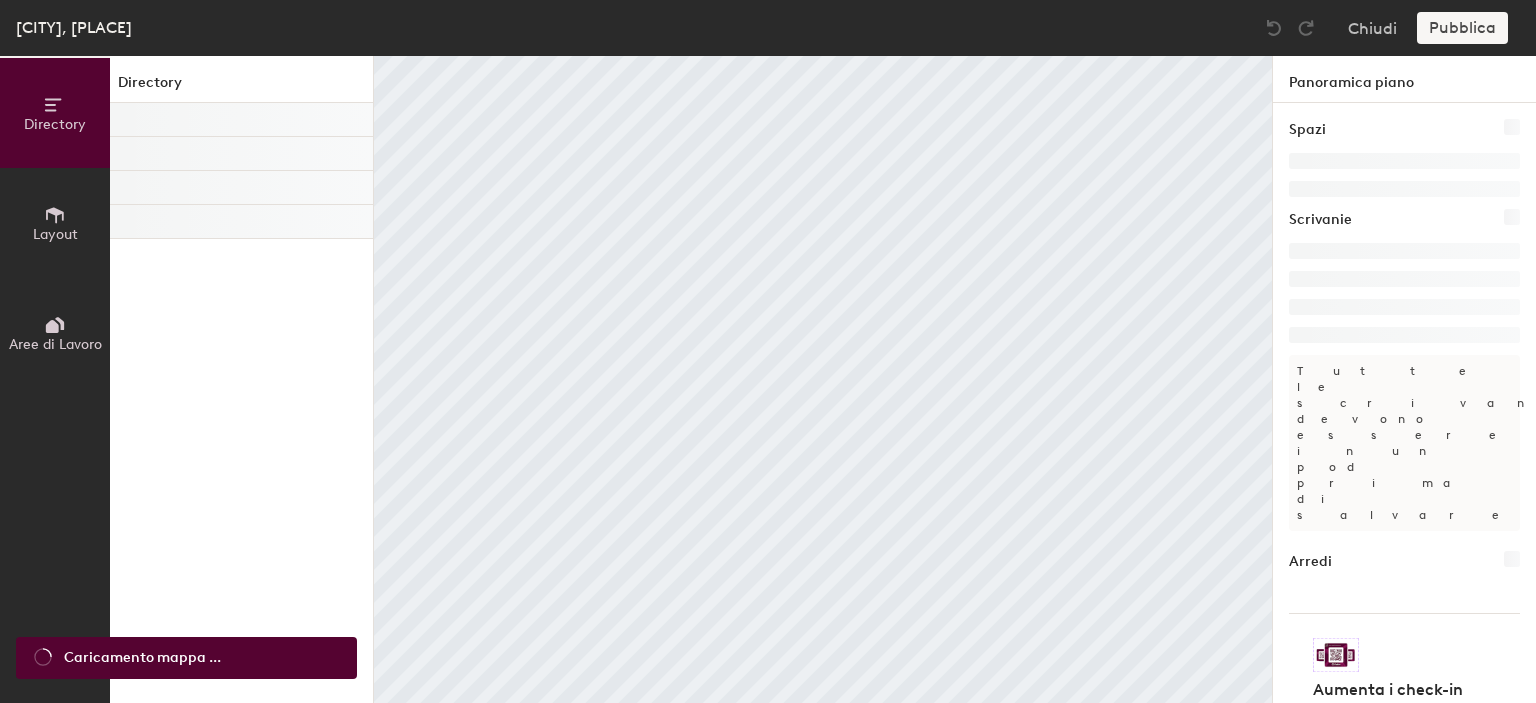 scroll, scrollTop: 0, scrollLeft: 0, axis: both 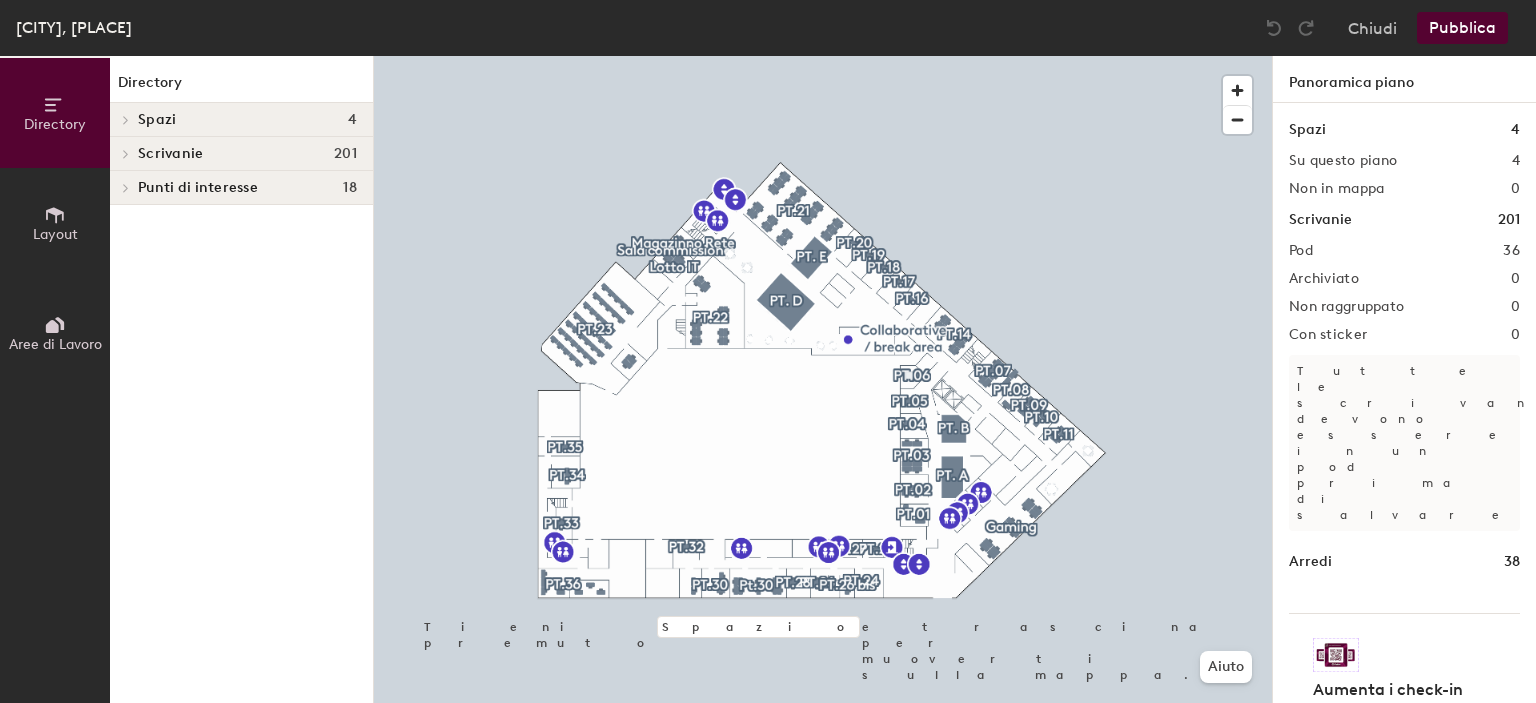 click 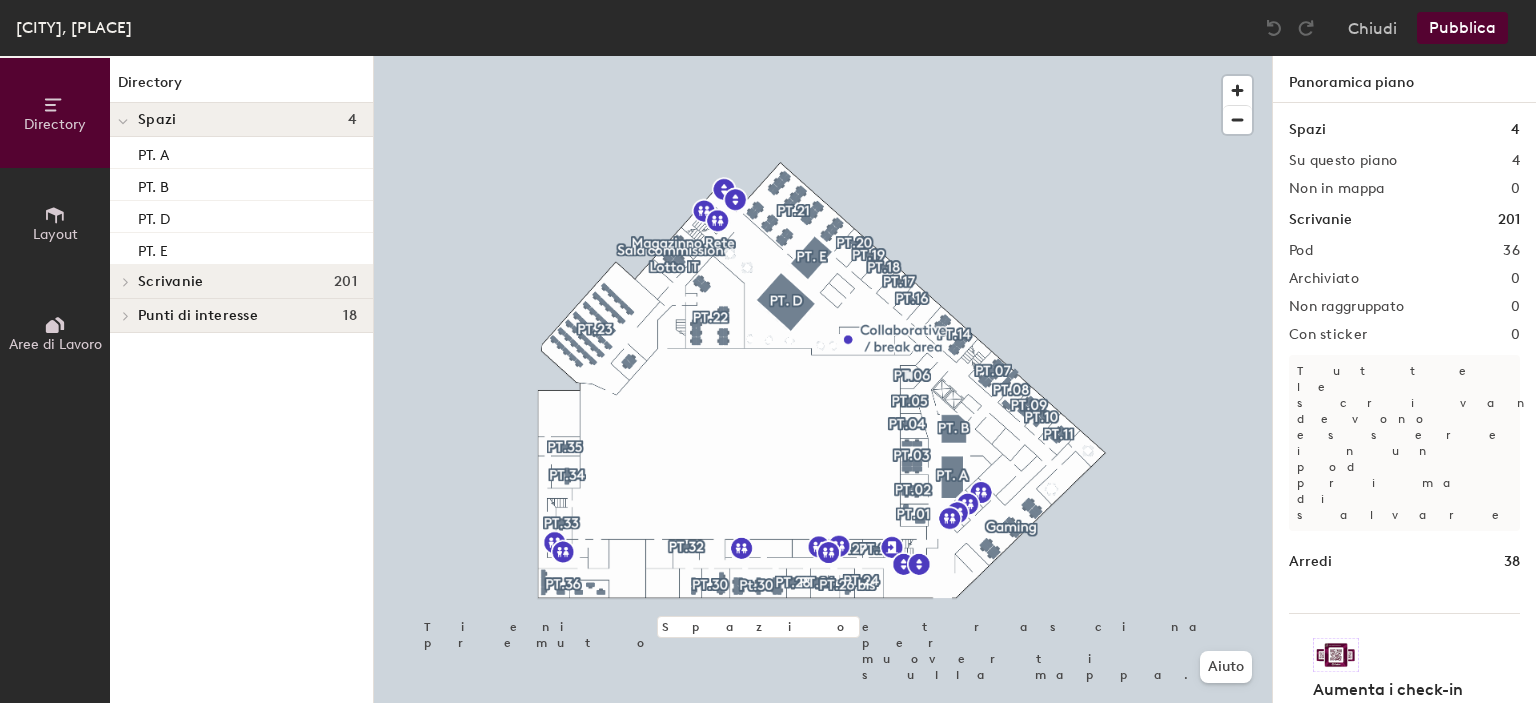 click 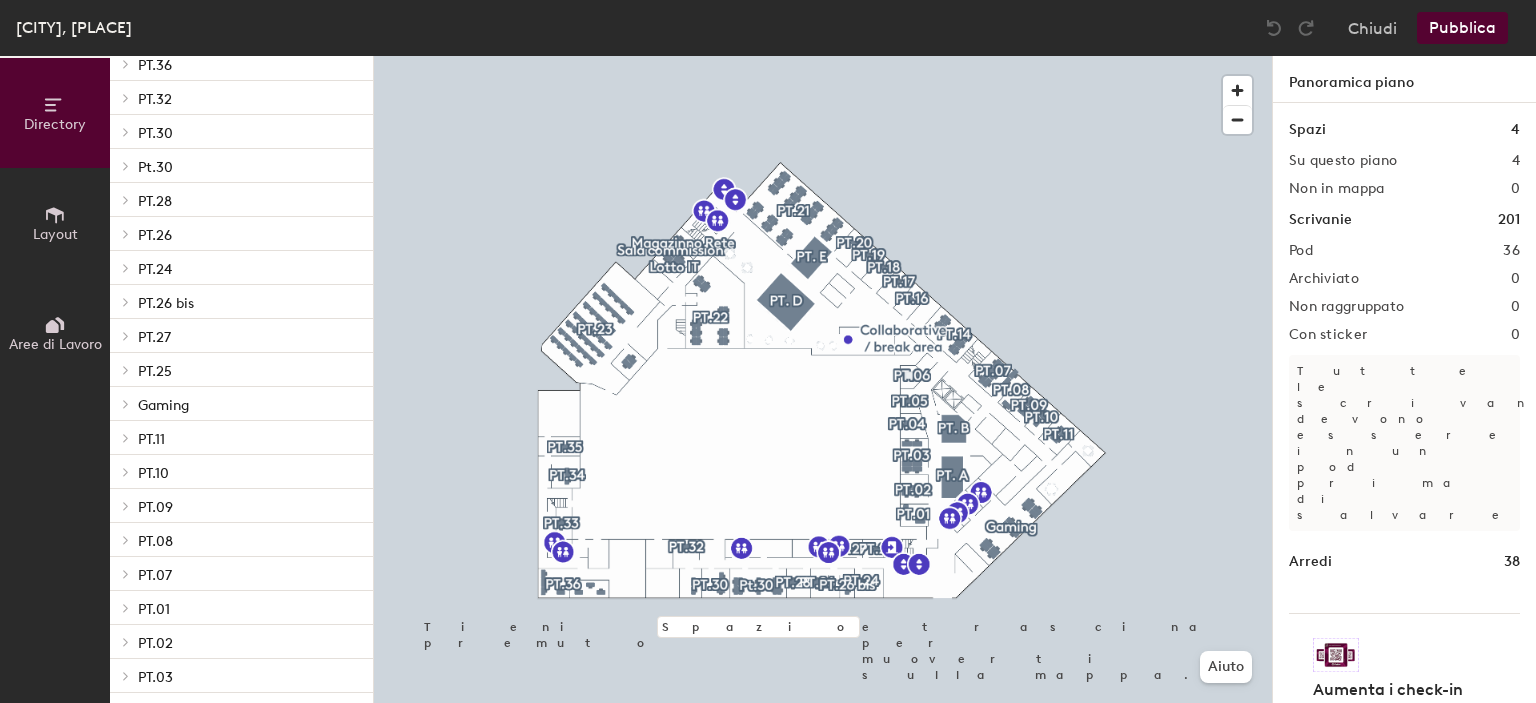 scroll, scrollTop: 869, scrollLeft: 0, axis: vertical 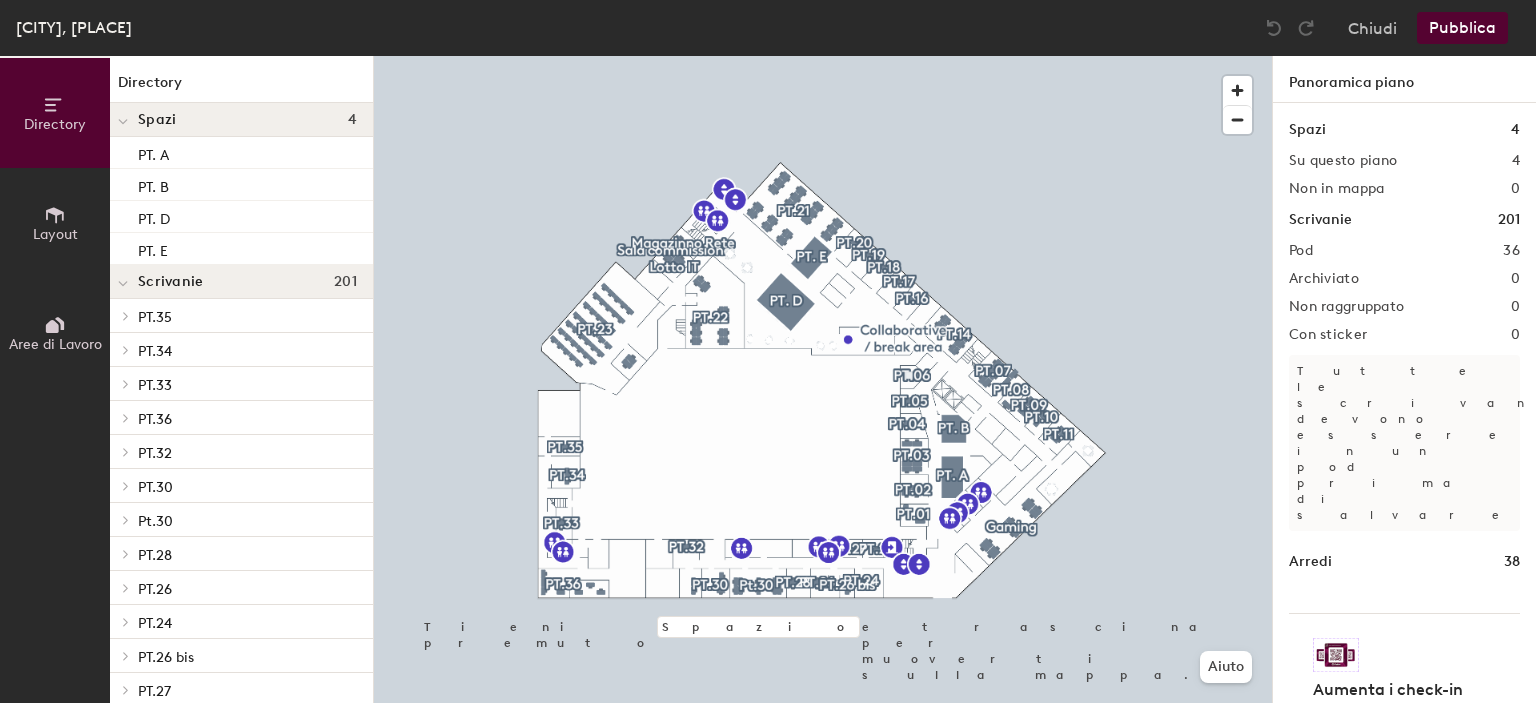 click on "Layout" 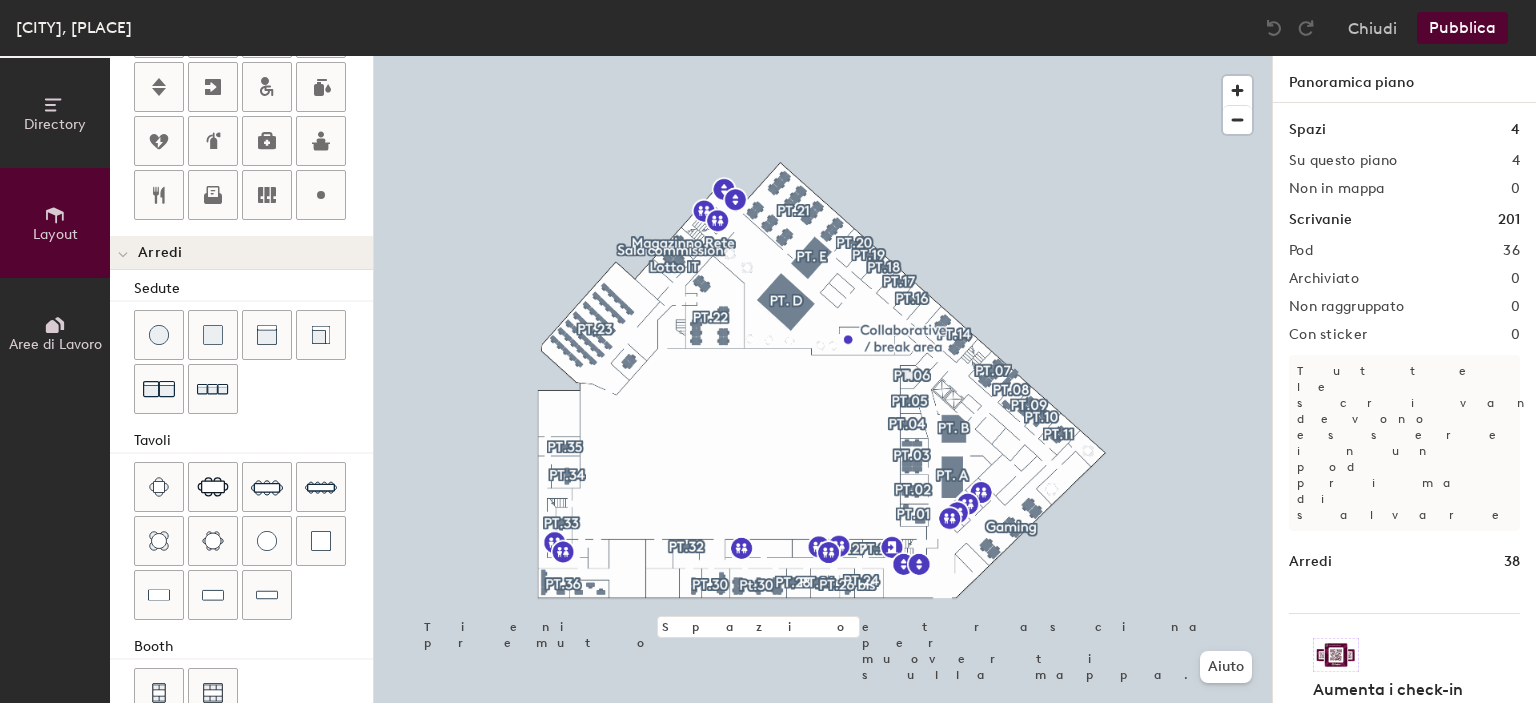 scroll, scrollTop: 521, scrollLeft: 0, axis: vertical 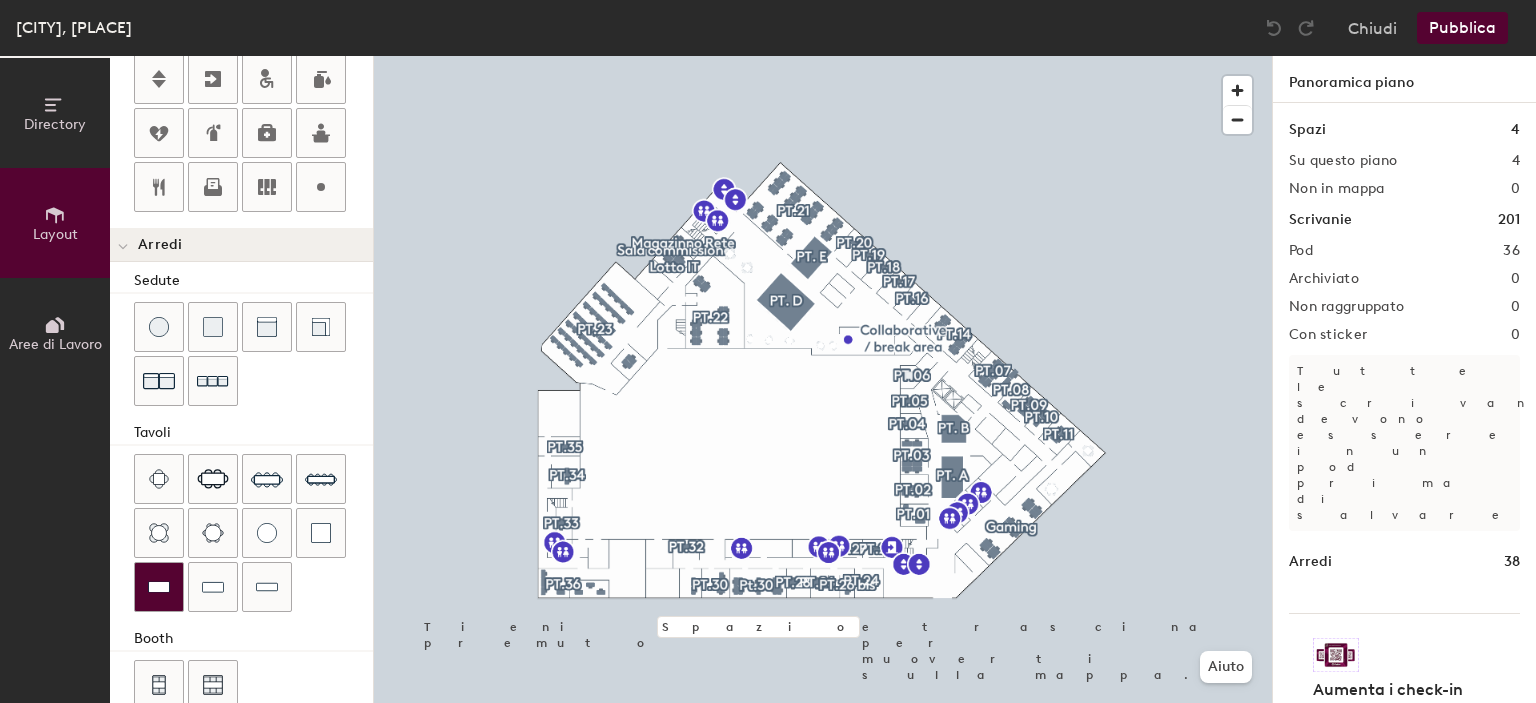 click 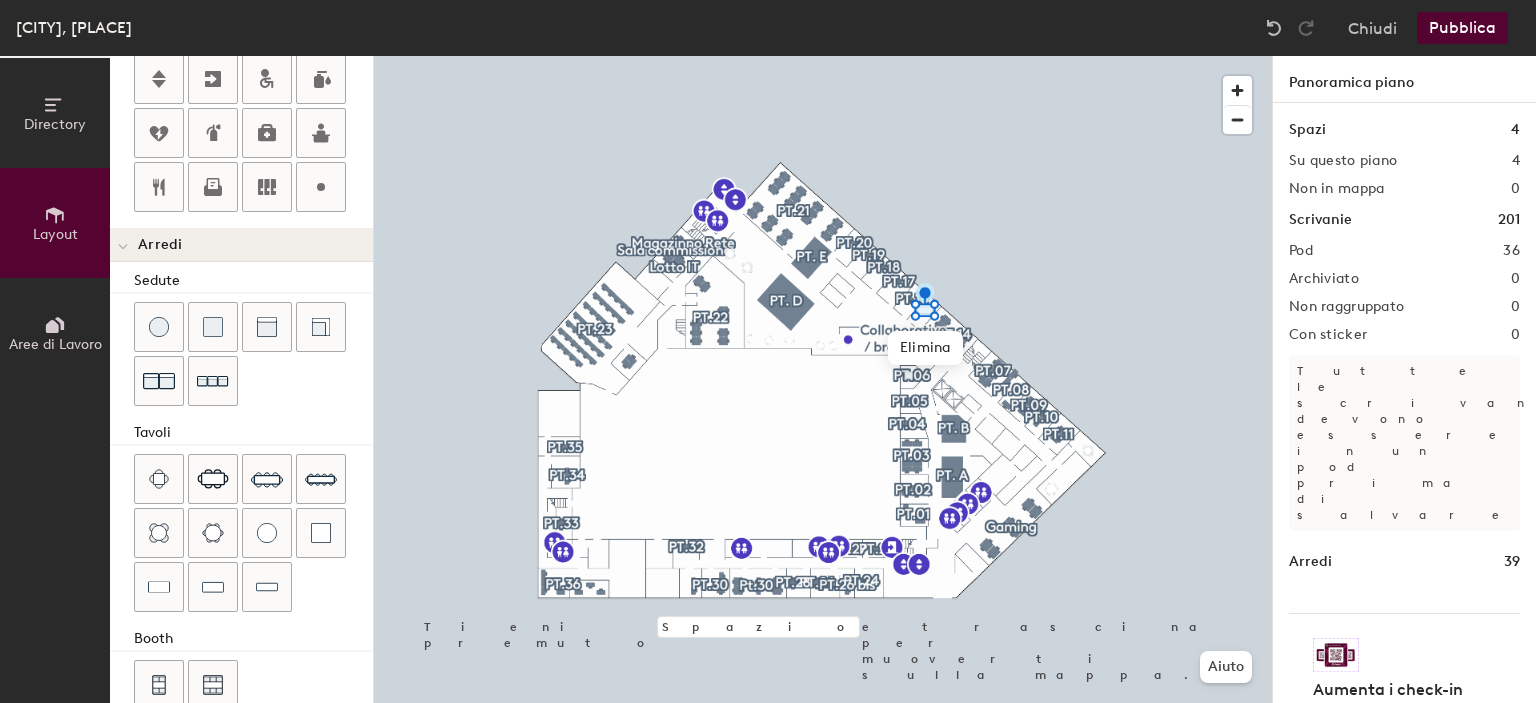 click on "Pubblica" 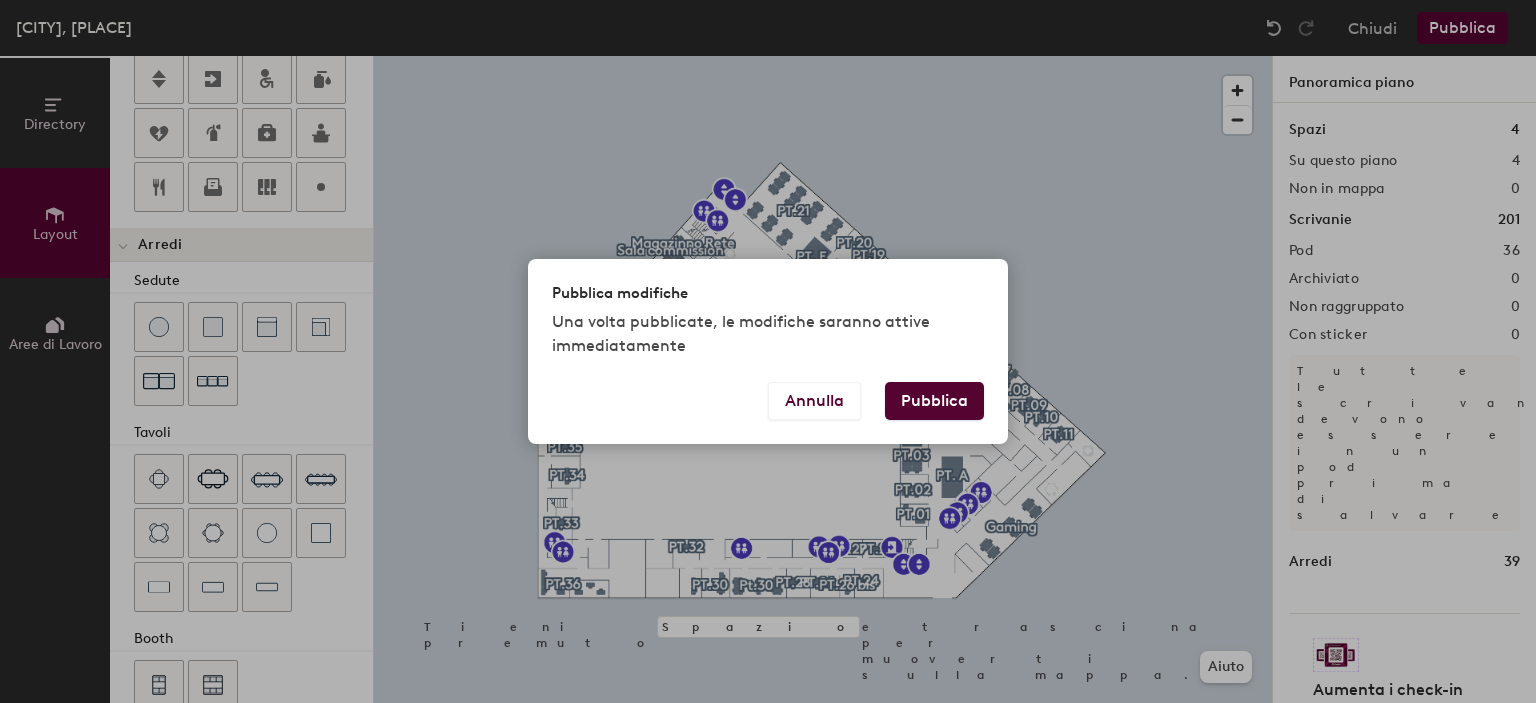 click on "Pubblica" at bounding box center [934, 401] 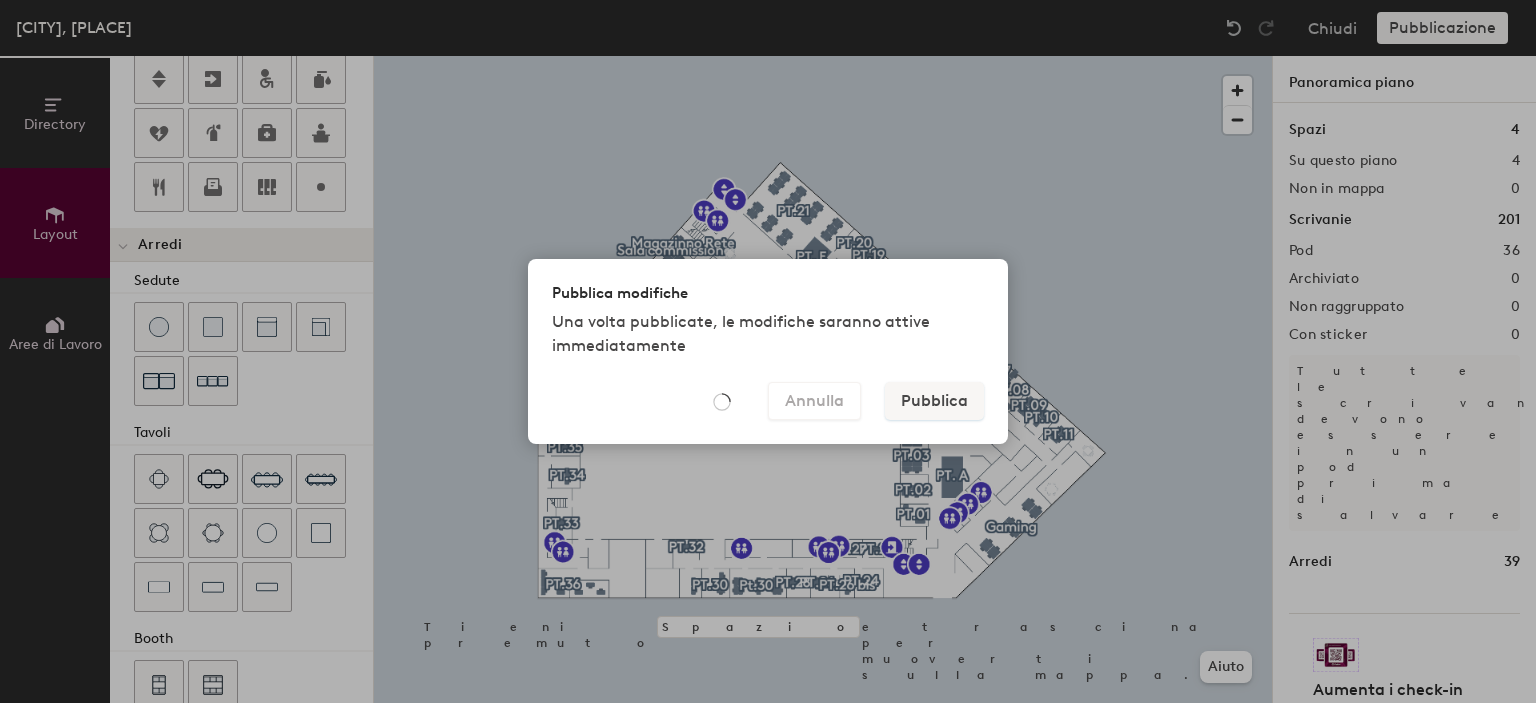 type on "20" 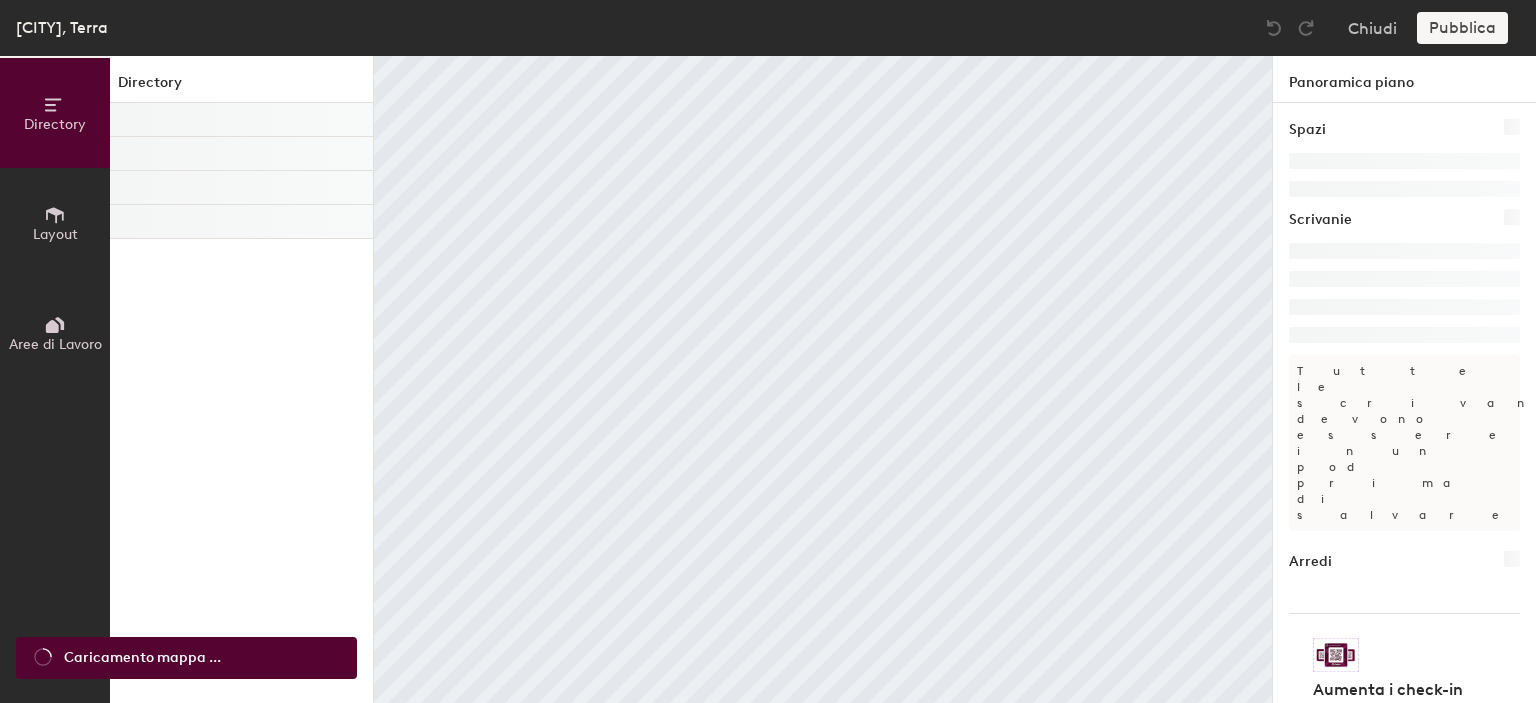 scroll, scrollTop: 0, scrollLeft: 0, axis: both 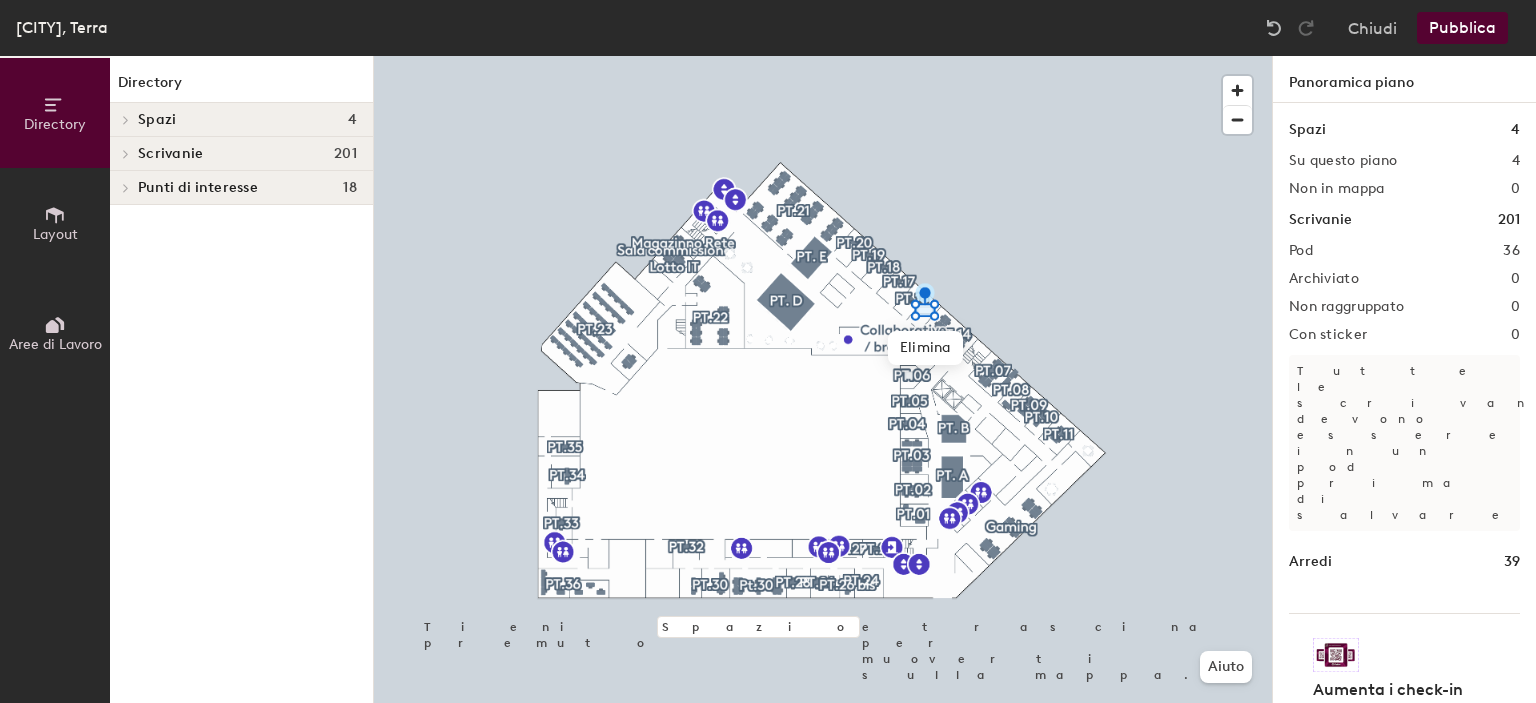 drag, startPoint x: 932, startPoint y: 335, endPoint x: 125, endPoint y: 151, distance: 827.7107 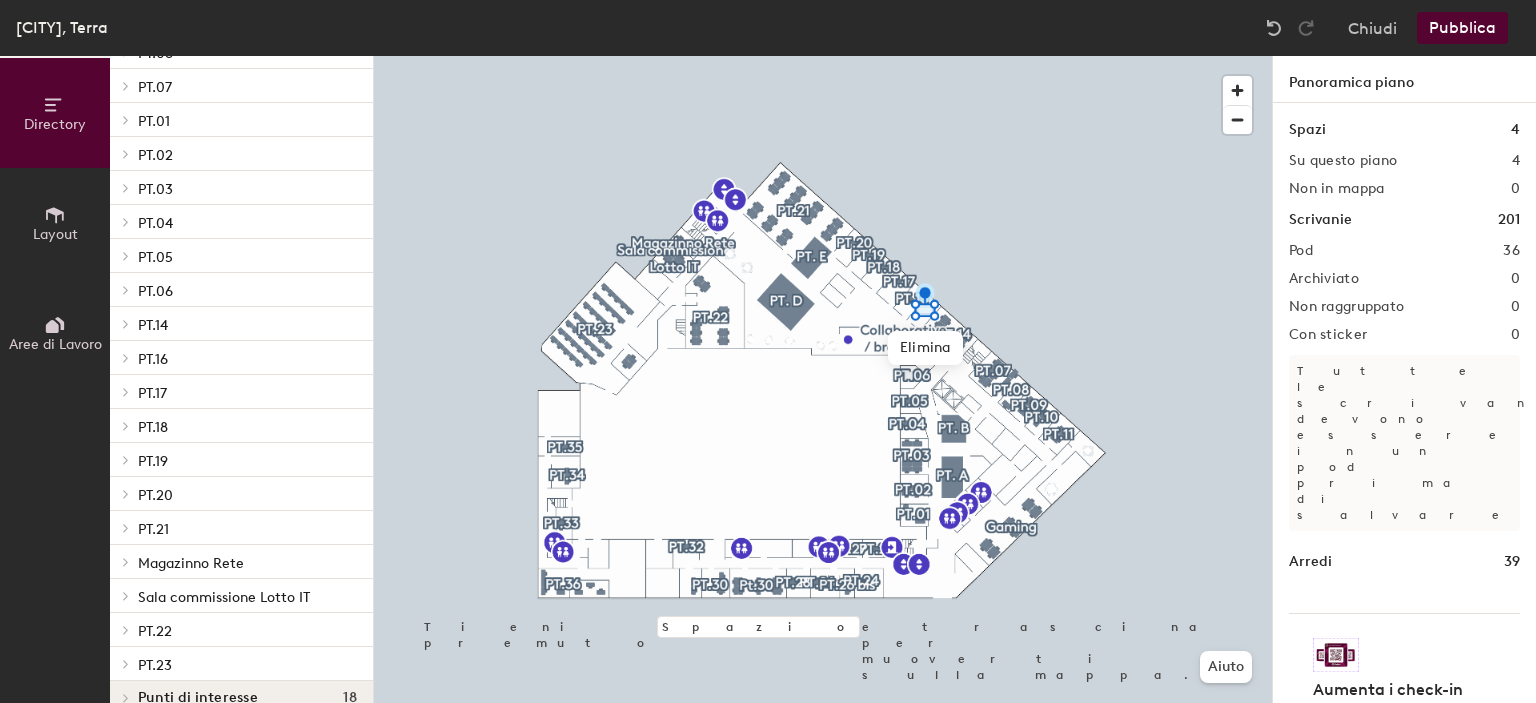 scroll, scrollTop: 741, scrollLeft: 0, axis: vertical 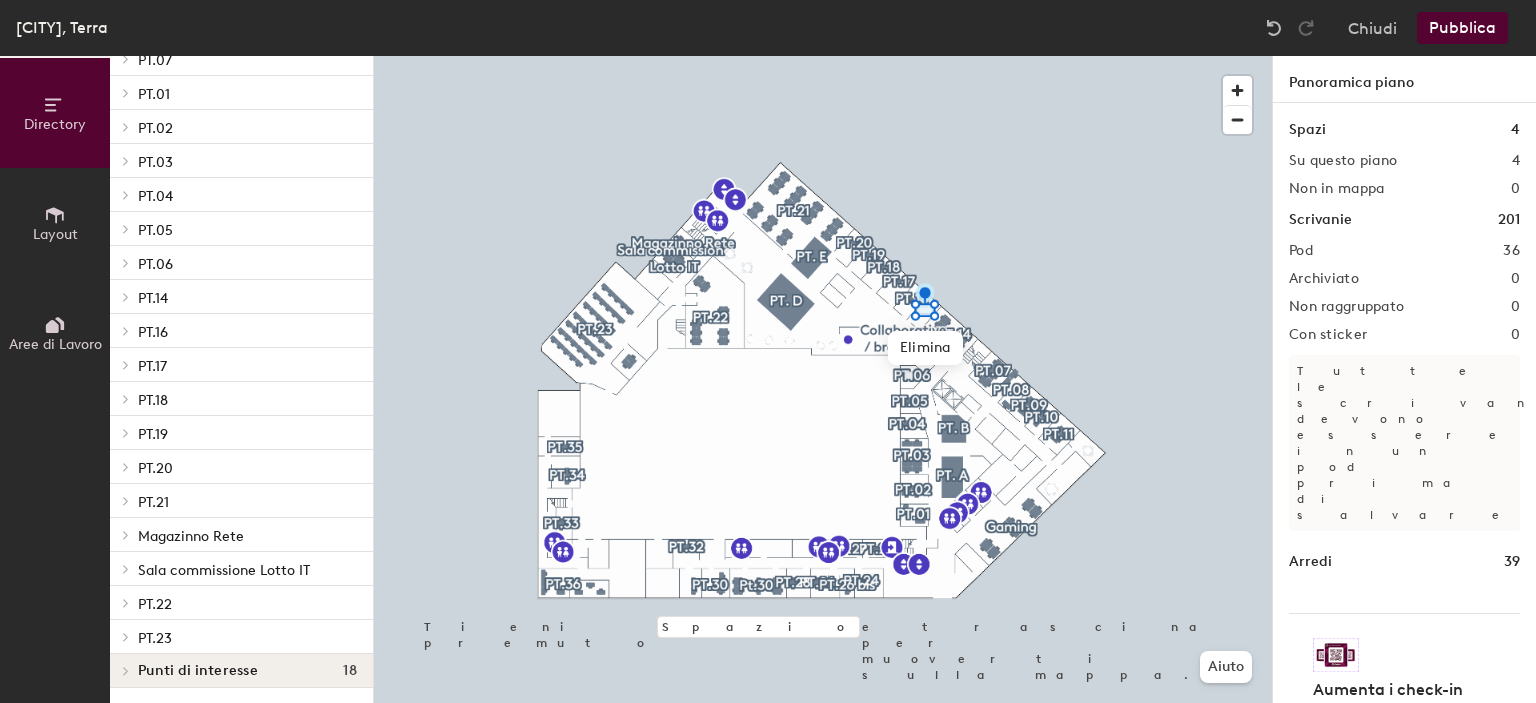click 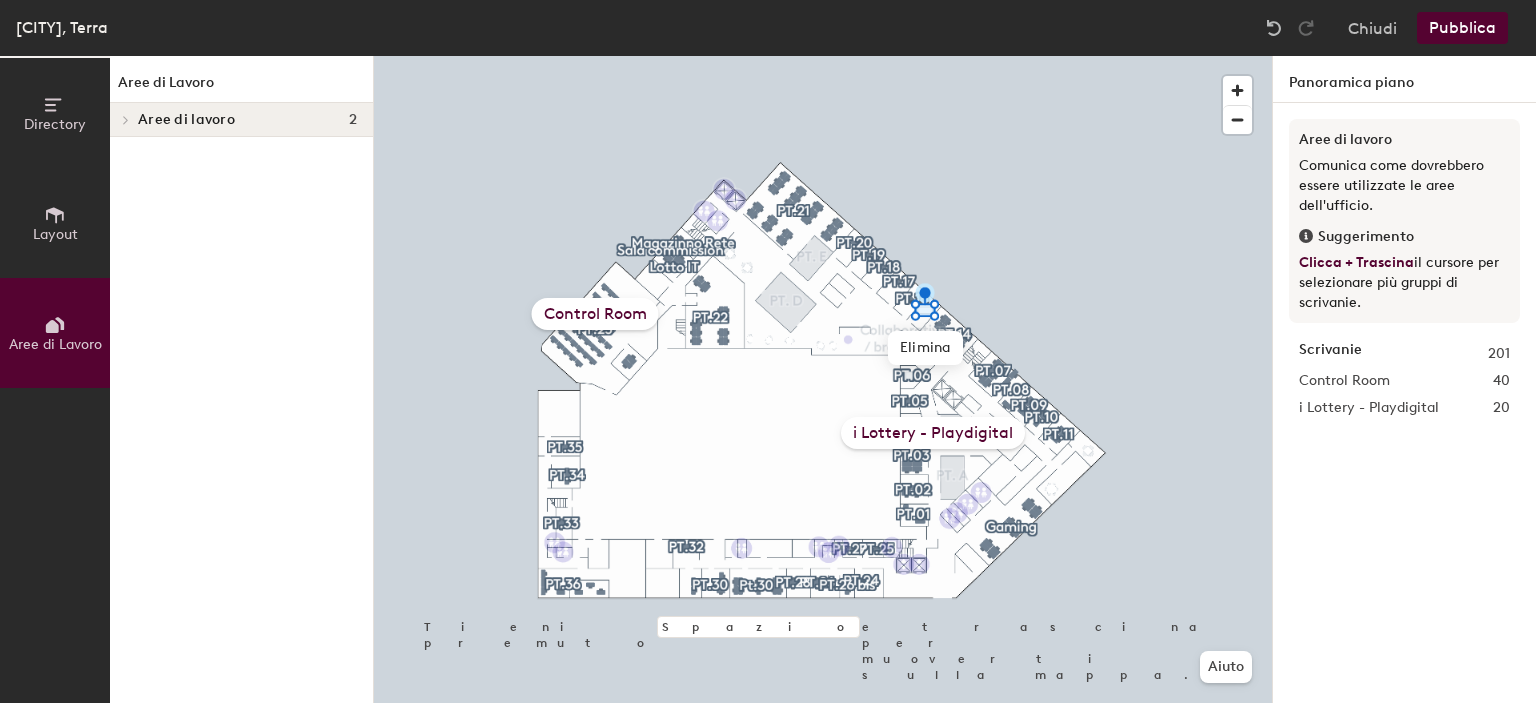 click on "Layout" 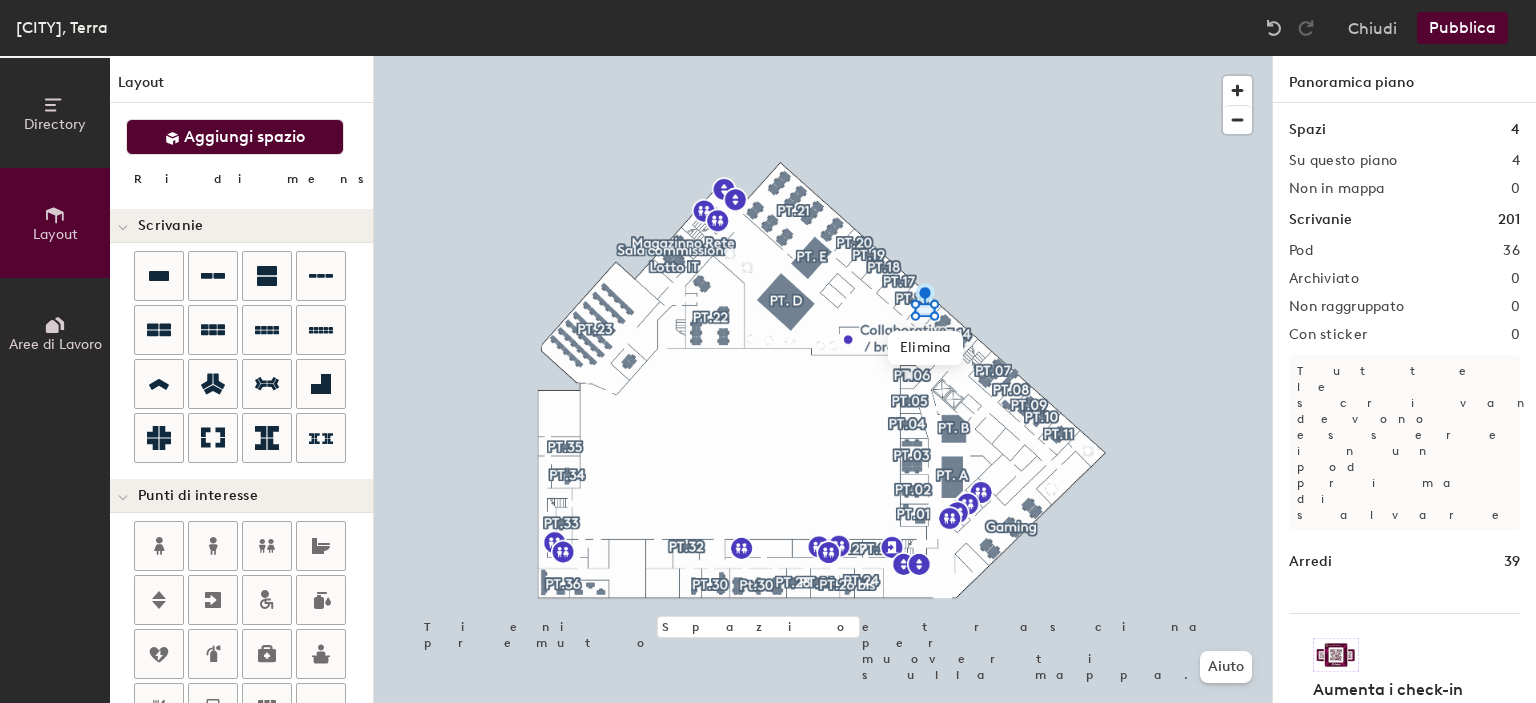 click on "Aggiungi spazio" 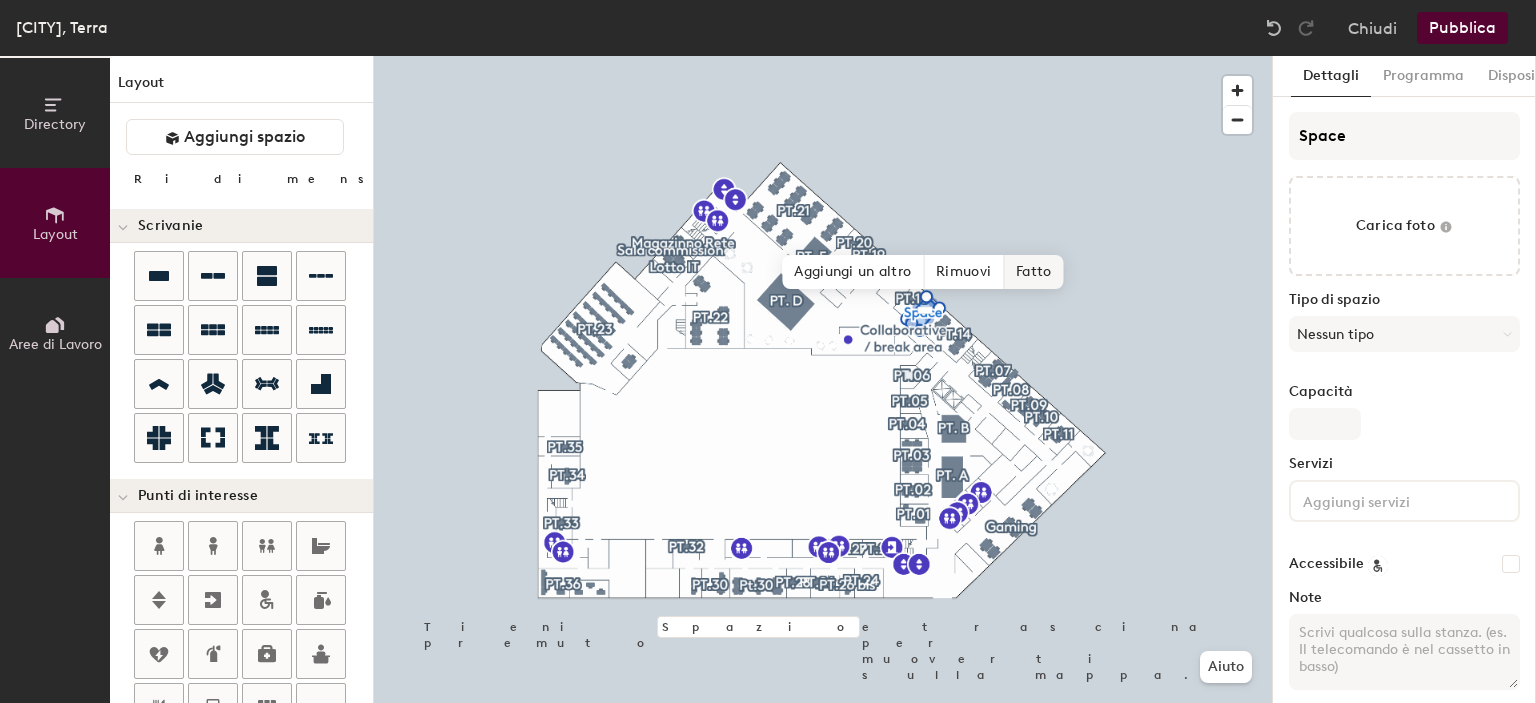 click on "Fatto" 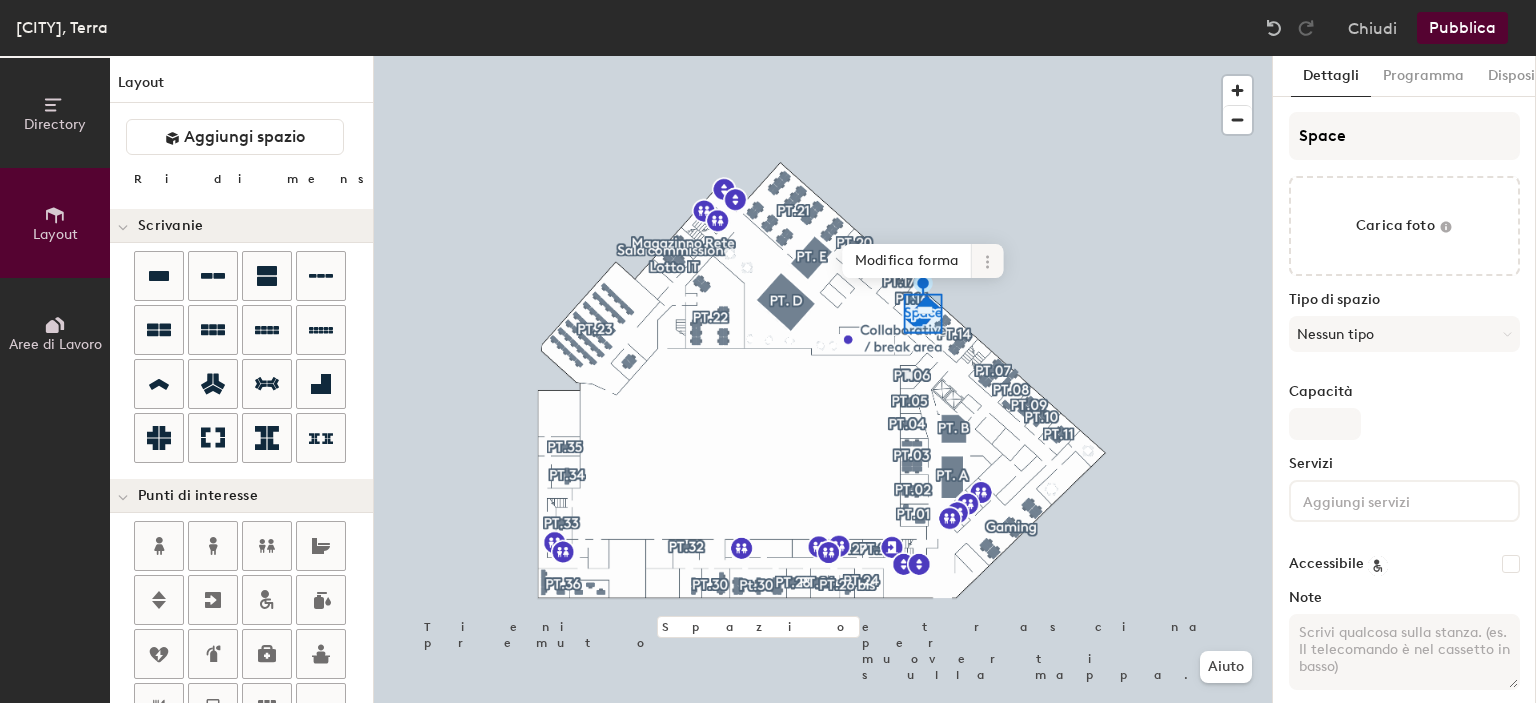 click 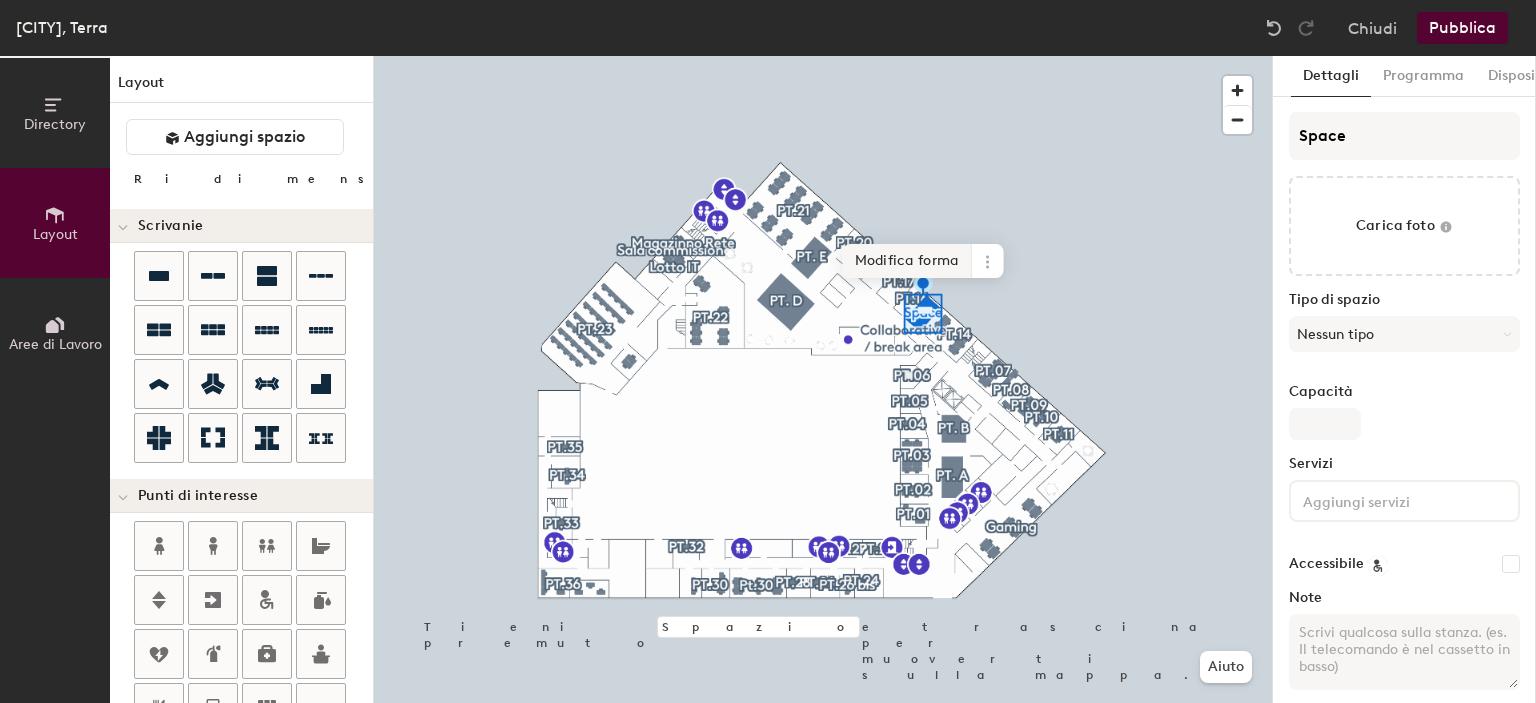 click on "Modifica forma" 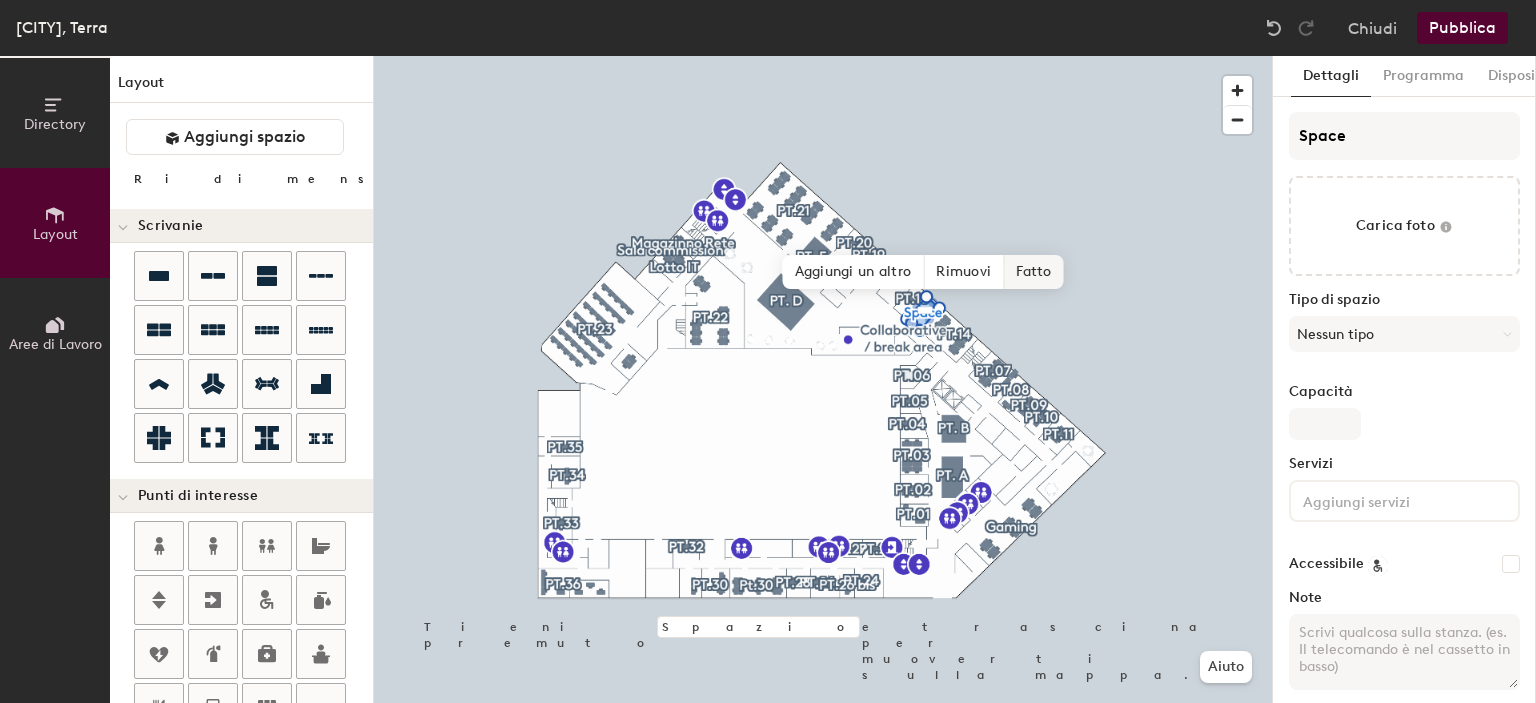 click on "Fatto" 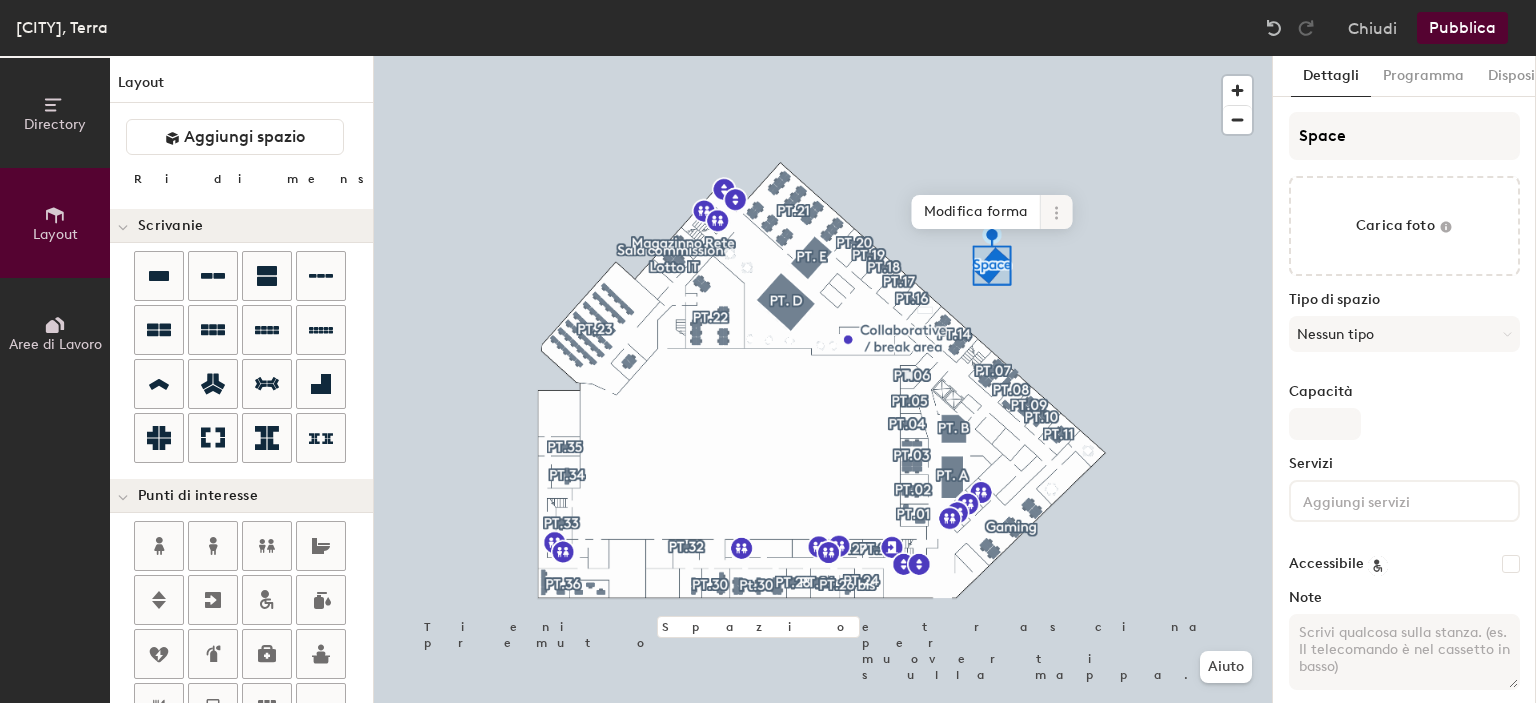 click 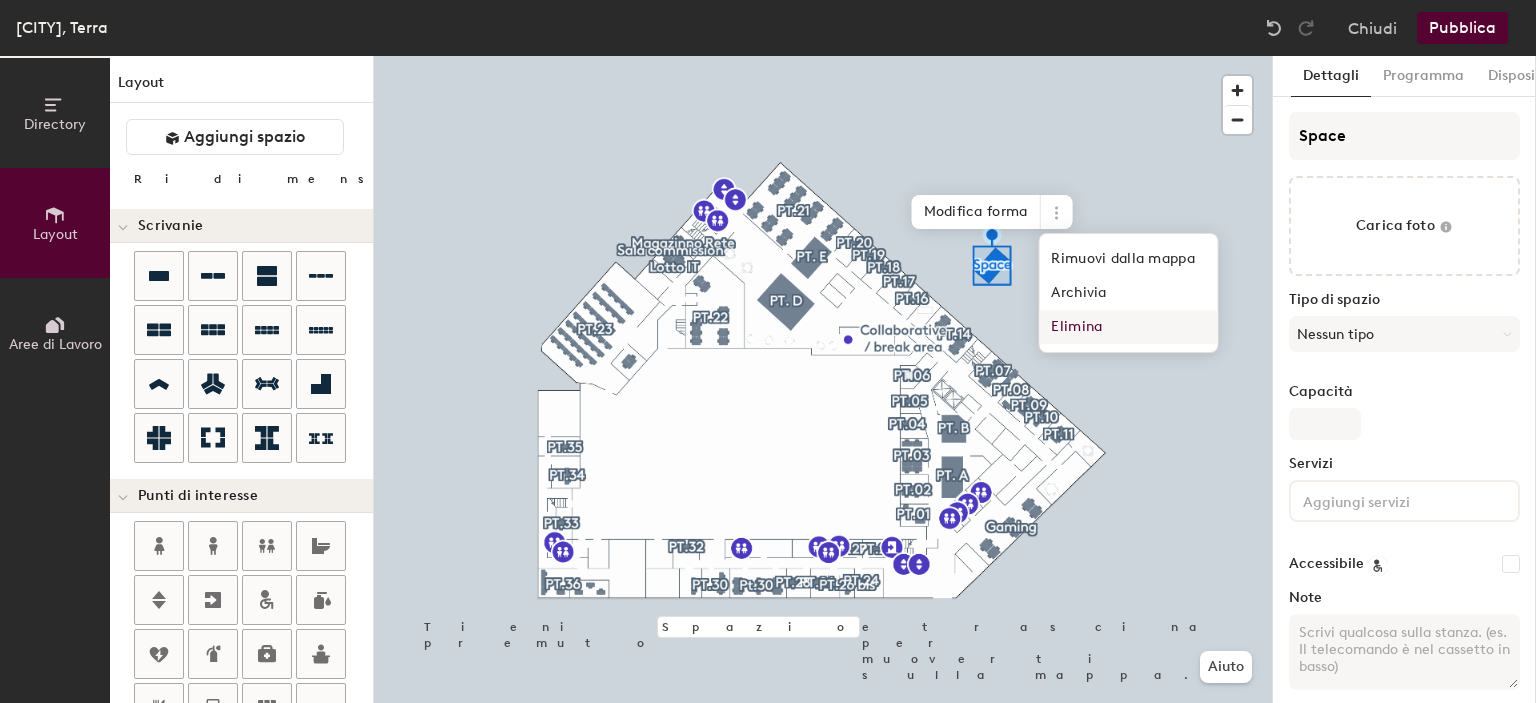 click on "Elimina" 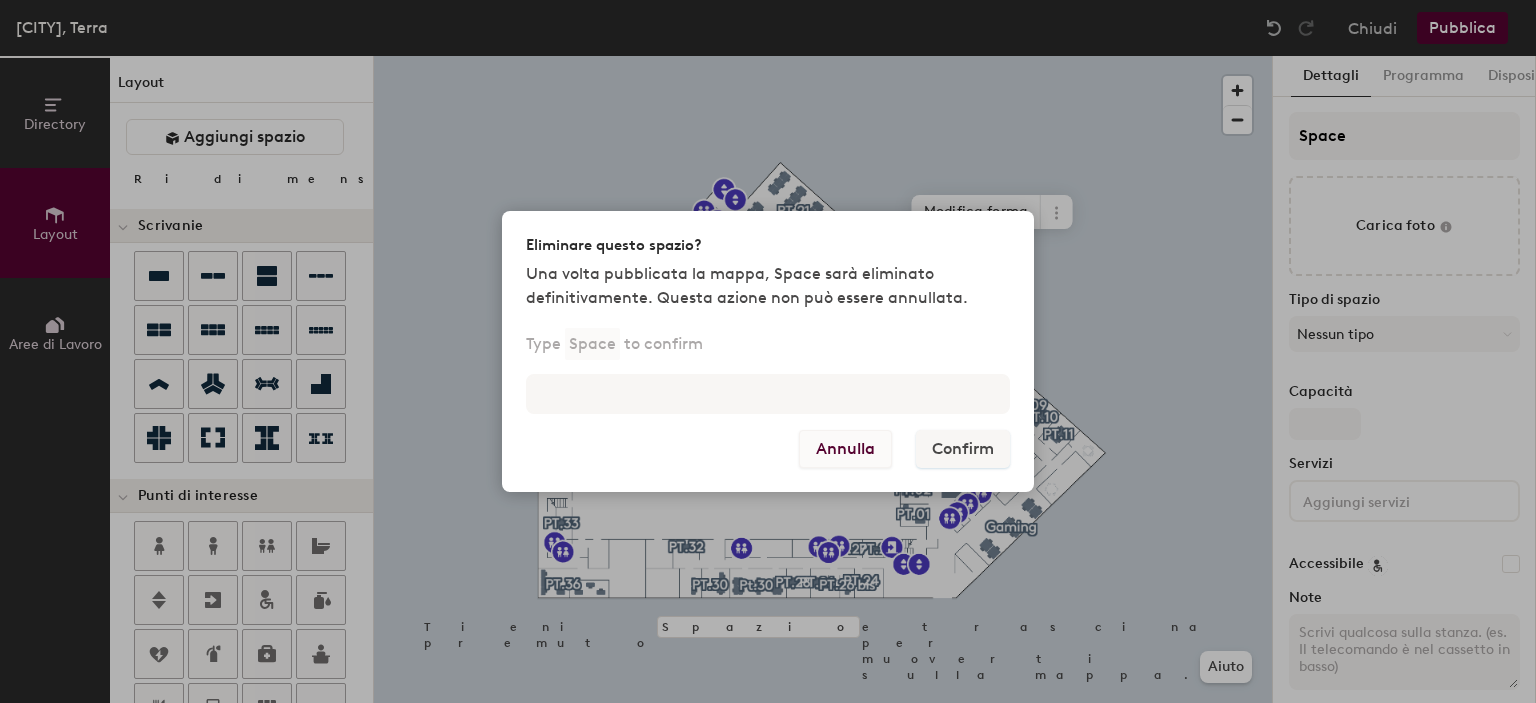 click on "Annulla" at bounding box center (845, 449) 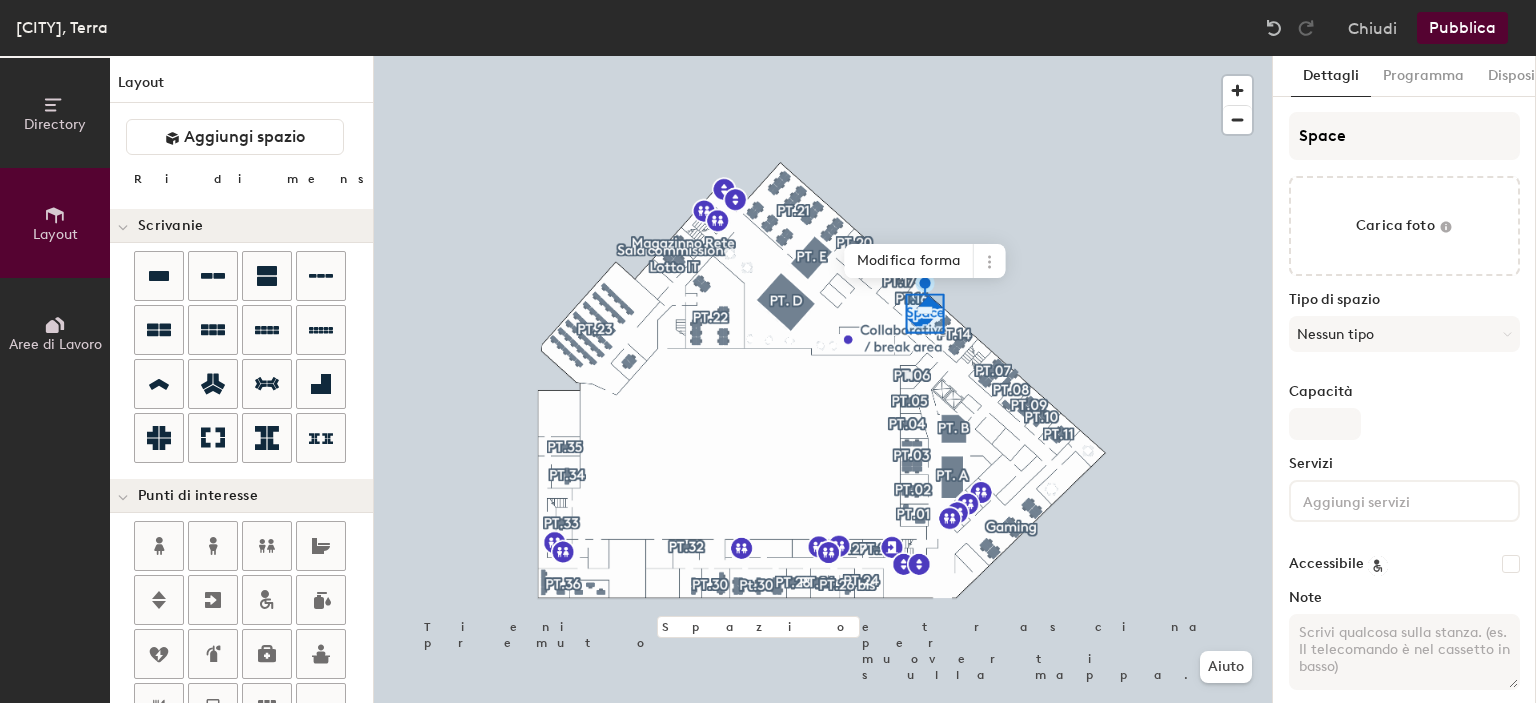 type on "20" 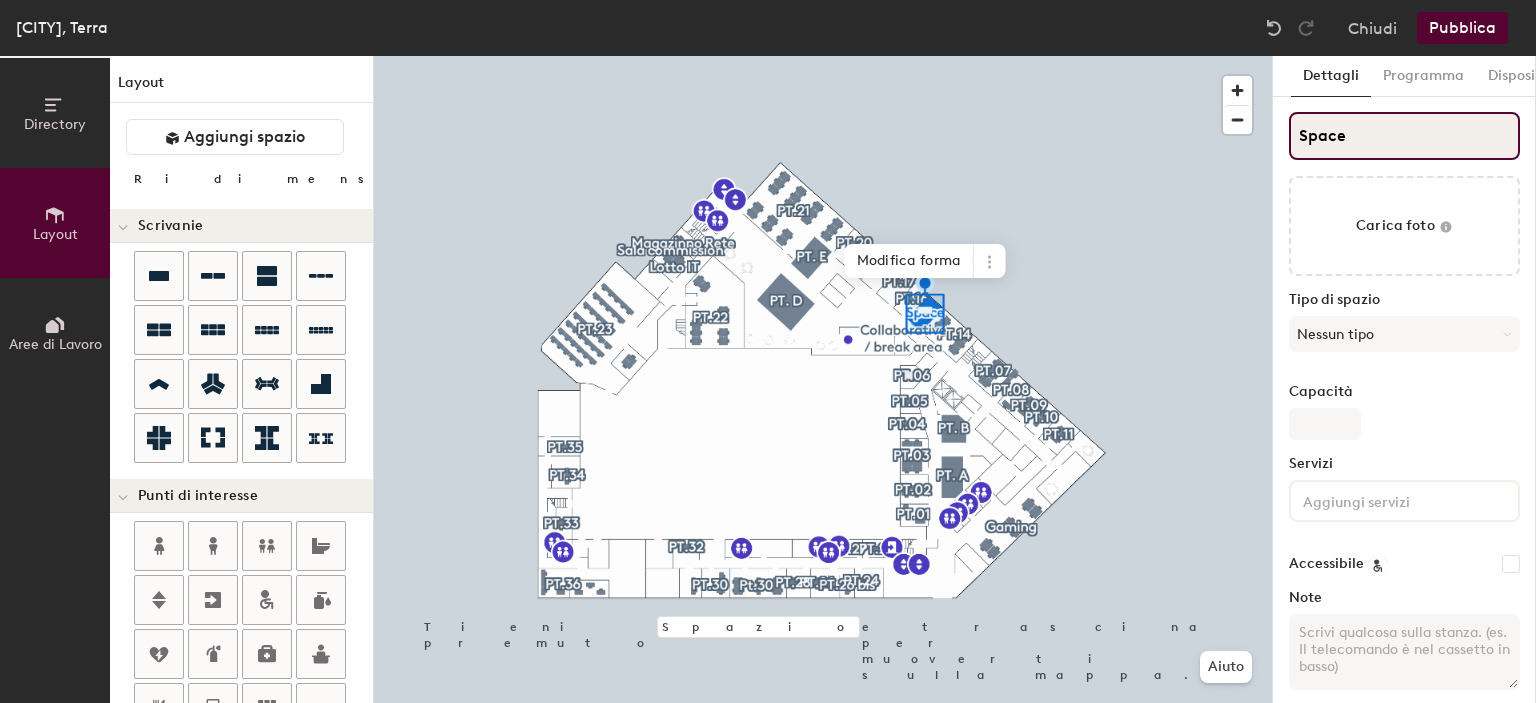 click on "Space" 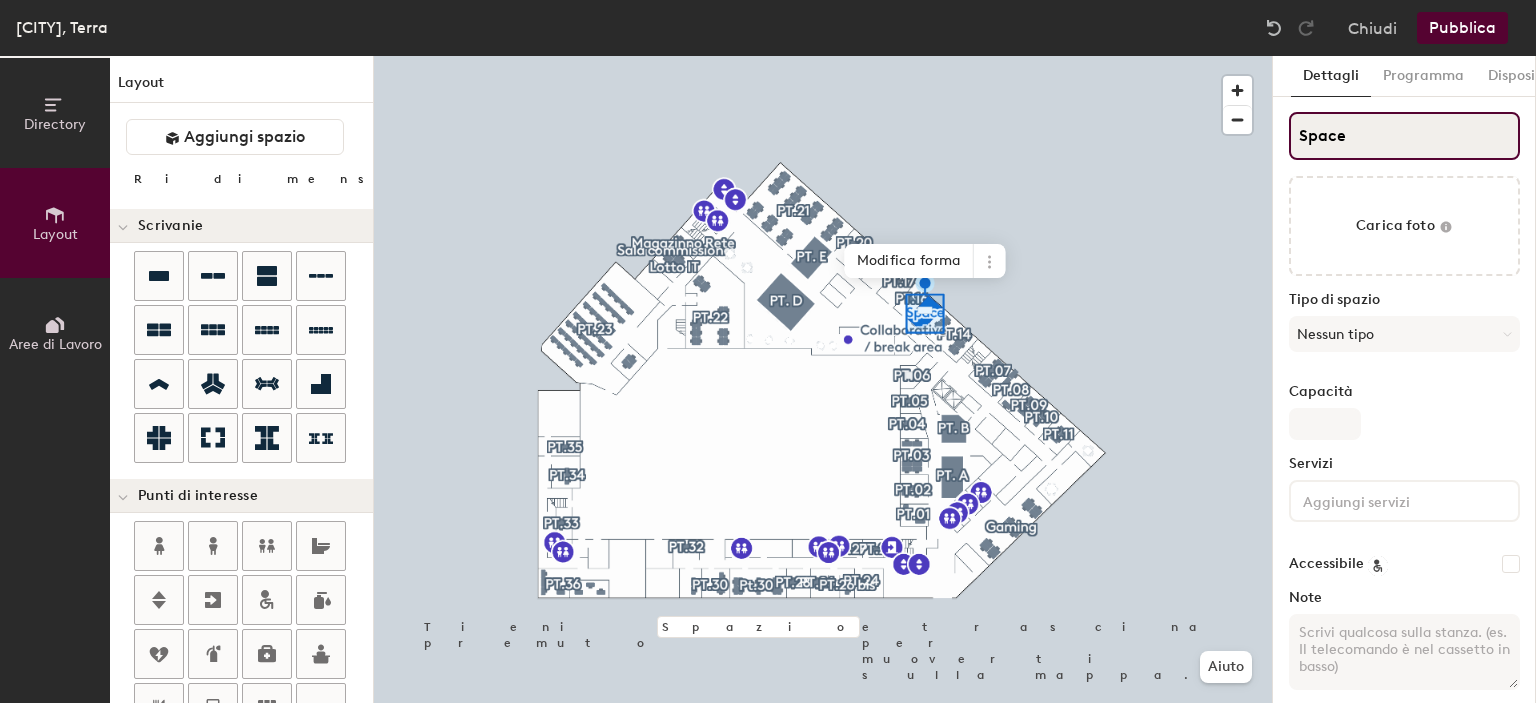 type on "Spac" 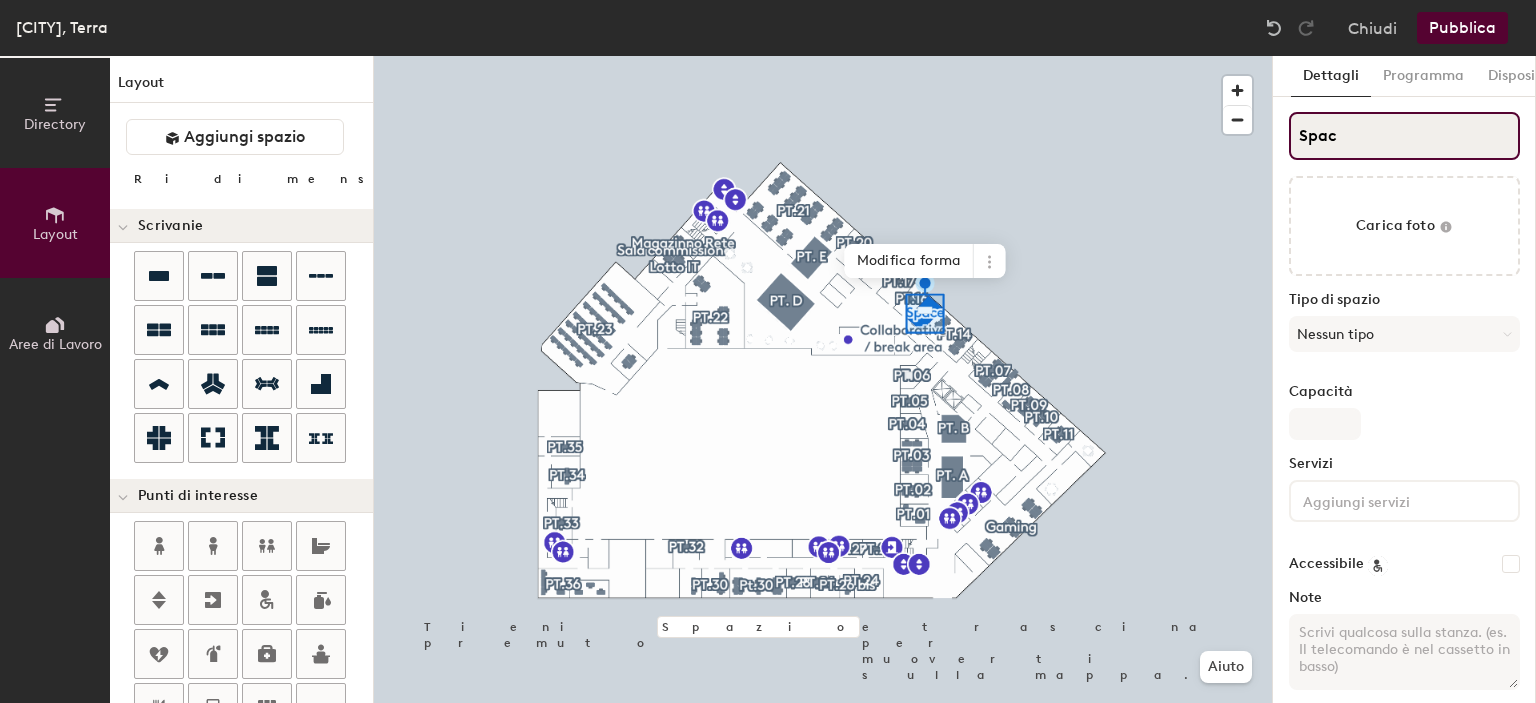 type on "20" 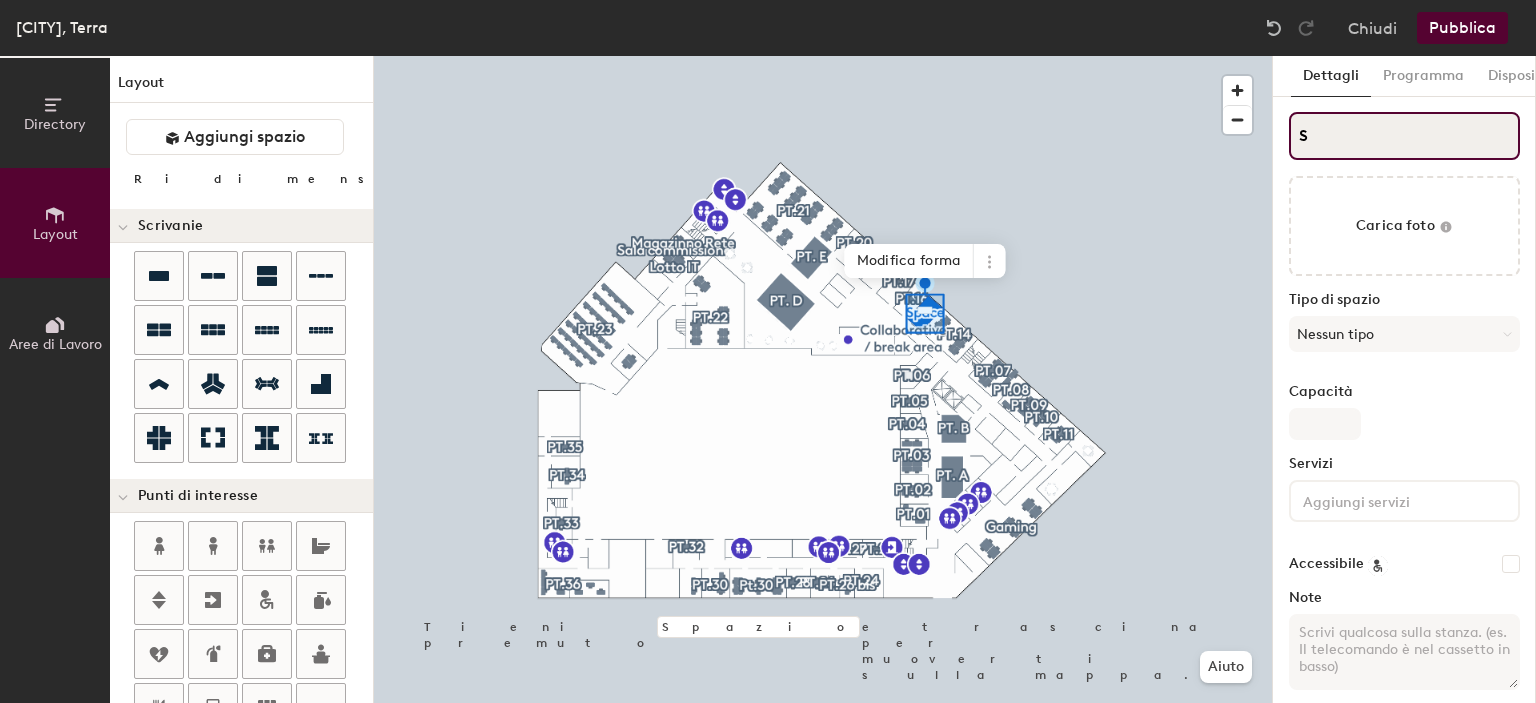 type on "S" 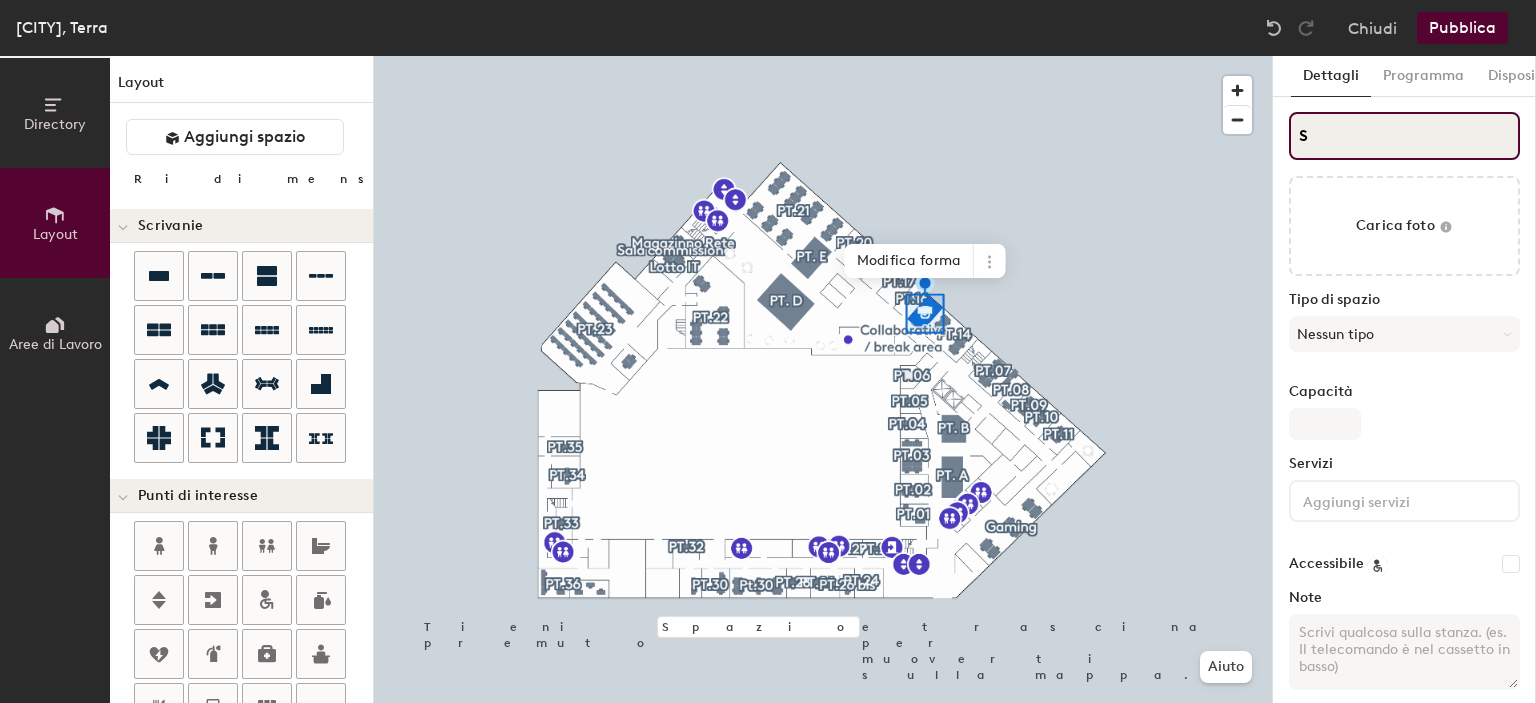 type on "20" 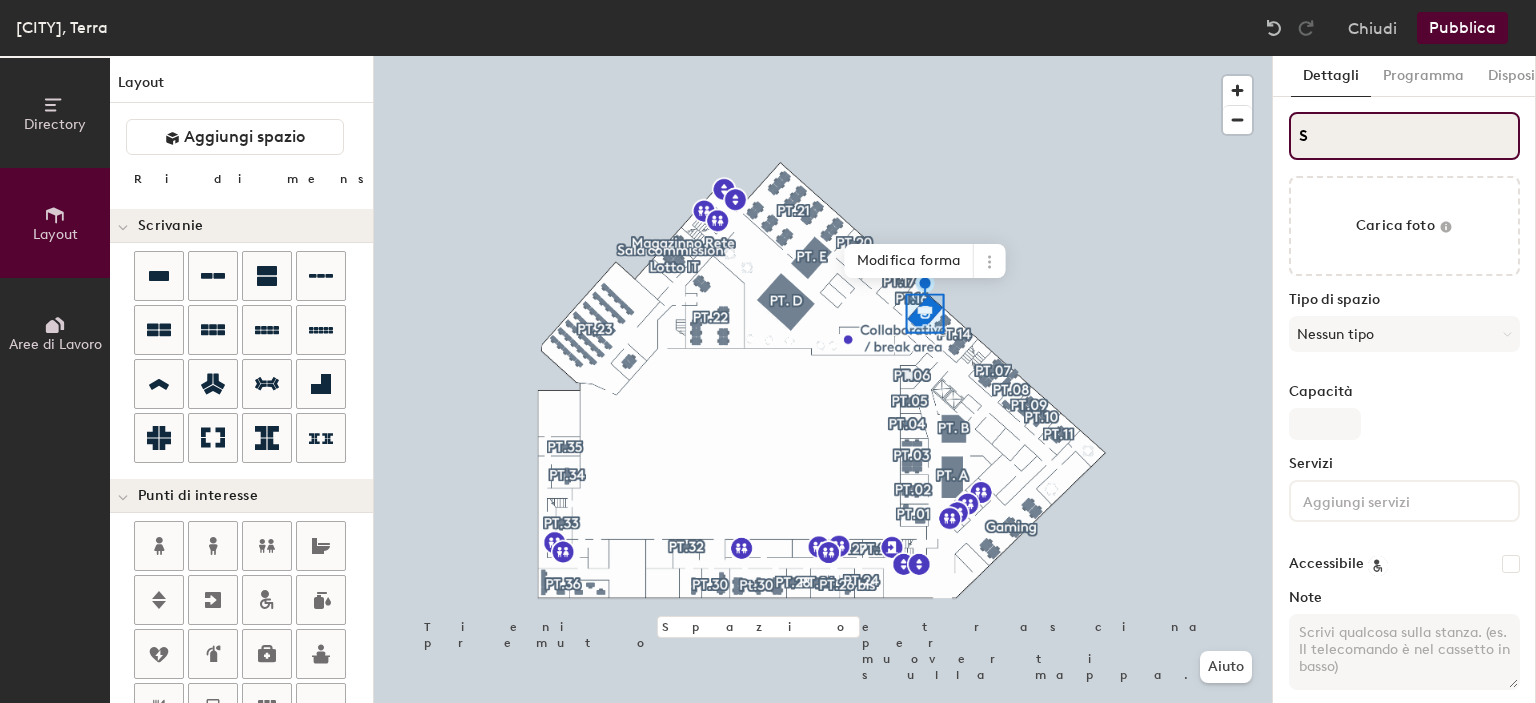 type on "SP" 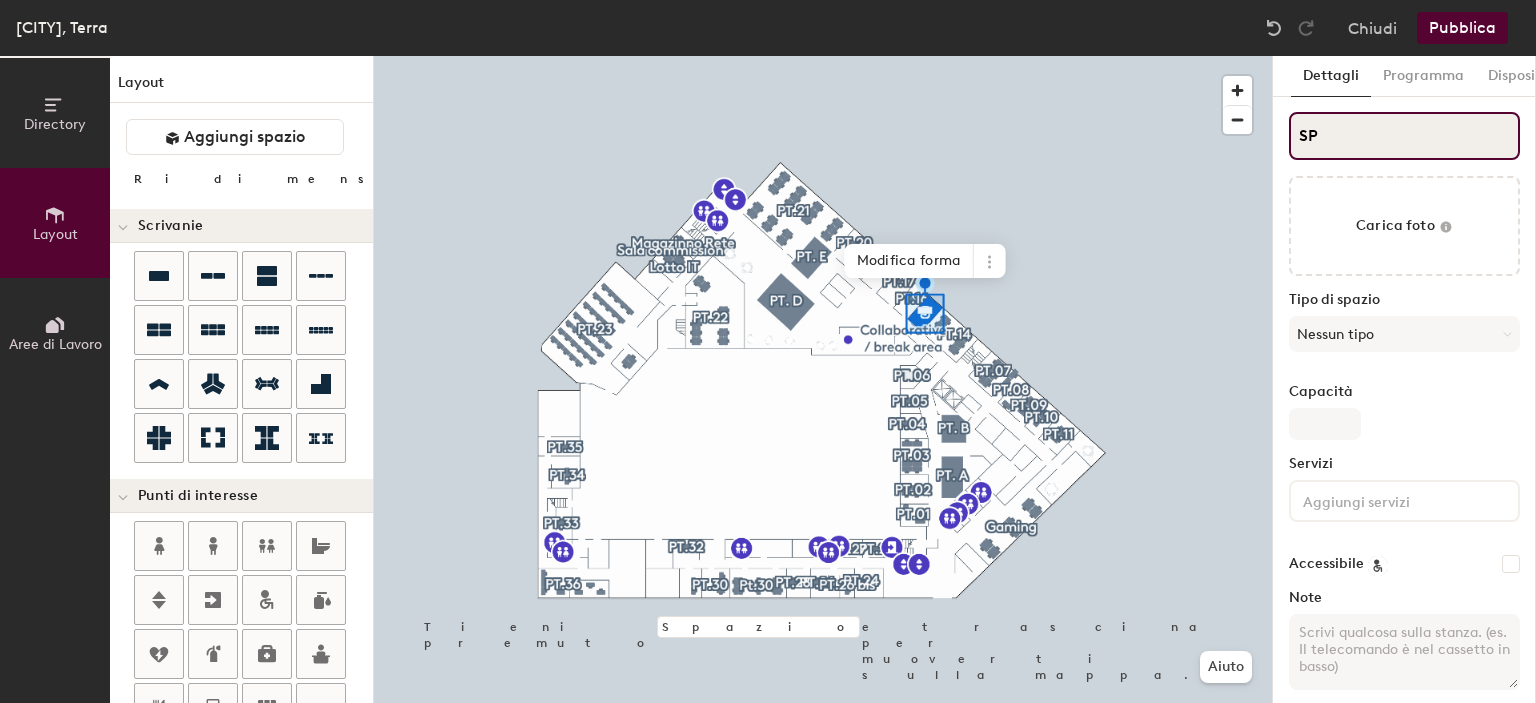 type on "20" 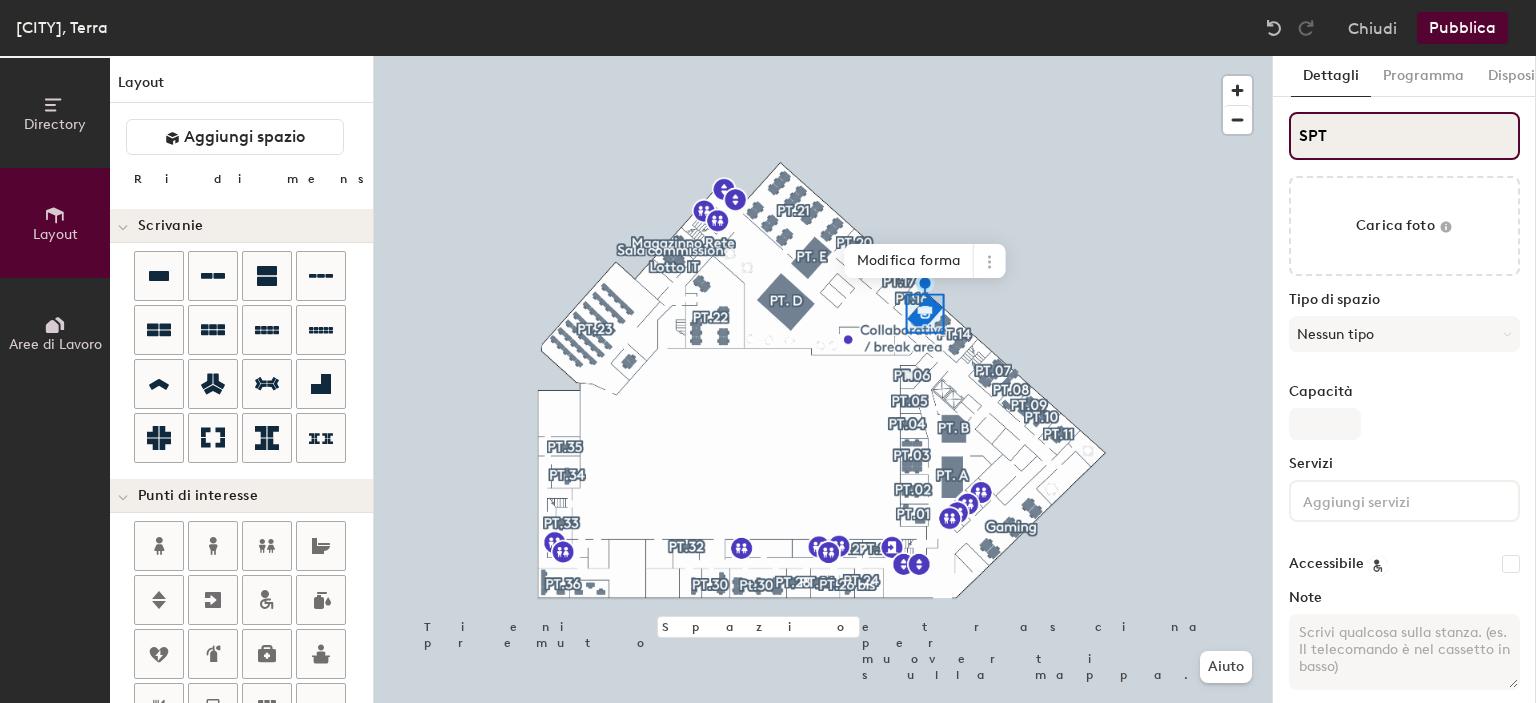 type on "20" 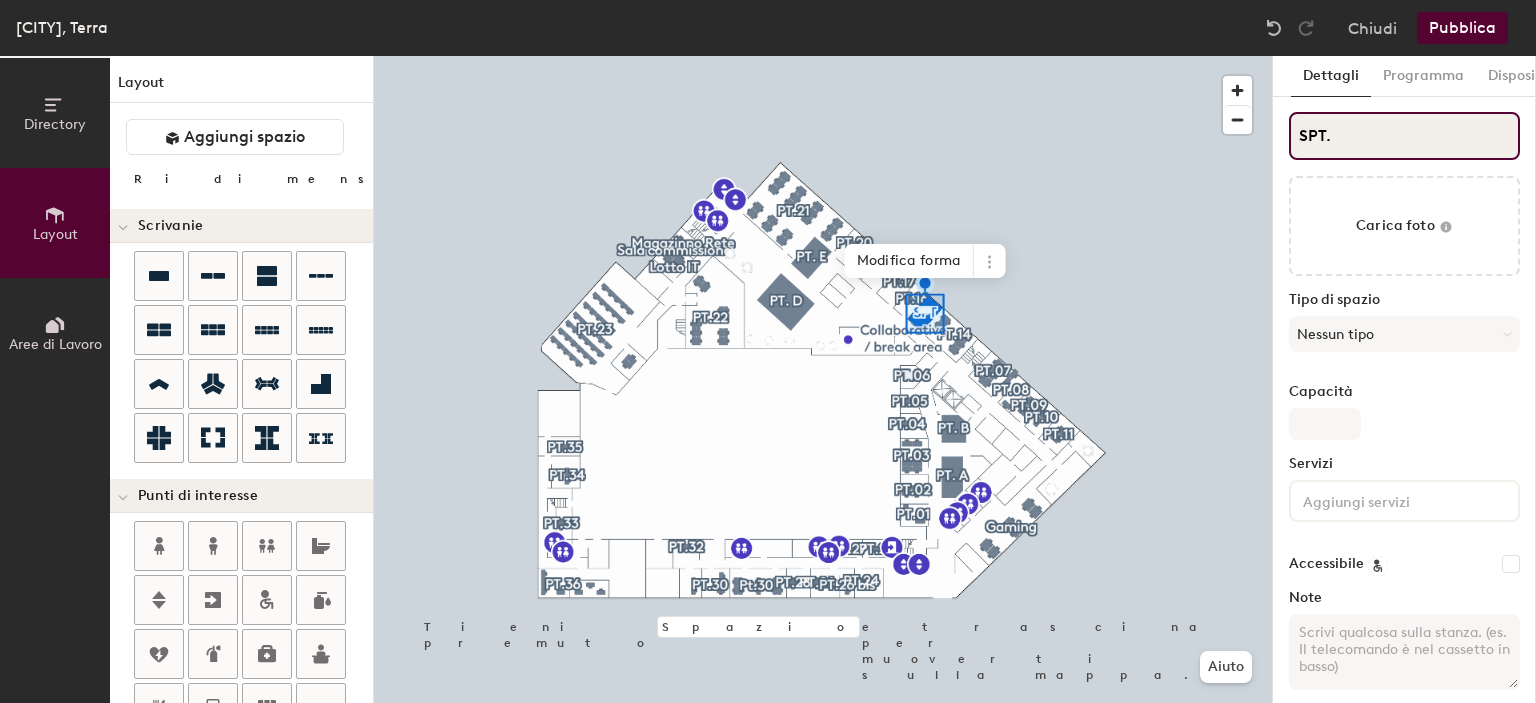 type on "20" 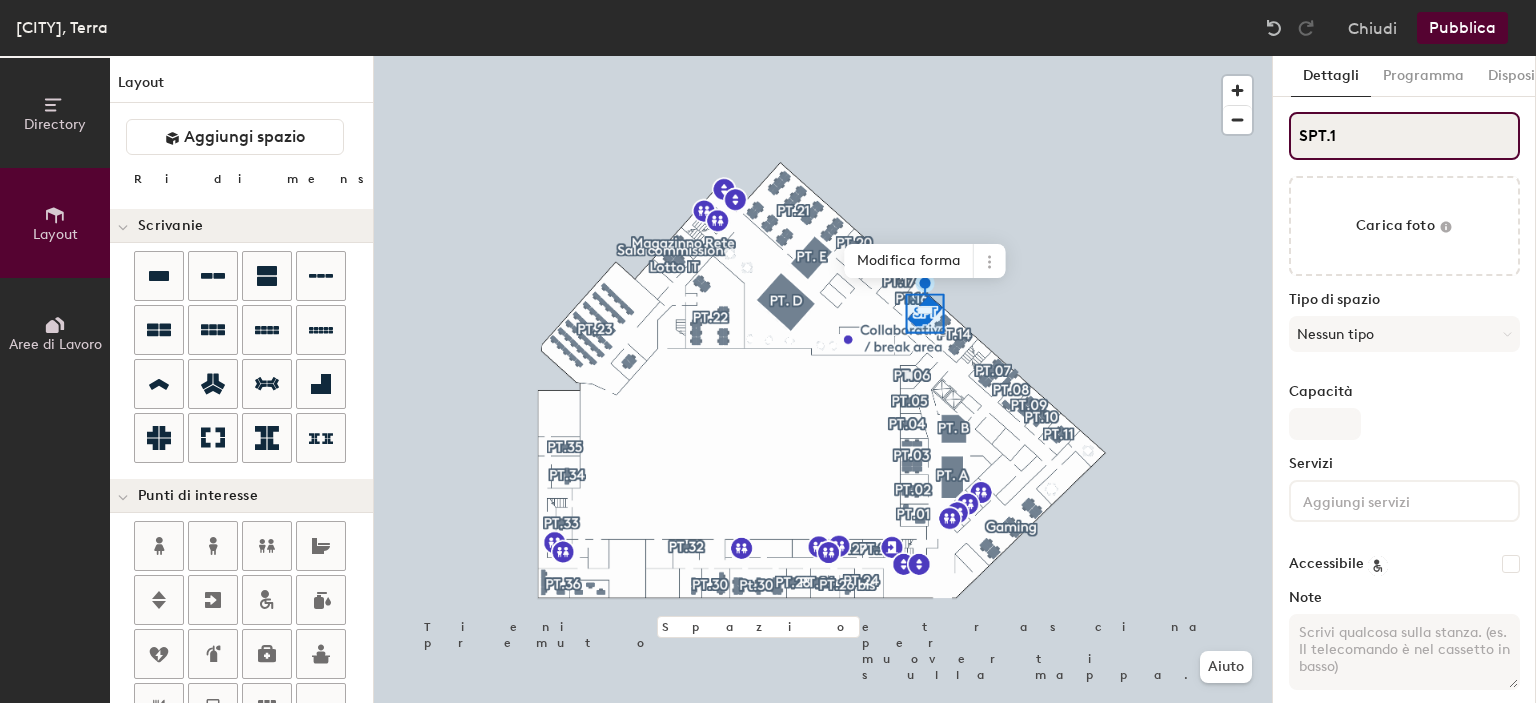 type on "20" 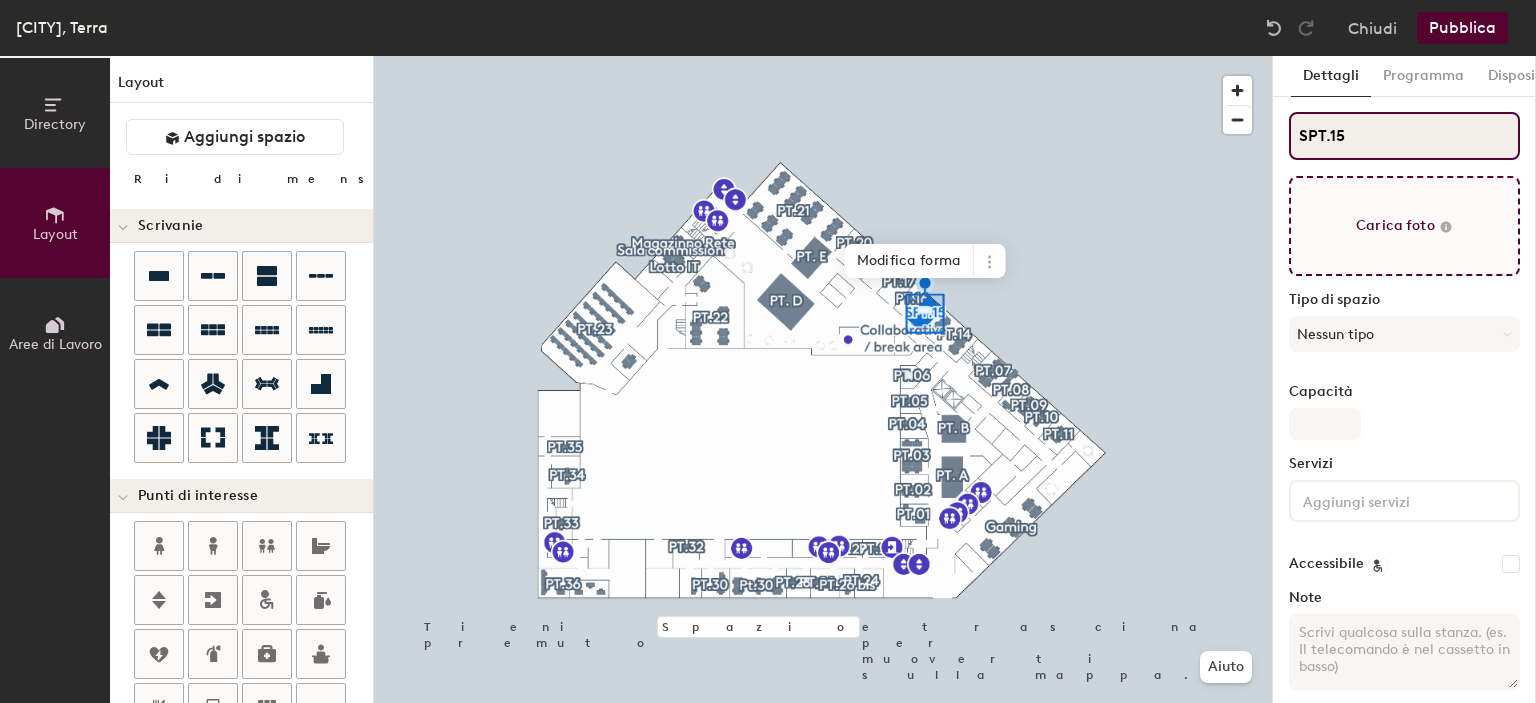 type on "20" 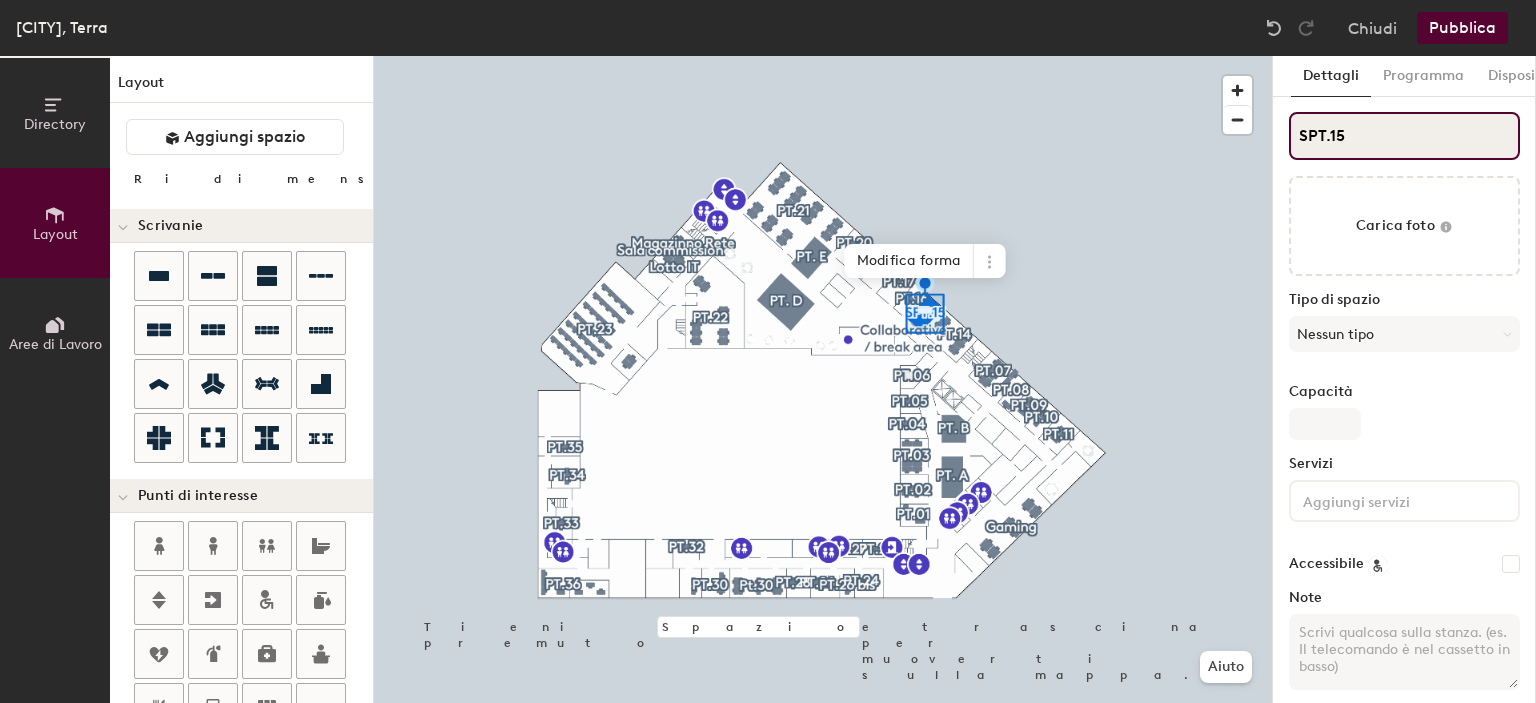 click on "SPT.15" 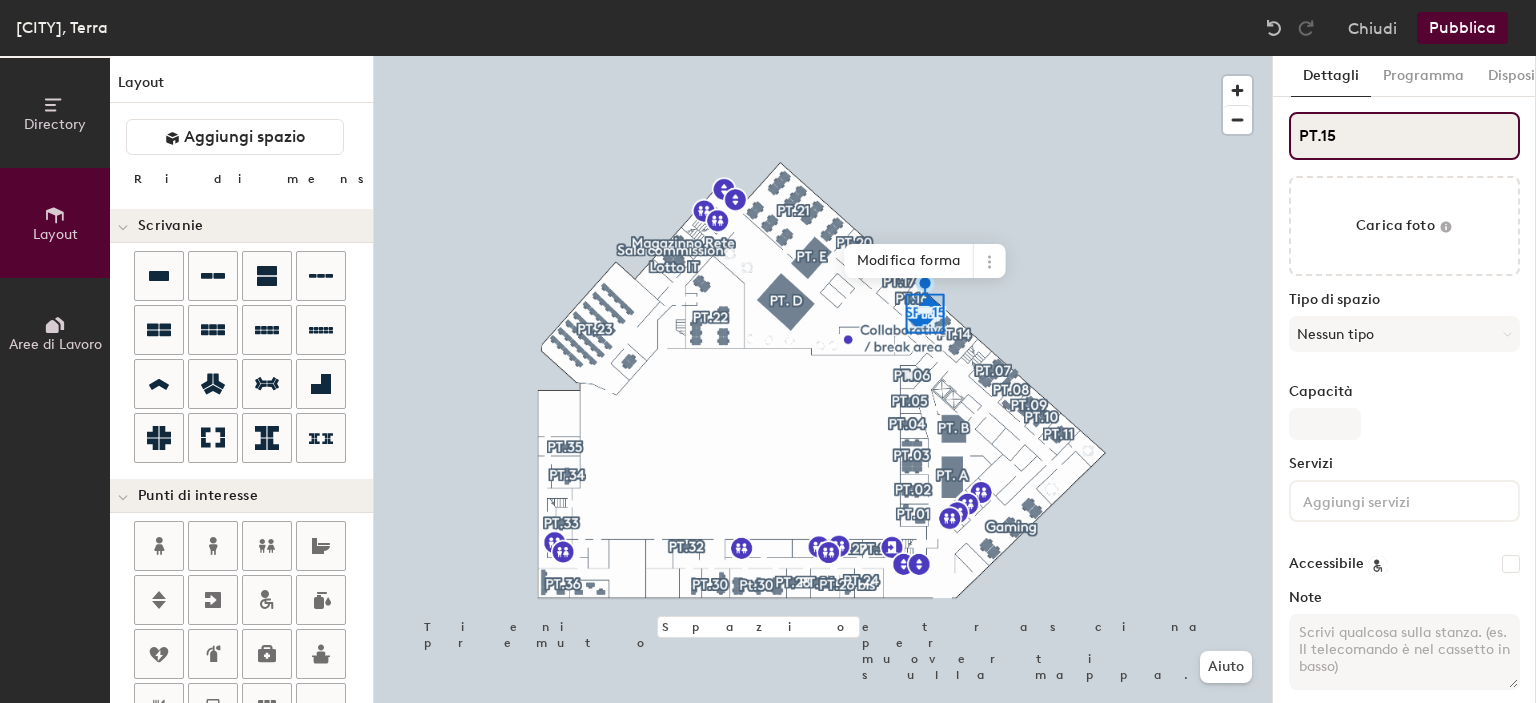 type on "20" 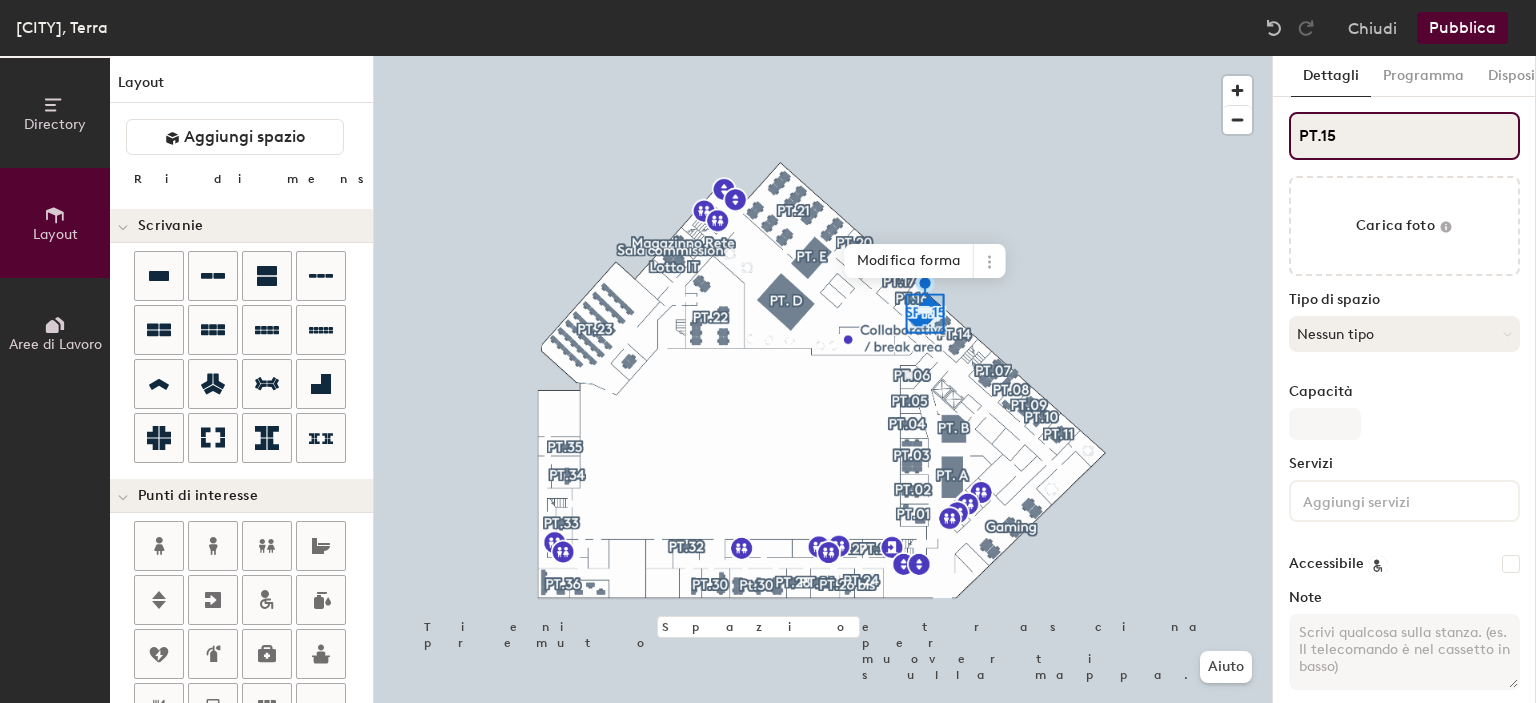 type on "PT.15" 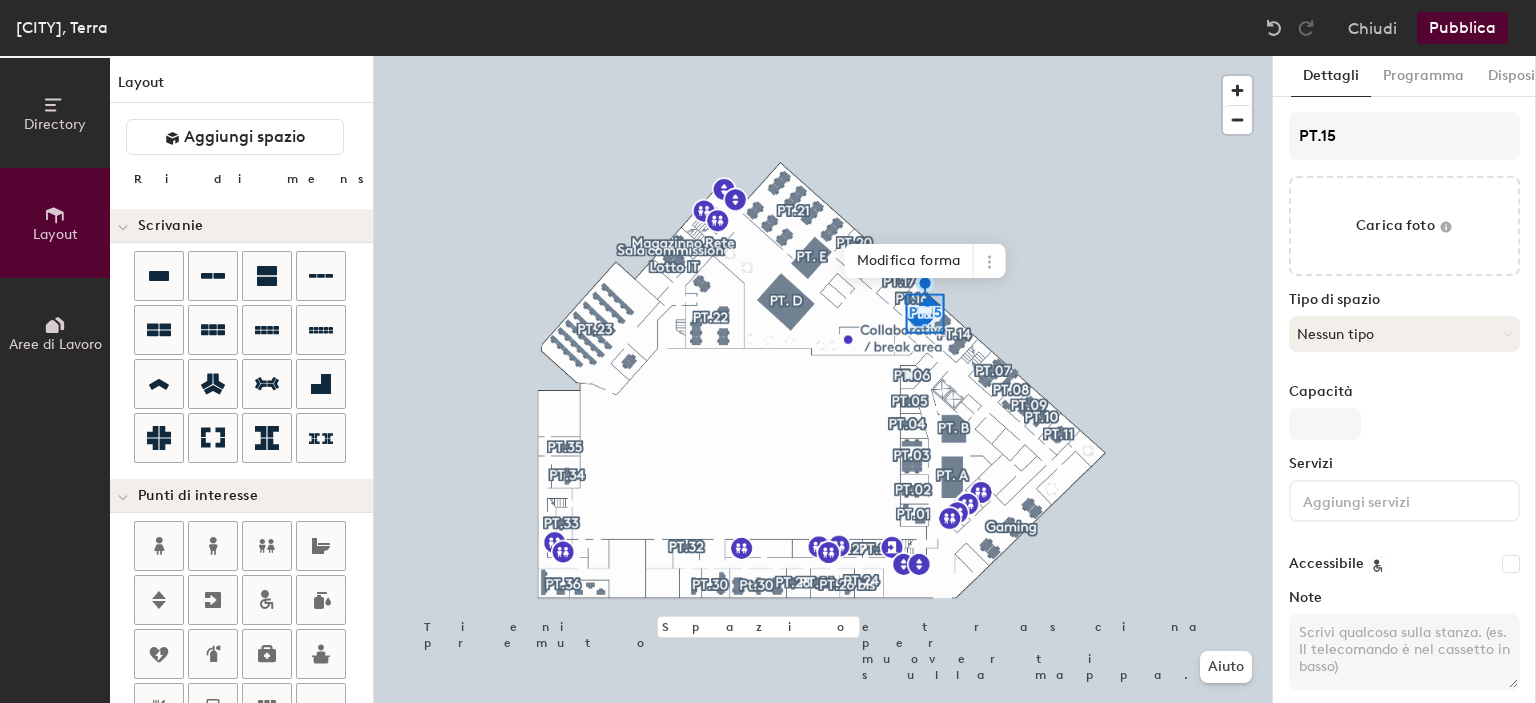click on "Nessun tipo" at bounding box center [1404, 334] 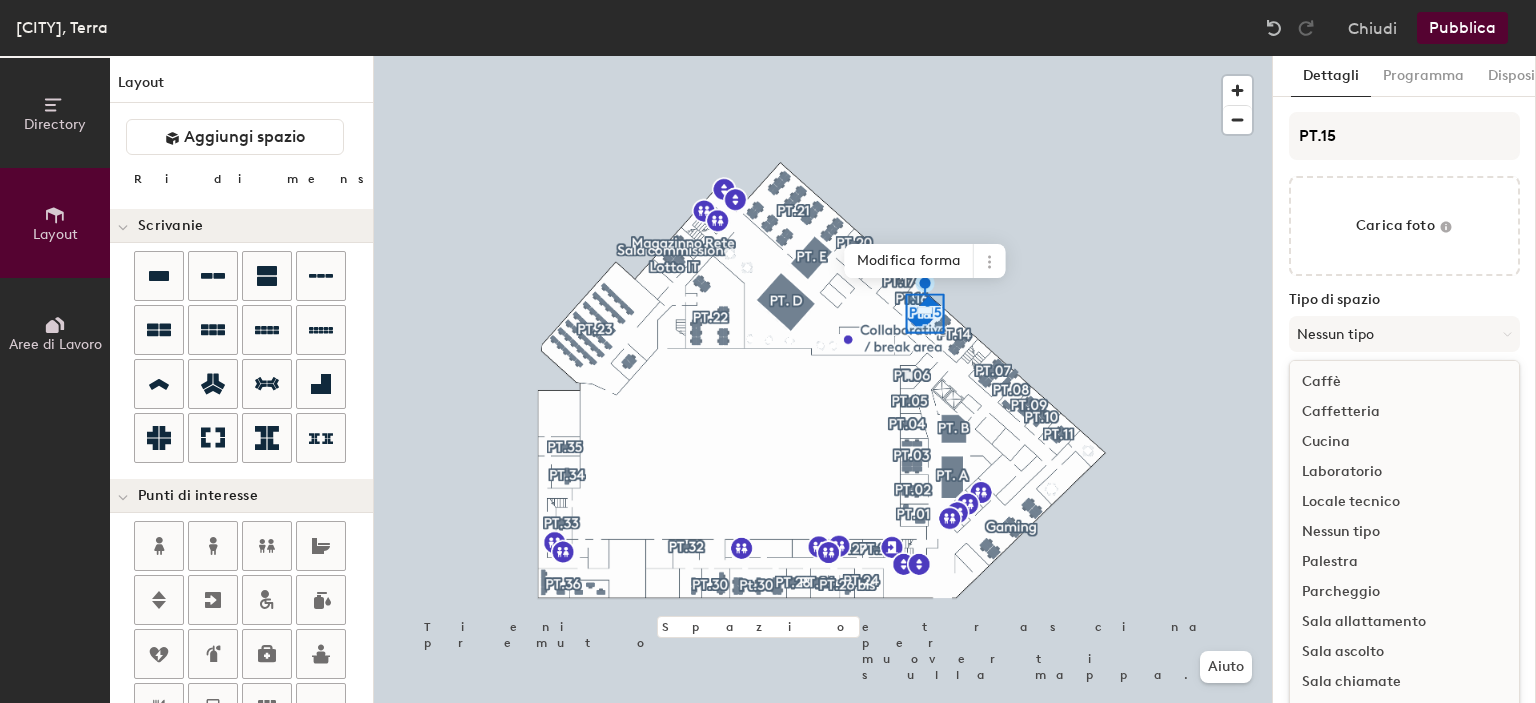 scroll, scrollTop: 0, scrollLeft: 0, axis: both 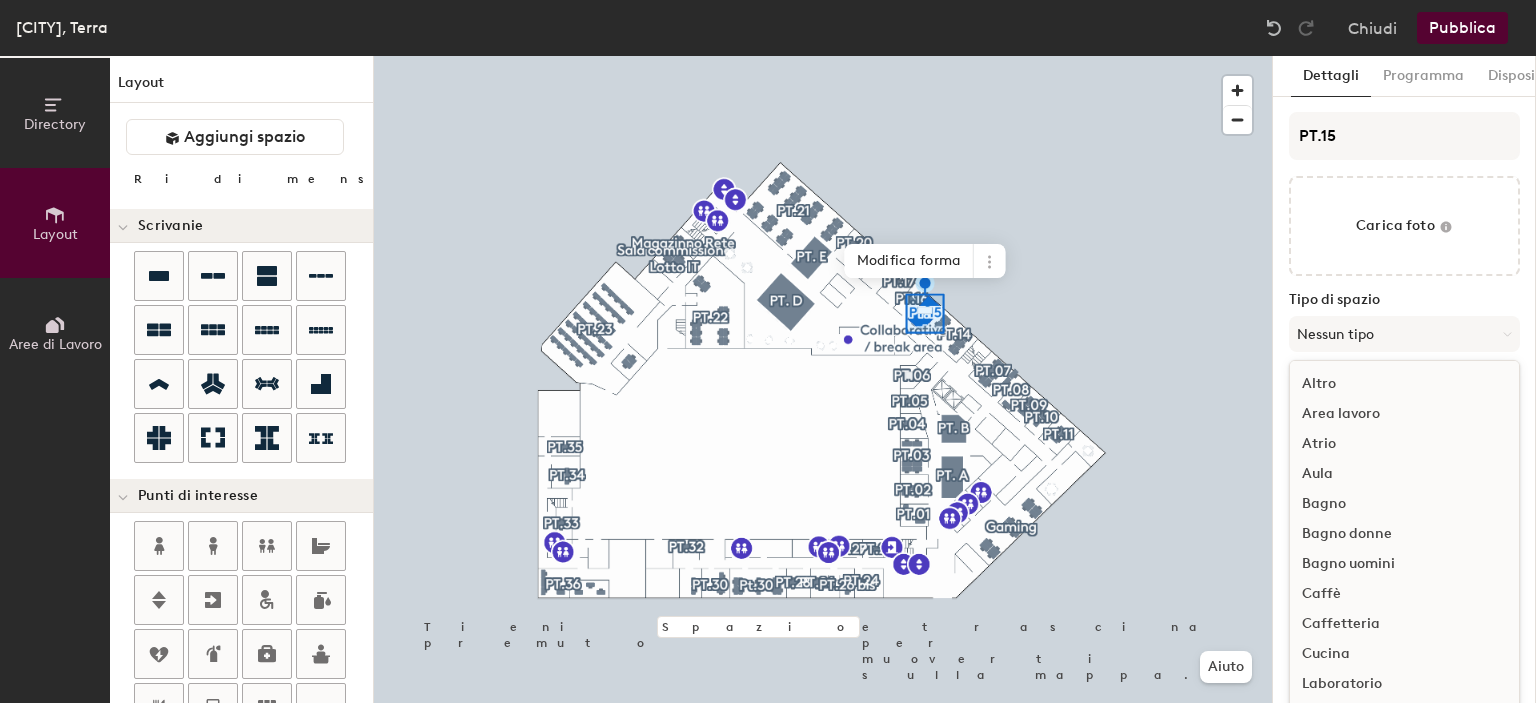 click on "Area lavoro" at bounding box center (1404, 414) 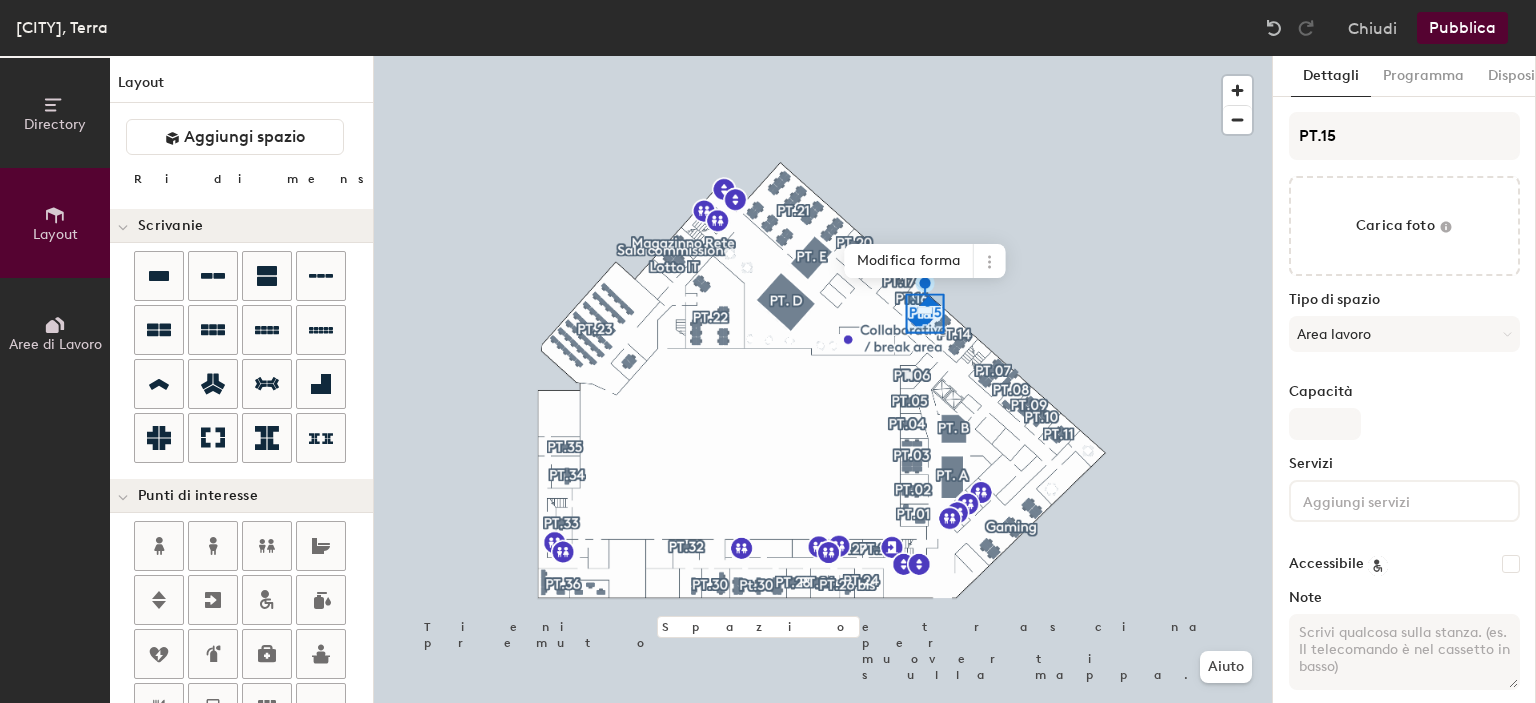 scroll, scrollTop: 17, scrollLeft: 0, axis: vertical 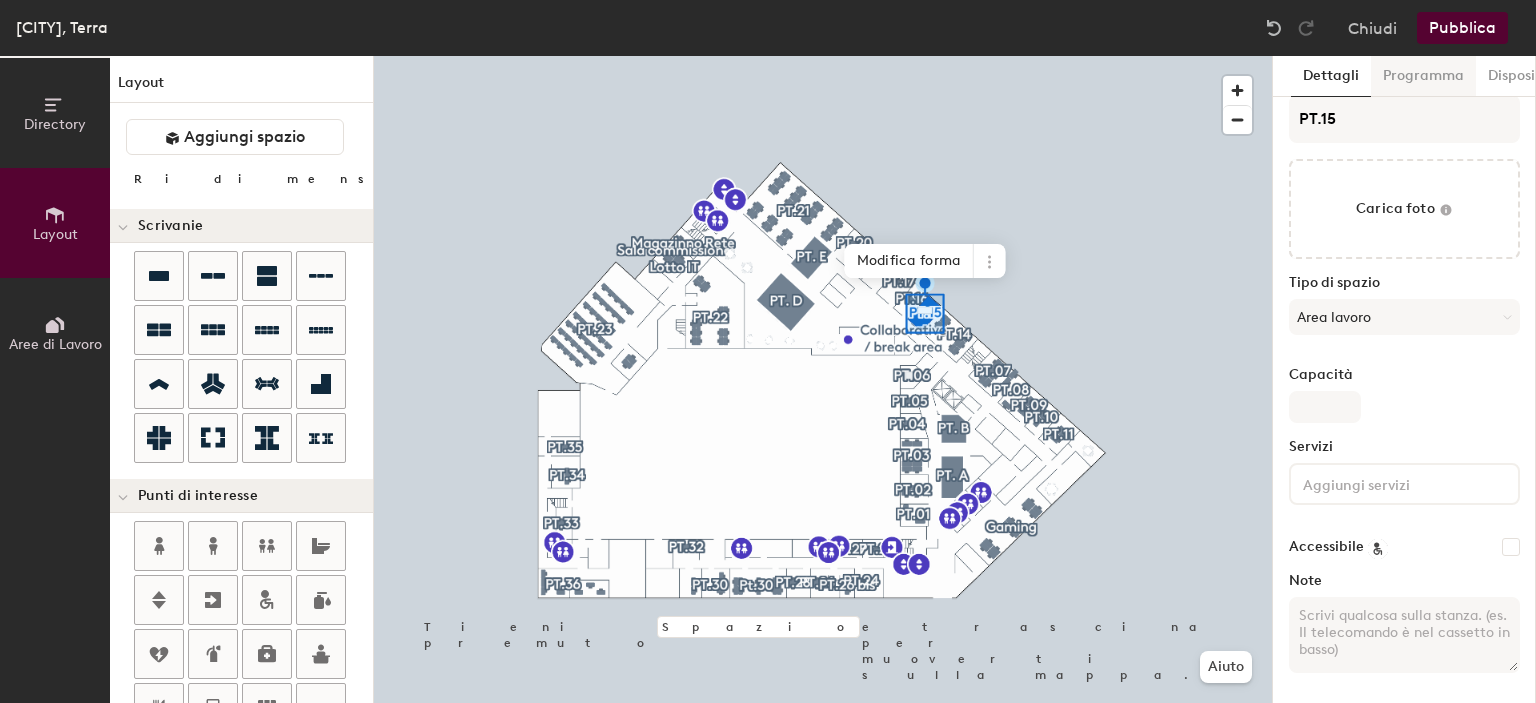 click on "Programma" 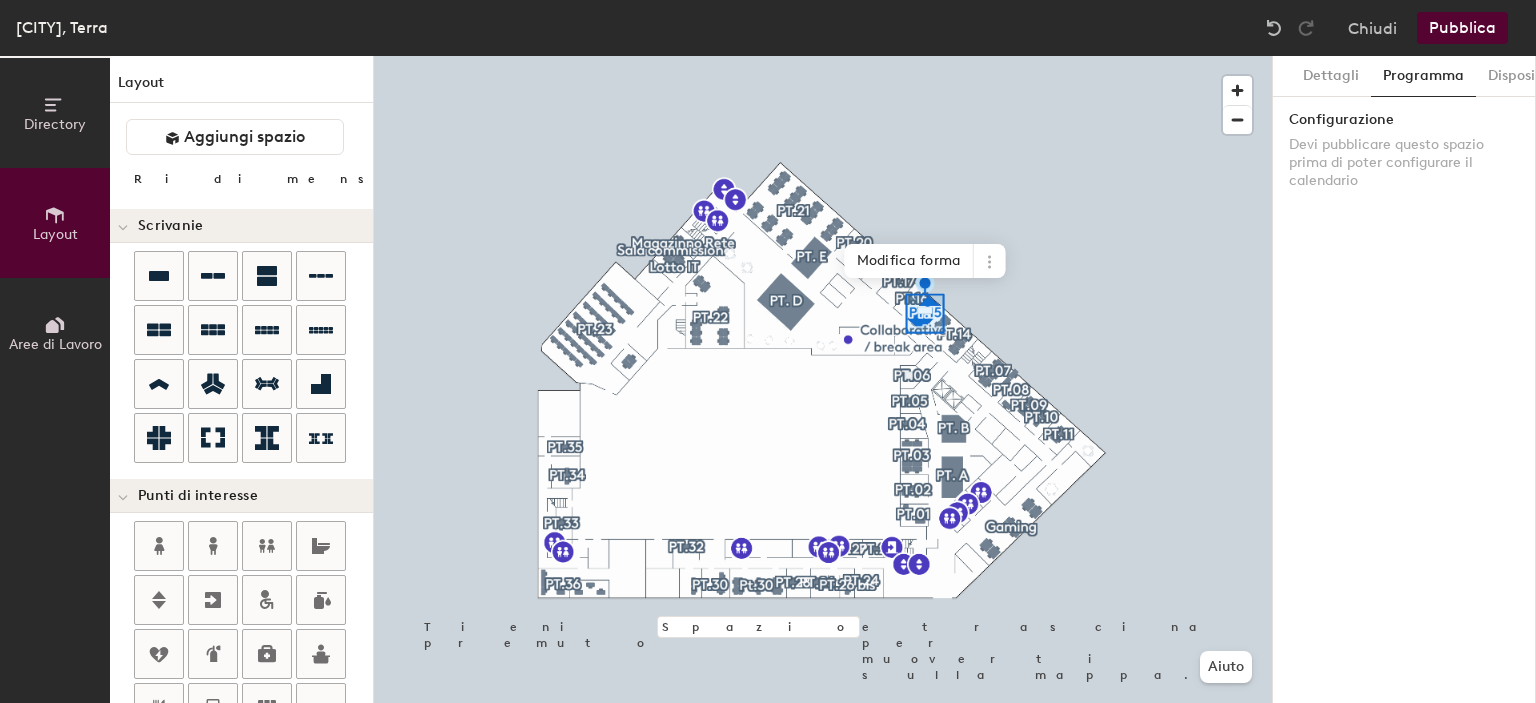 scroll, scrollTop: 0, scrollLeft: 0, axis: both 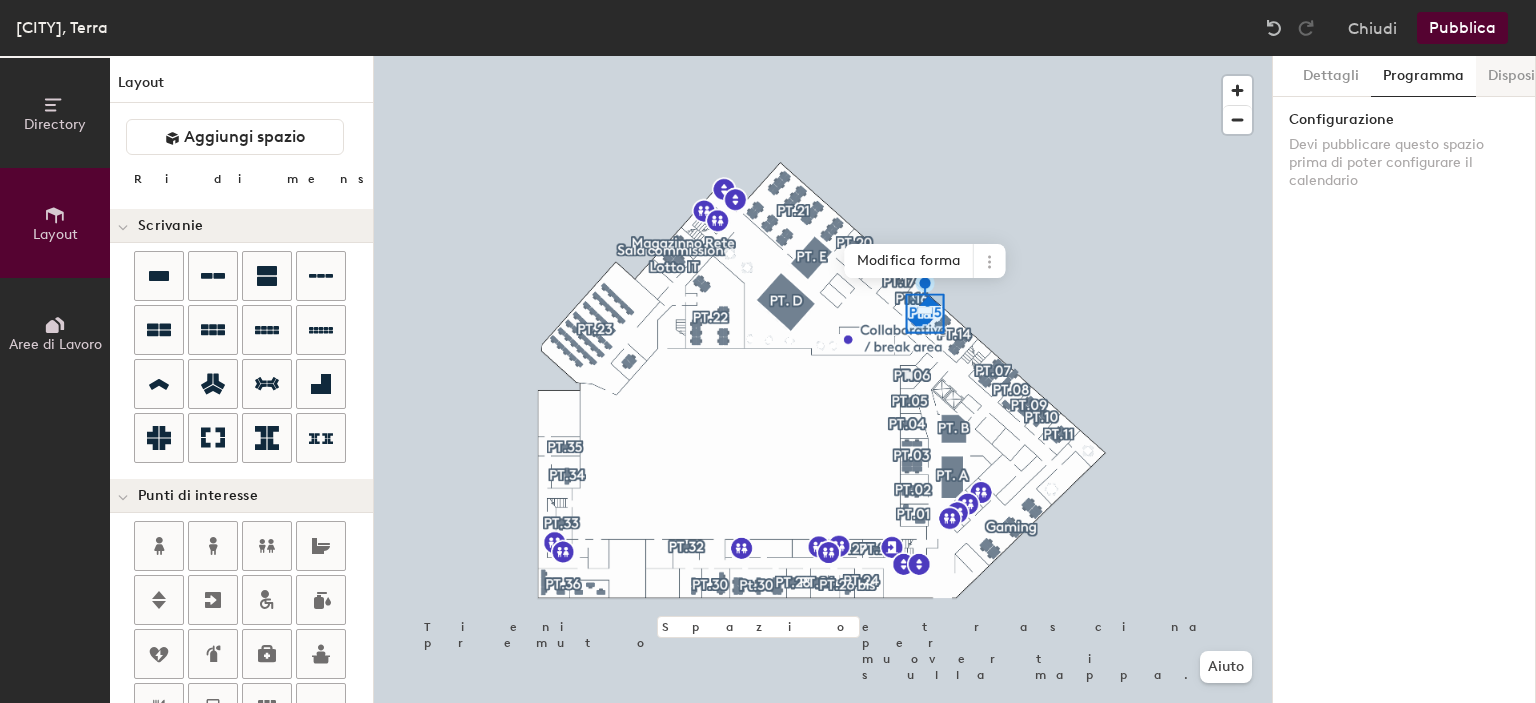 click on "Dispositivi" 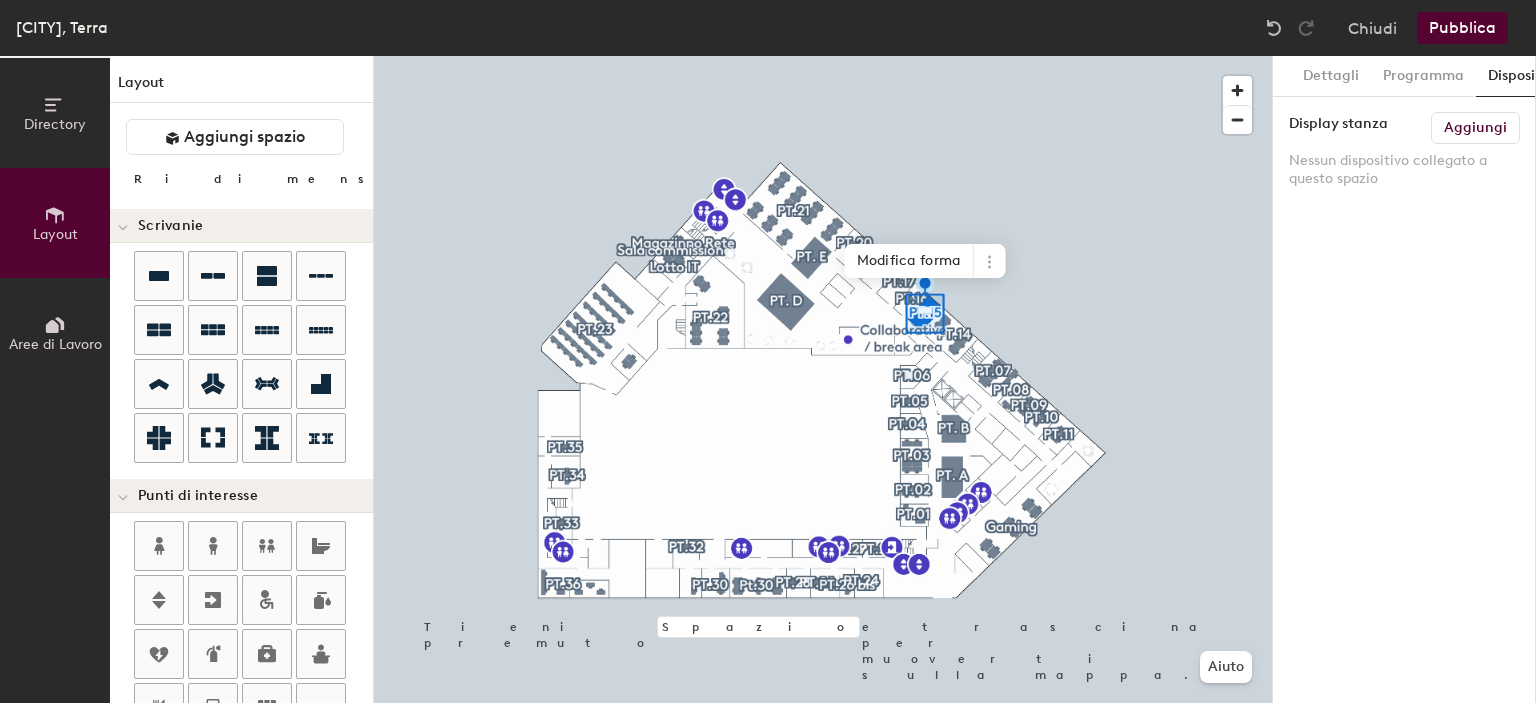 click on "Aggiungi" 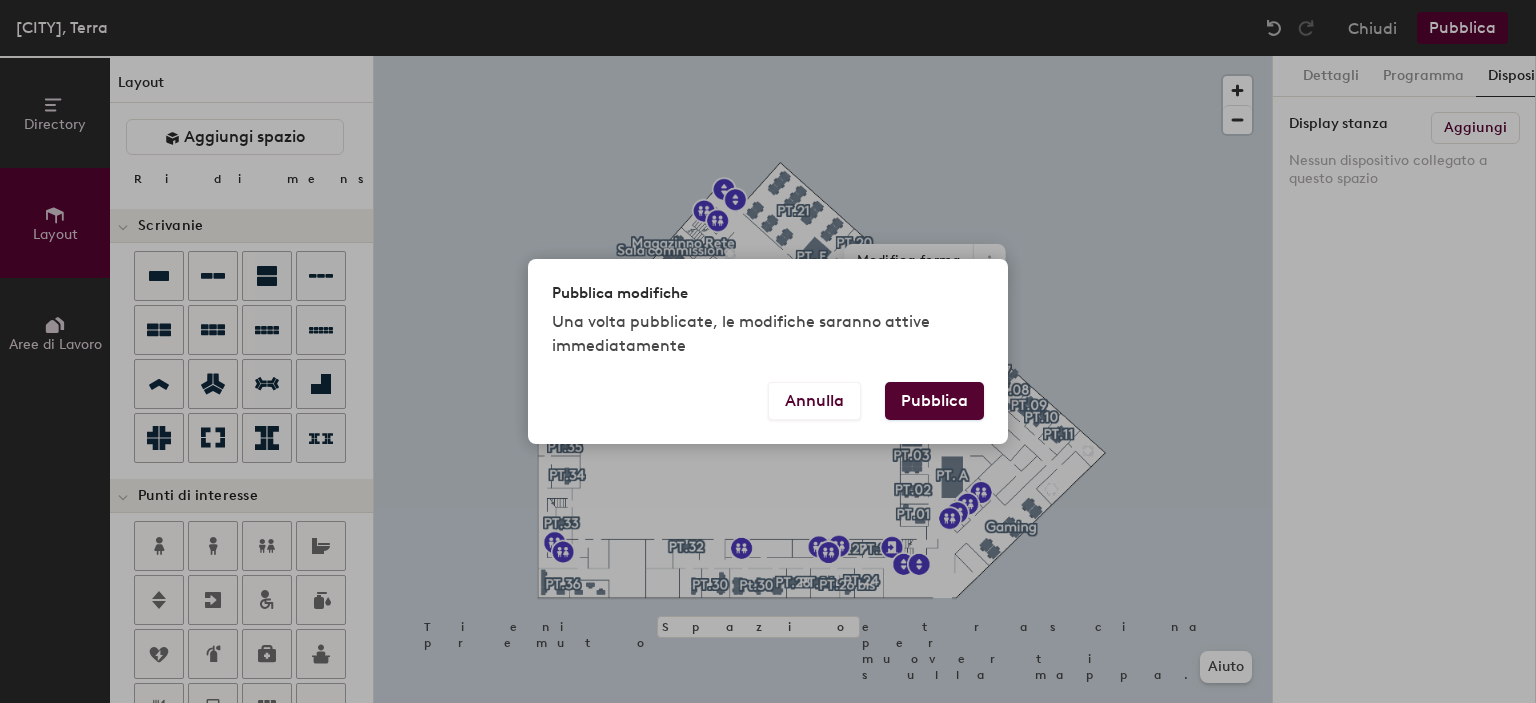 click on "Pubblica" at bounding box center (934, 401) 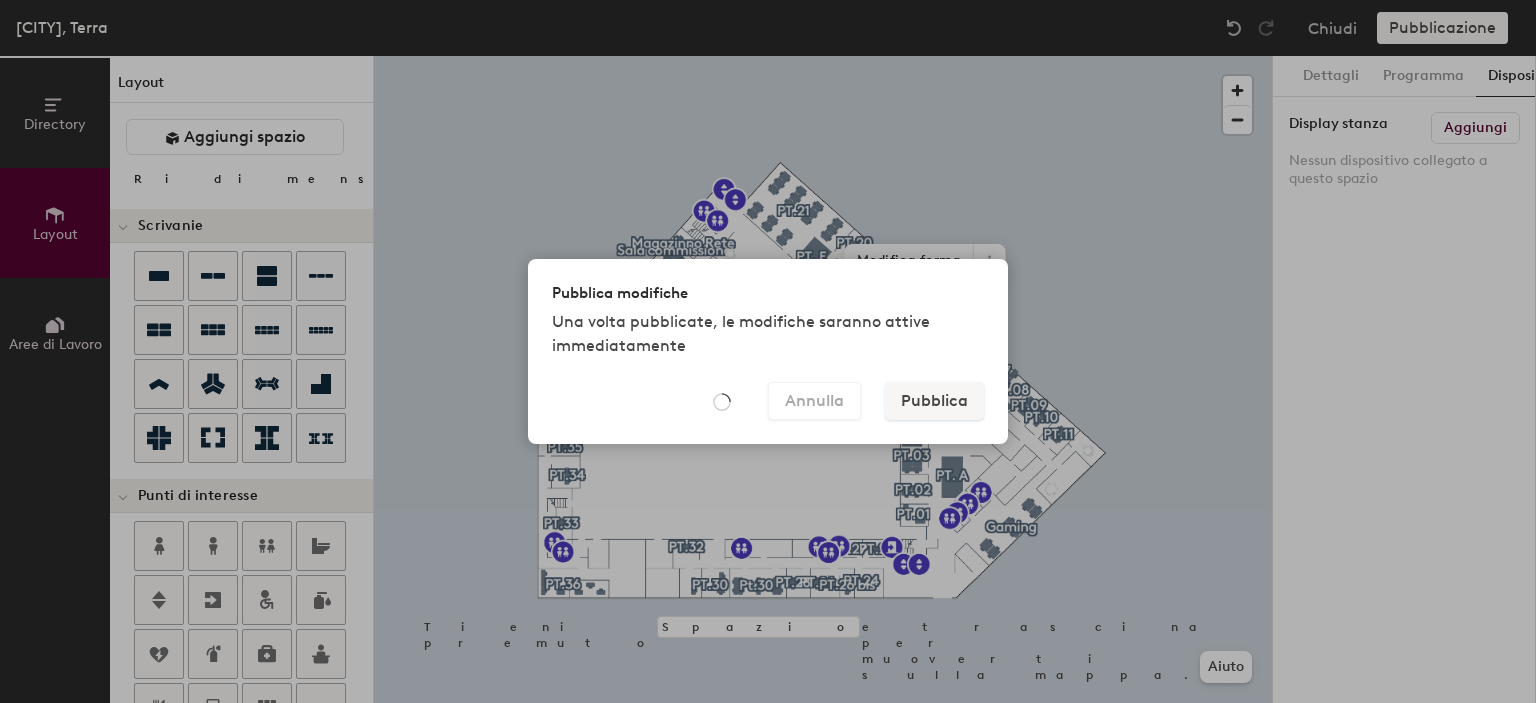type on "20" 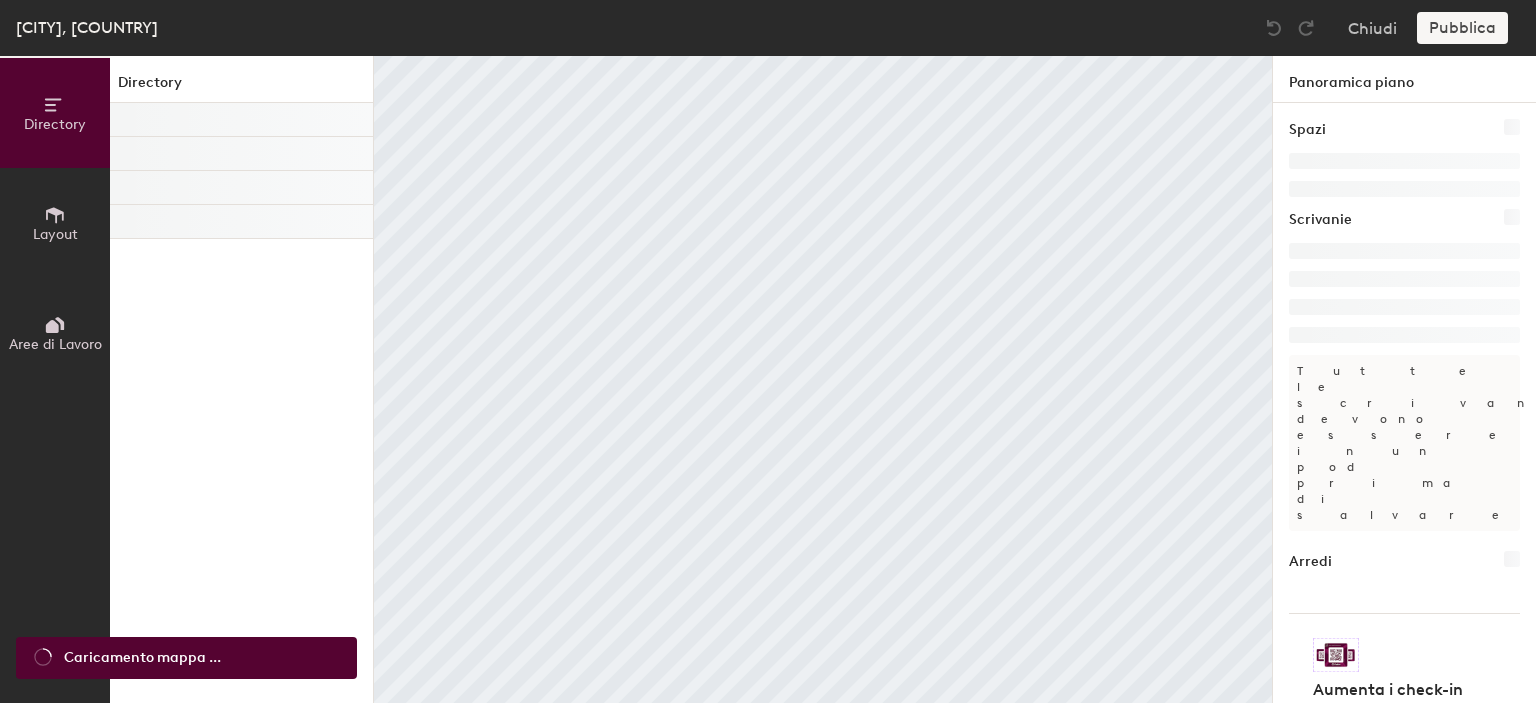 scroll, scrollTop: 0, scrollLeft: 0, axis: both 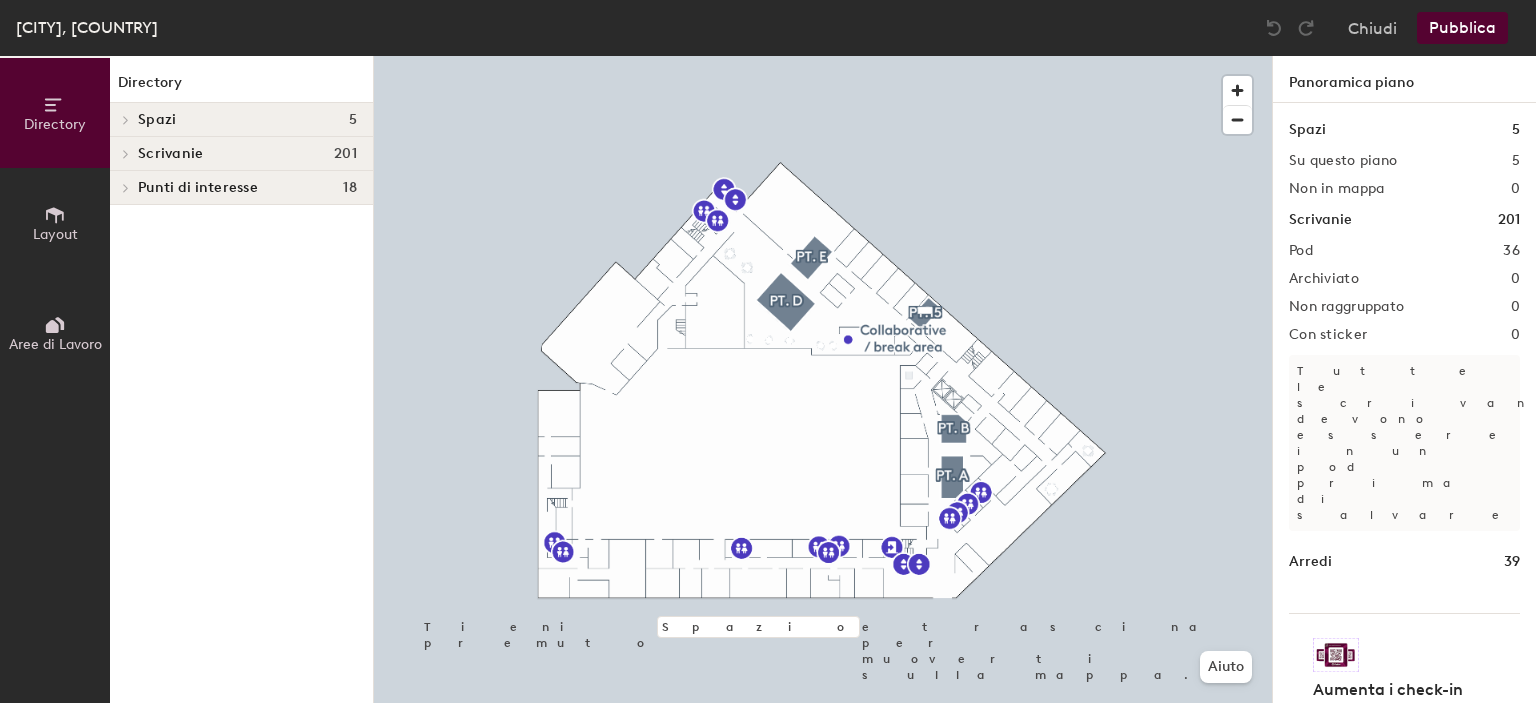 click 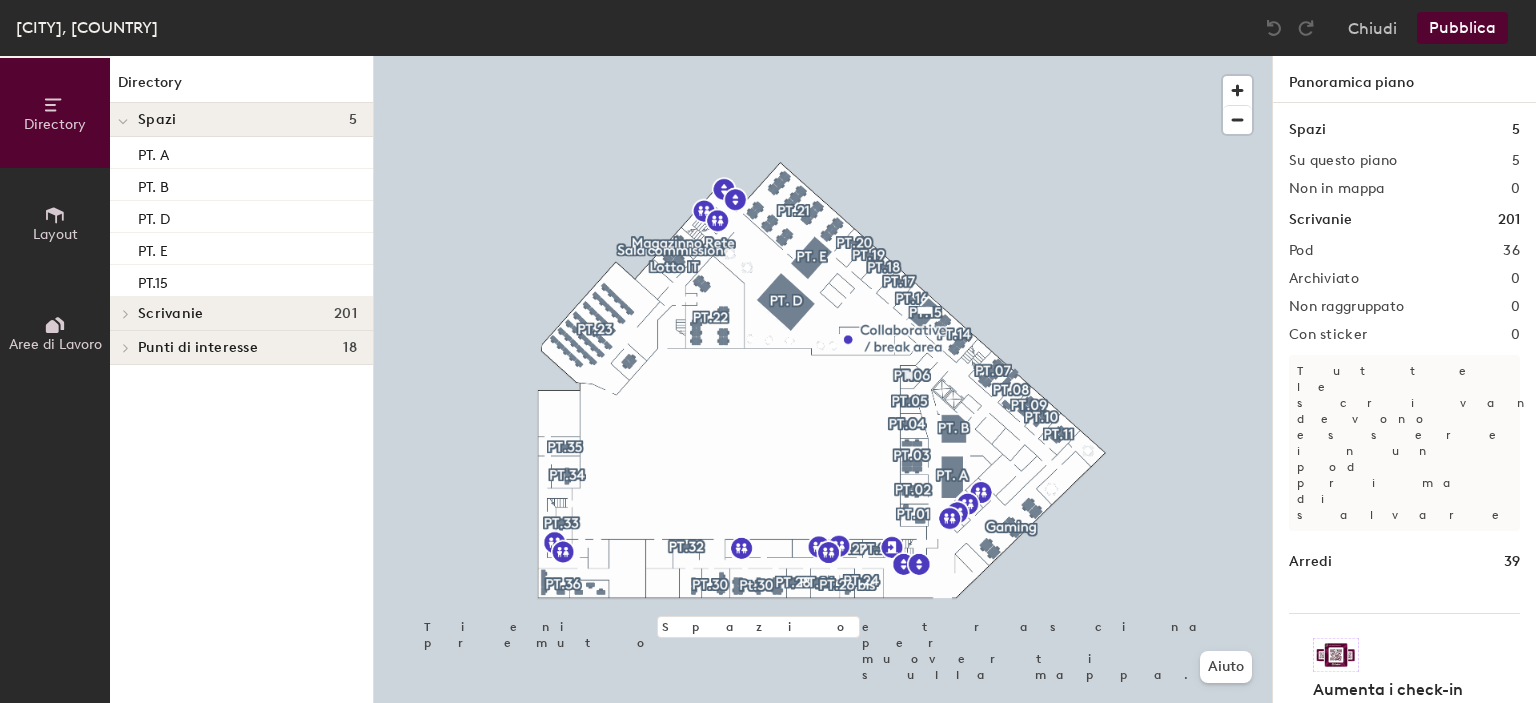 click 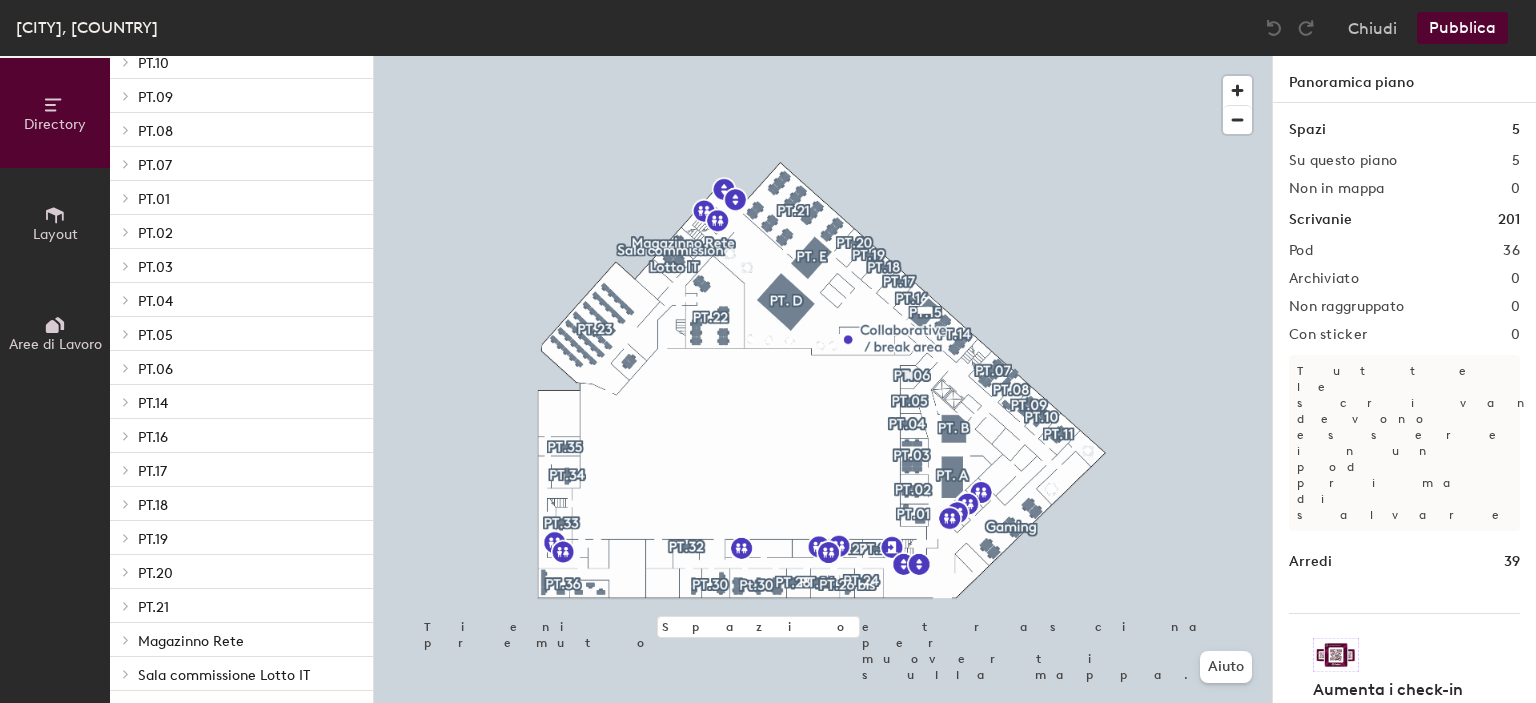 scroll, scrollTop: 831, scrollLeft: 0, axis: vertical 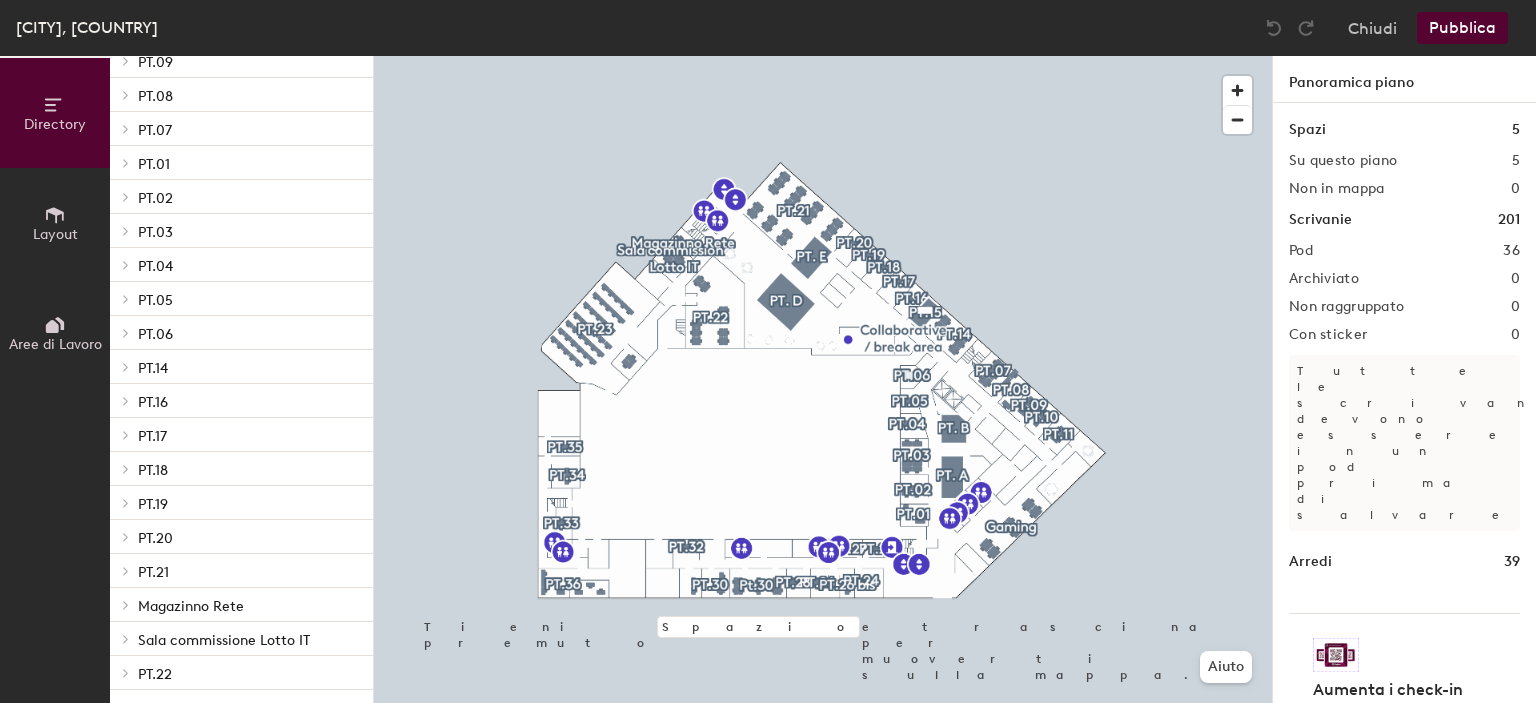 click 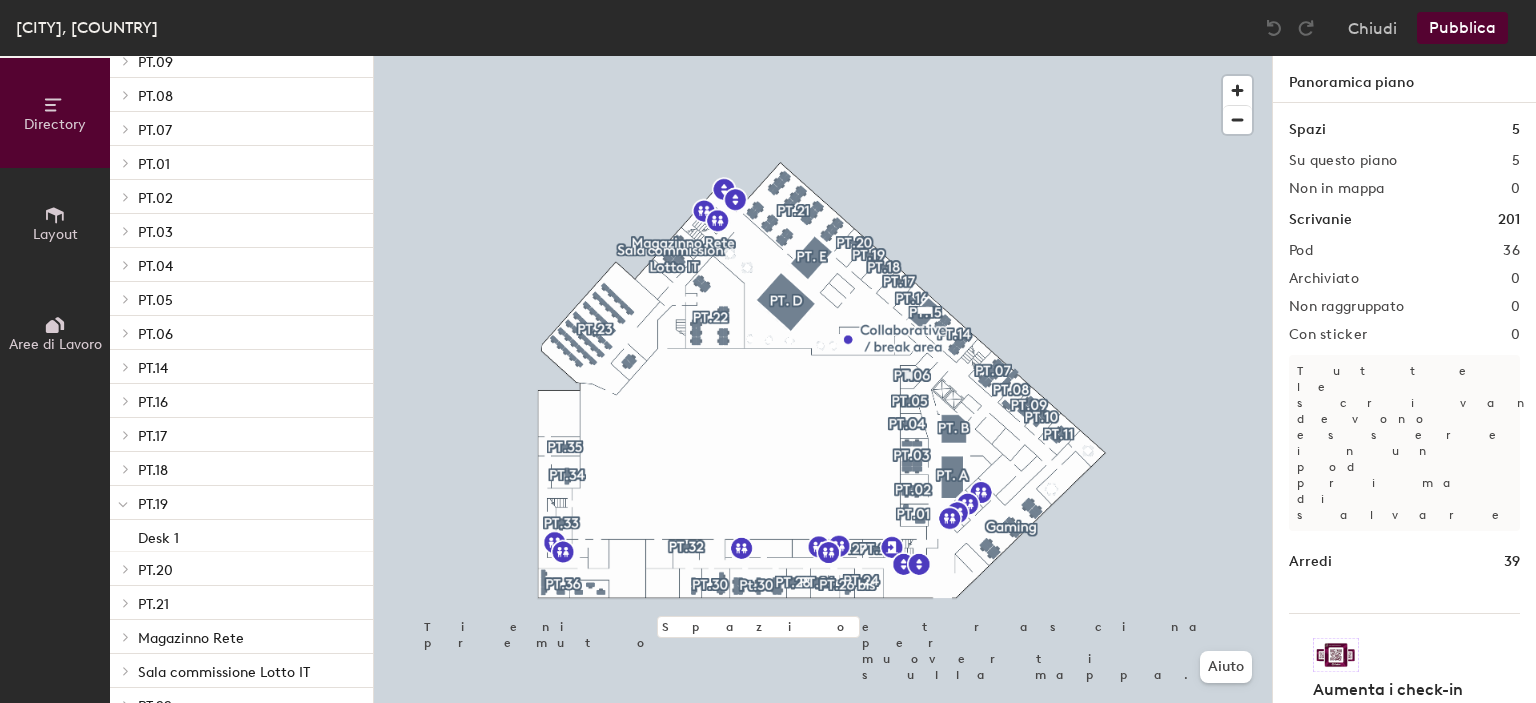 click on "PT.19" 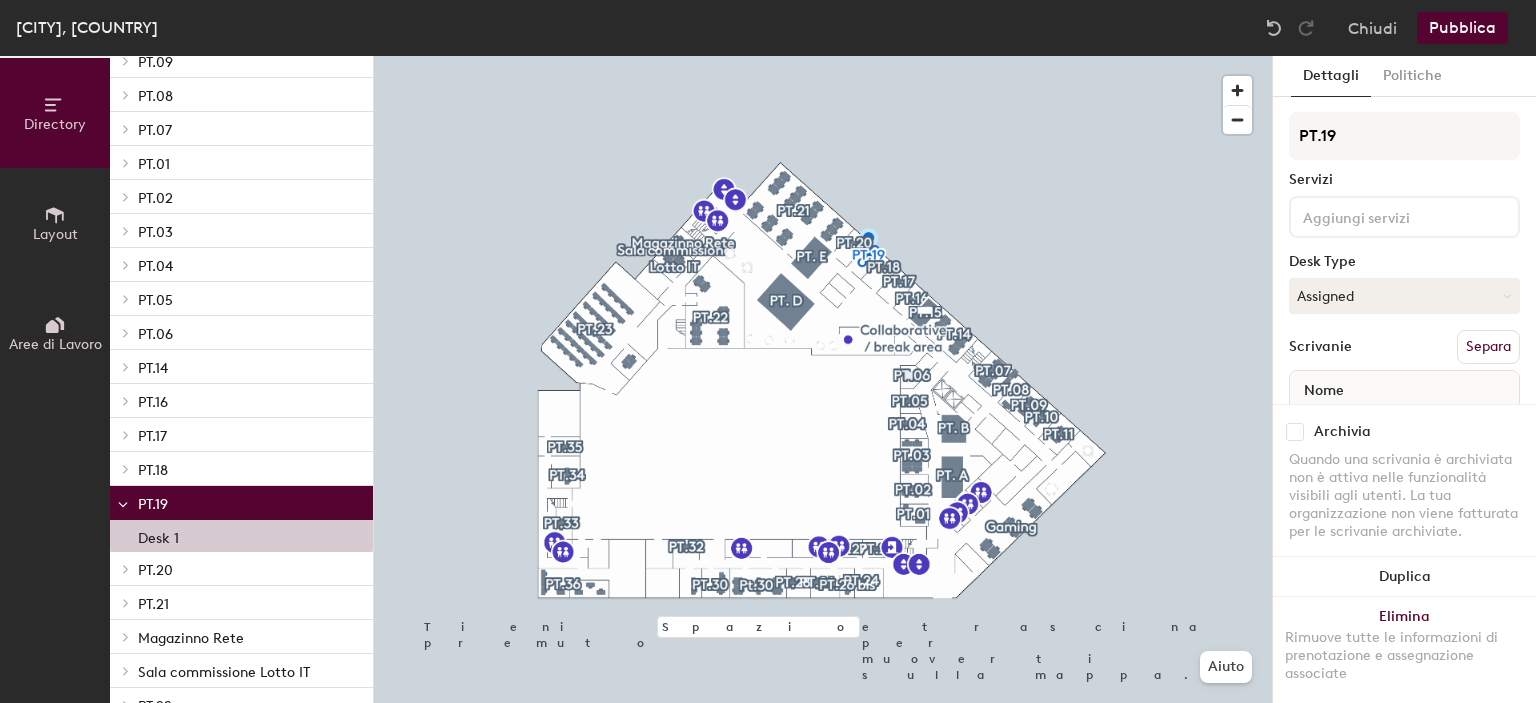 click 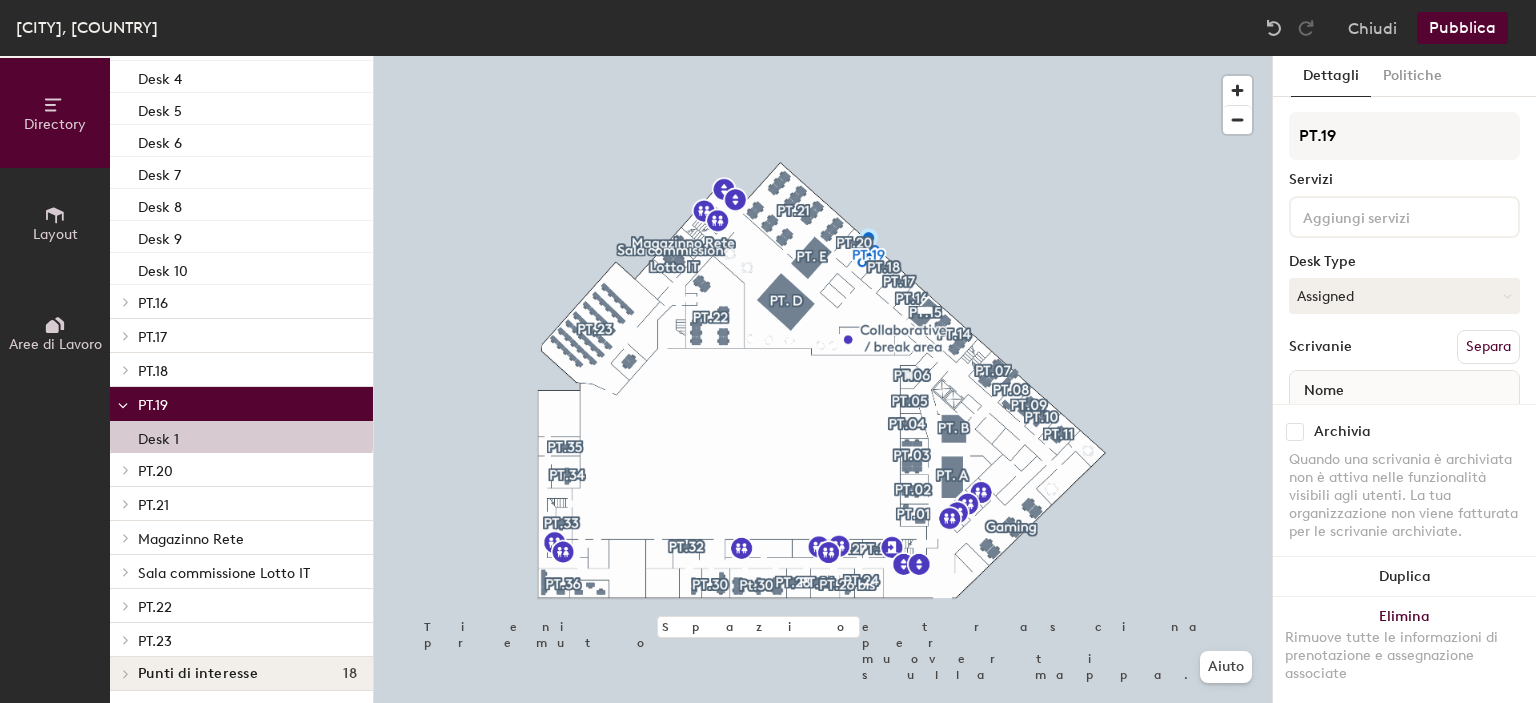 scroll, scrollTop: 1253, scrollLeft: 0, axis: vertical 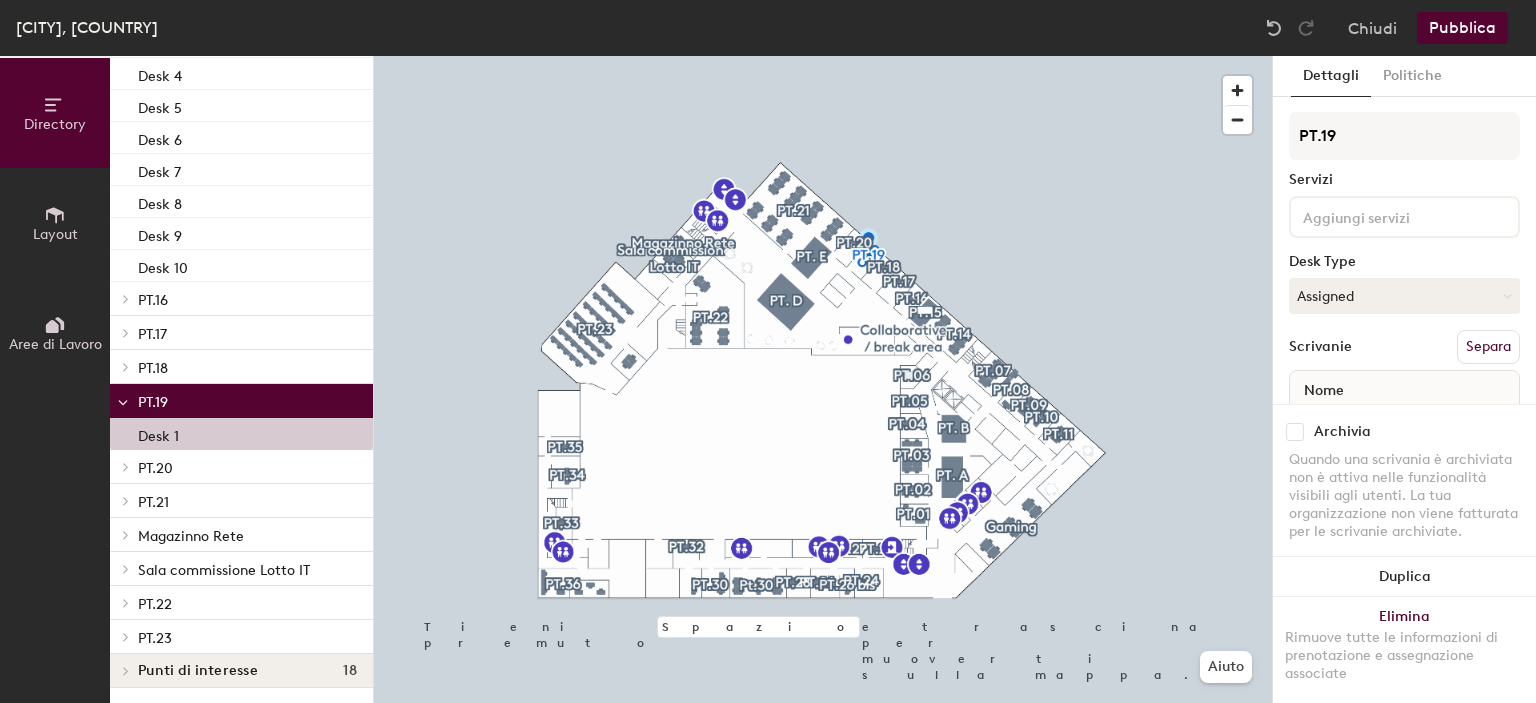 click on "Aree di Lavoro" 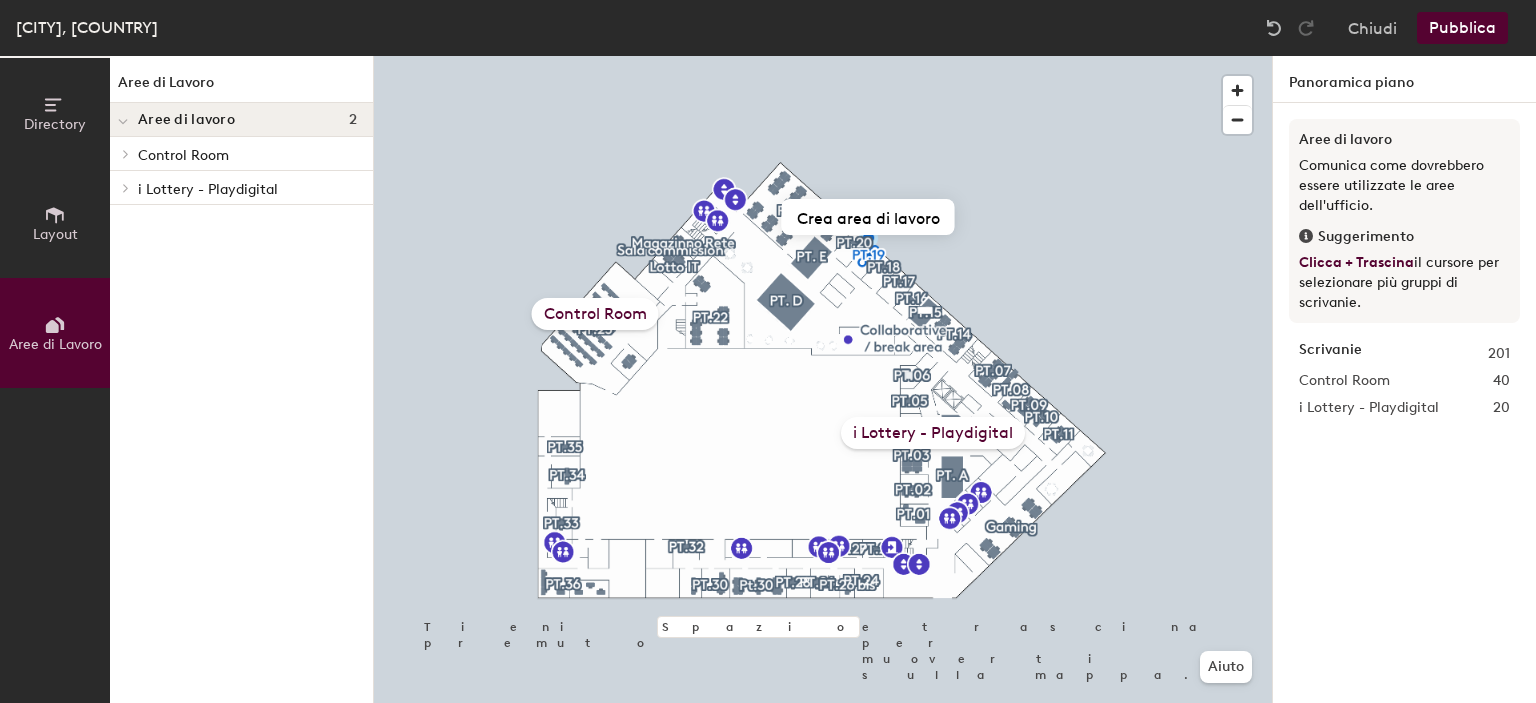 scroll, scrollTop: 0, scrollLeft: 0, axis: both 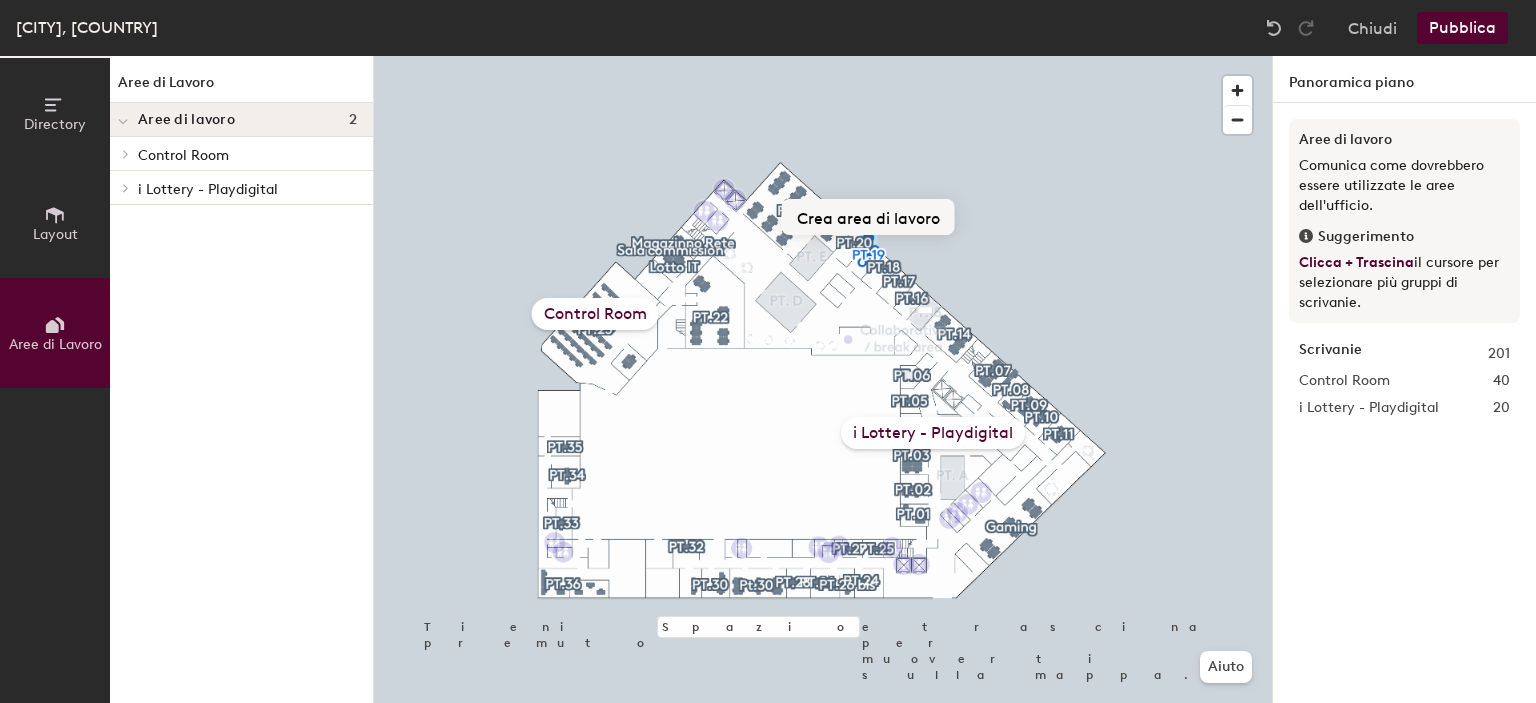 click on "Crea area di lavoro" 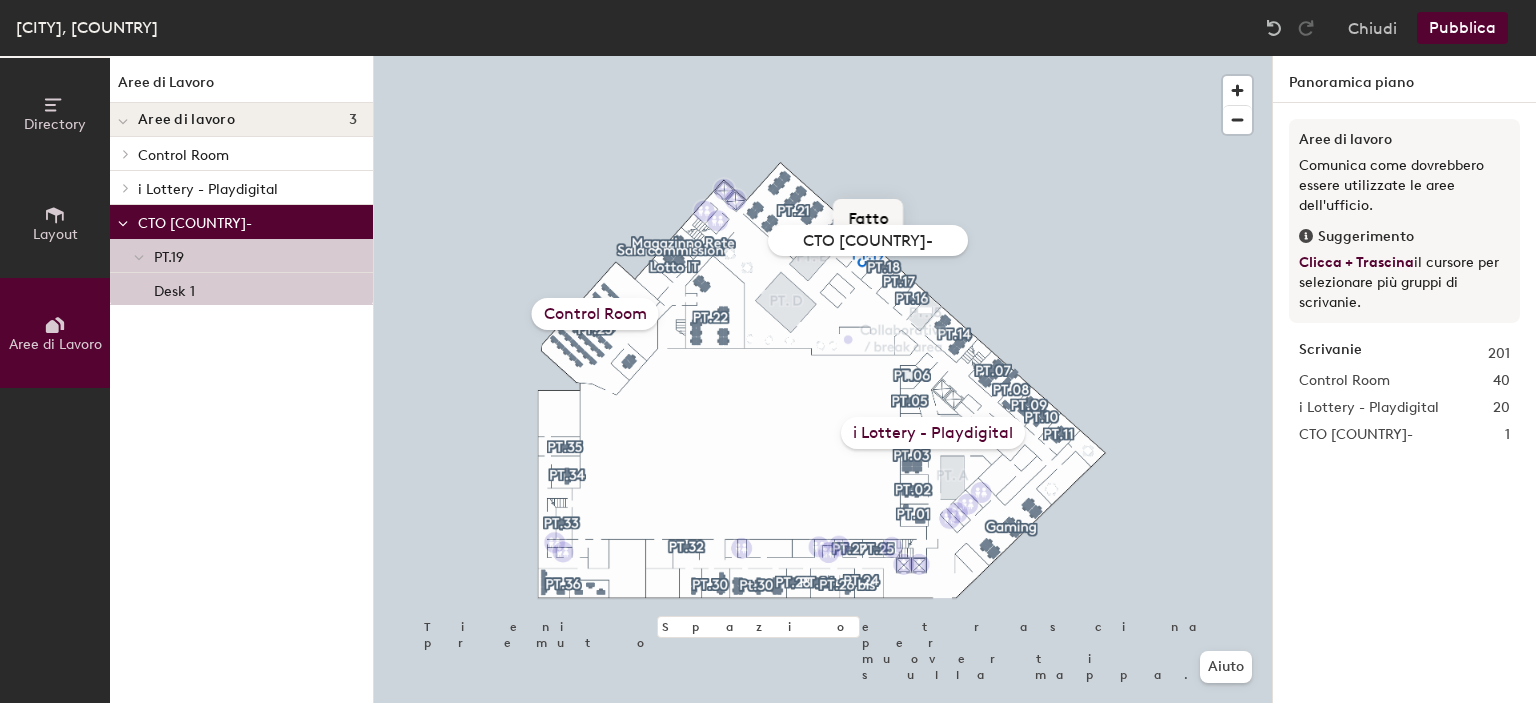 type on "CTO - [COUNTRY]" 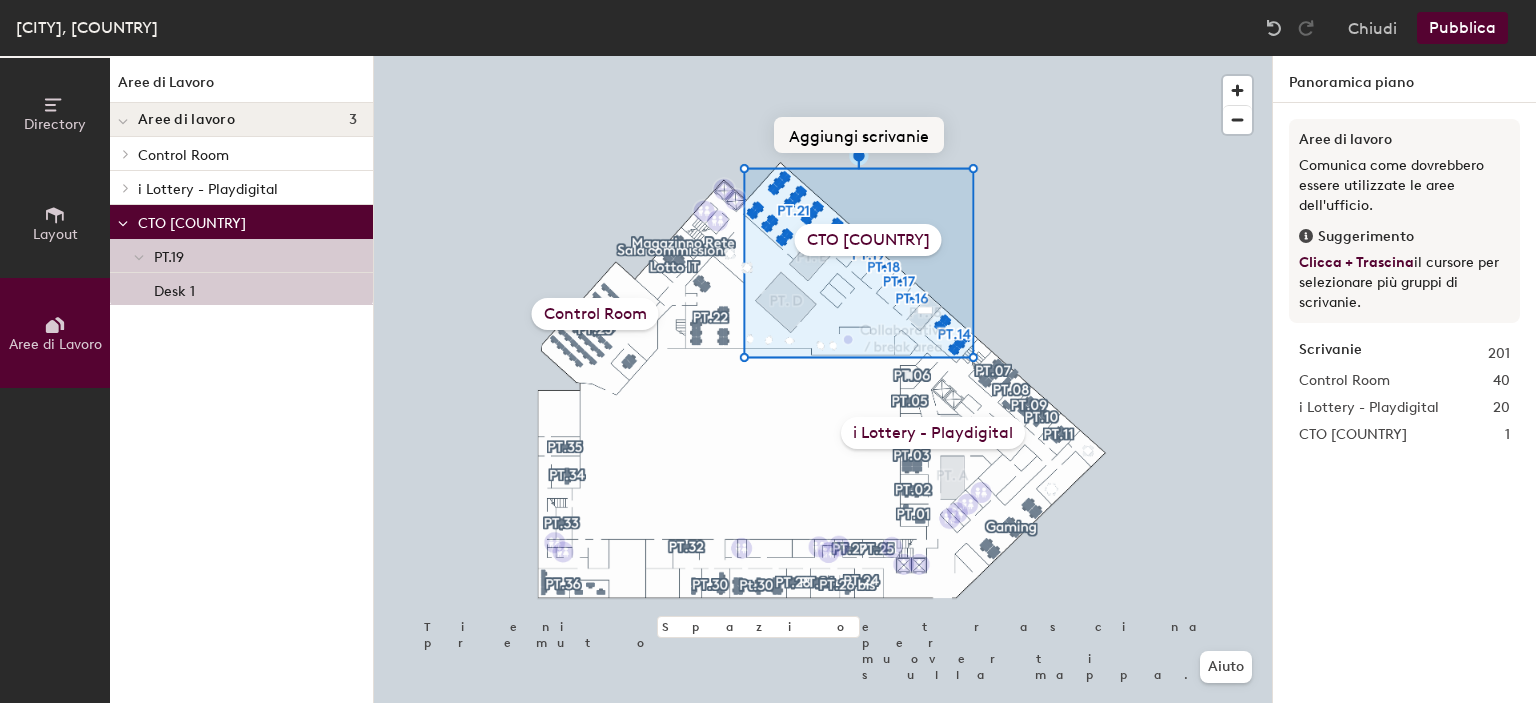 click on "Aggiungi scrivanie" 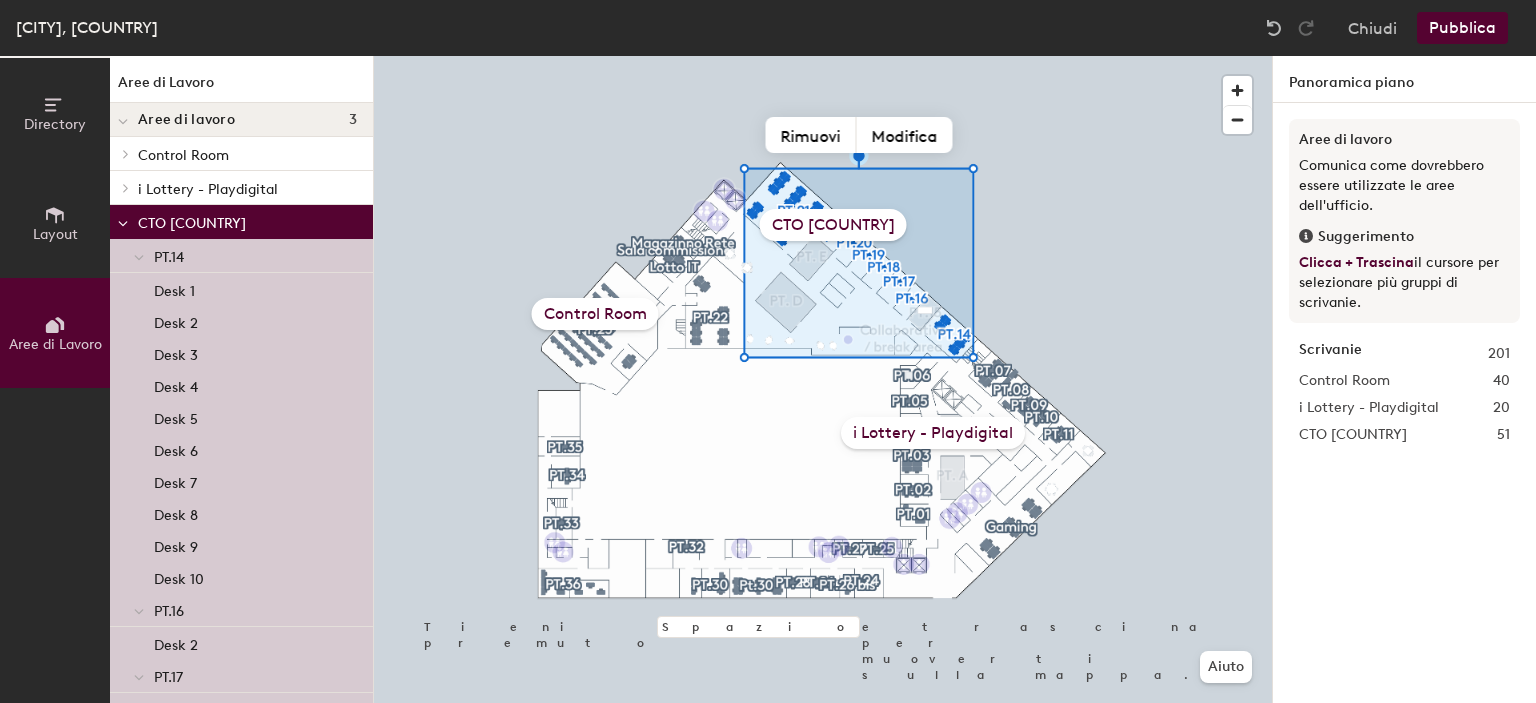 click 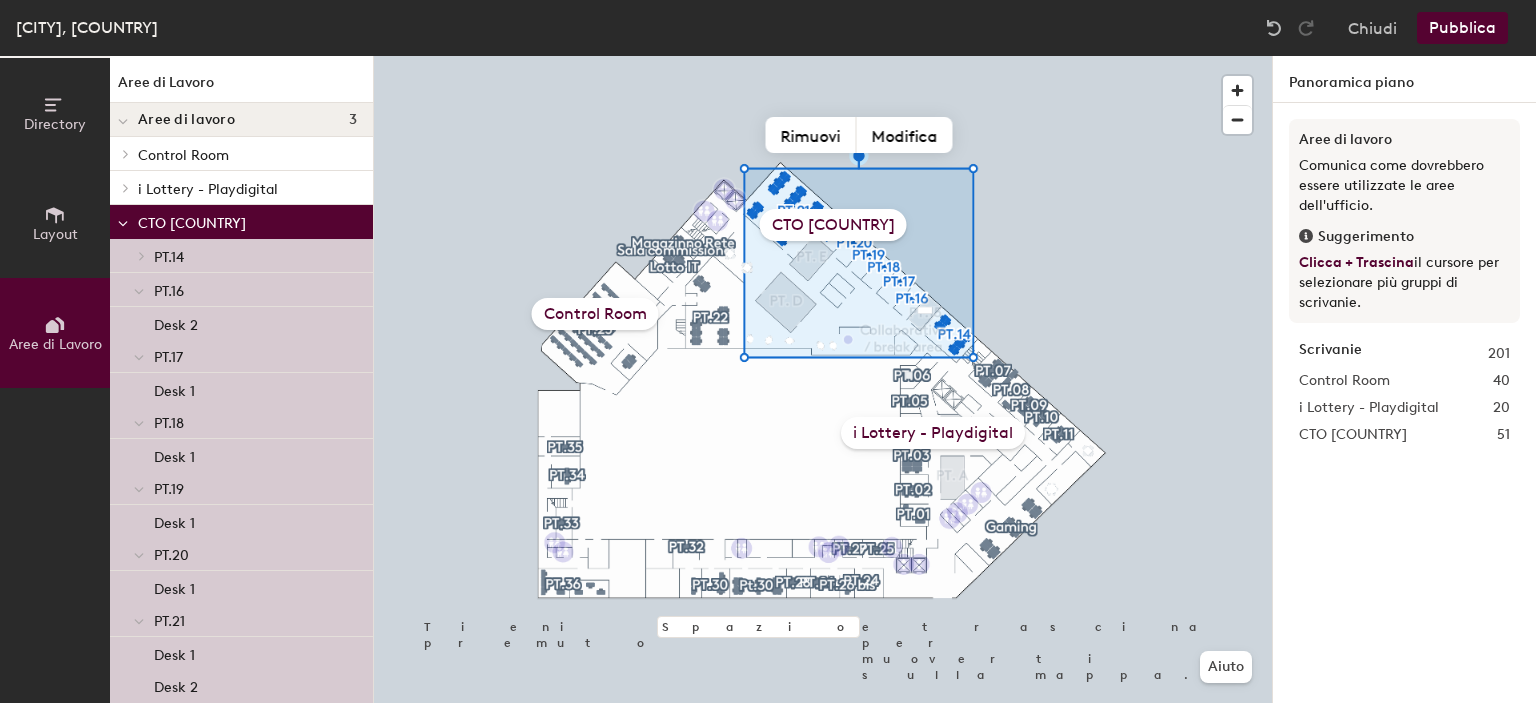 click 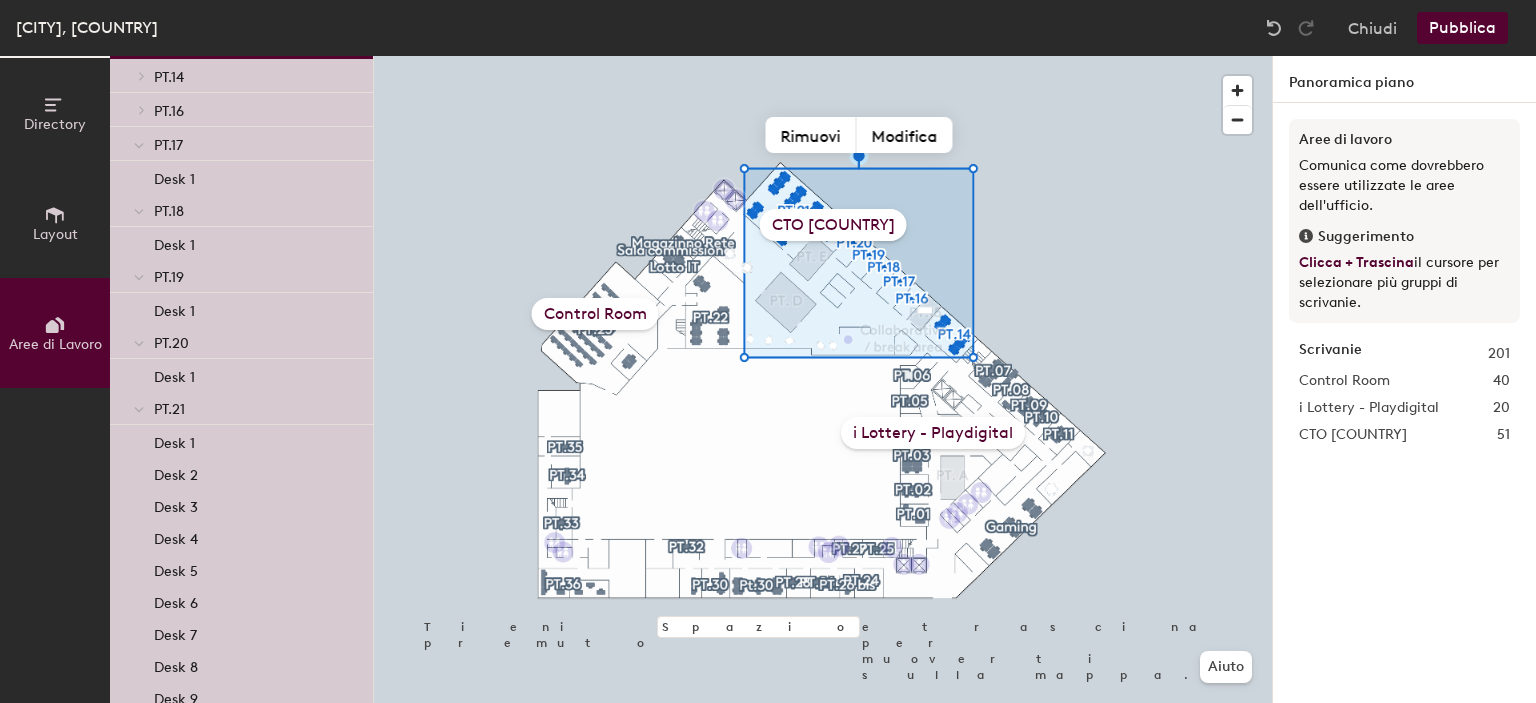 scroll, scrollTop: 183, scrollLeft: 0, axis: vertical 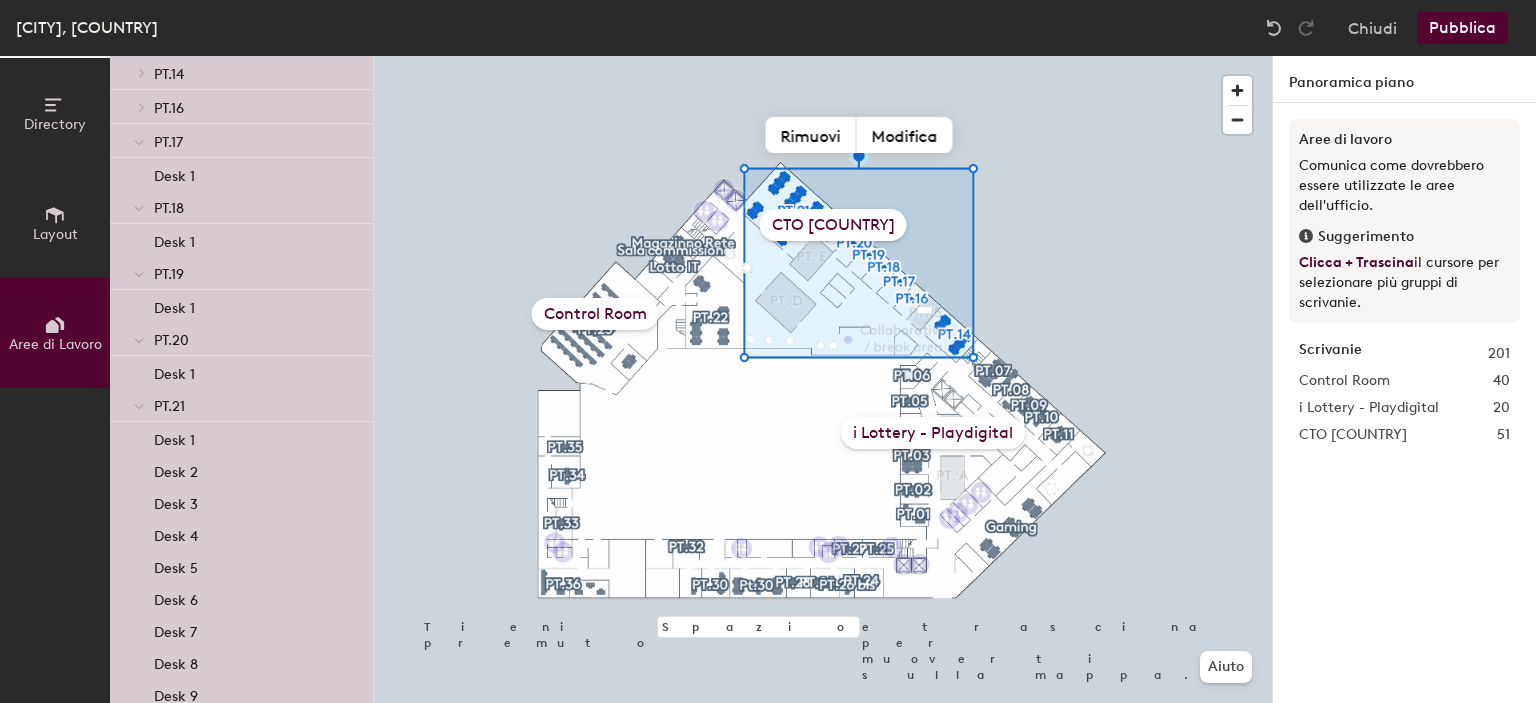 click 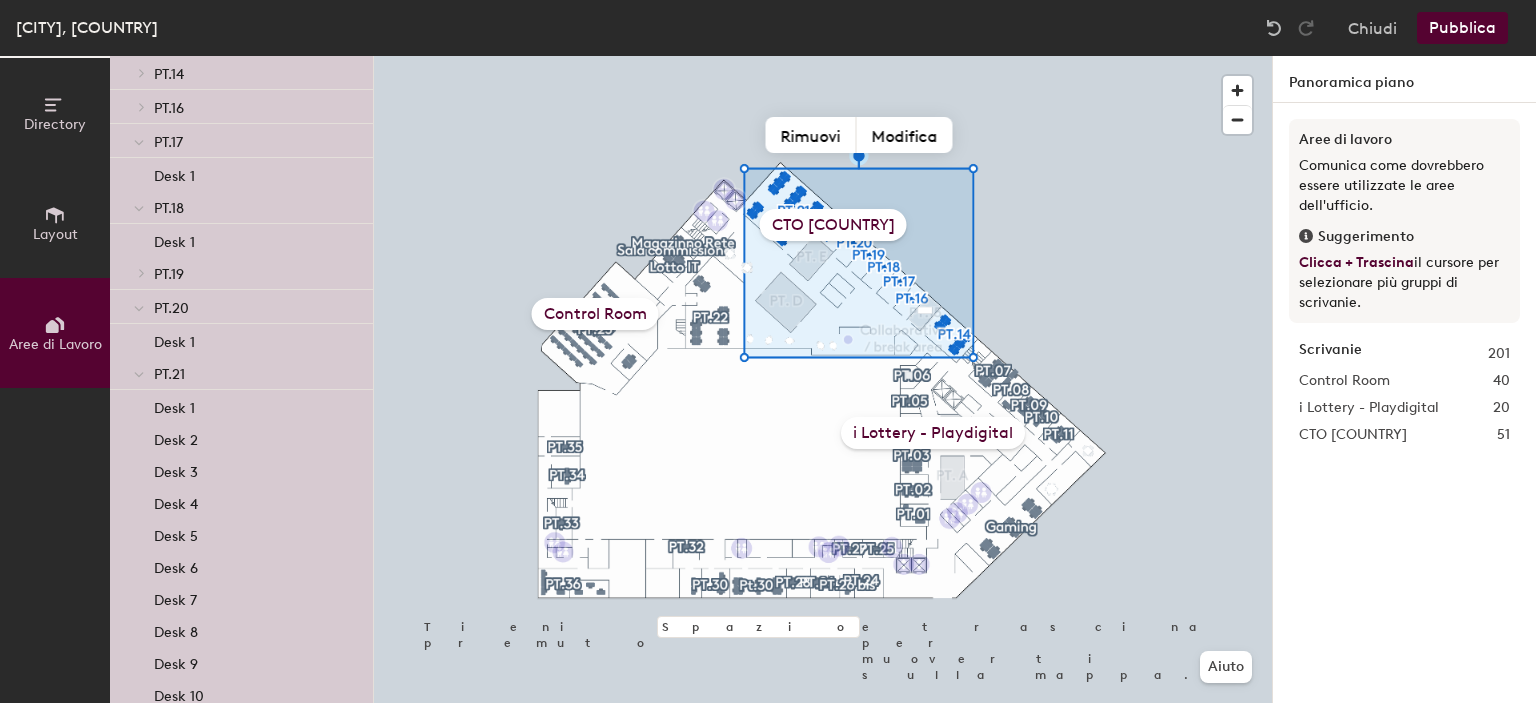 click 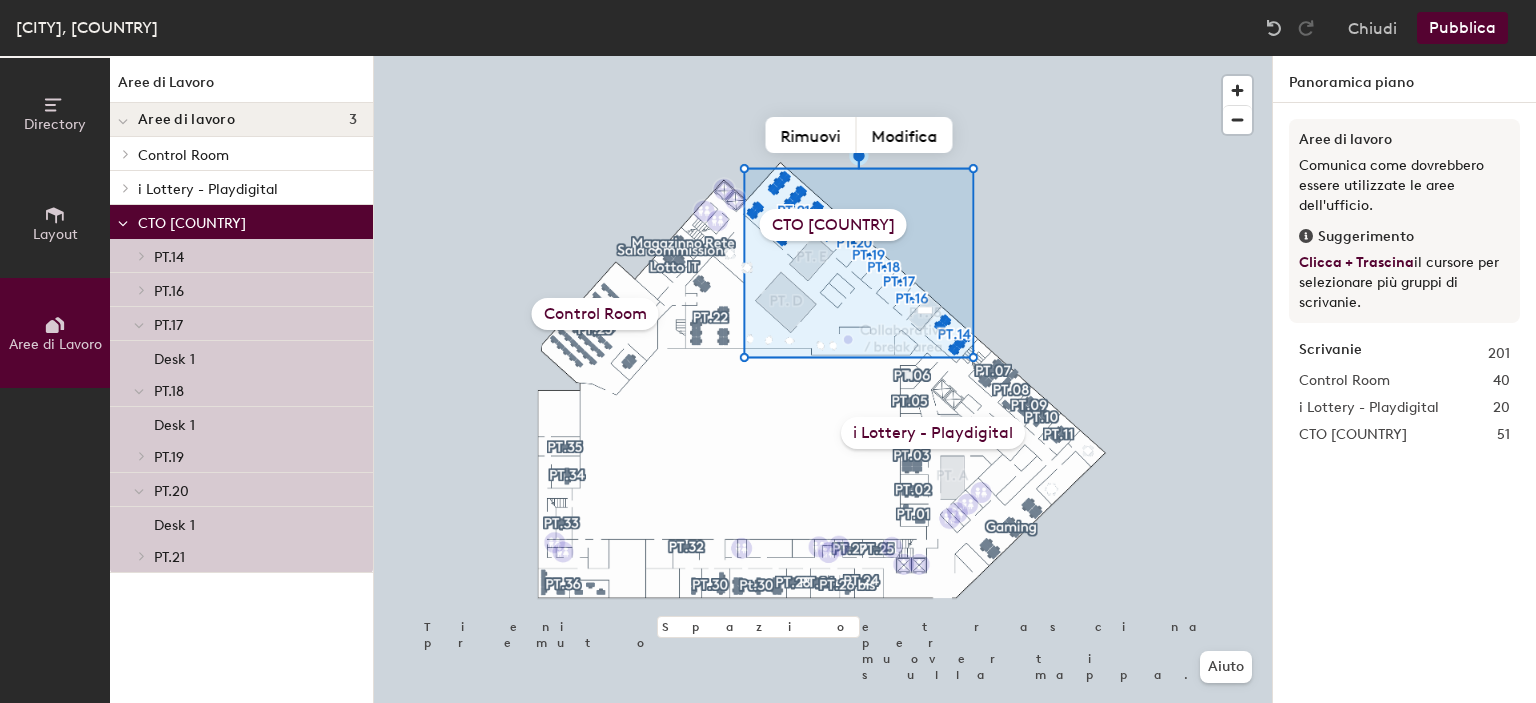 click 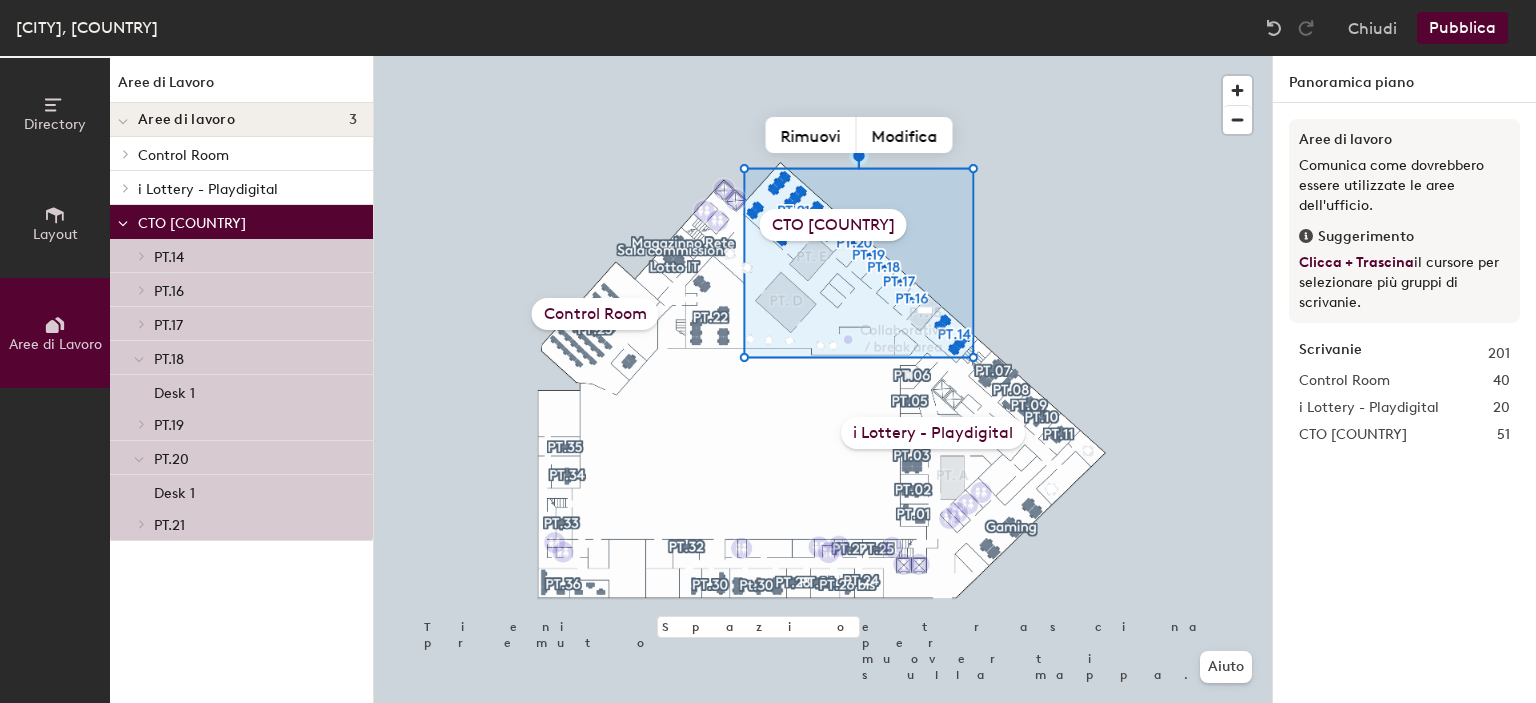 click 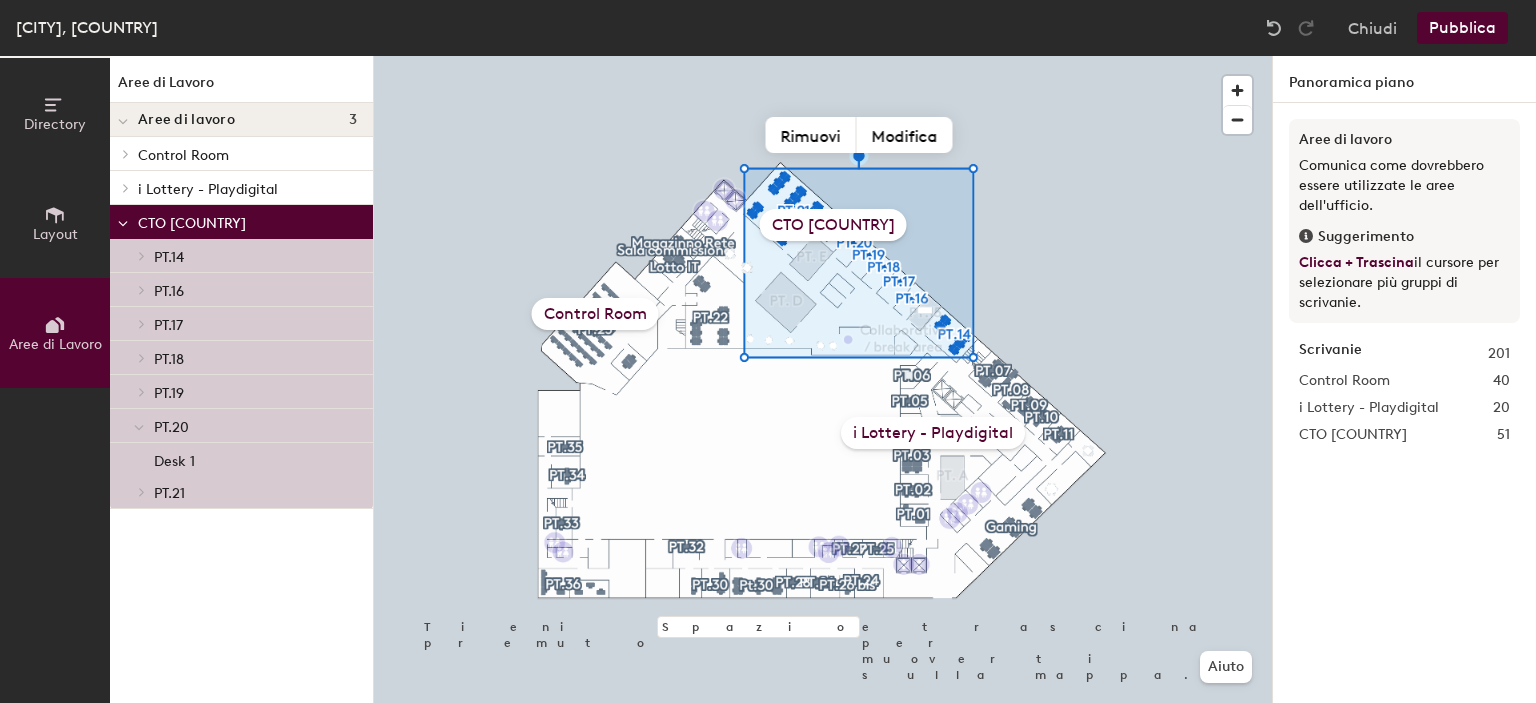 click 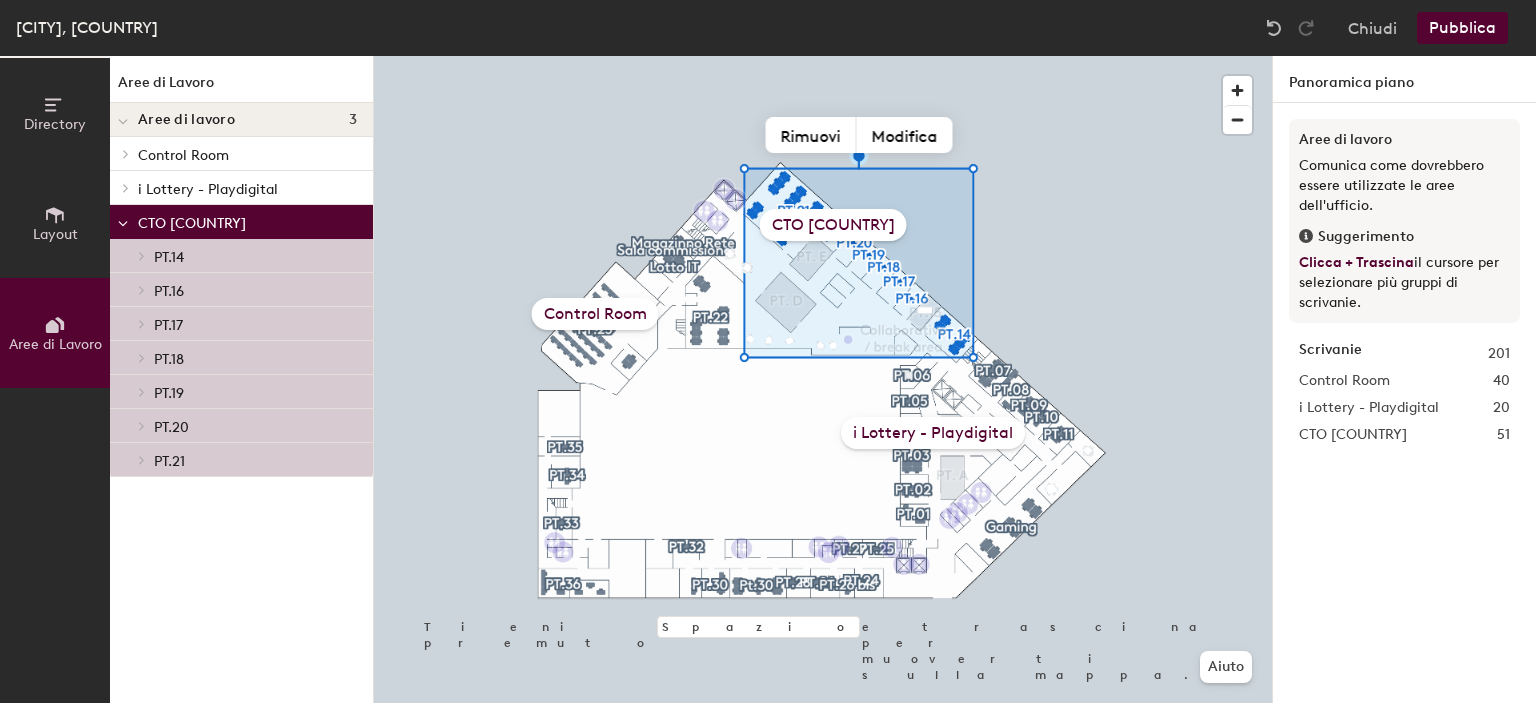 click on "CTO Italy" 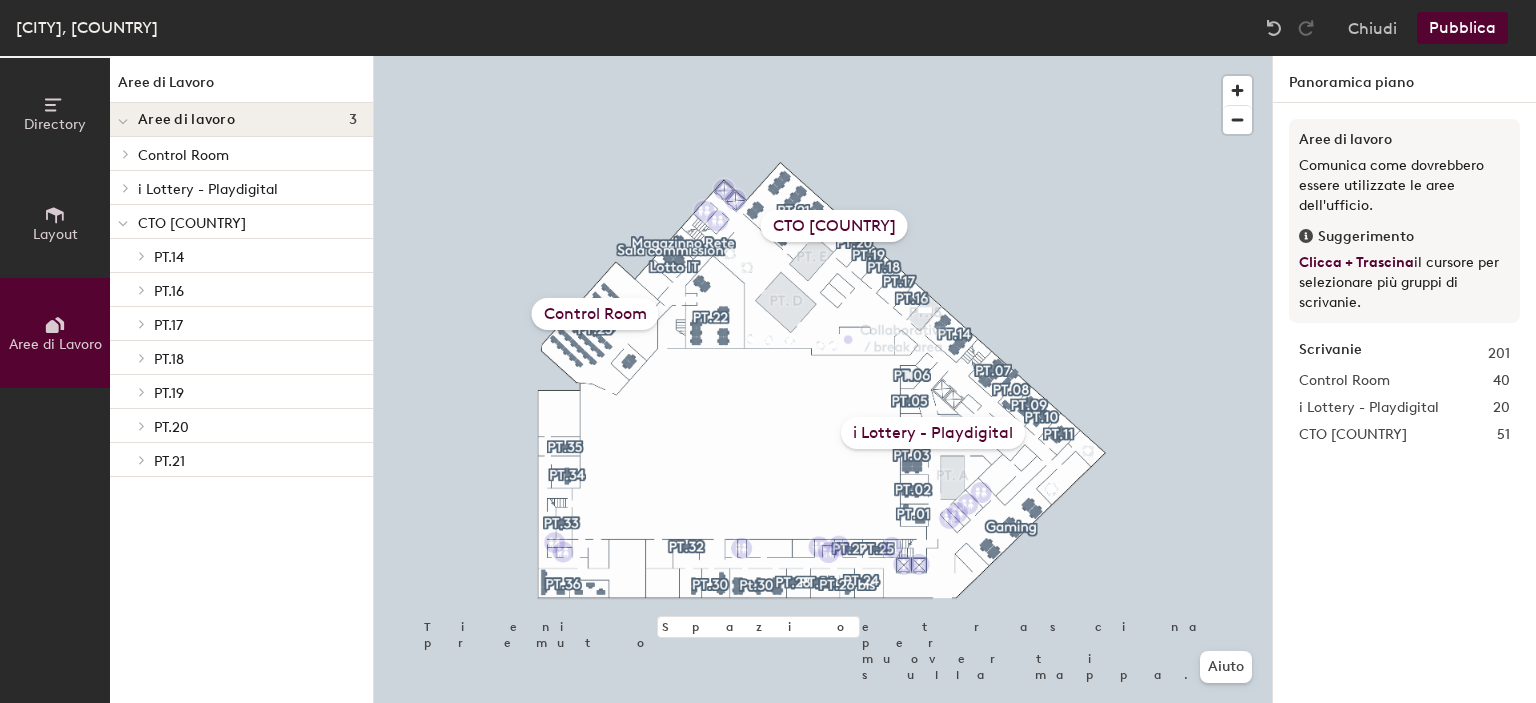 click on "Pubblica" 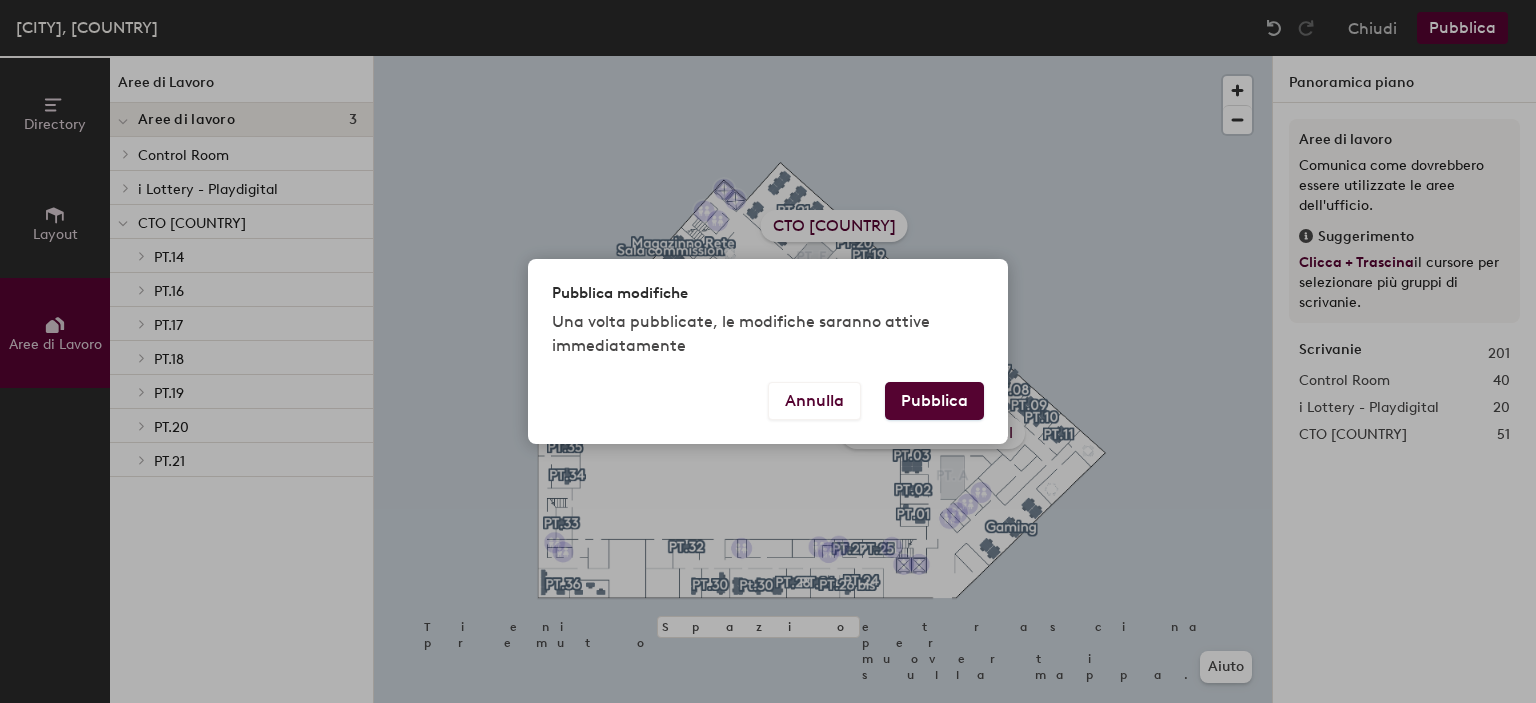 click on "Pubblica" at bounding box center [934, 401] 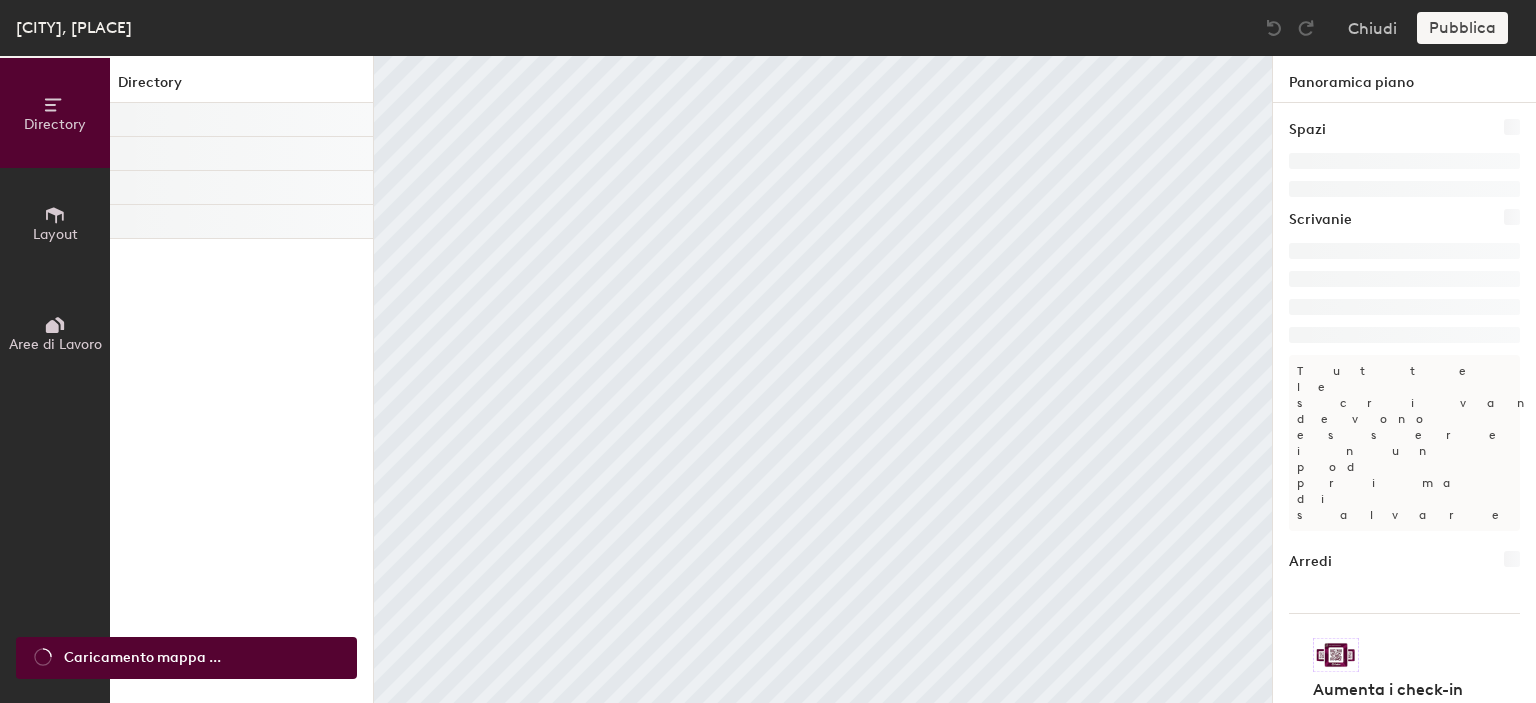 scroll, scrollTop: 0, scrollLeft: 0, axis: both 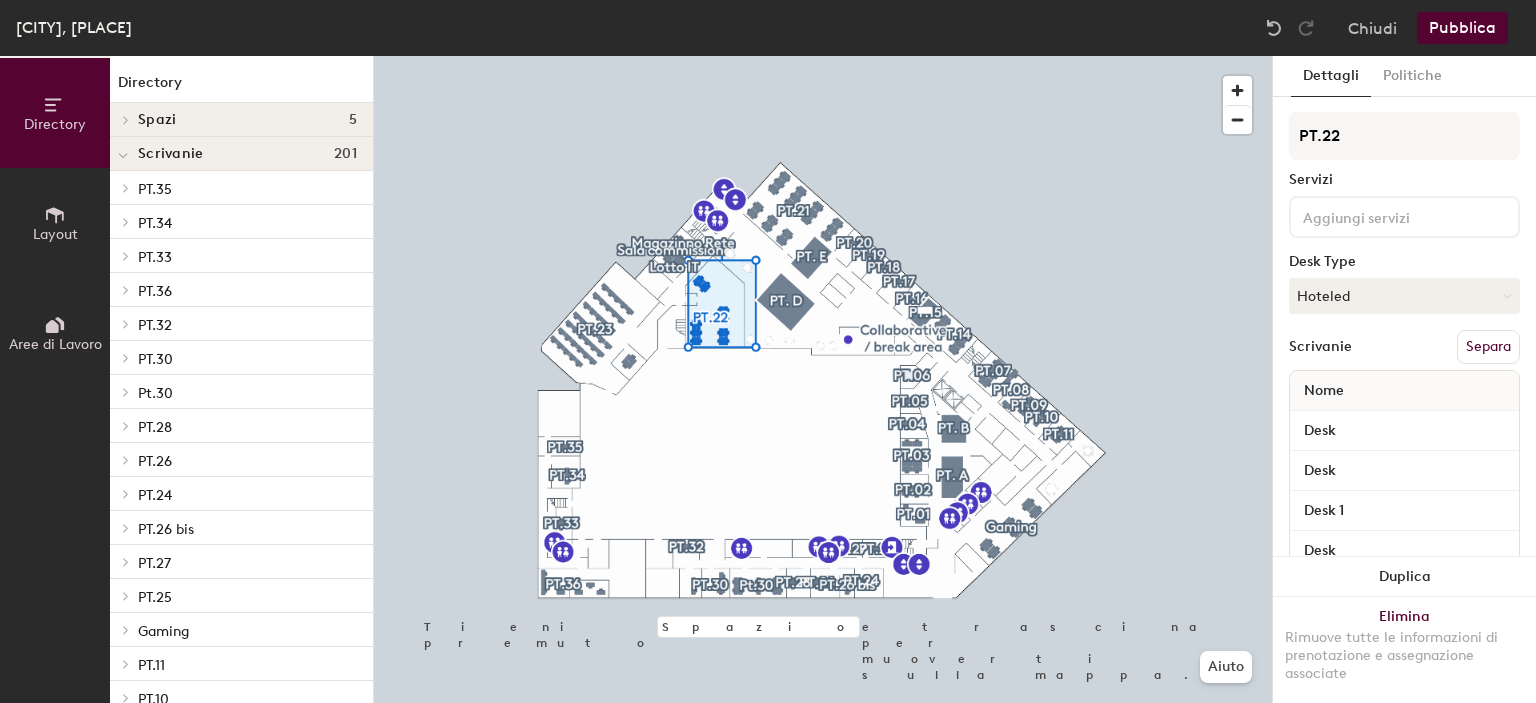 click on "Aree di Lavoro" 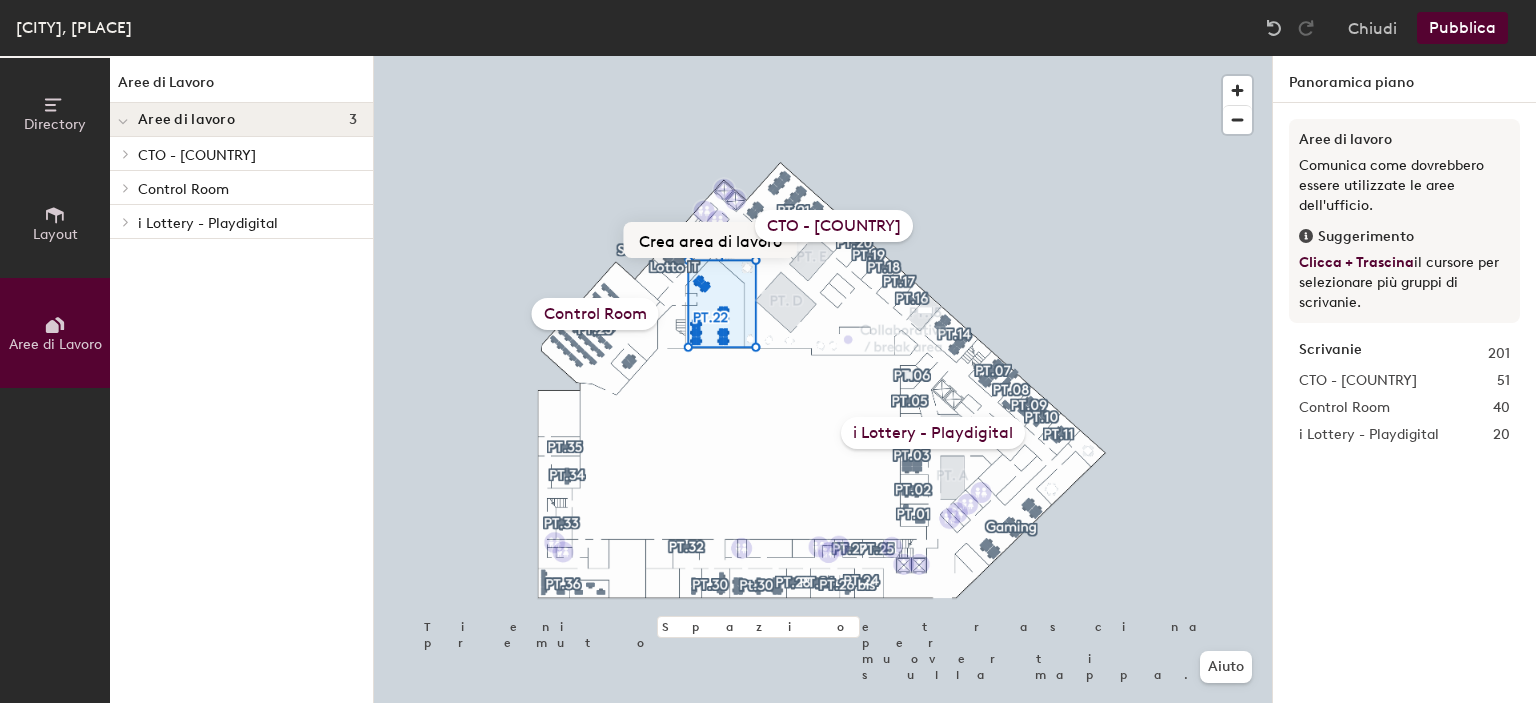 click on "Crea area di lavoro" 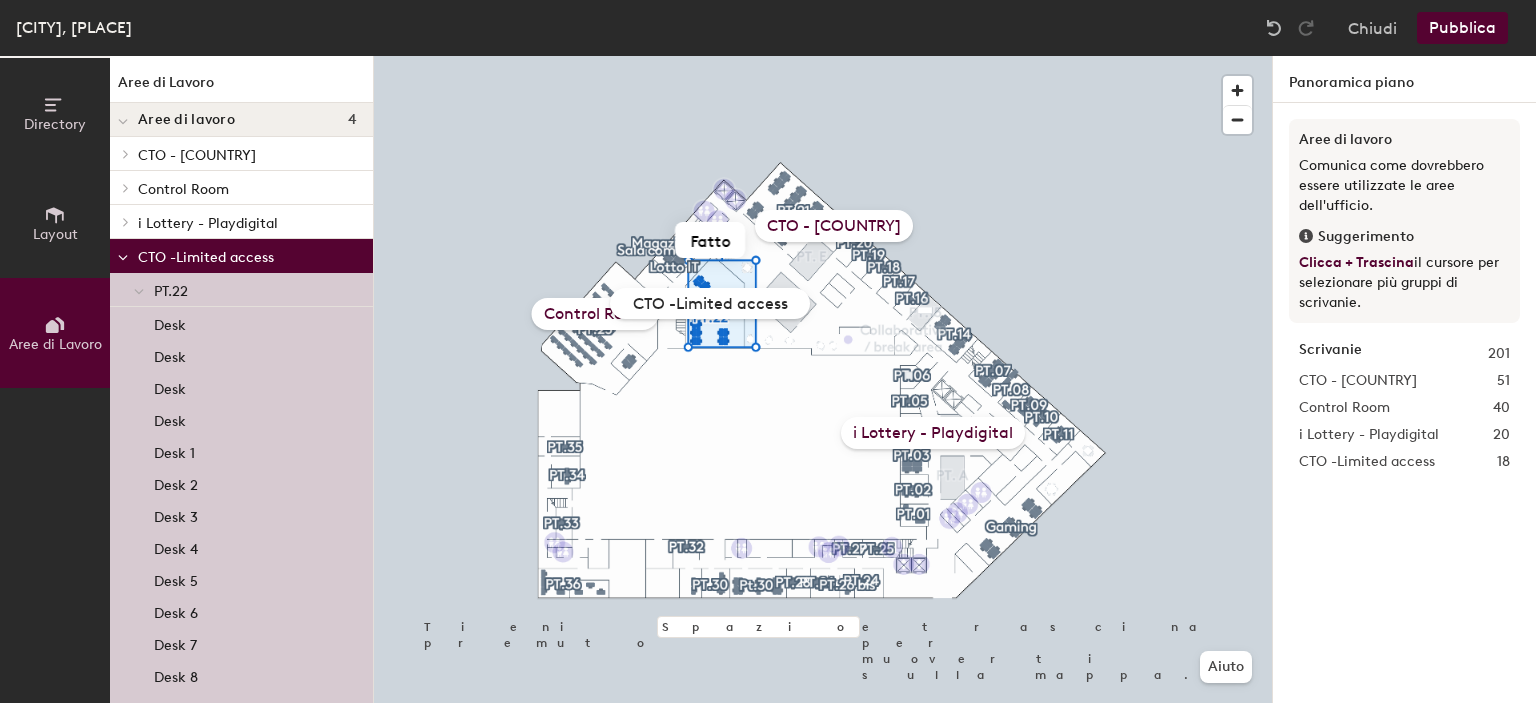 click on "CTO -Limited access" 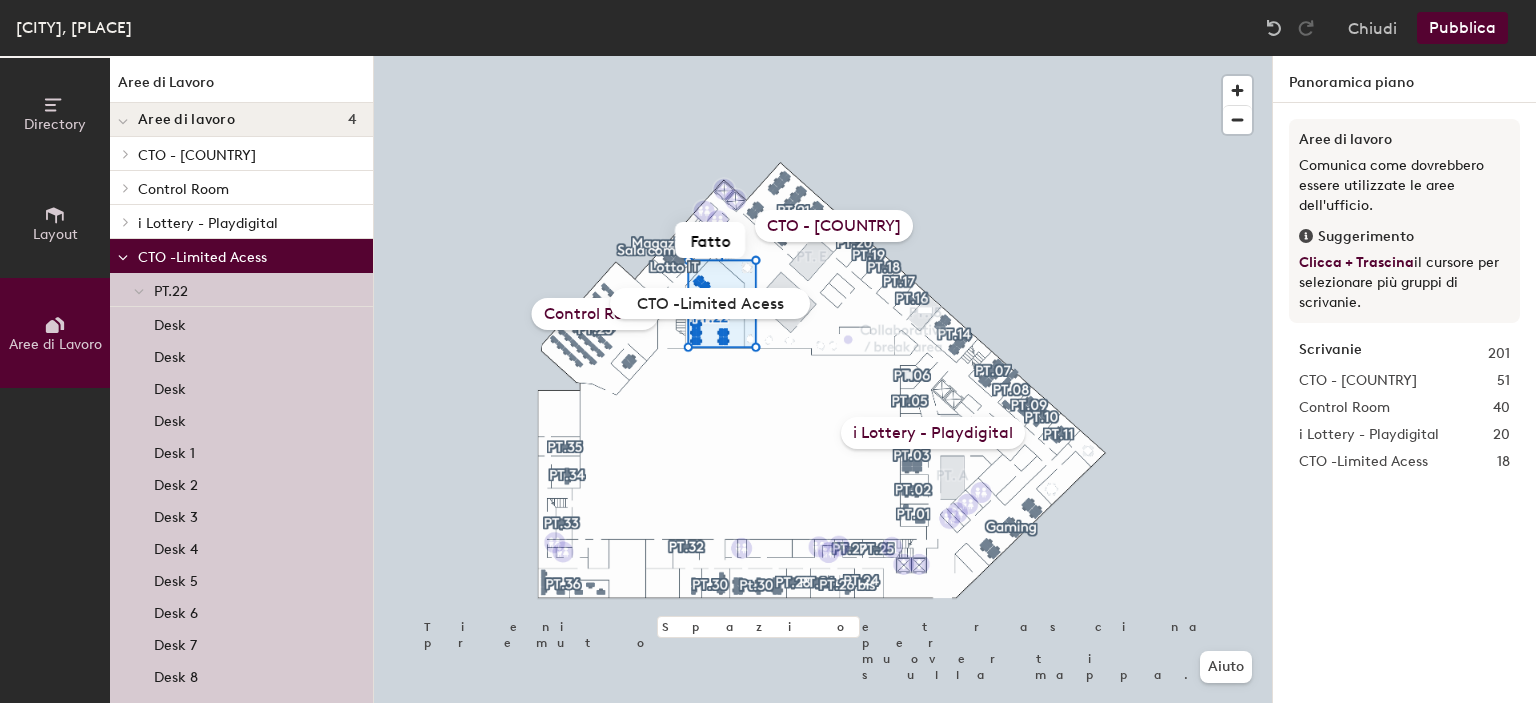 type on "CTO -Limited Access" 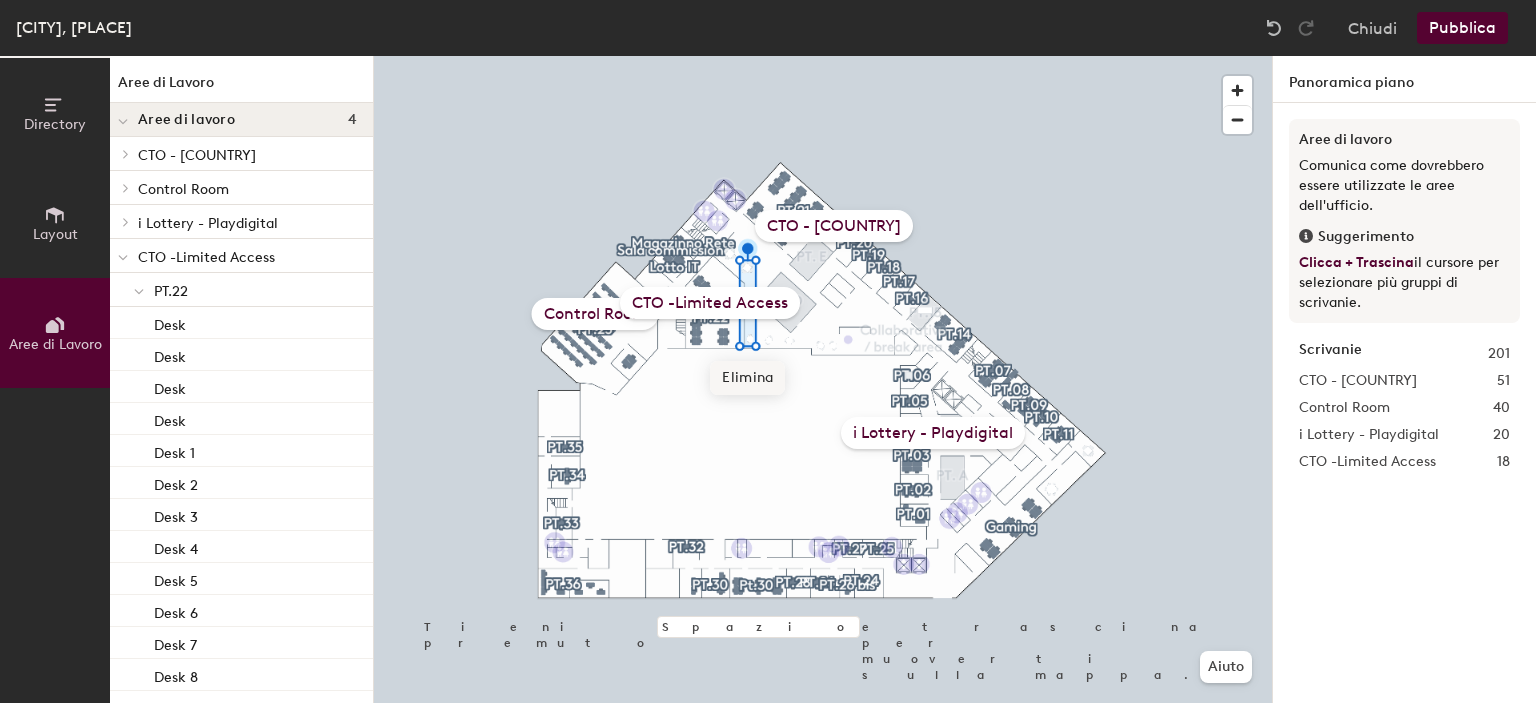 click on "Elimina" 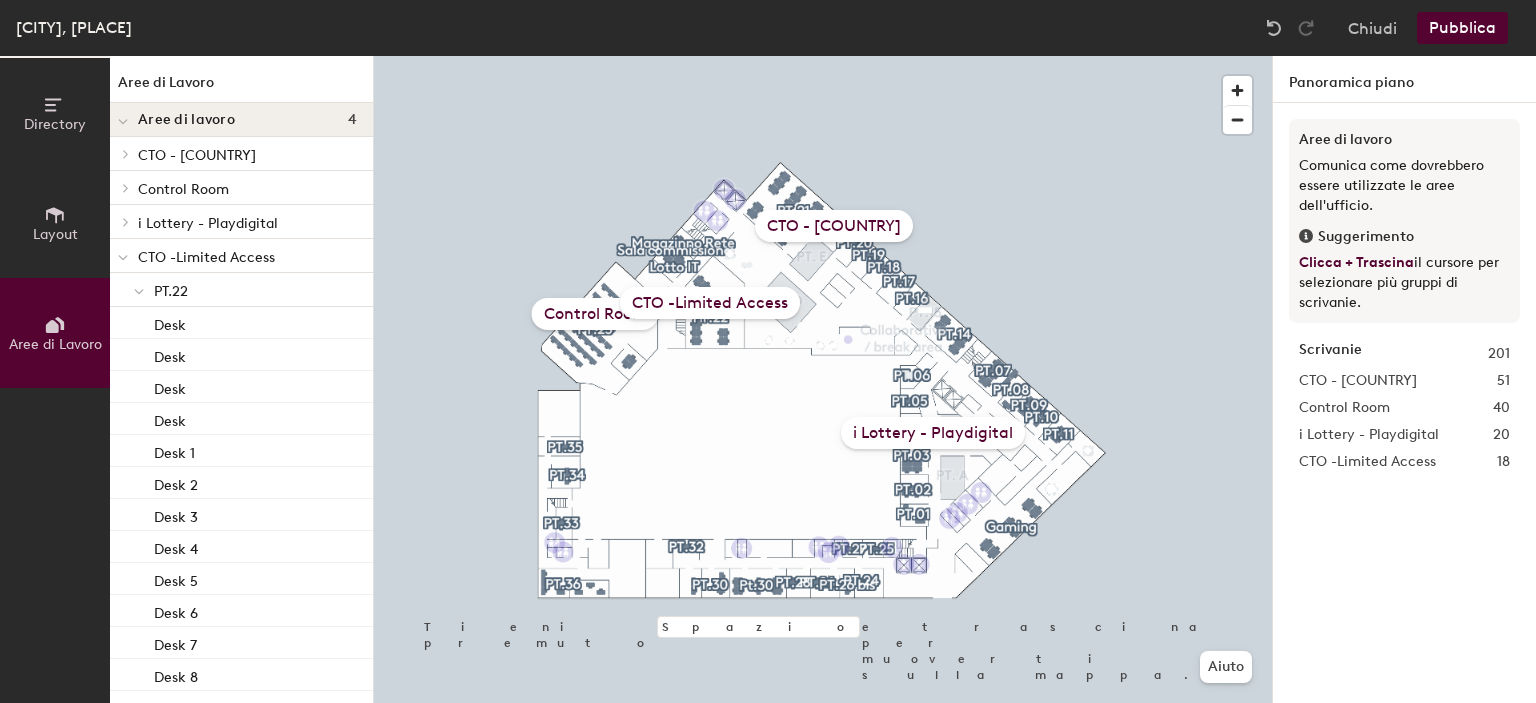 click on "CTO -Limited Access" 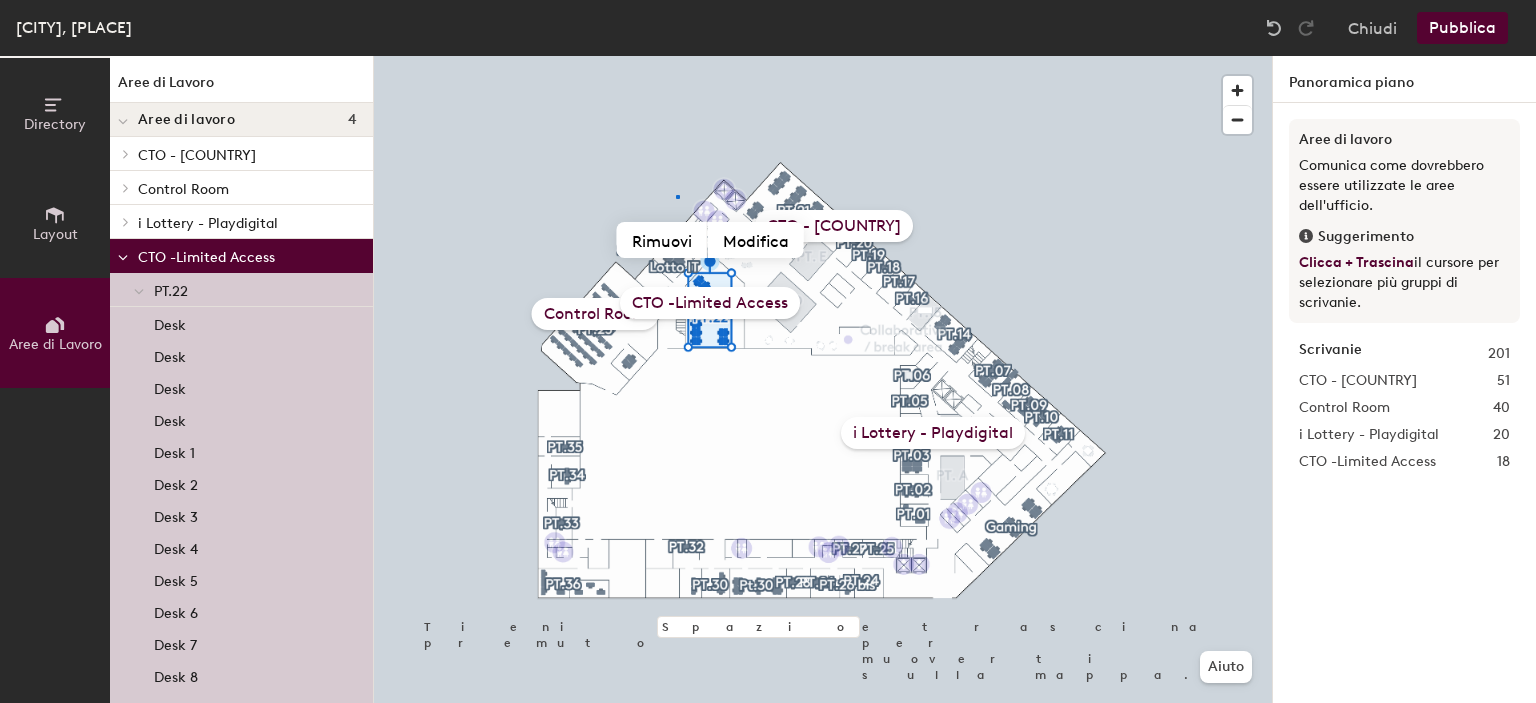 click 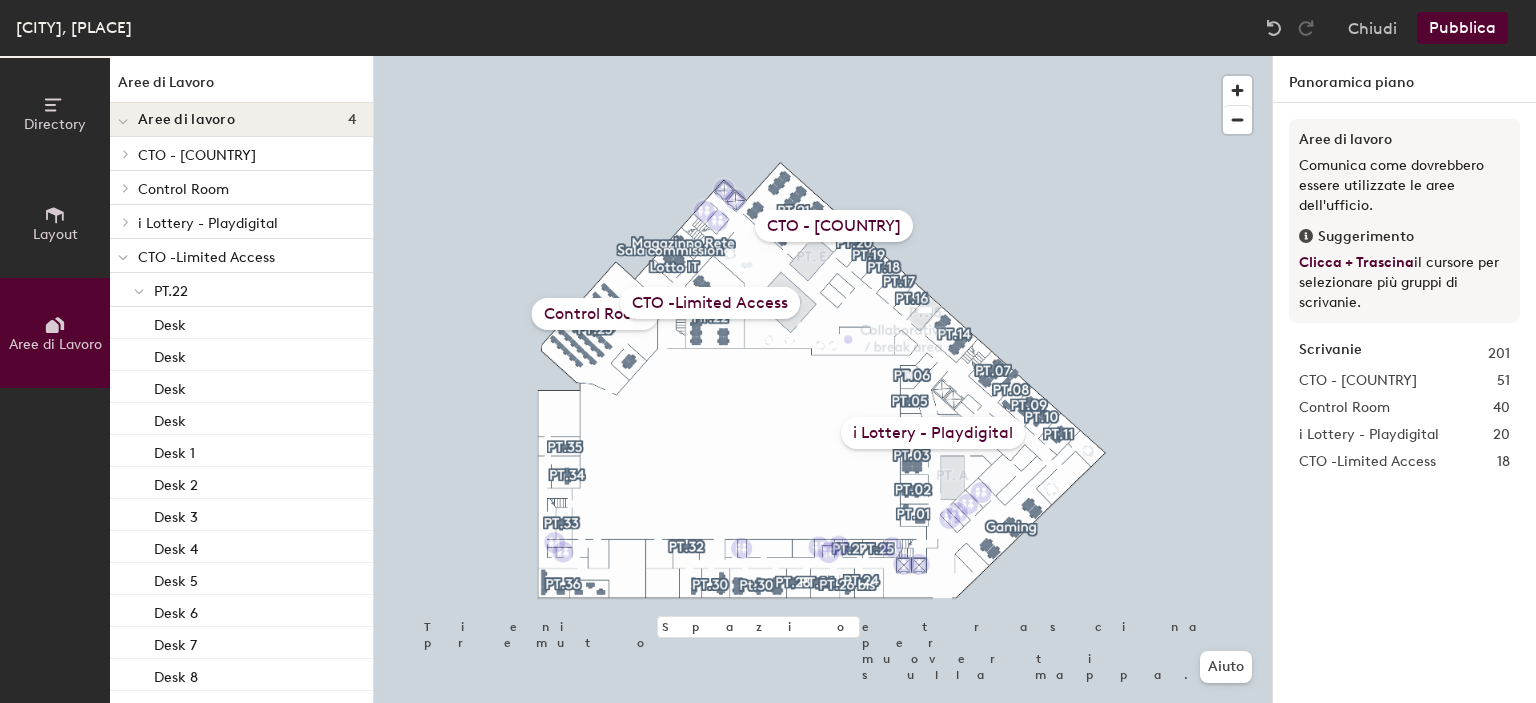 click on "CTO -Limited Access" 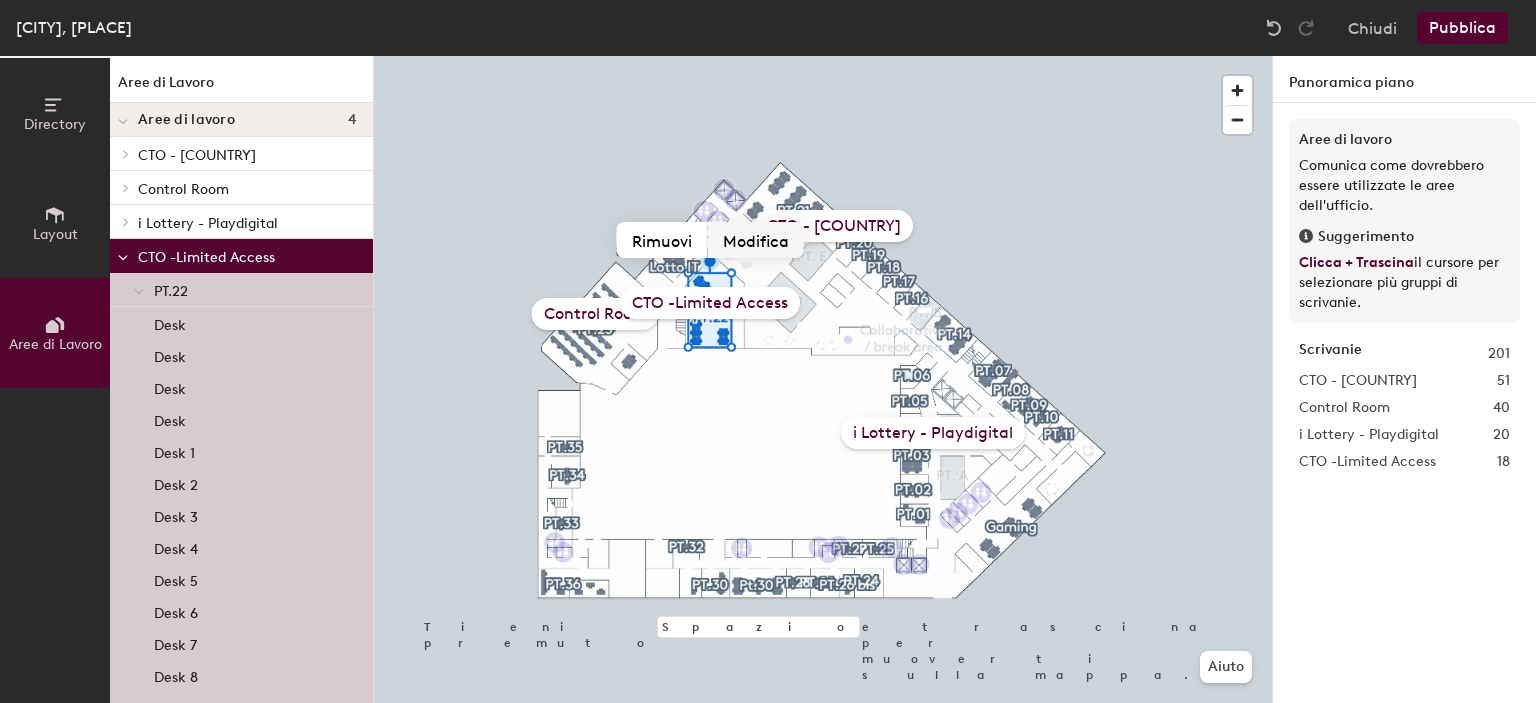 click on "Modifica" 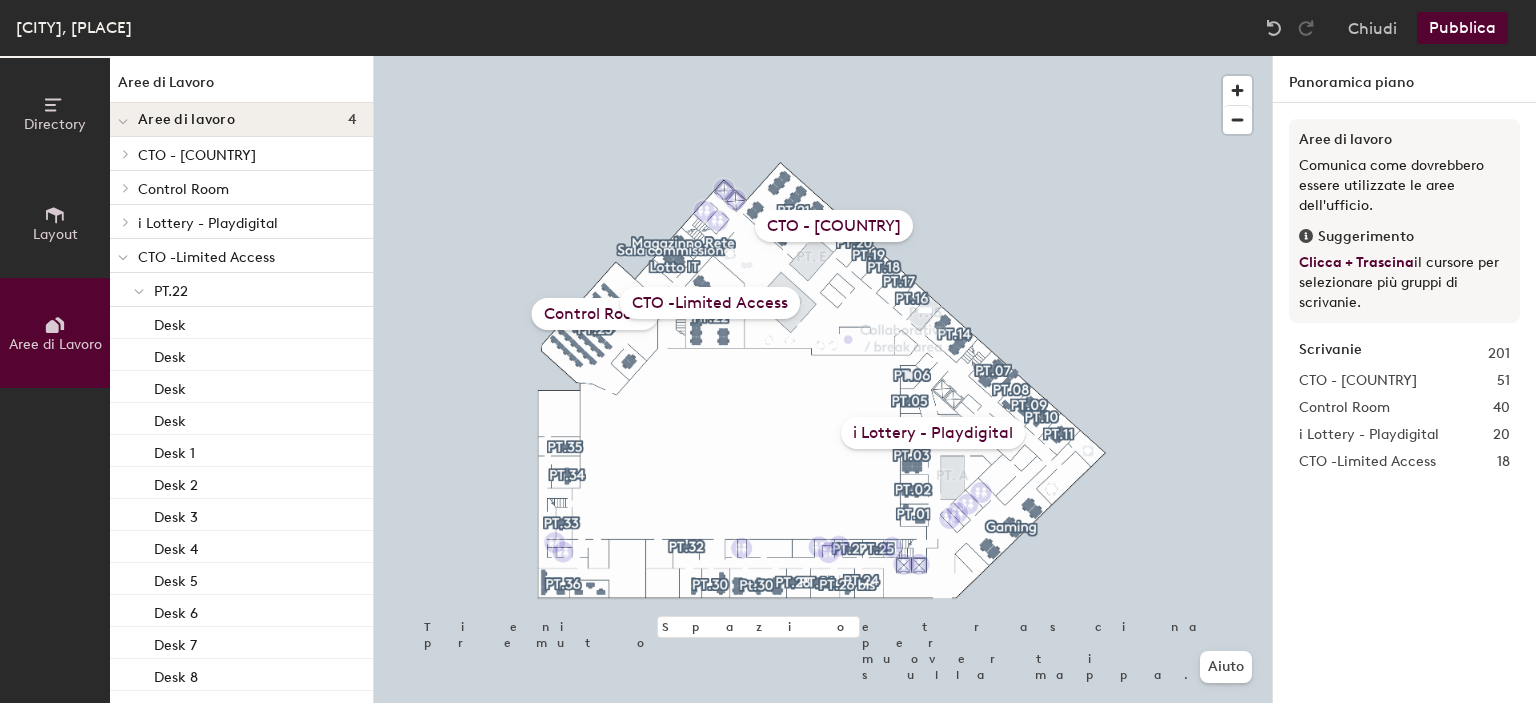 click on "CTO - [COUNTRY]" 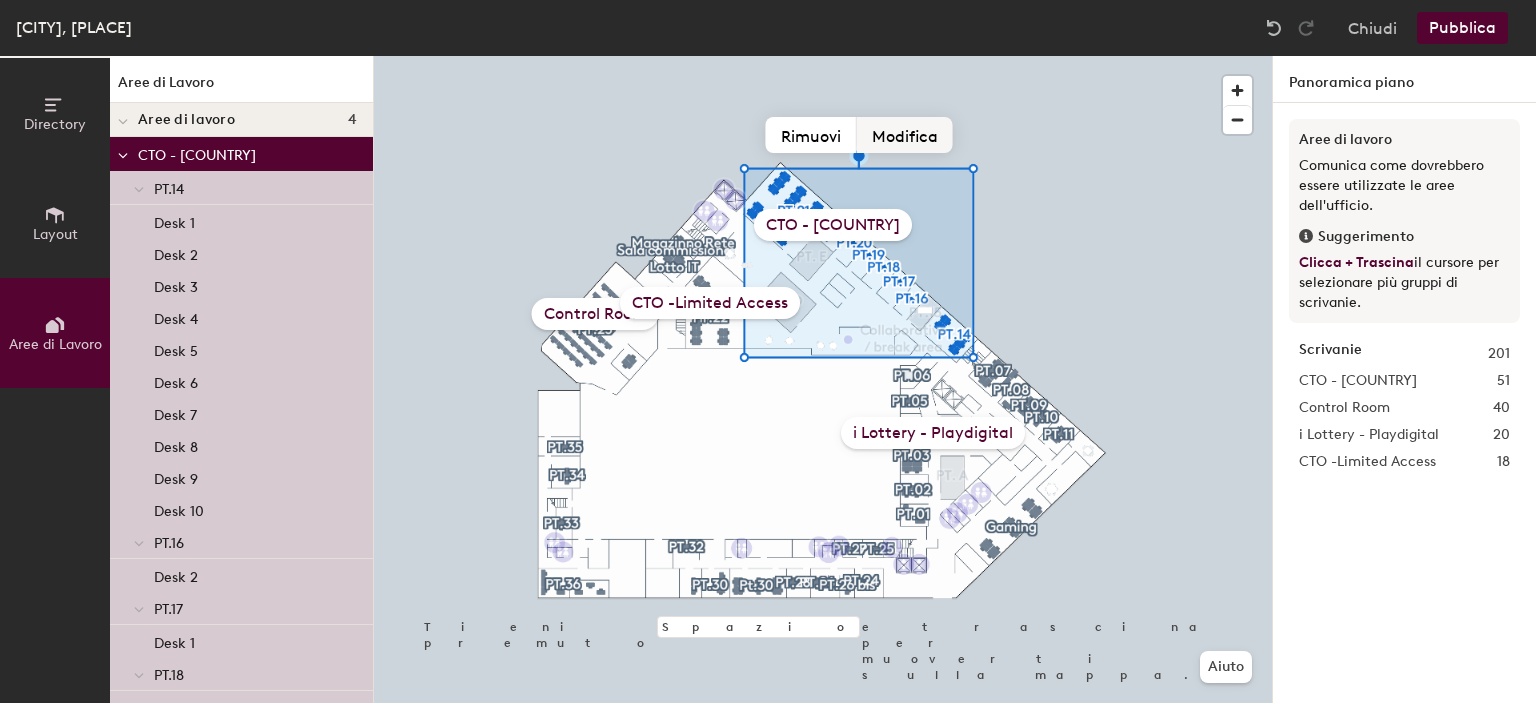 click on "Modifica" 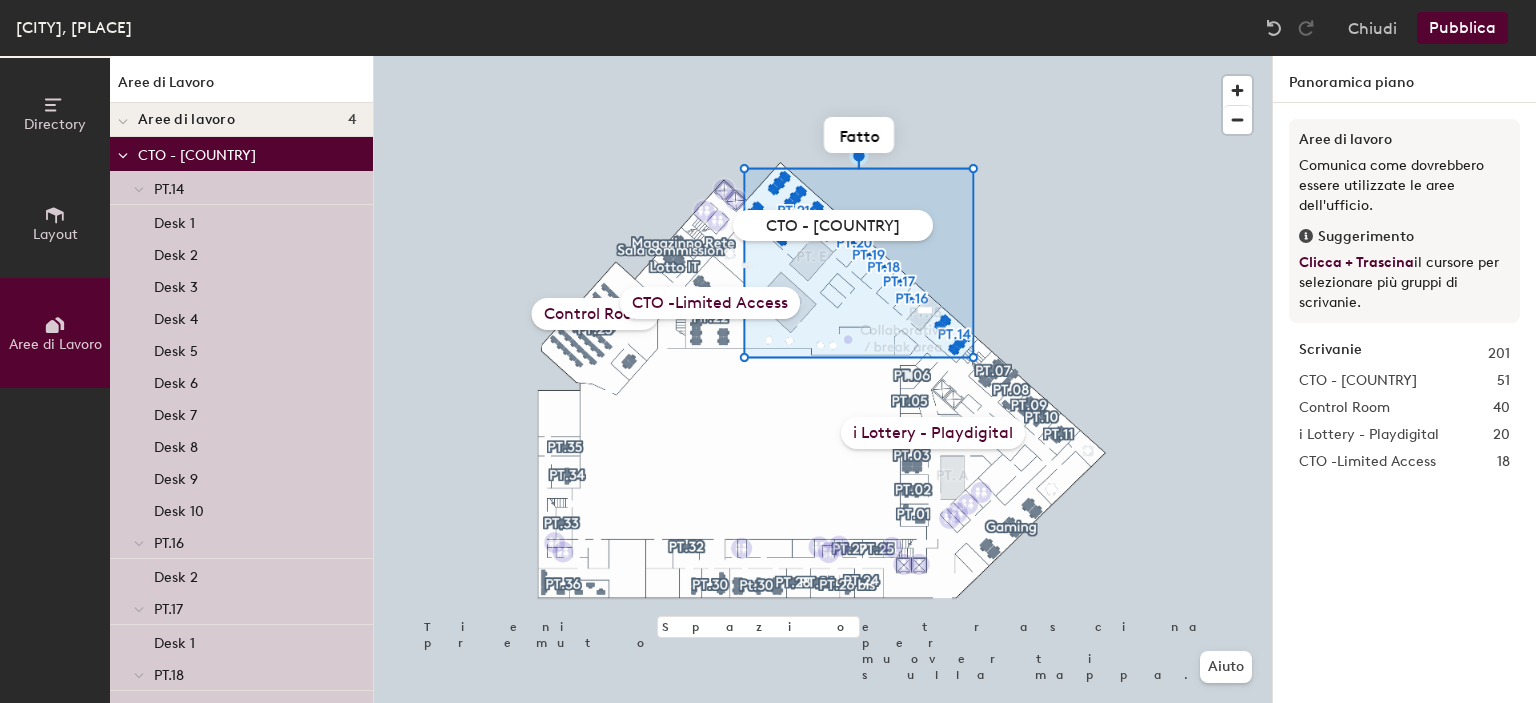 click on "CTO - [COUNTRY]" 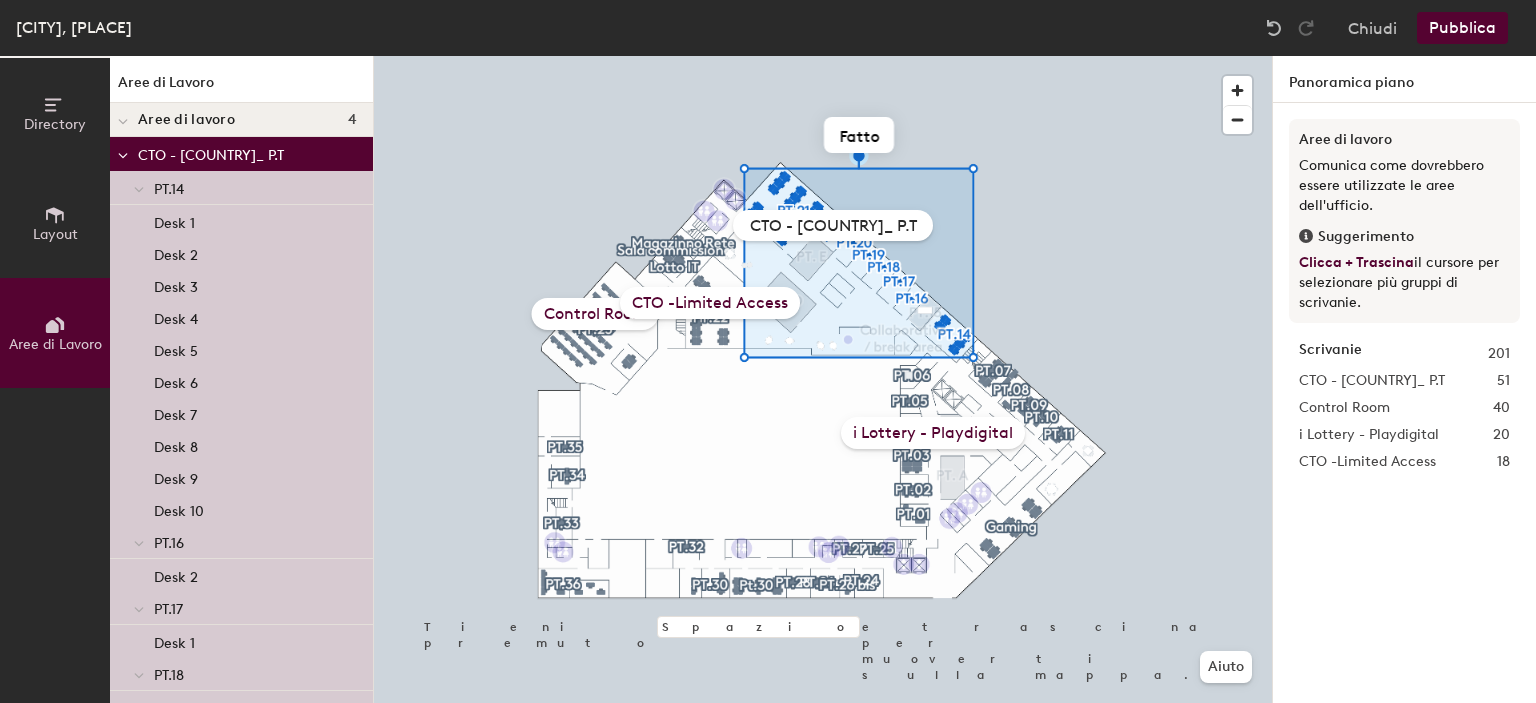 type on "CTO - [COUNTRY]_ P.T." 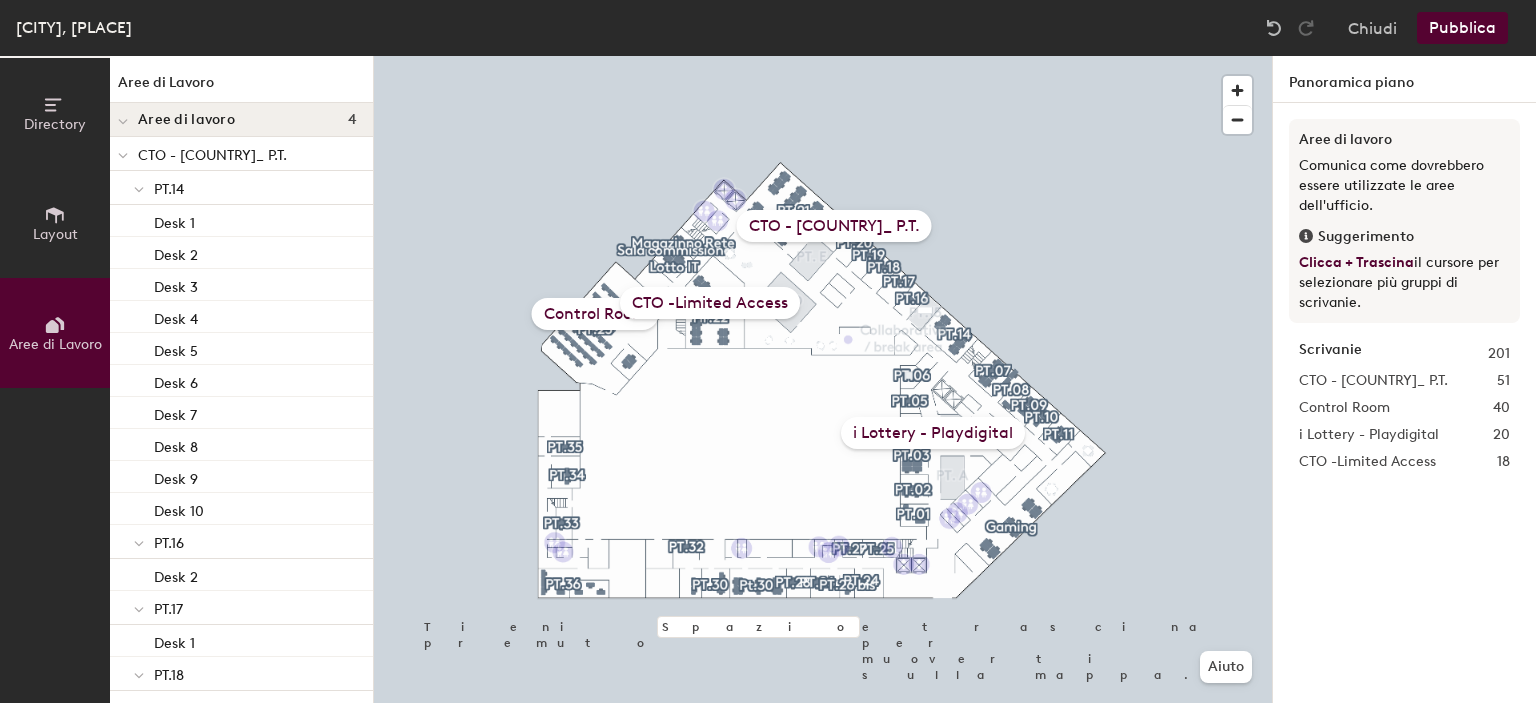 click 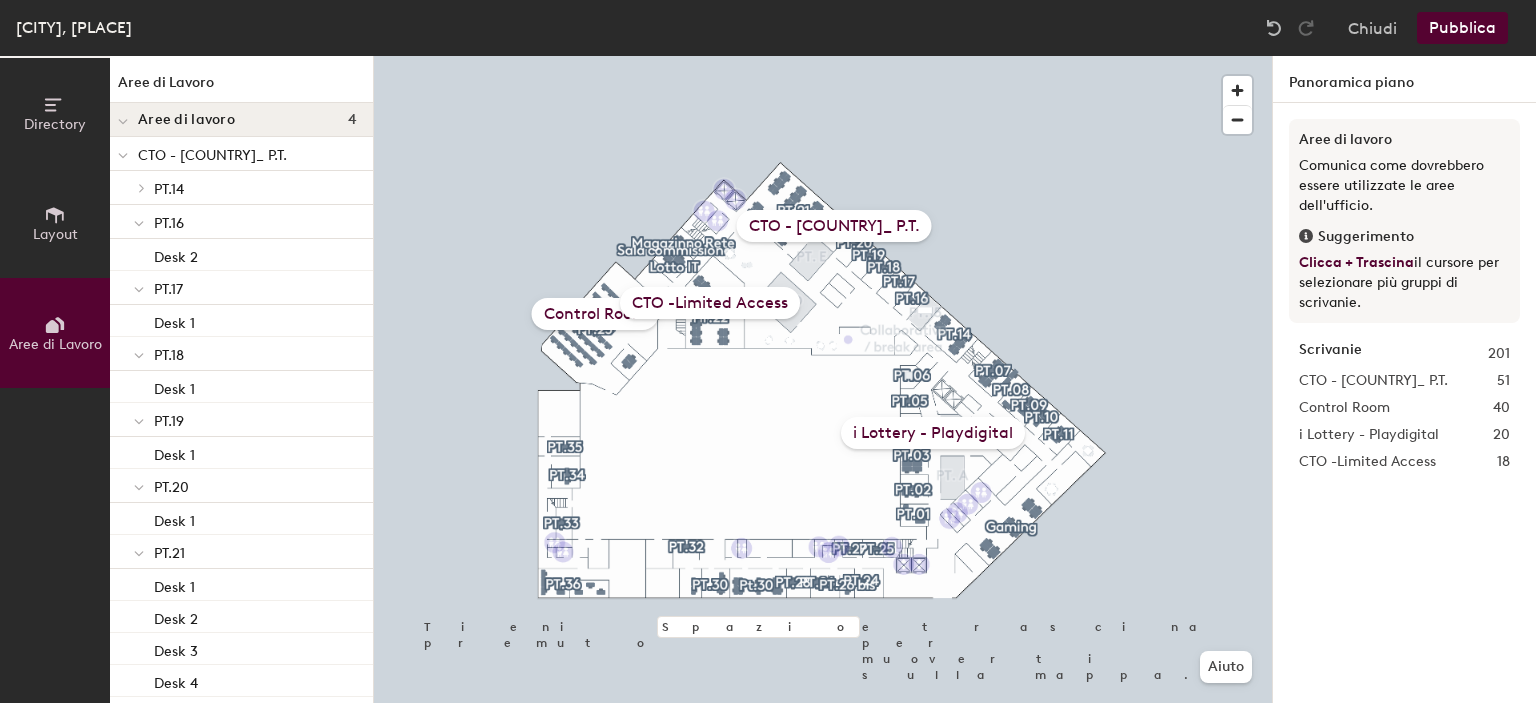 click 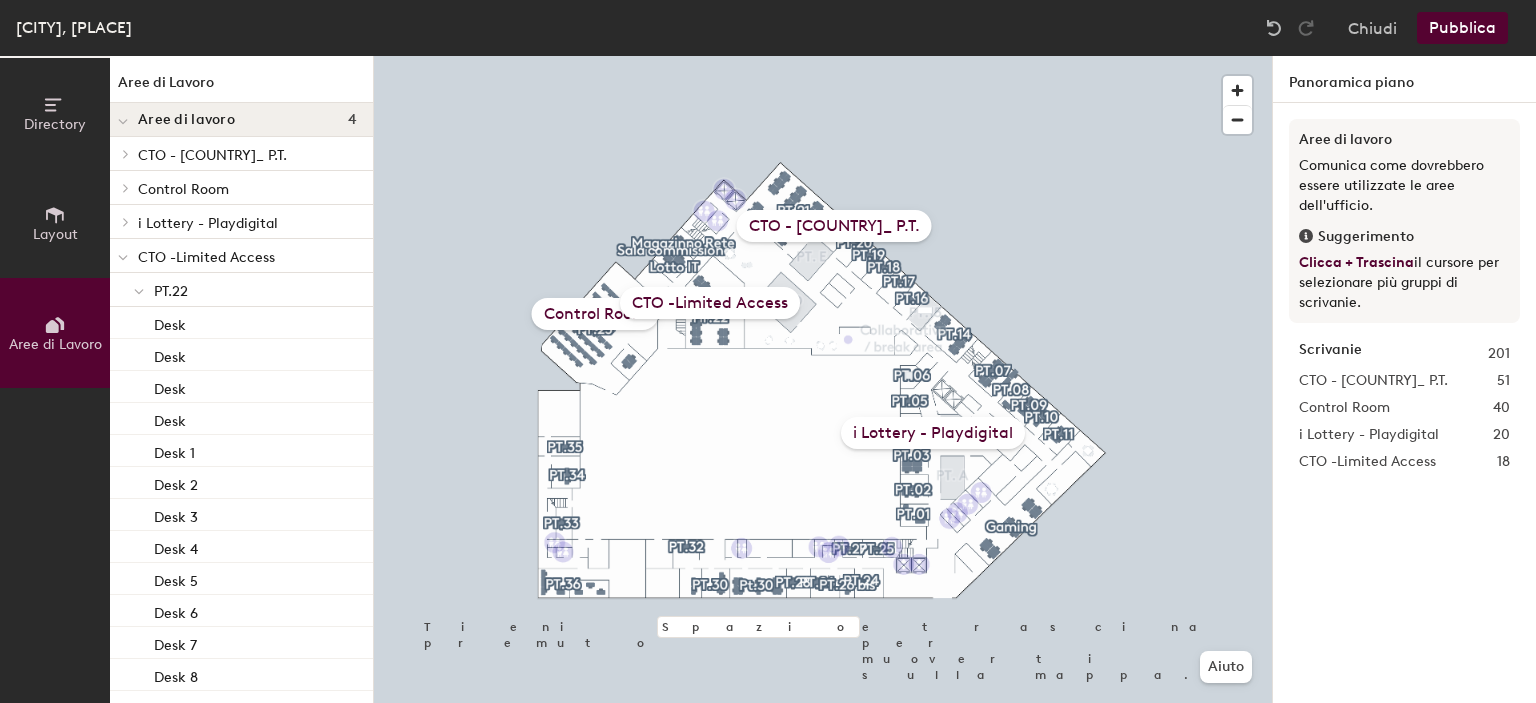 click 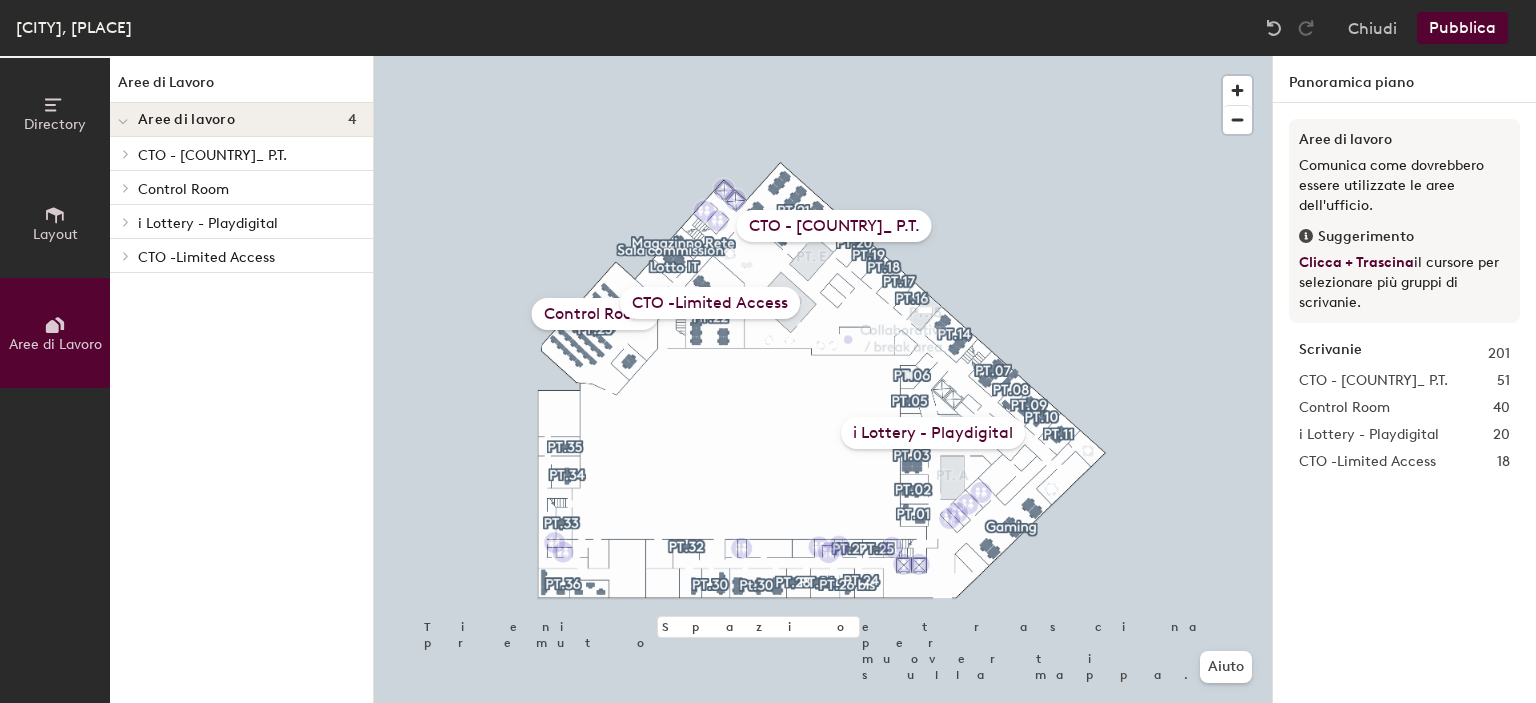 click on "i Lottery - Playdigital" 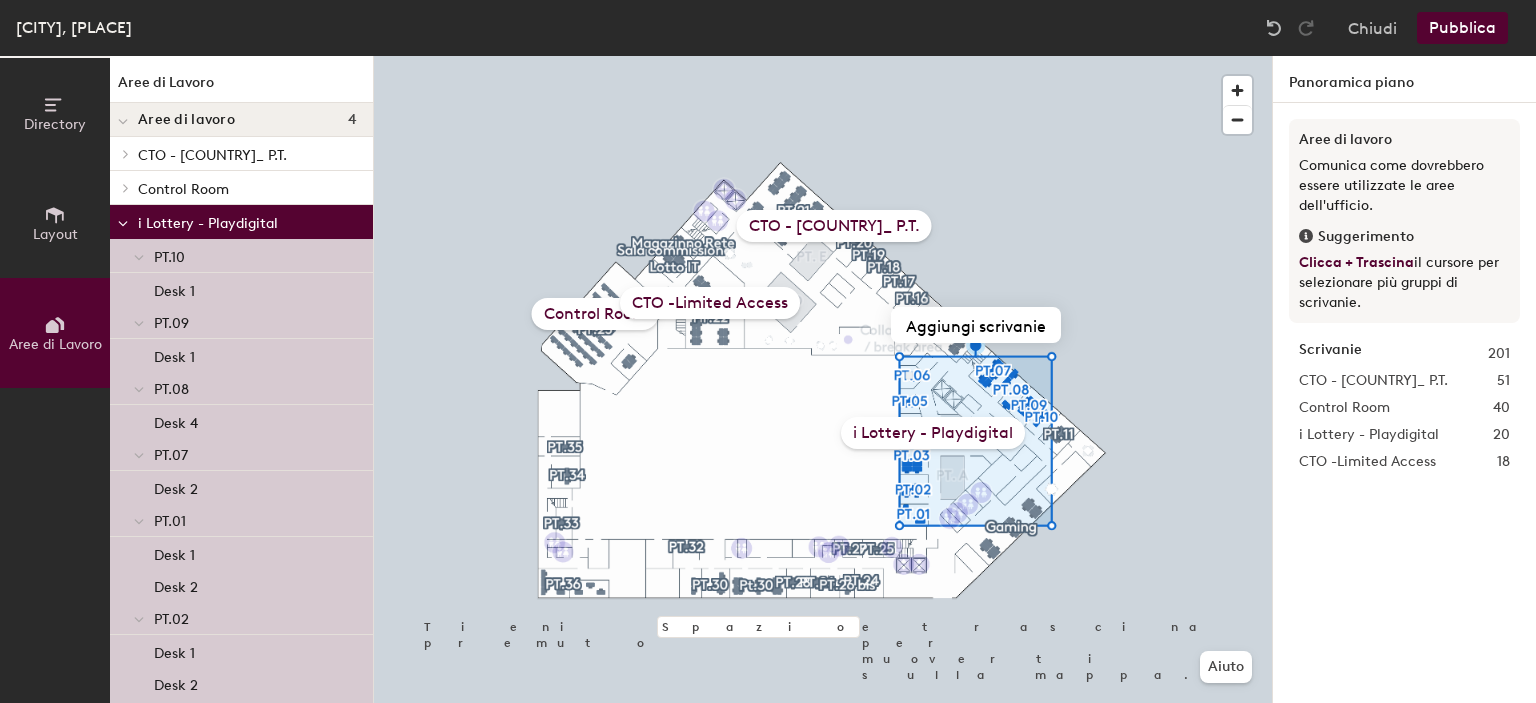 click 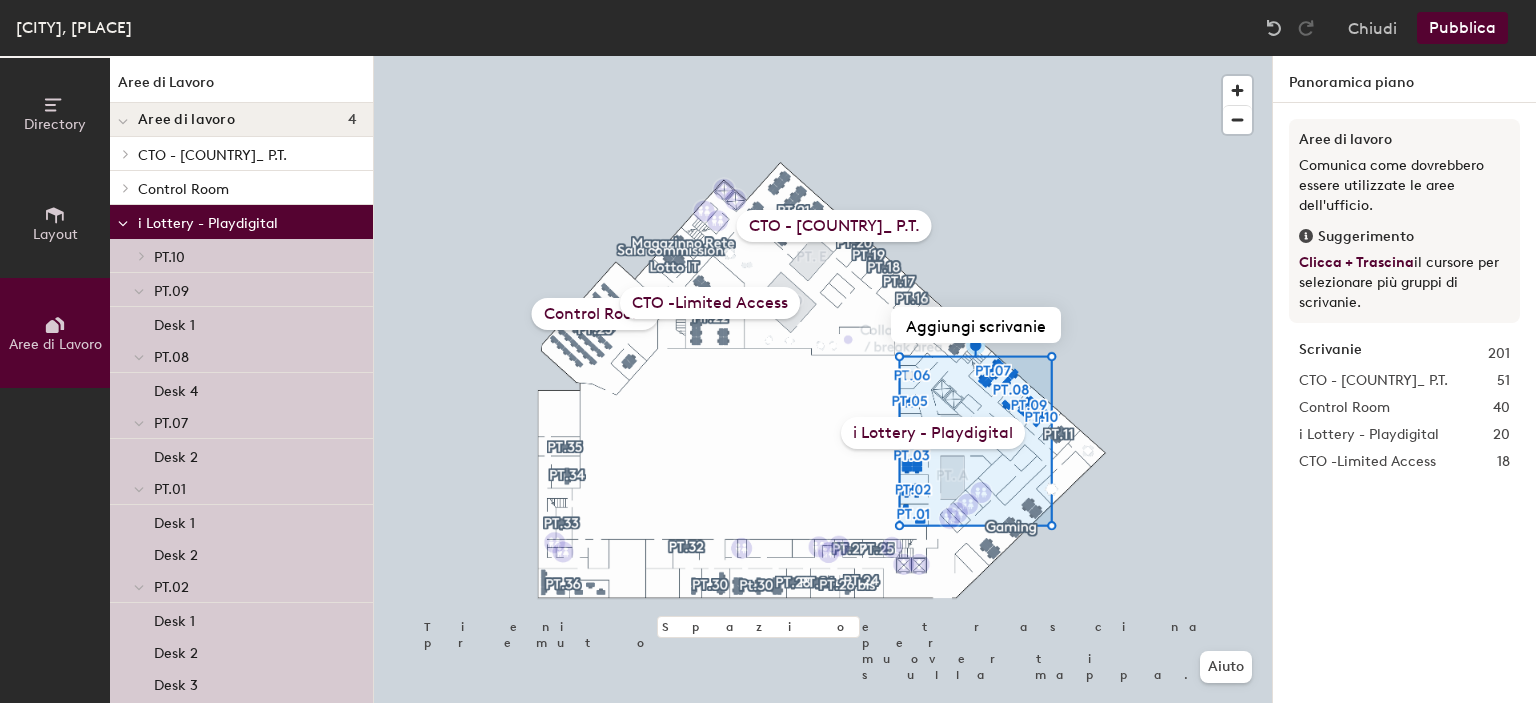 click 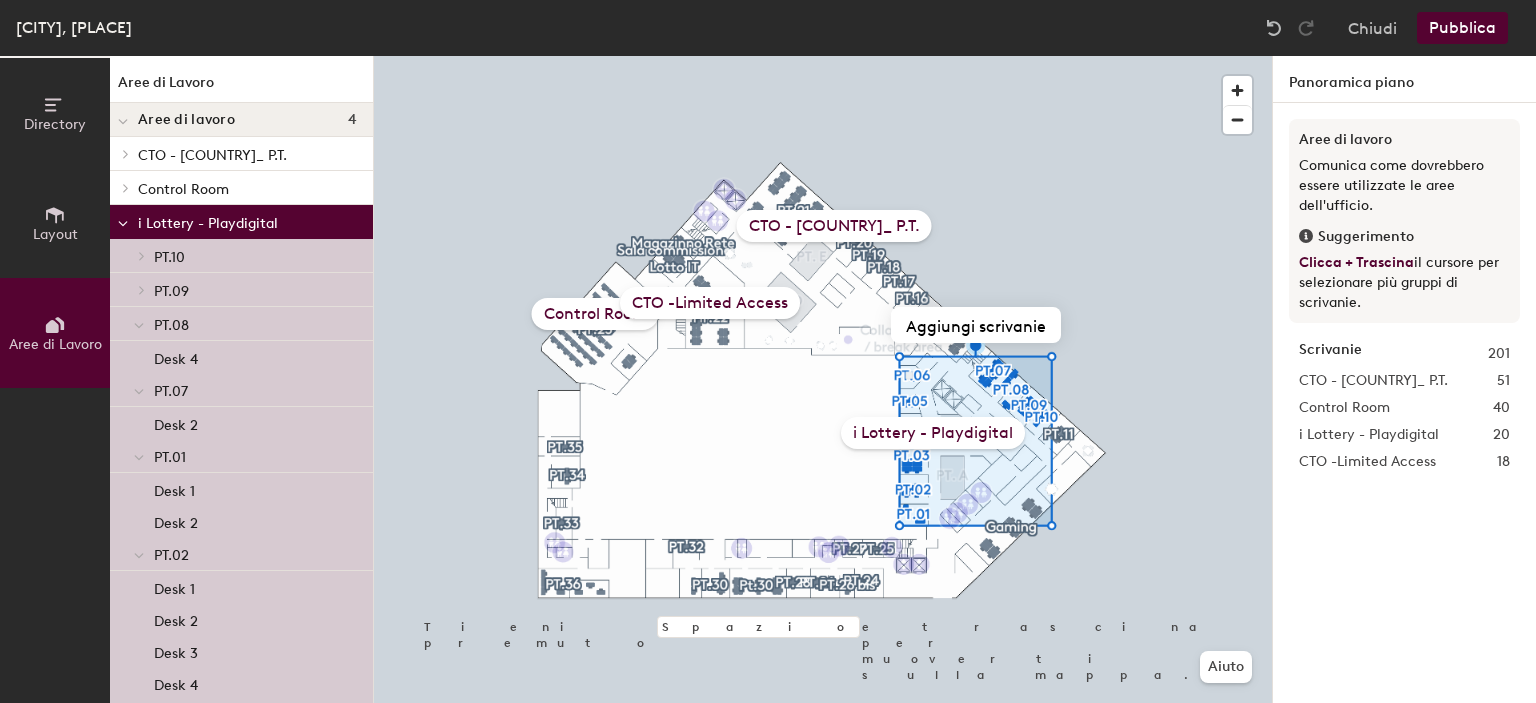 click 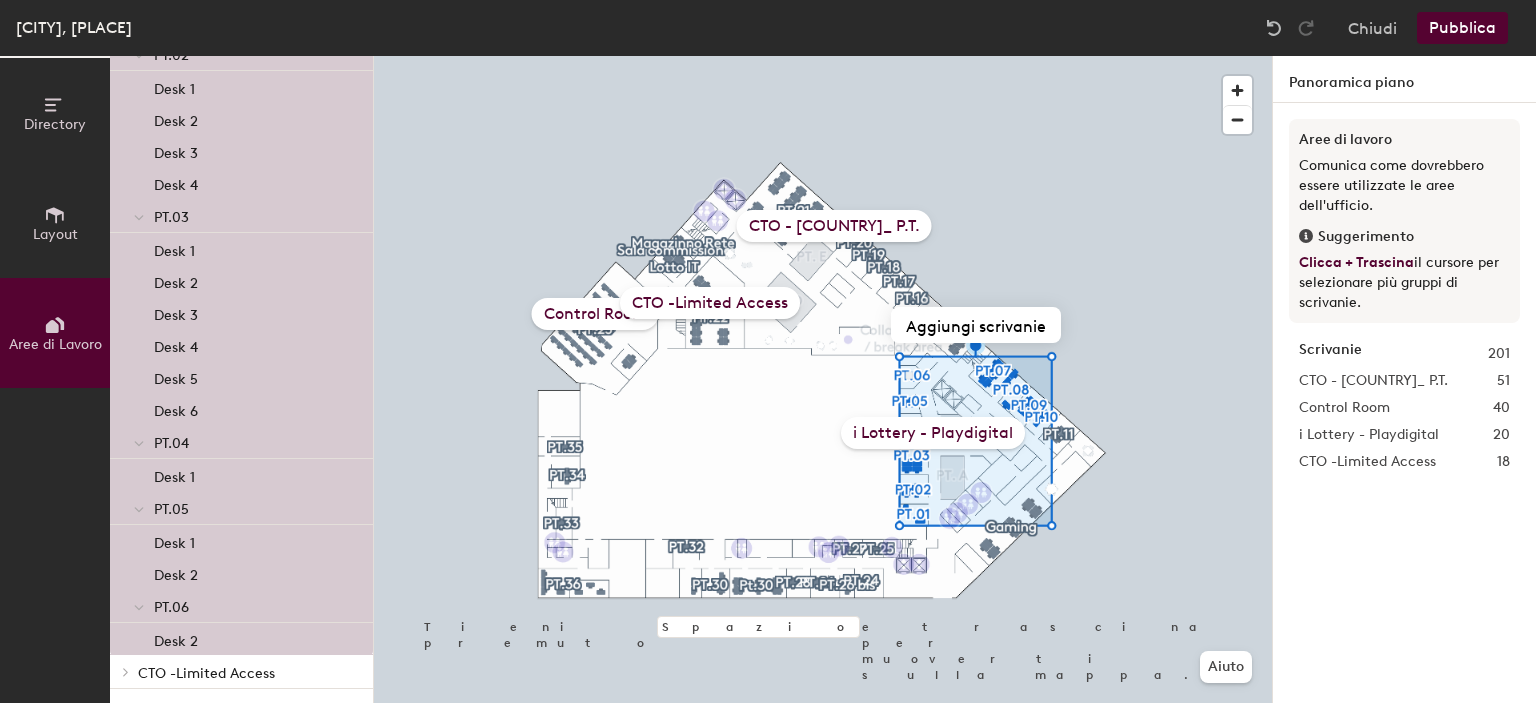 scroll, scrollTop: 469, scrollLeft: 0, axis: vertical 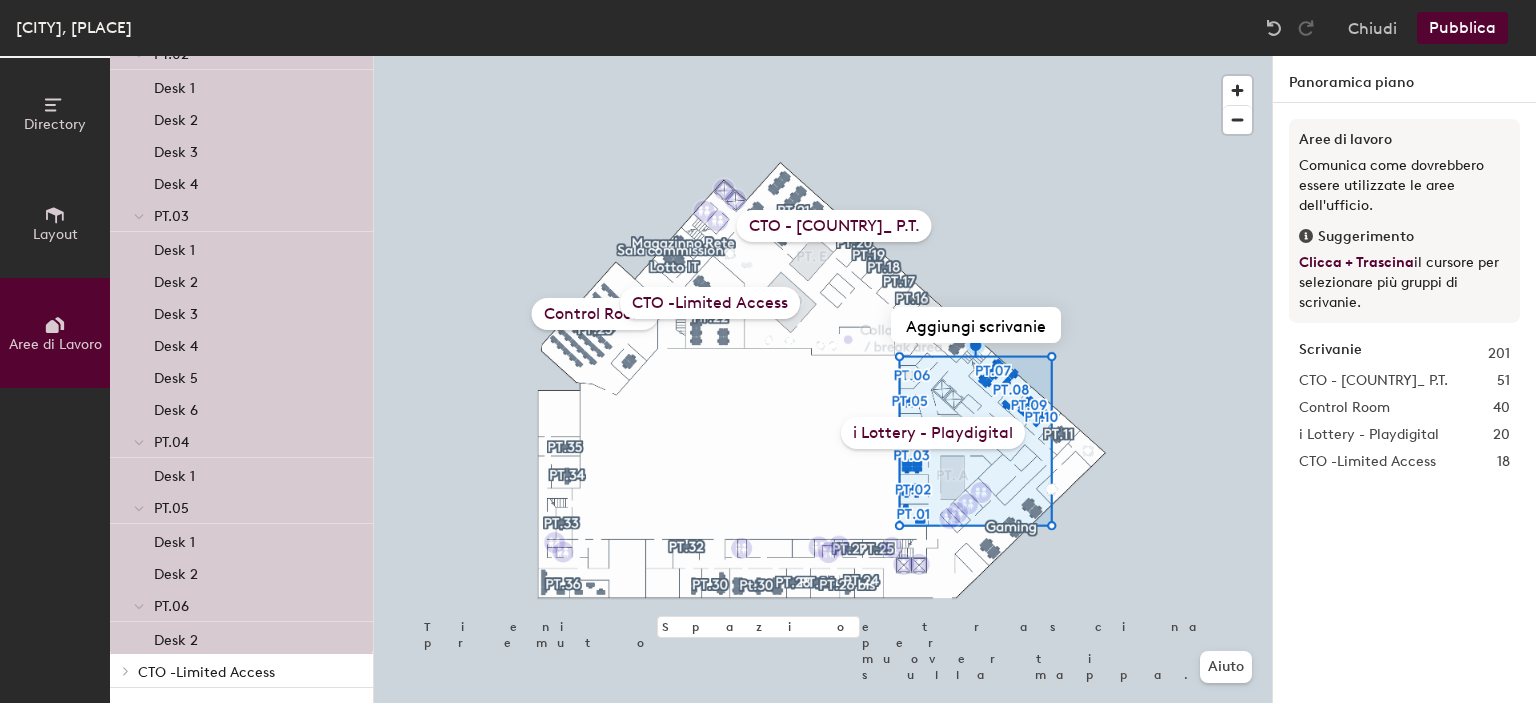 click 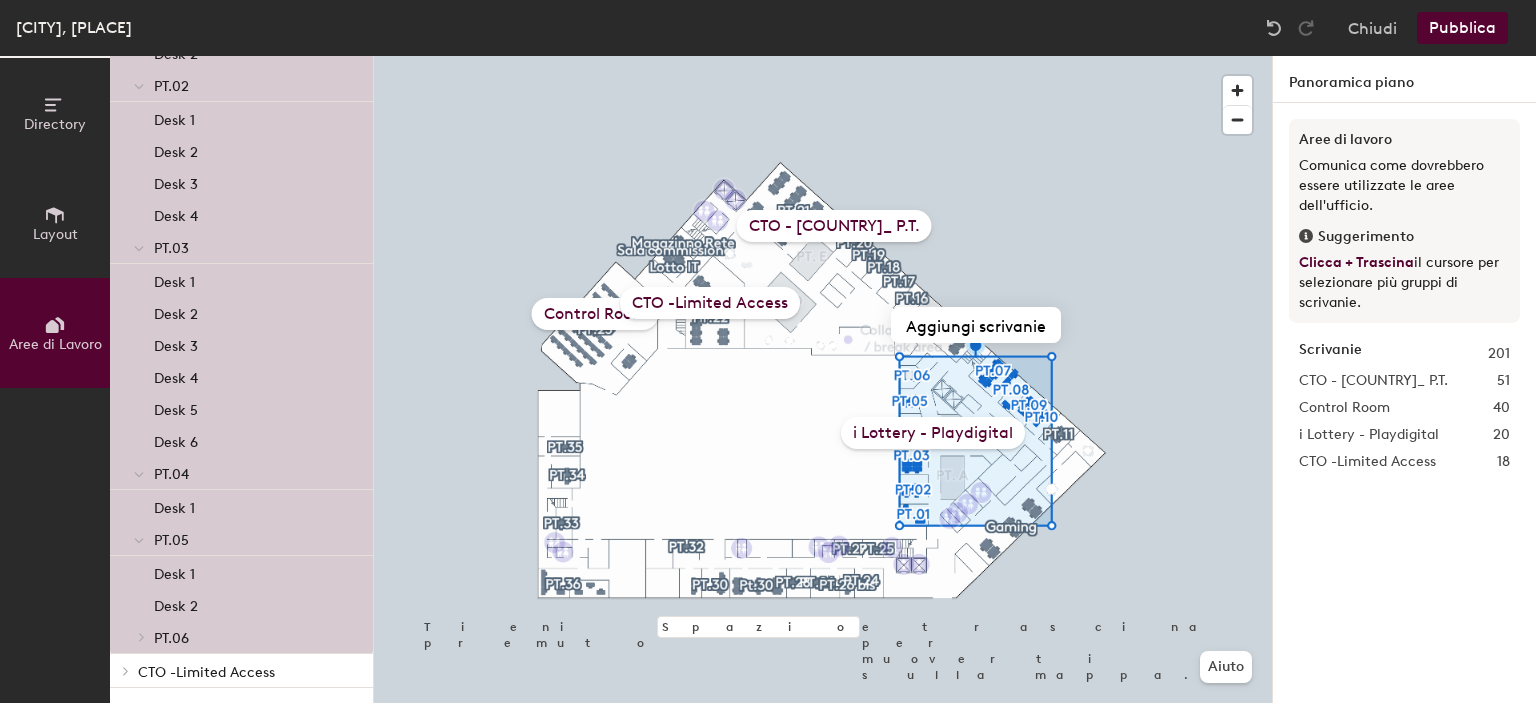 click 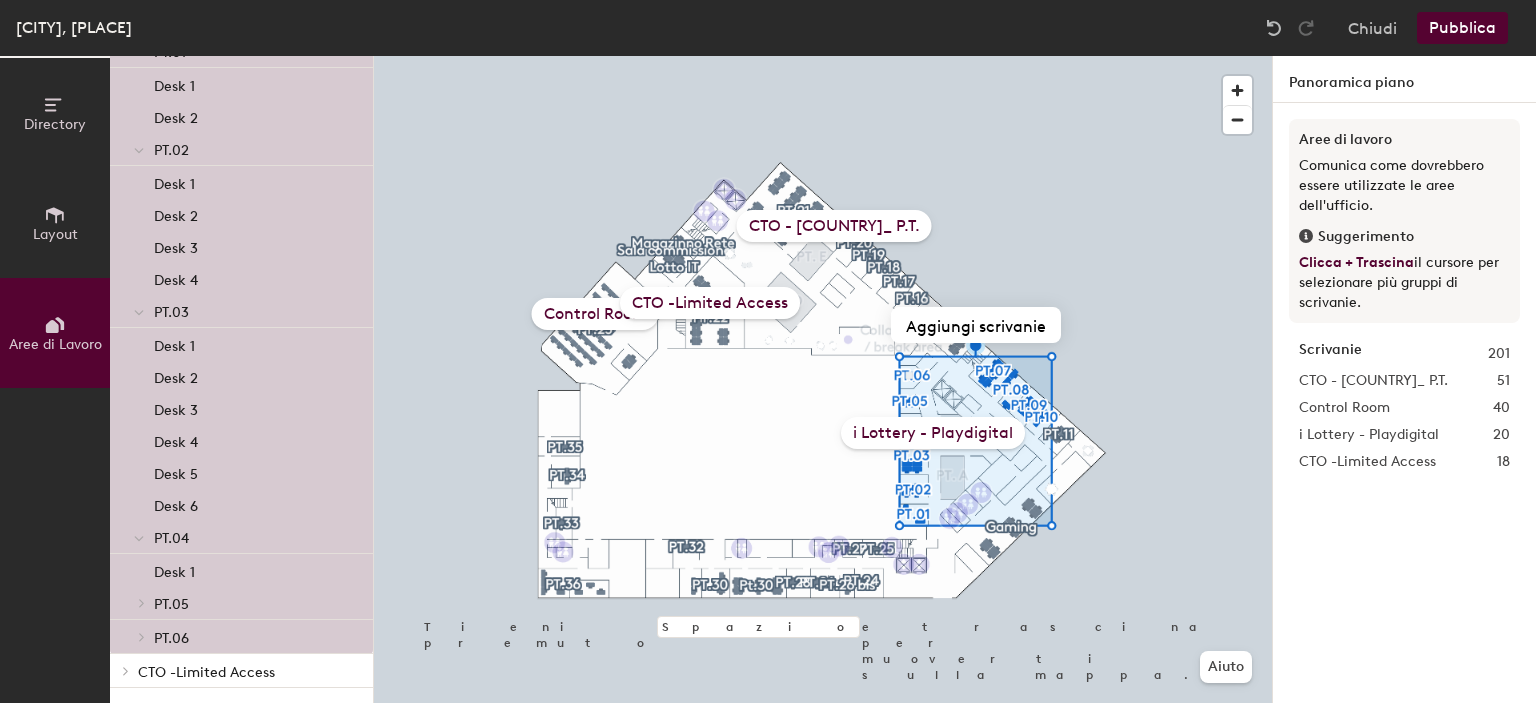 click 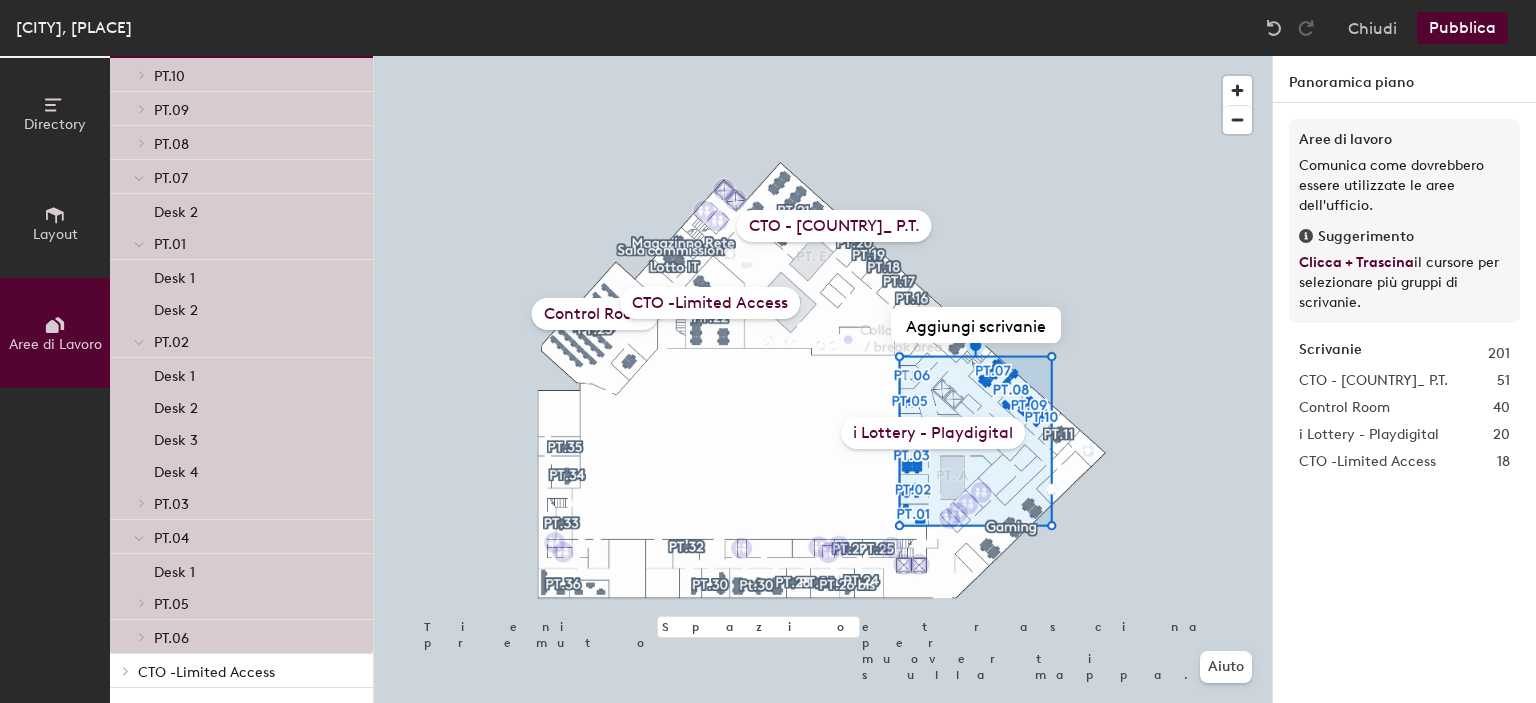 click 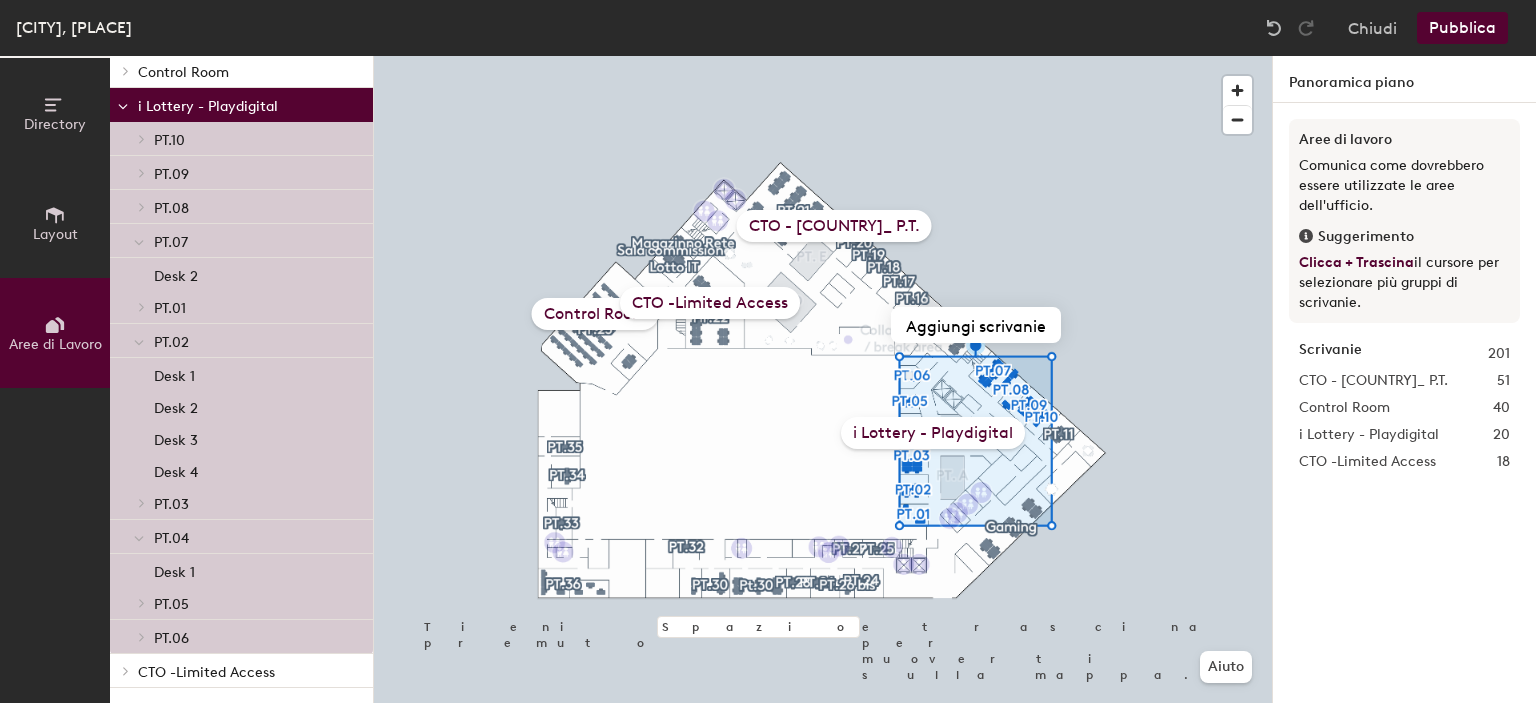 click 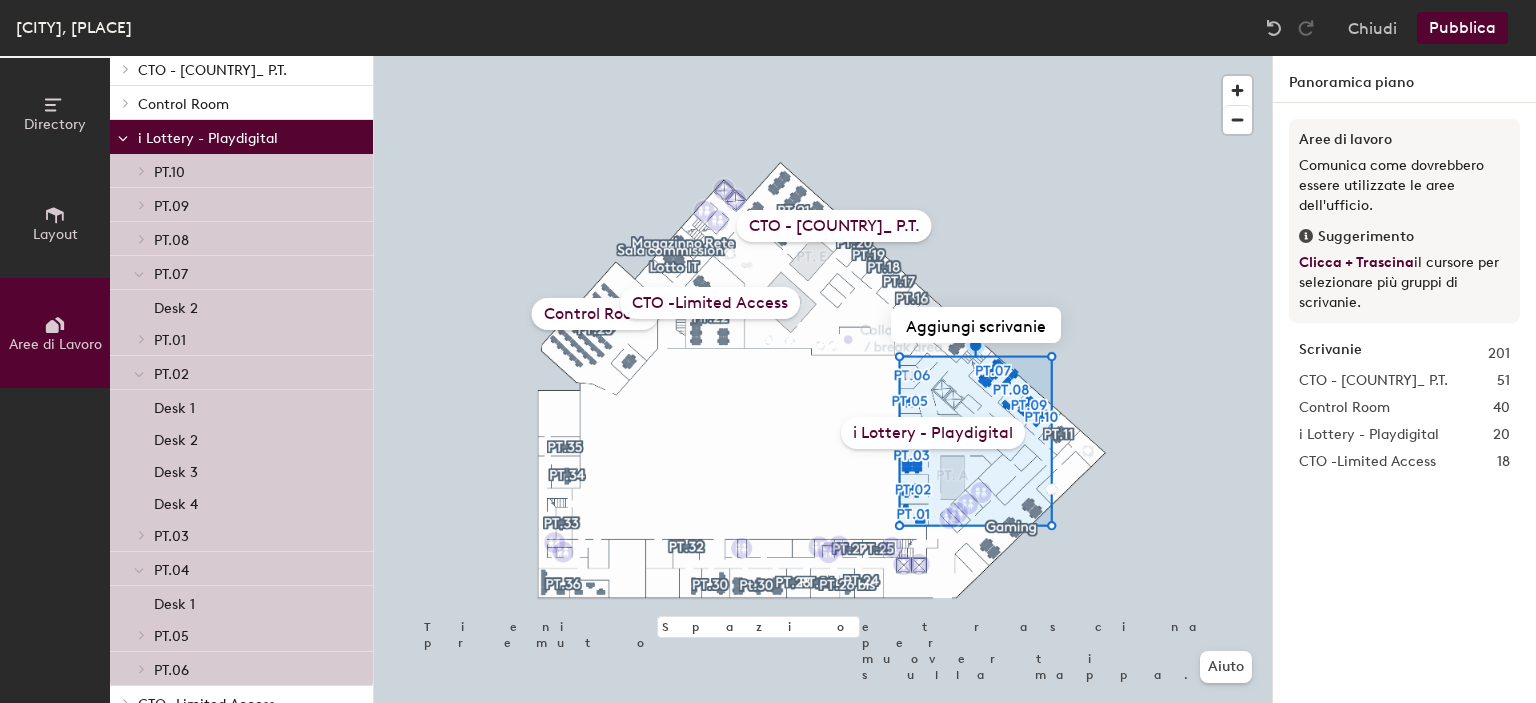 click 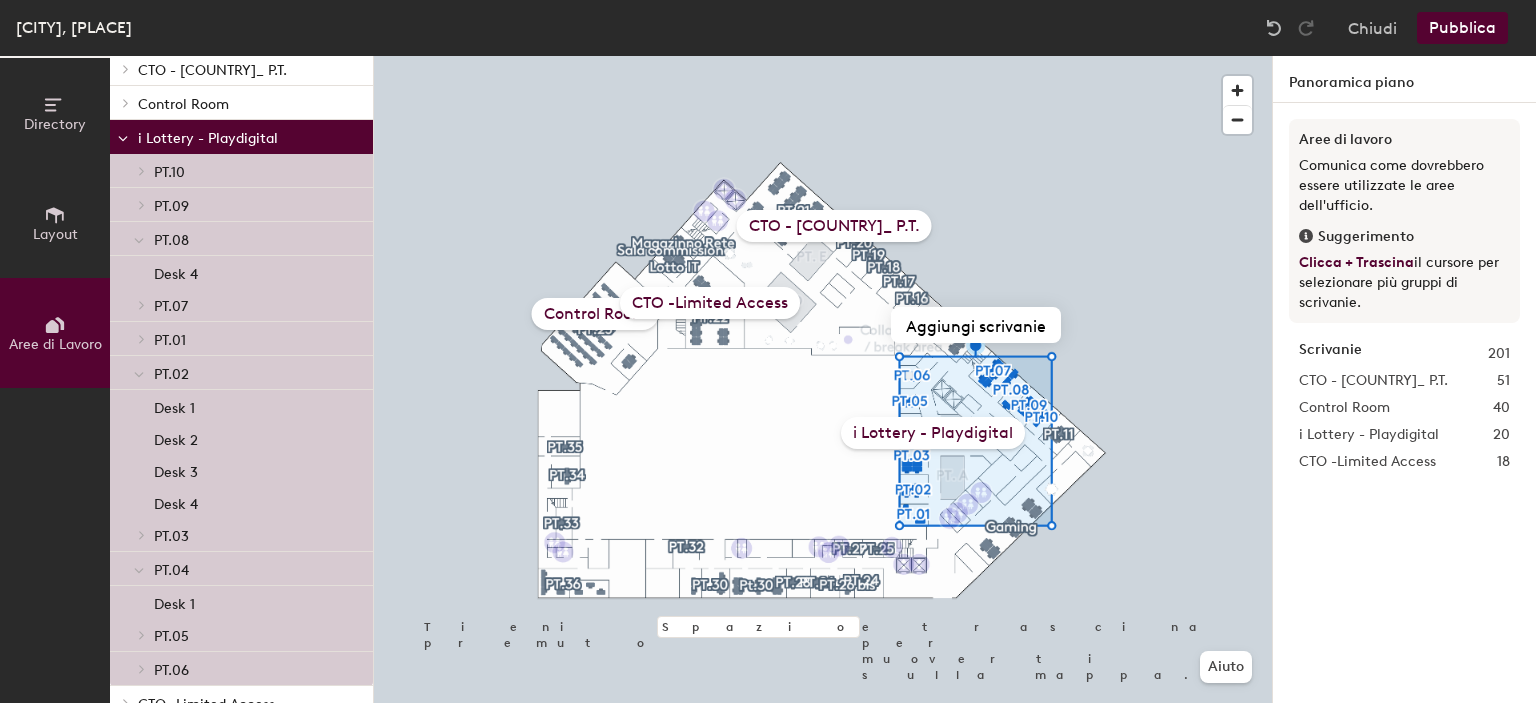 click 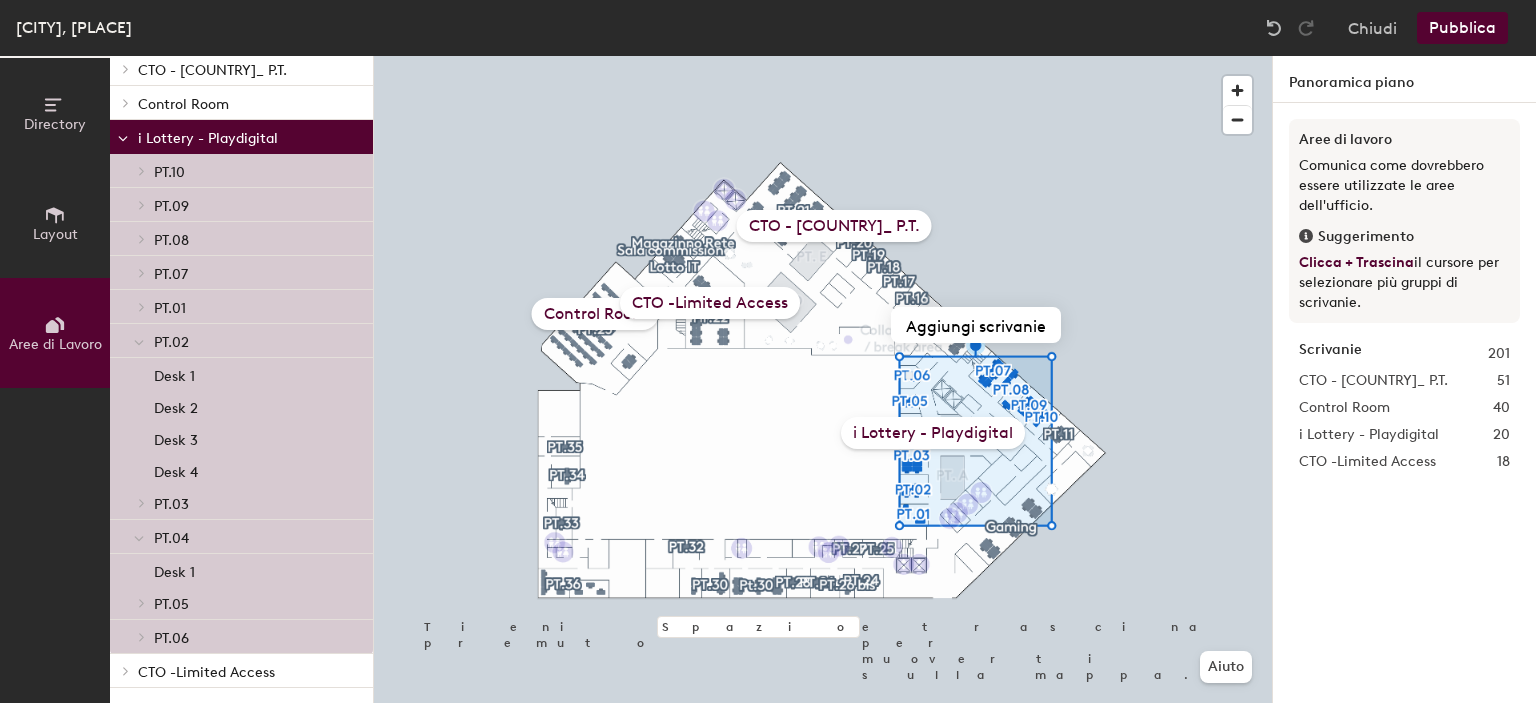 click 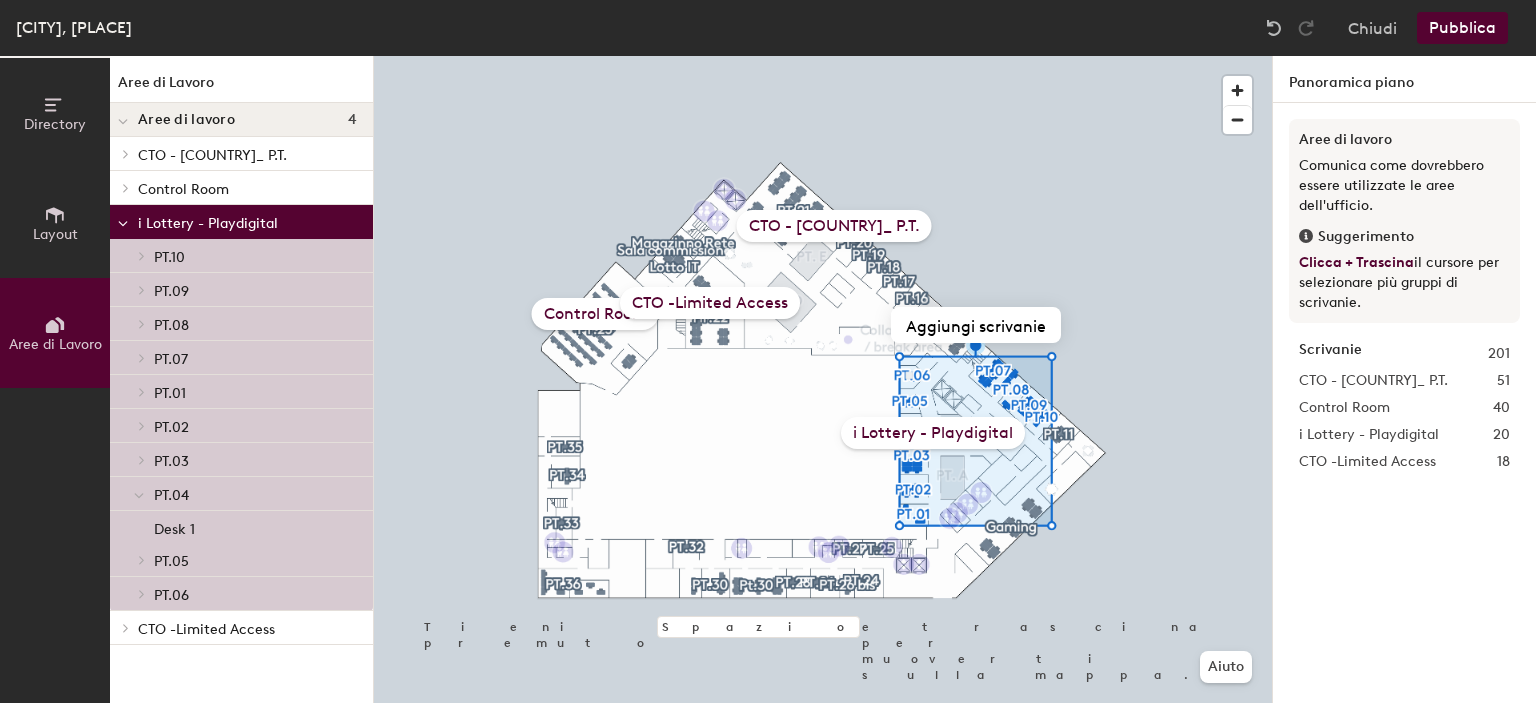 scroll, scrollTop: 0, scrollLeft: 0, axis: both 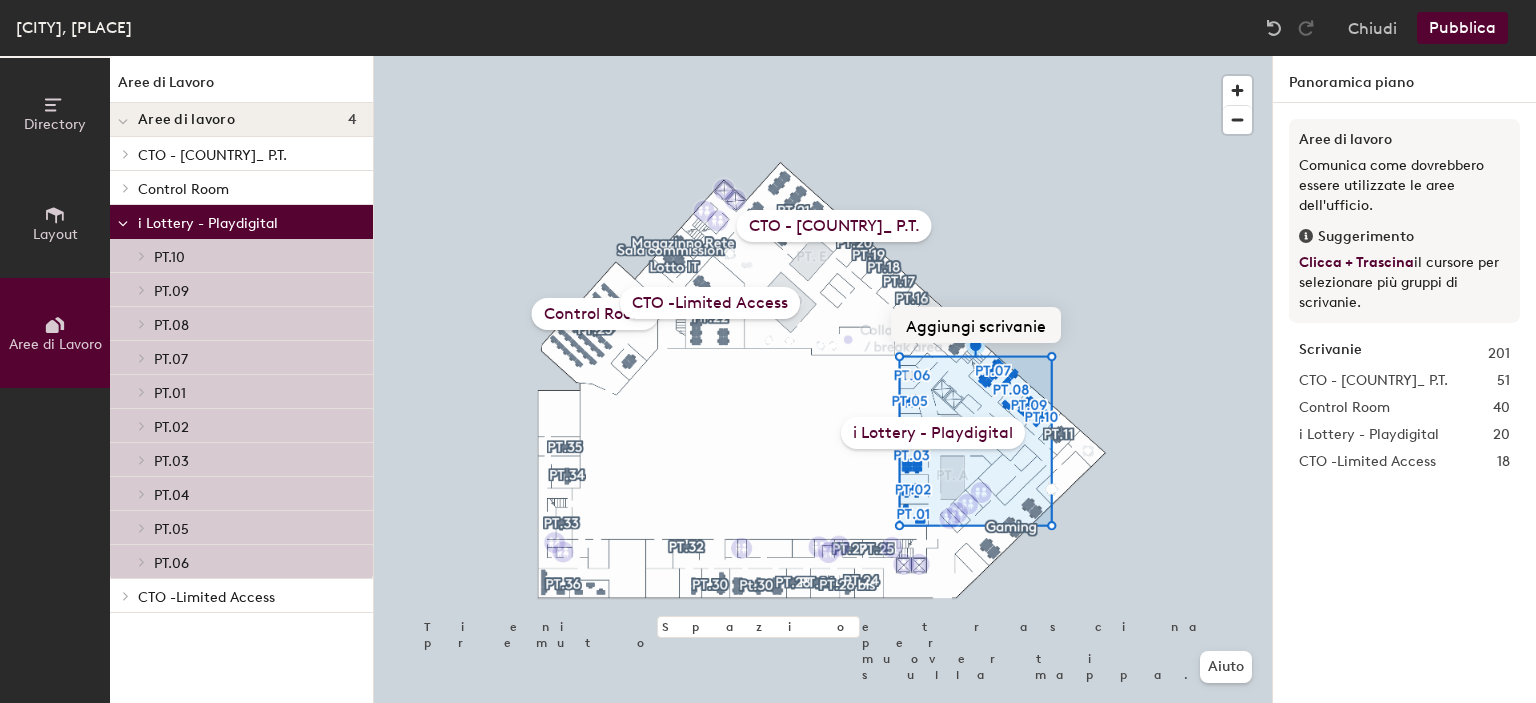 click on "Aggiungi scrivanie" 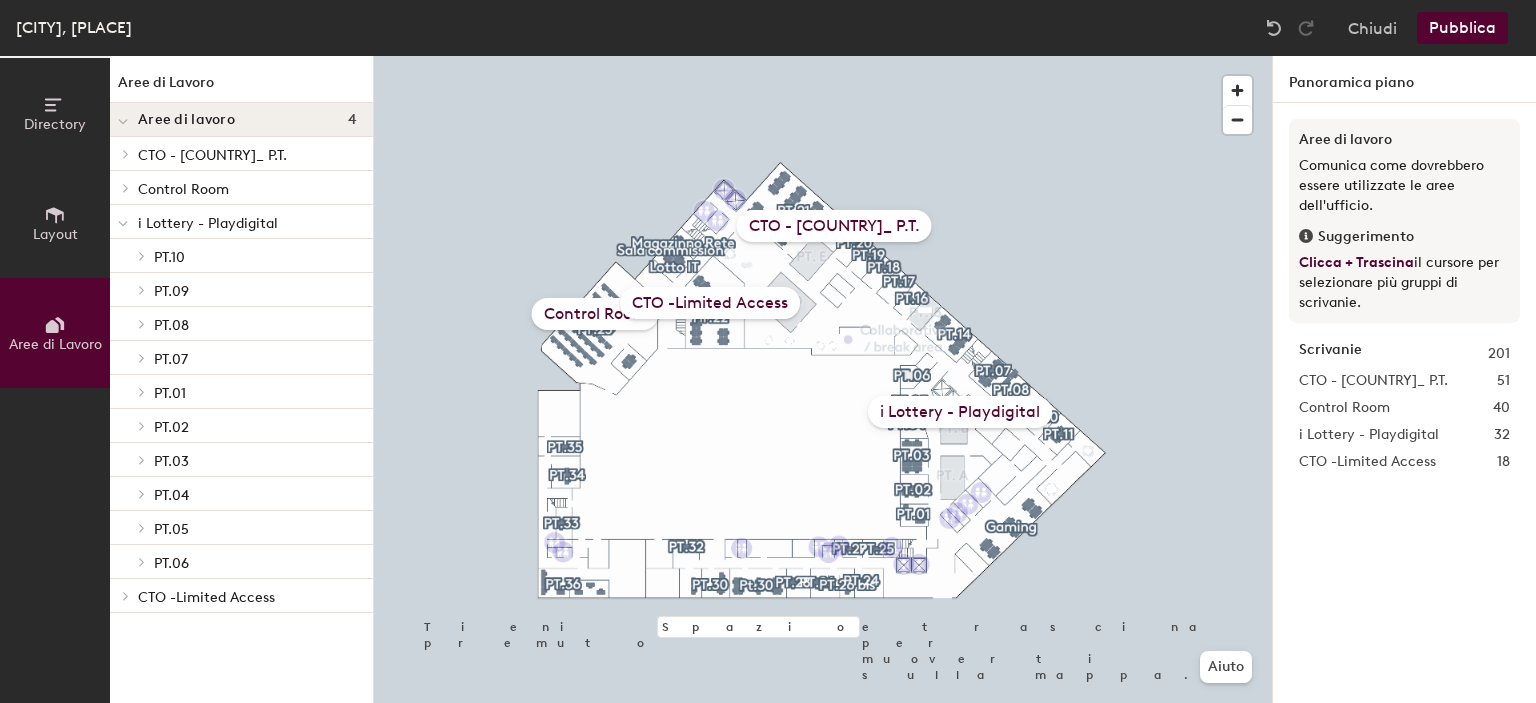 click on "Pubblica" 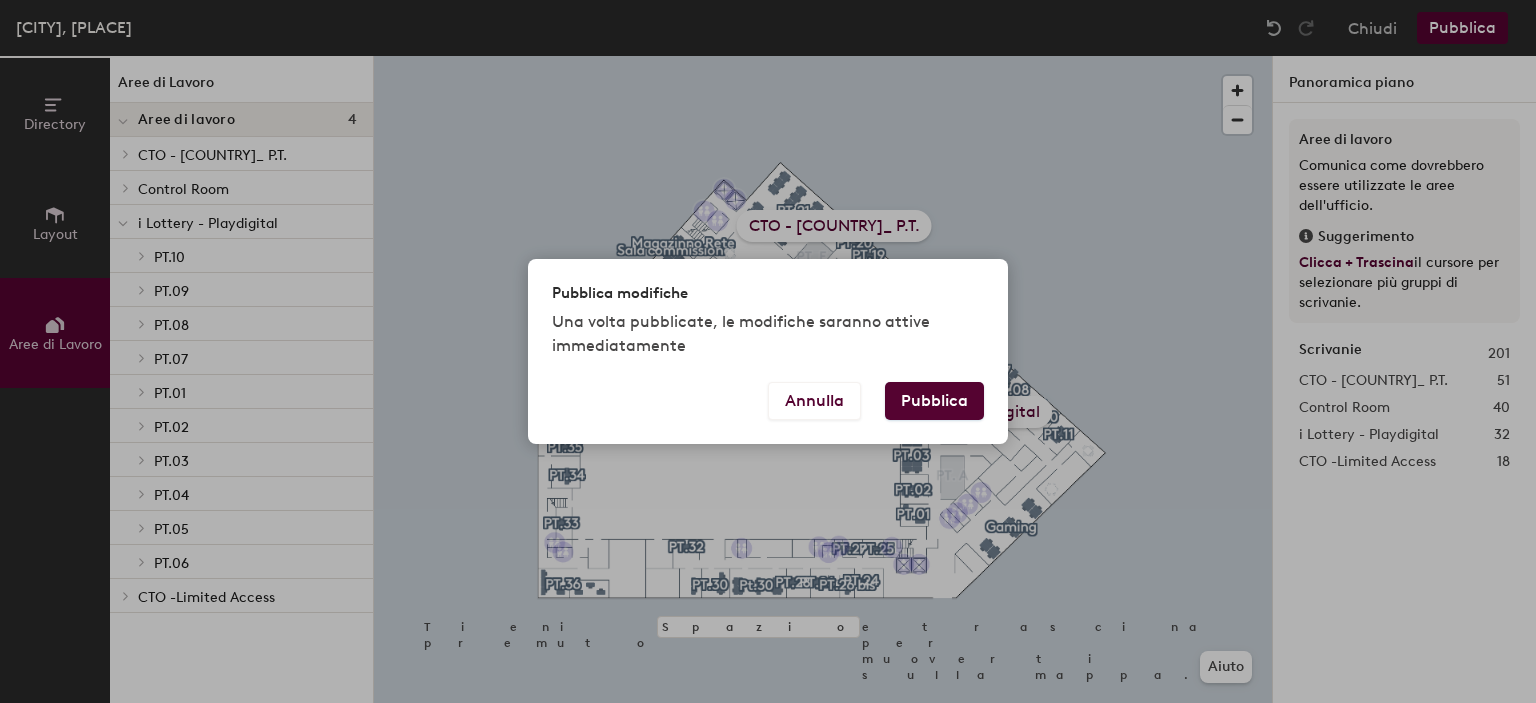 click on "Pubblica" at bounding box center [934, 401] 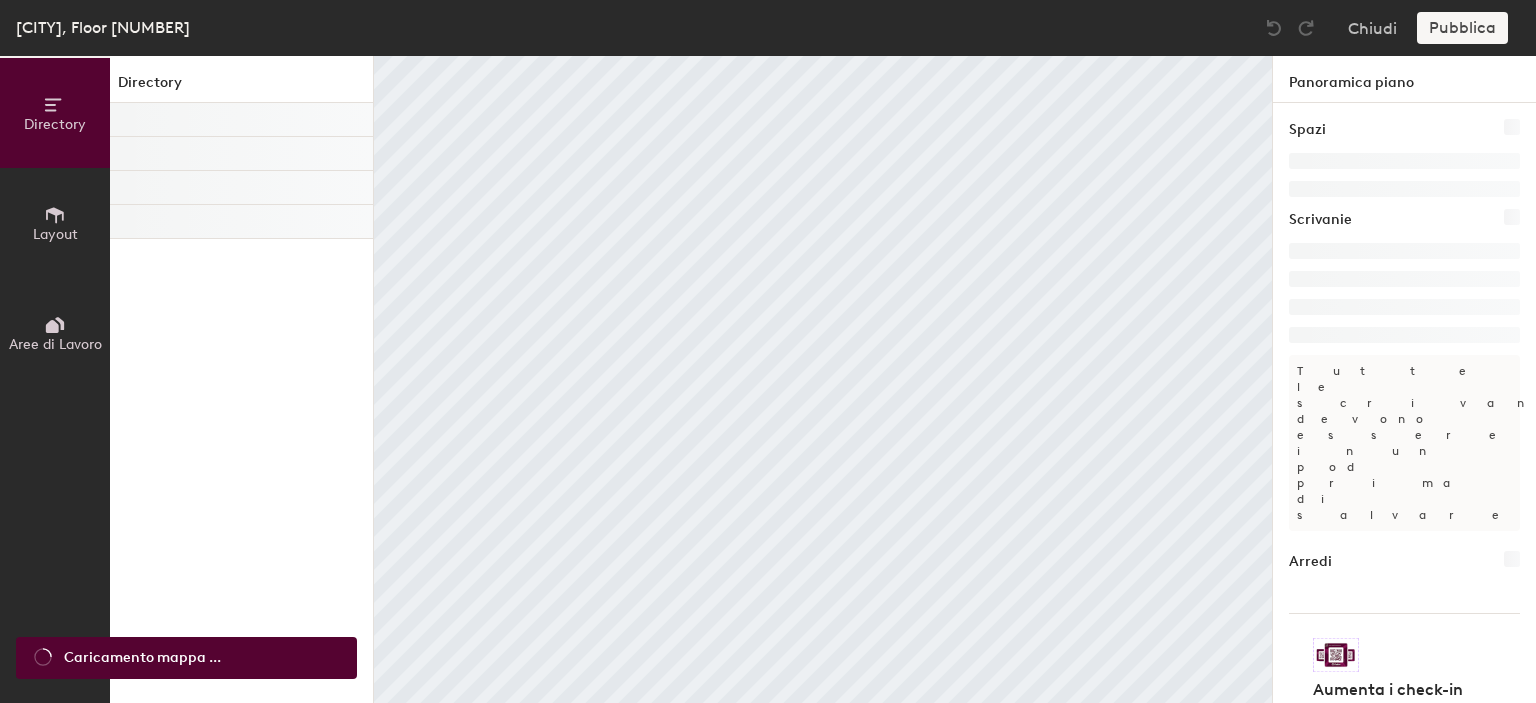 scroll, scrollTop: 0, scrollLeft: 0, axis: both 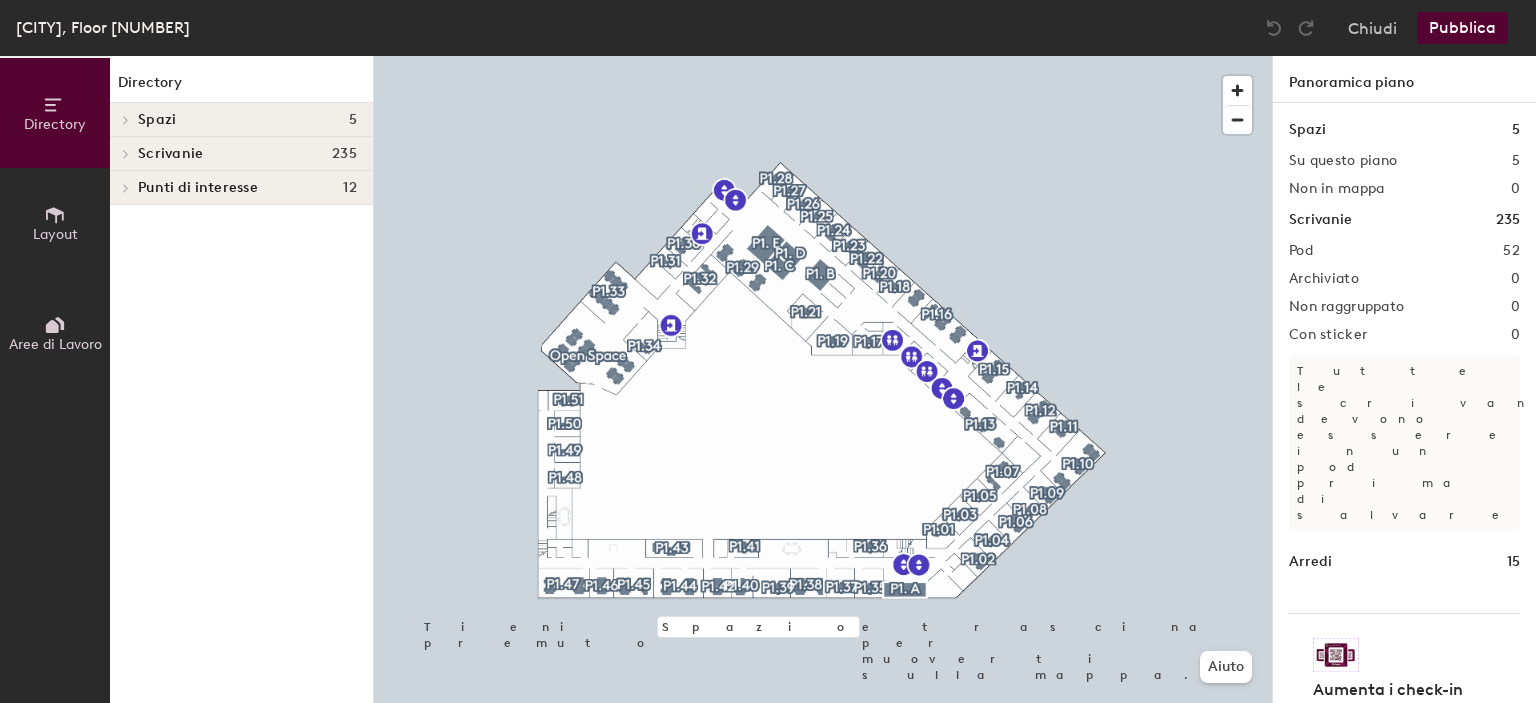 click on "Aree di Lavoro" 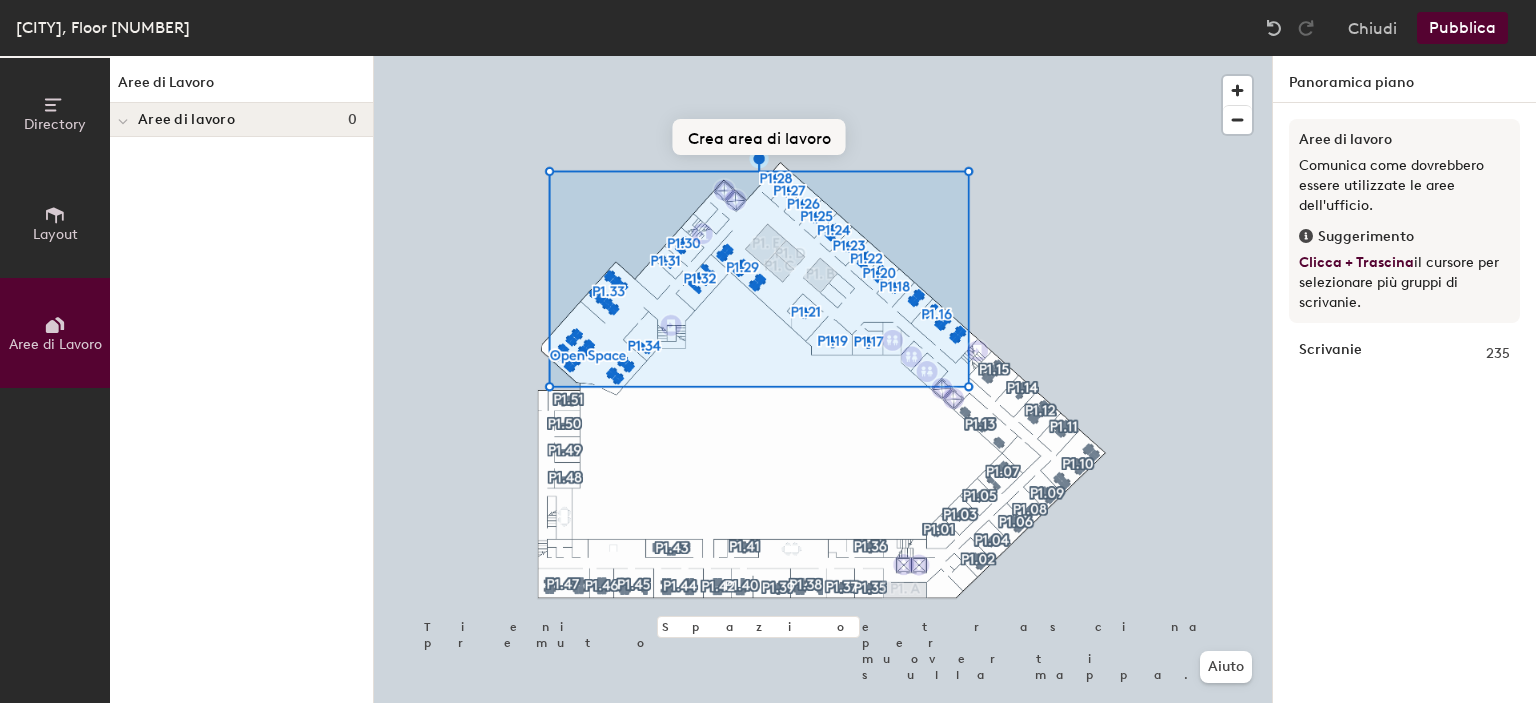 click on "Crea area di lavoro" 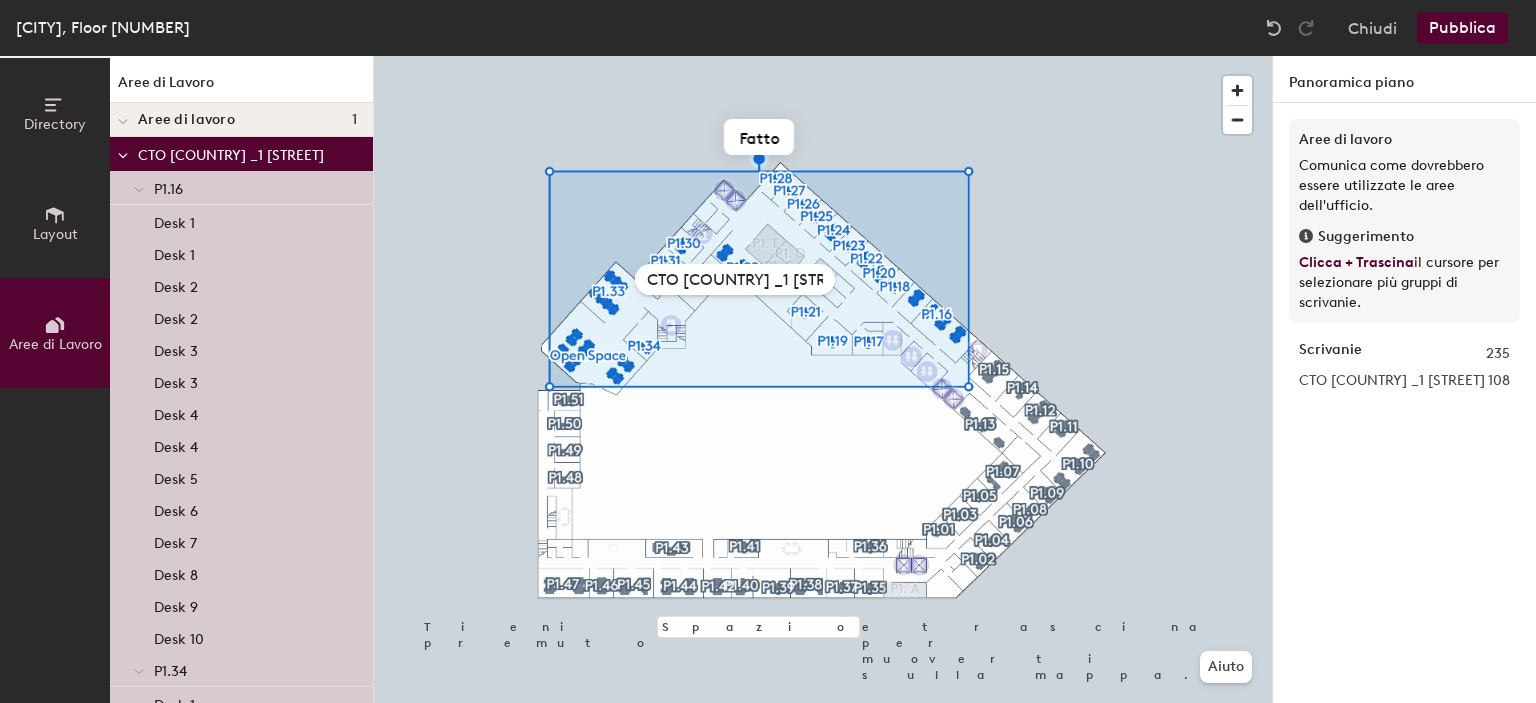 type on "CTO Italy _1 Piano" 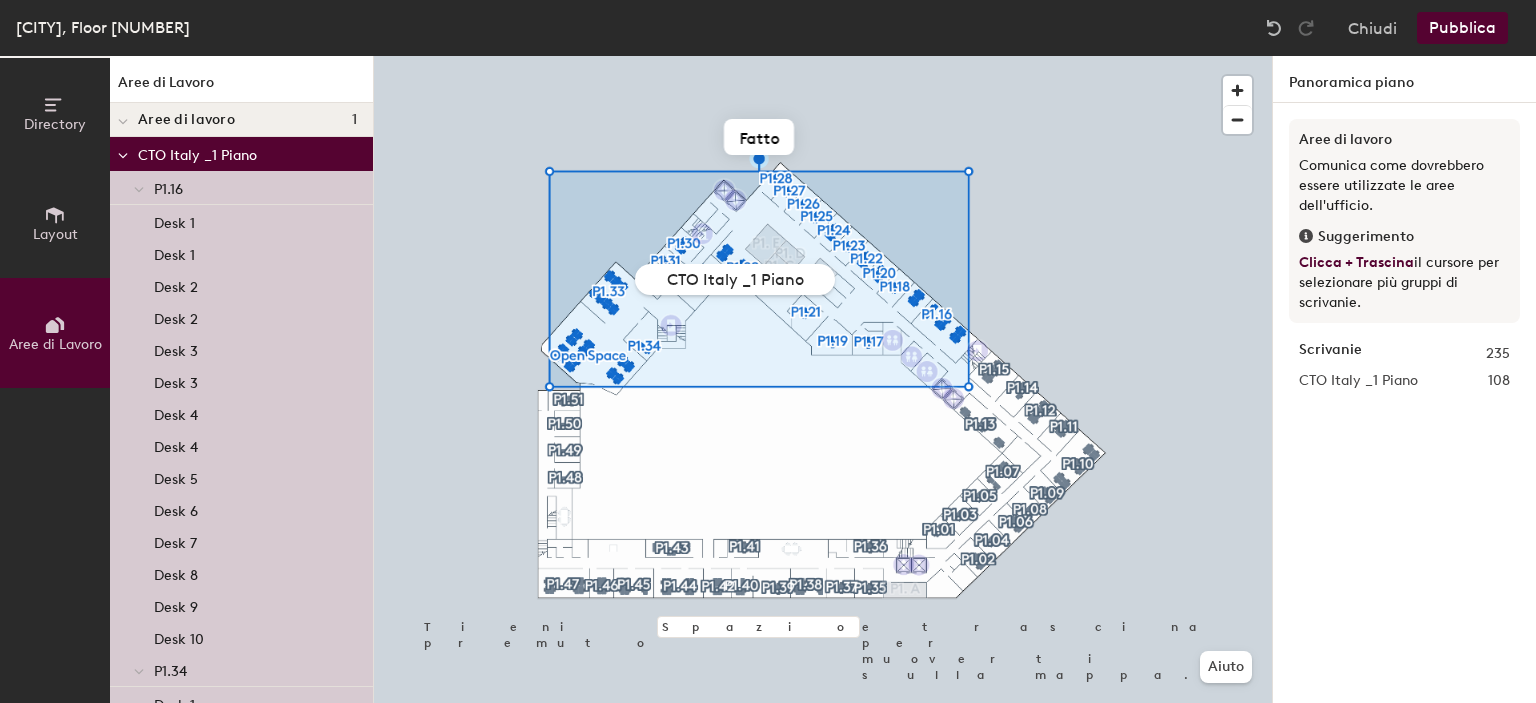 click 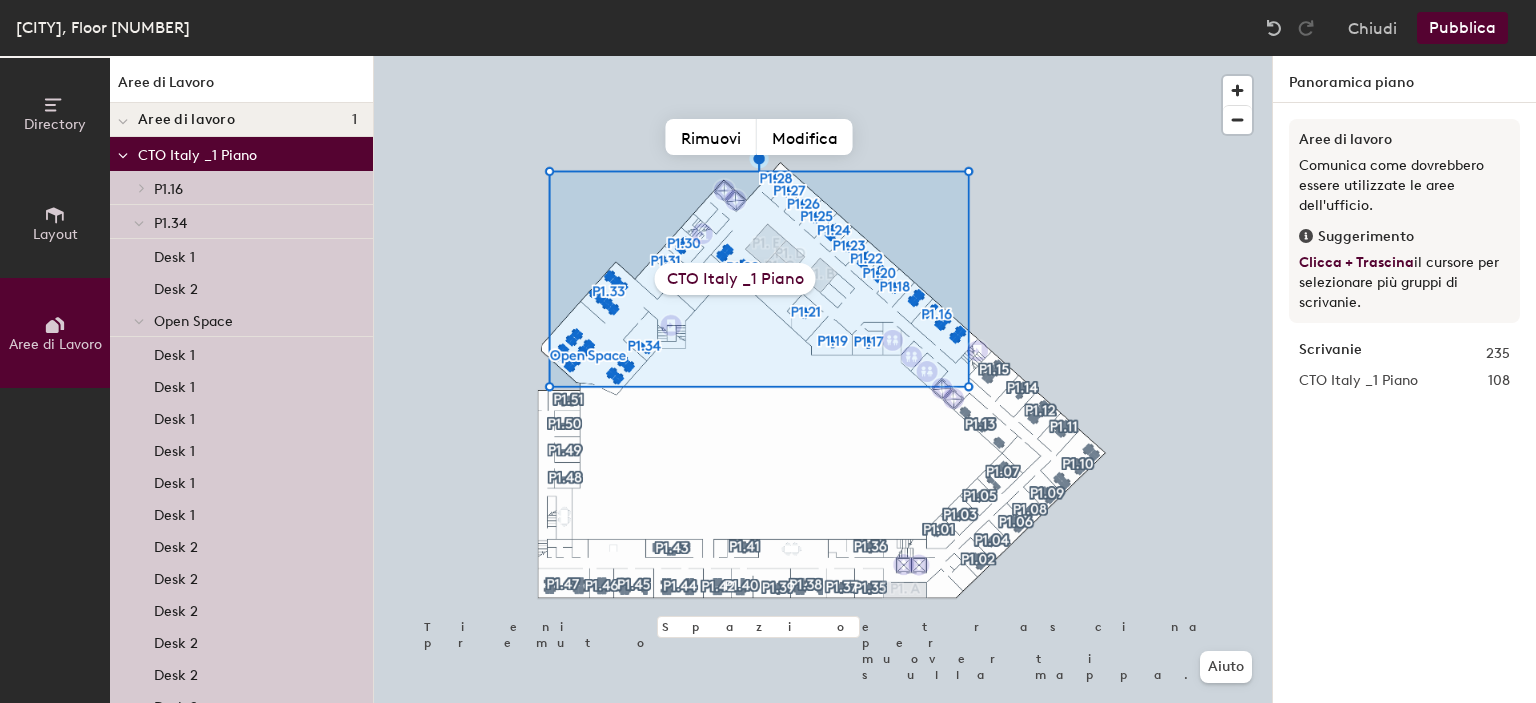 click 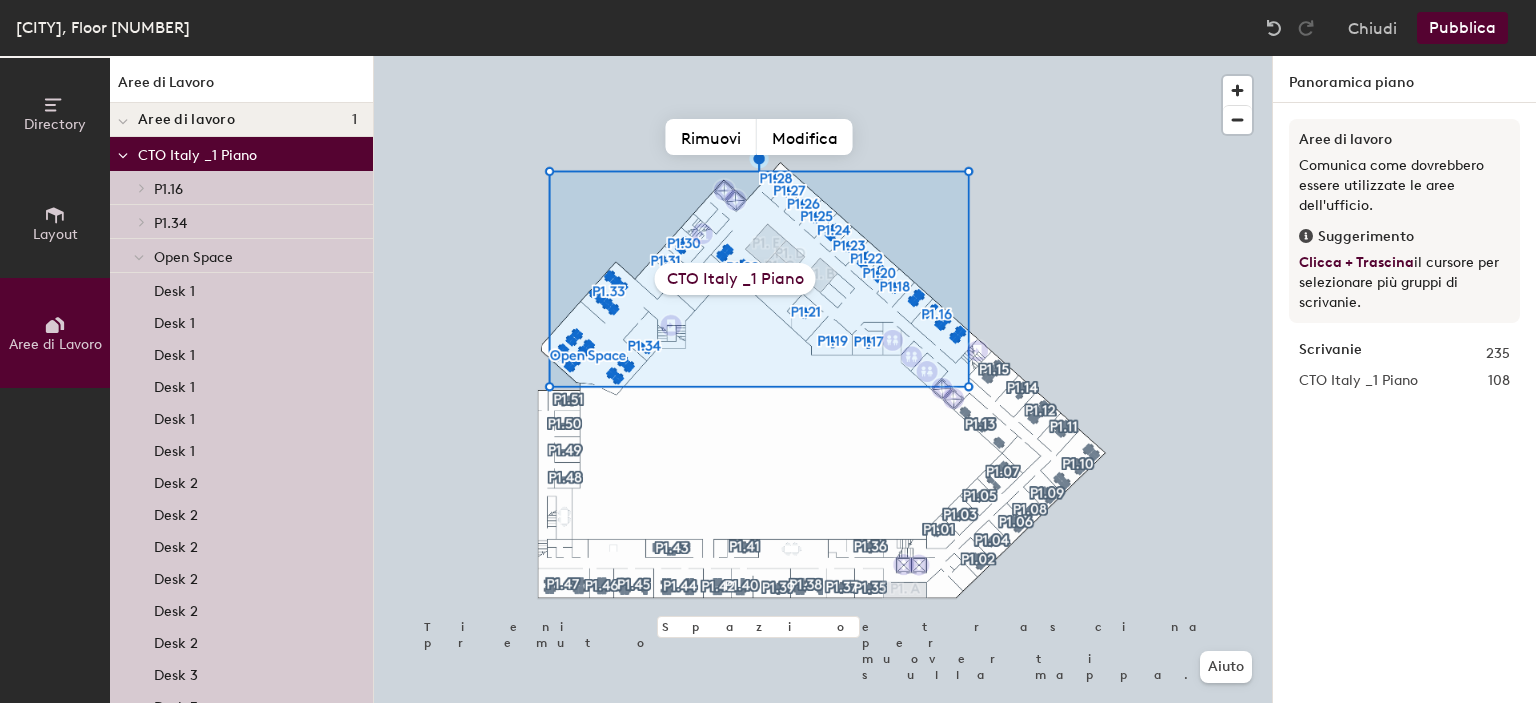 click 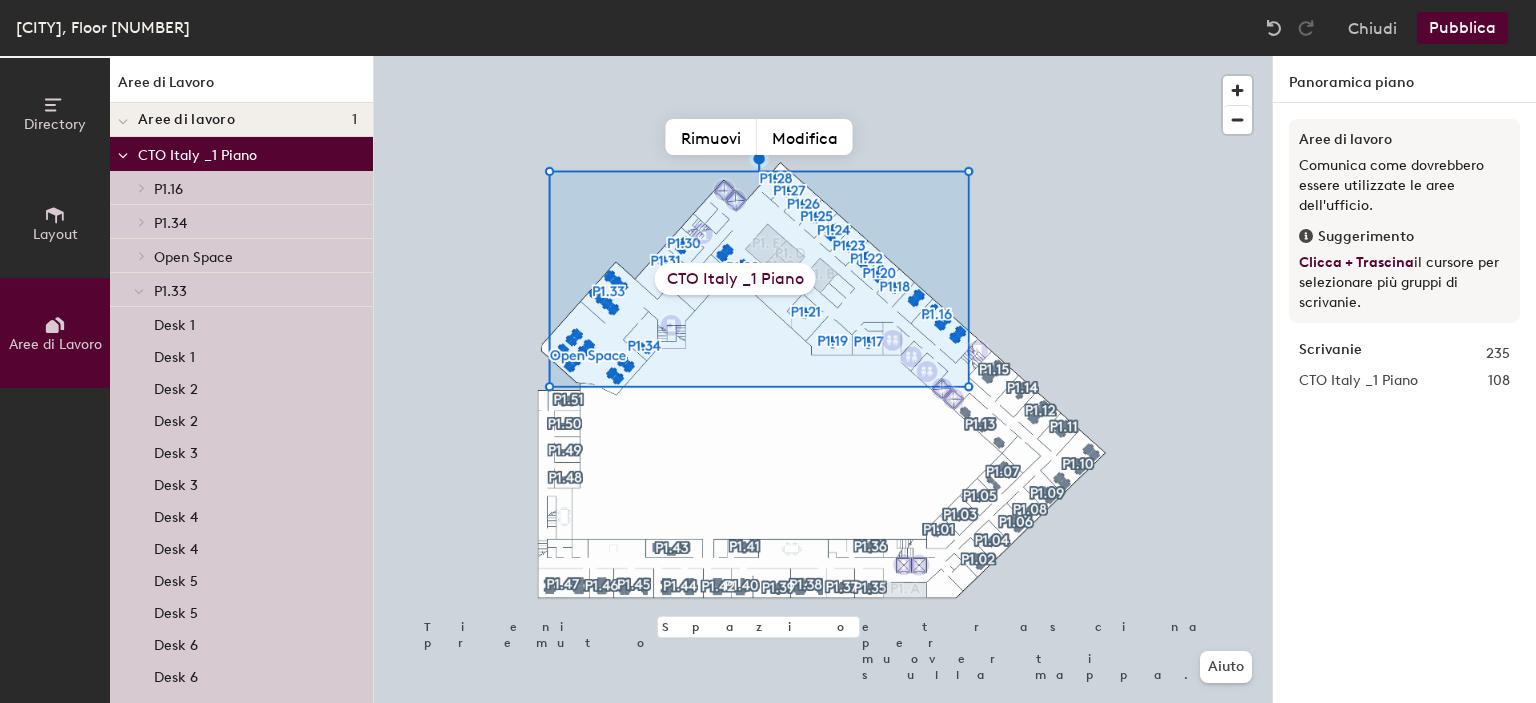 click 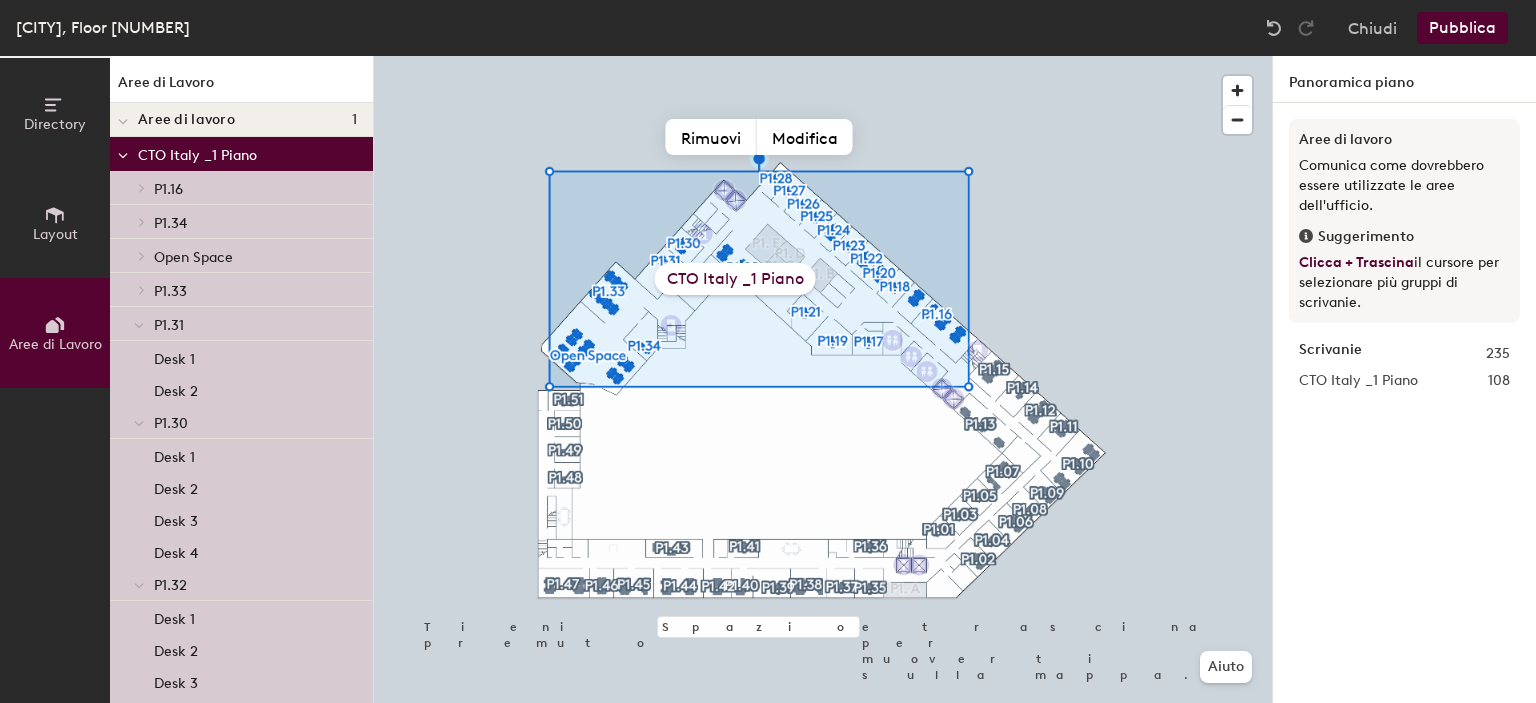 click 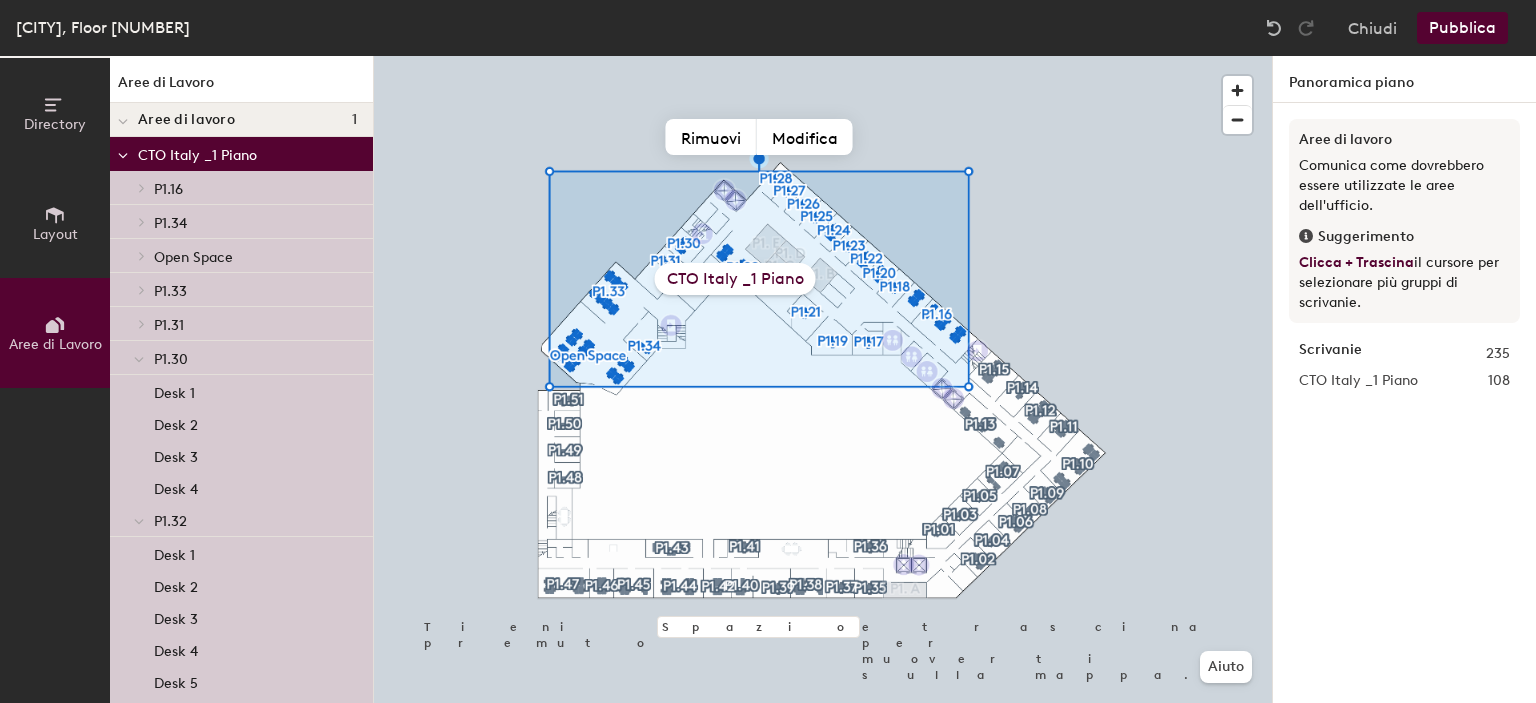 click 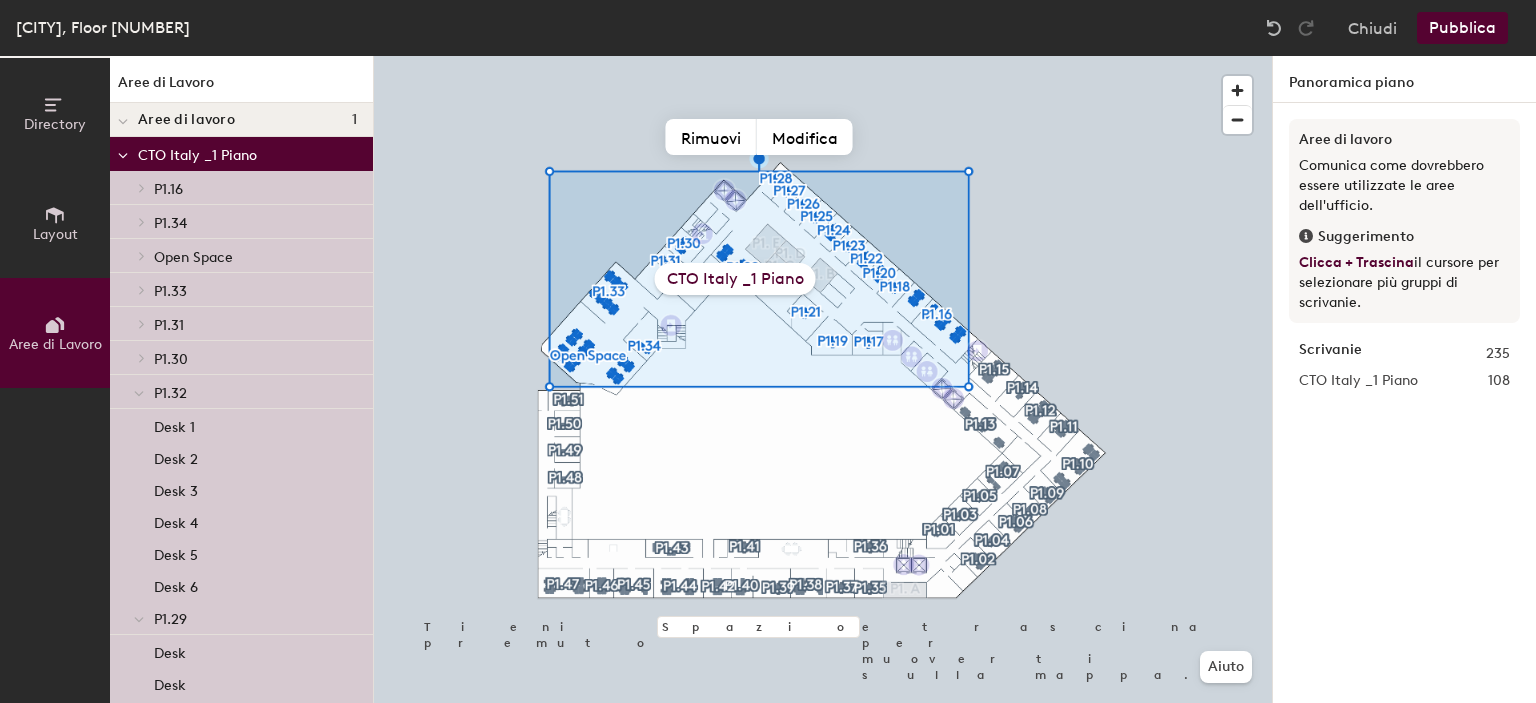 click 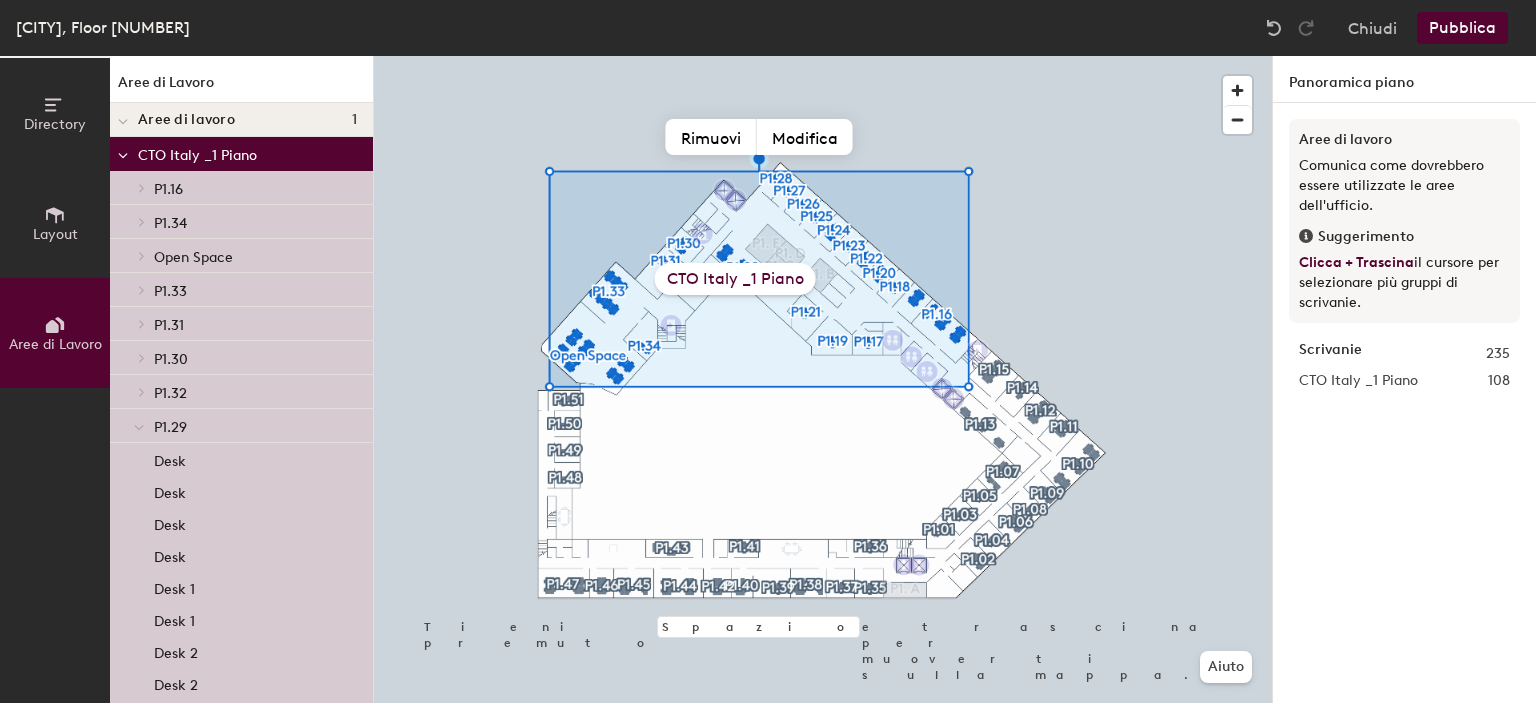 click 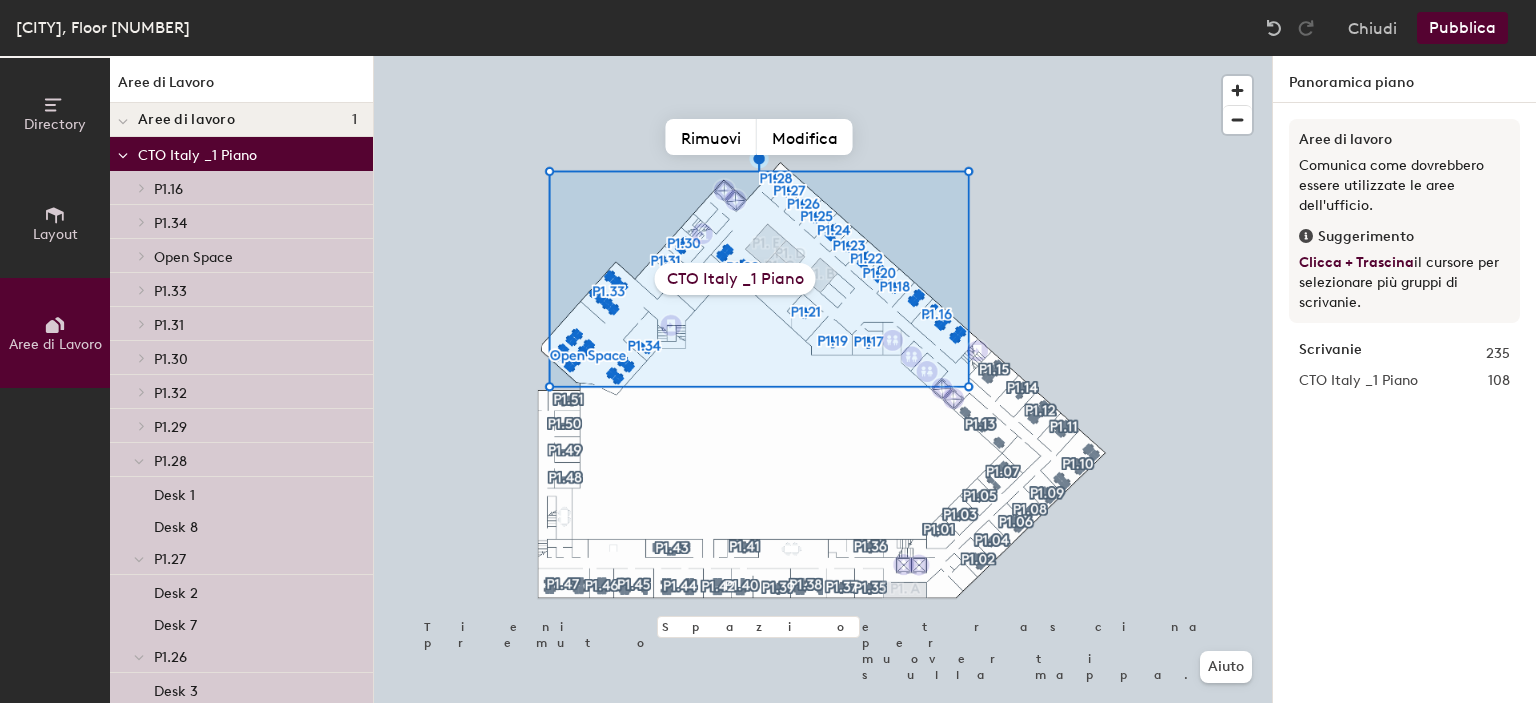 click 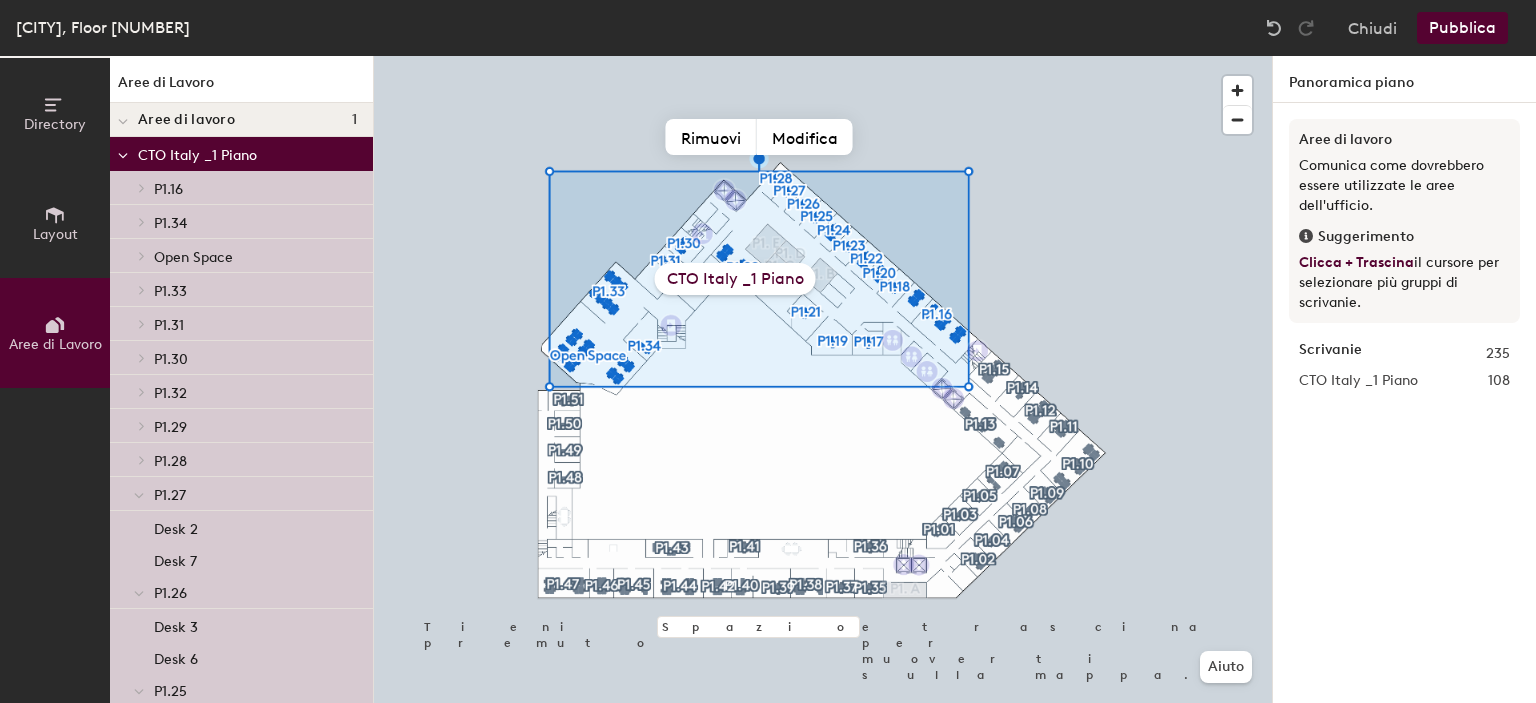 click 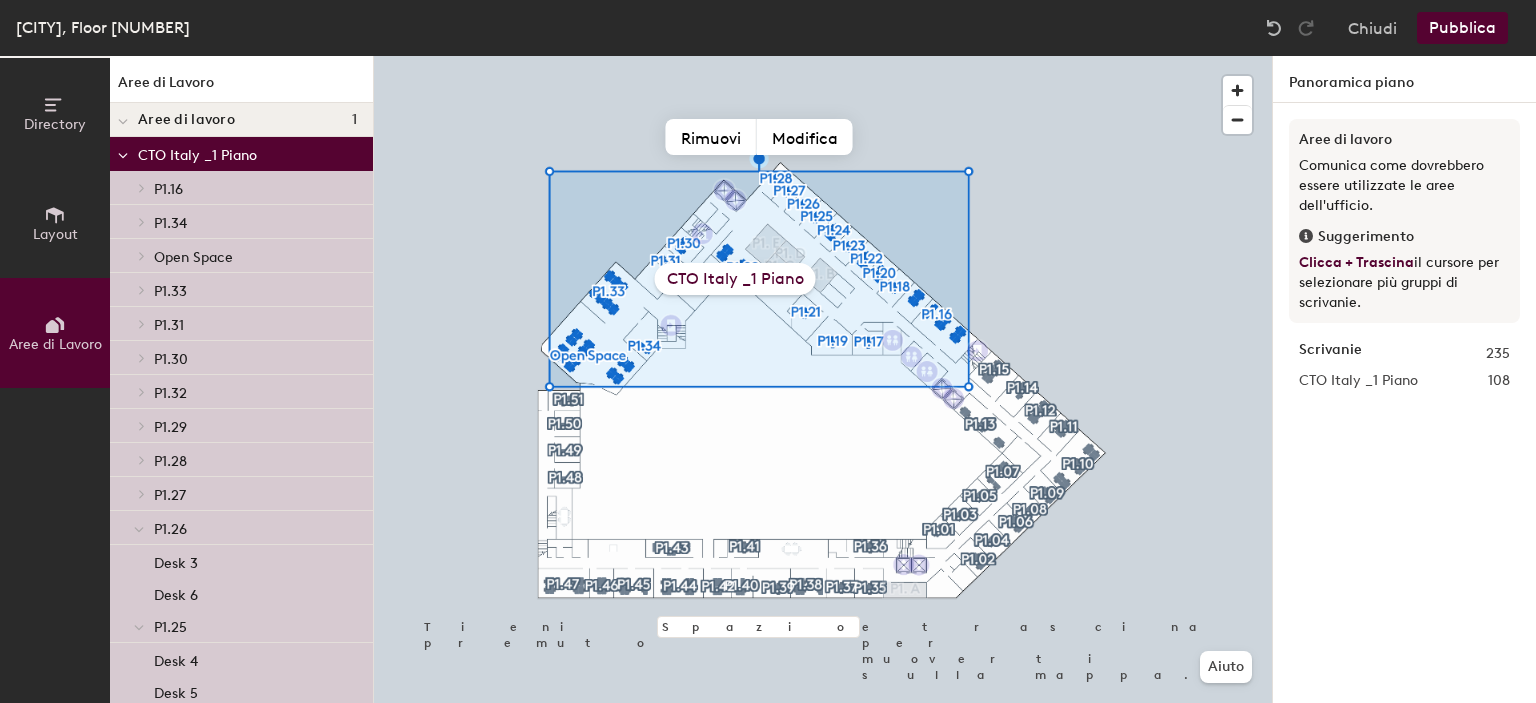 click 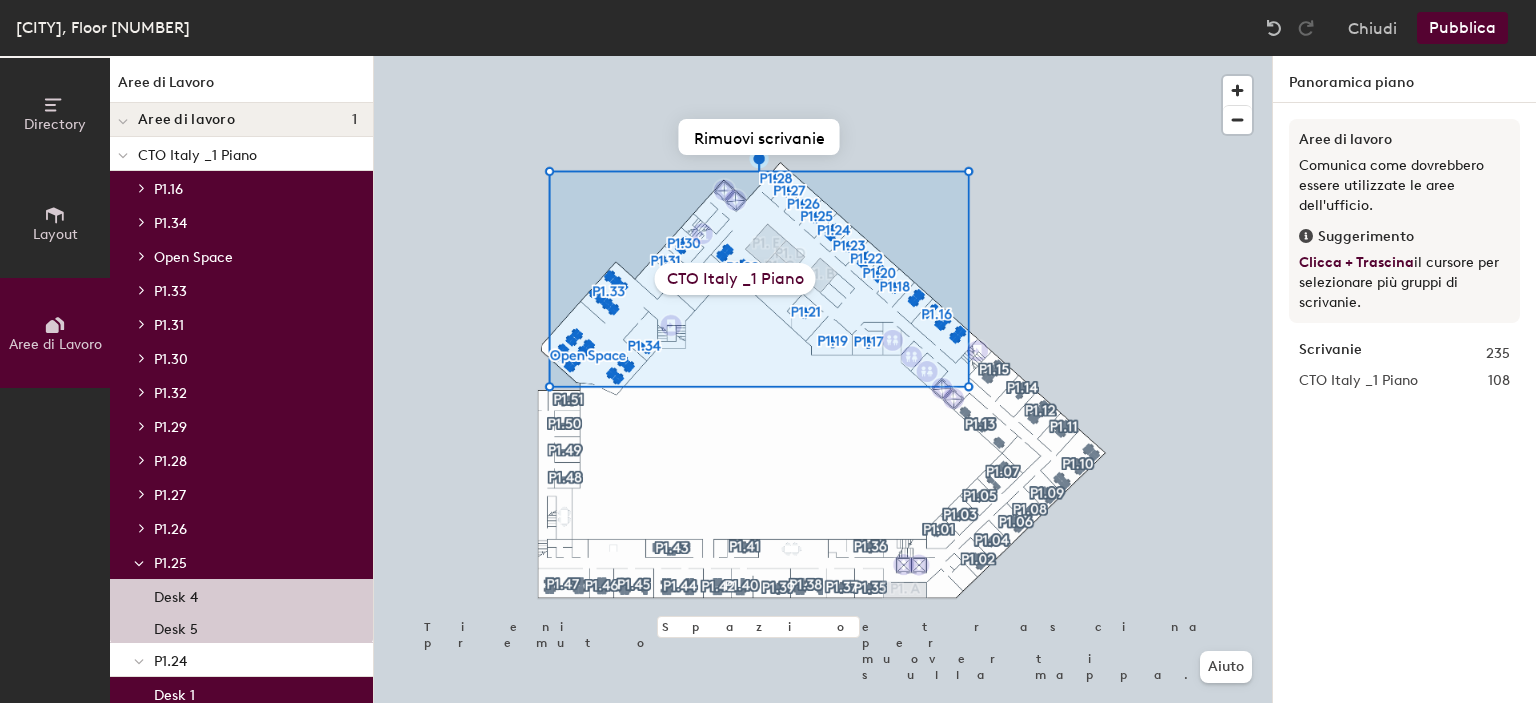 click 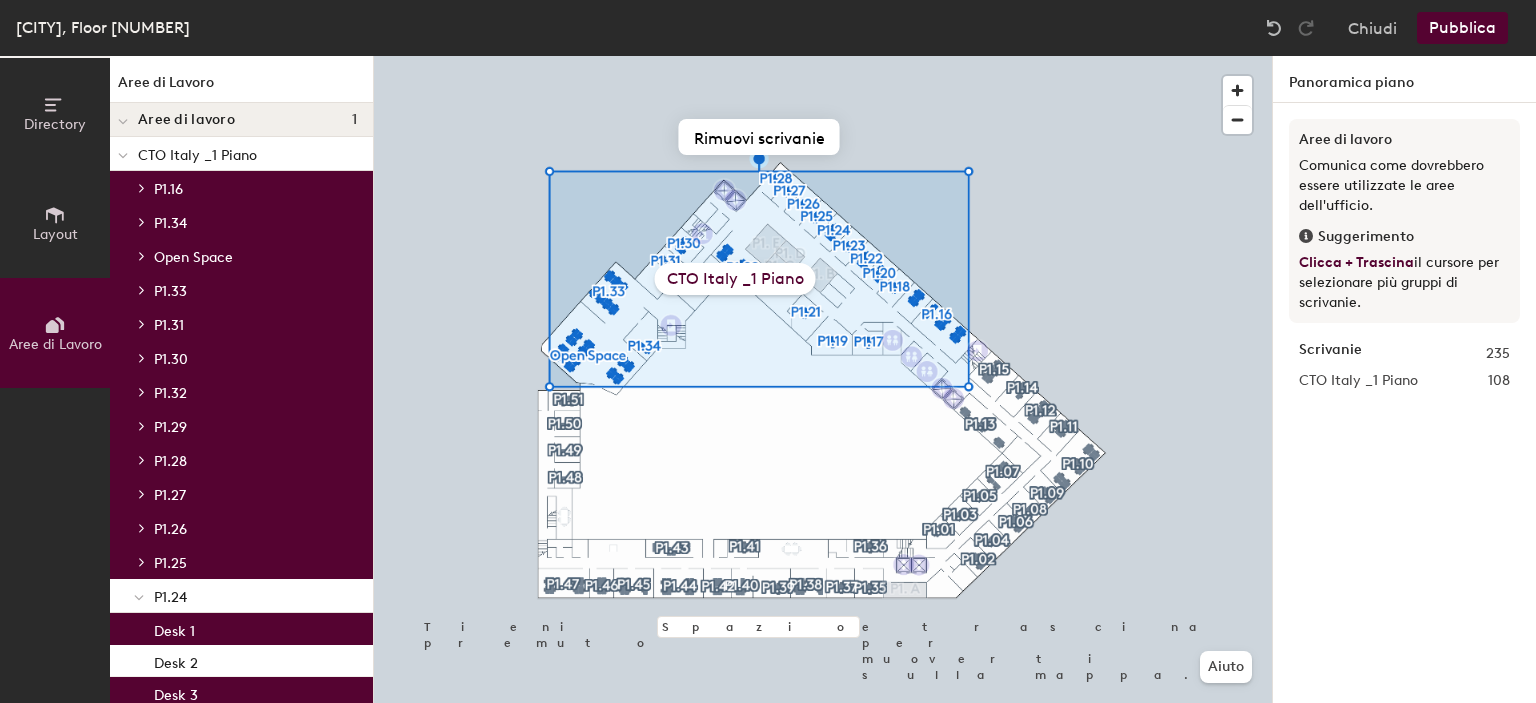 click 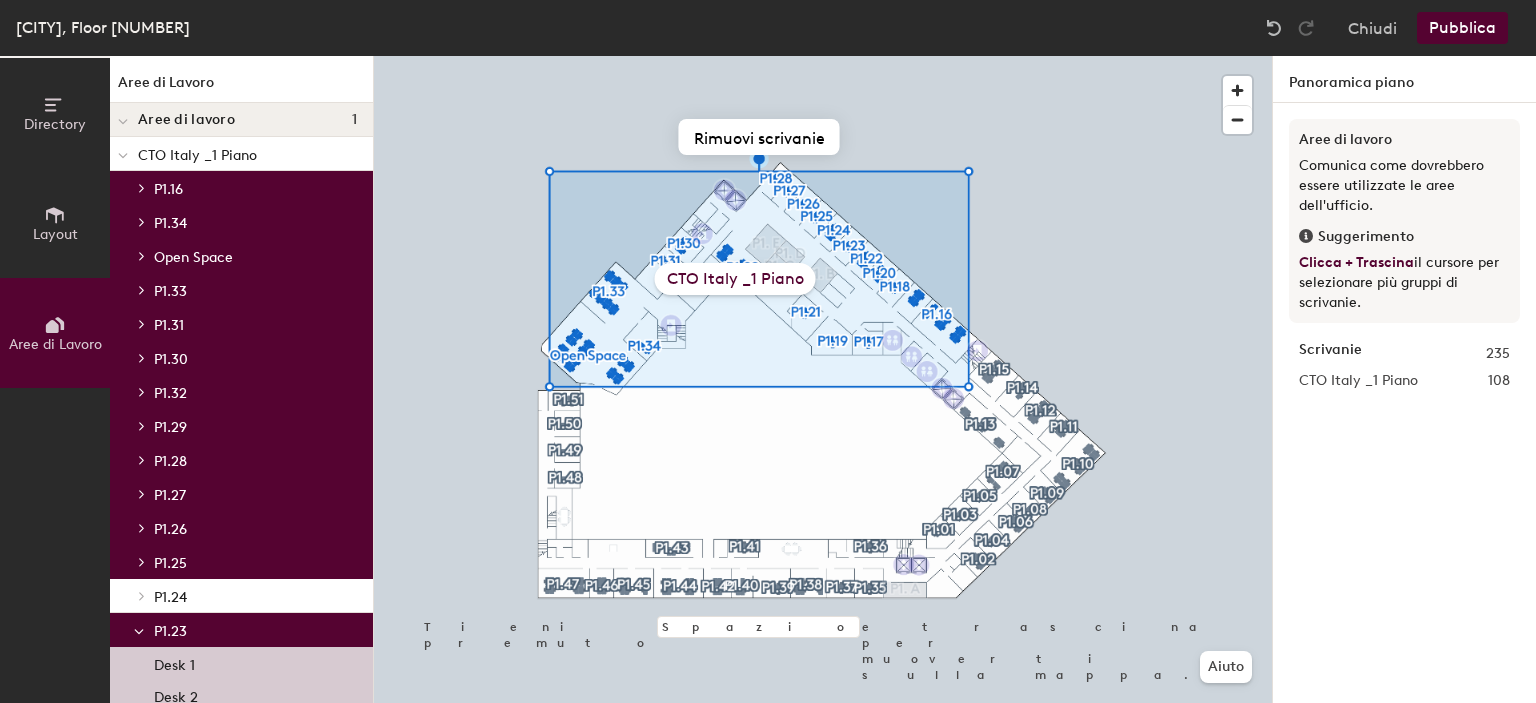 click 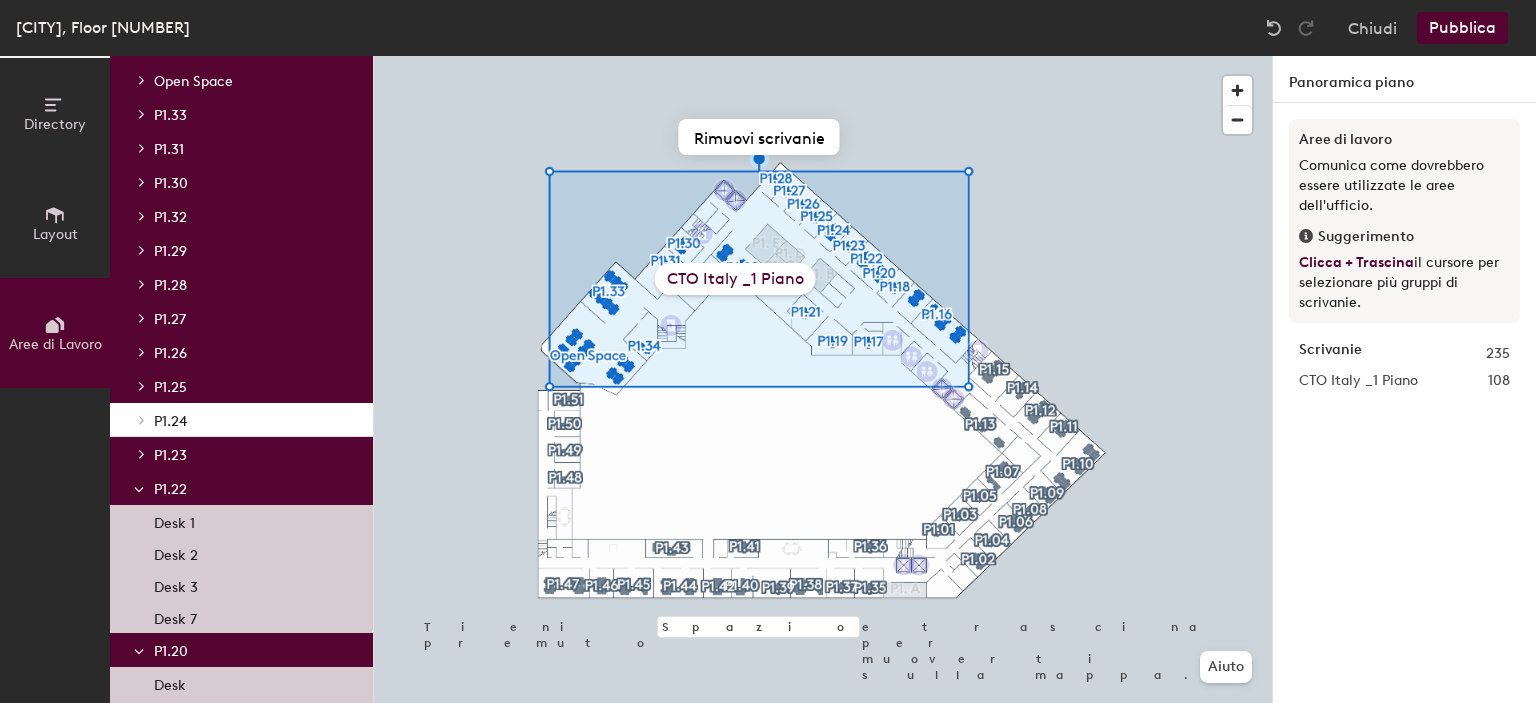 scroll, scrollTop: 200, scrollLeft: 0, axis: vertical 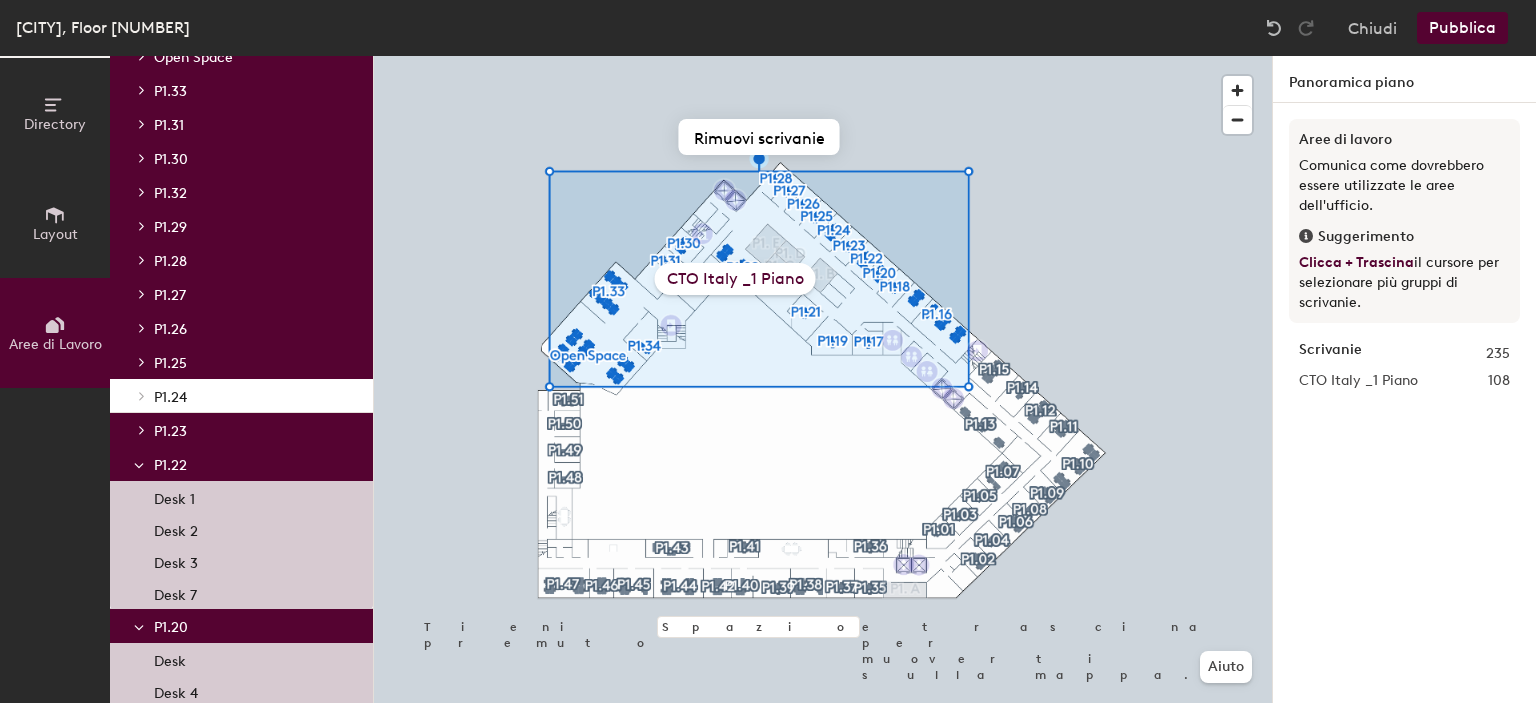click 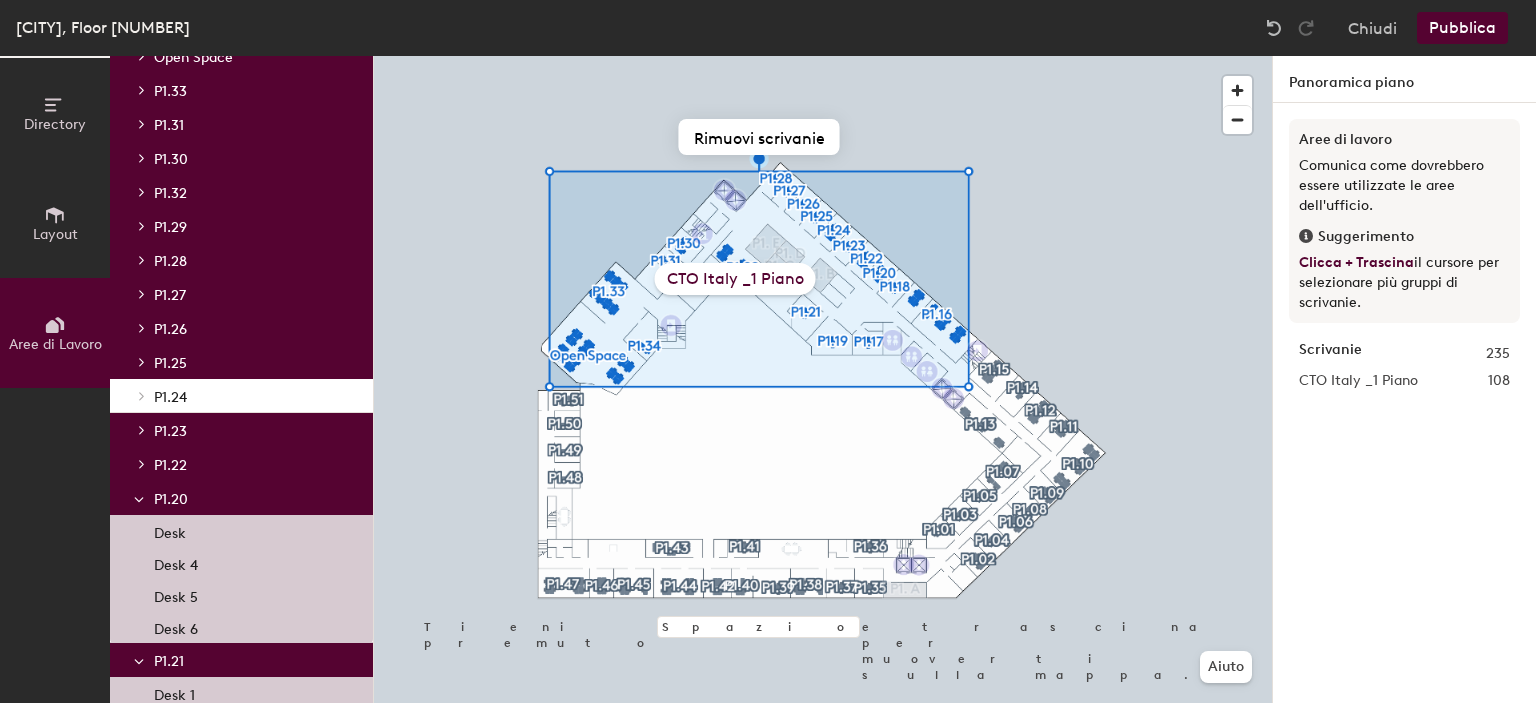 click 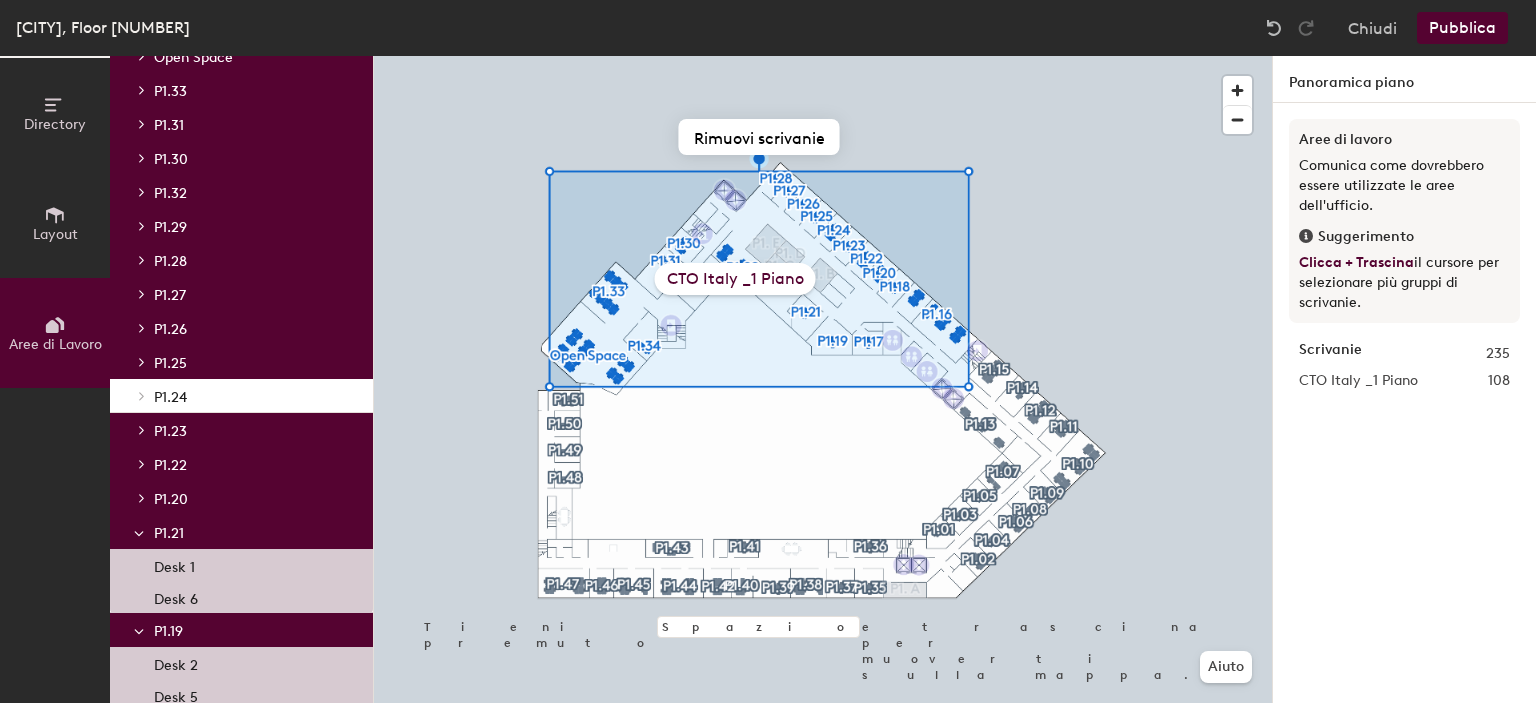 click 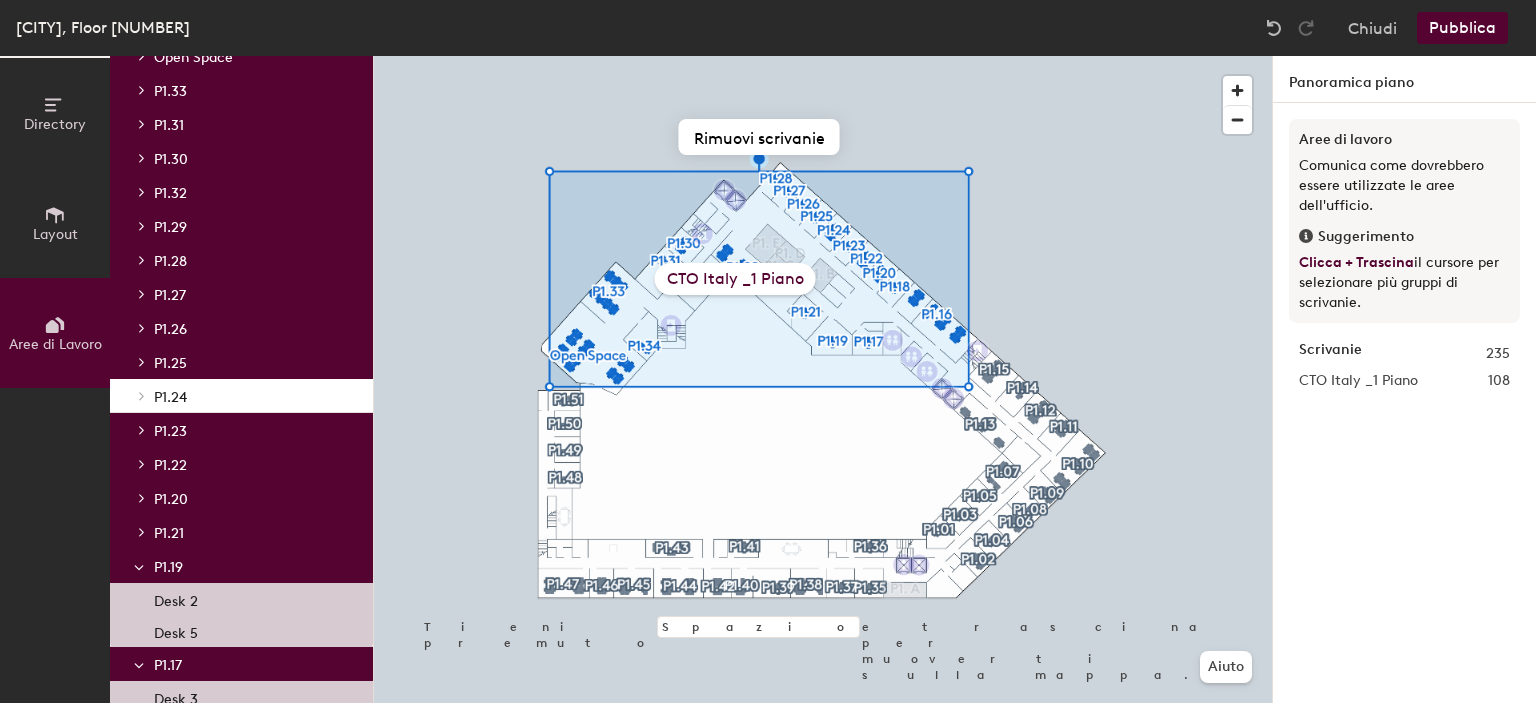 click 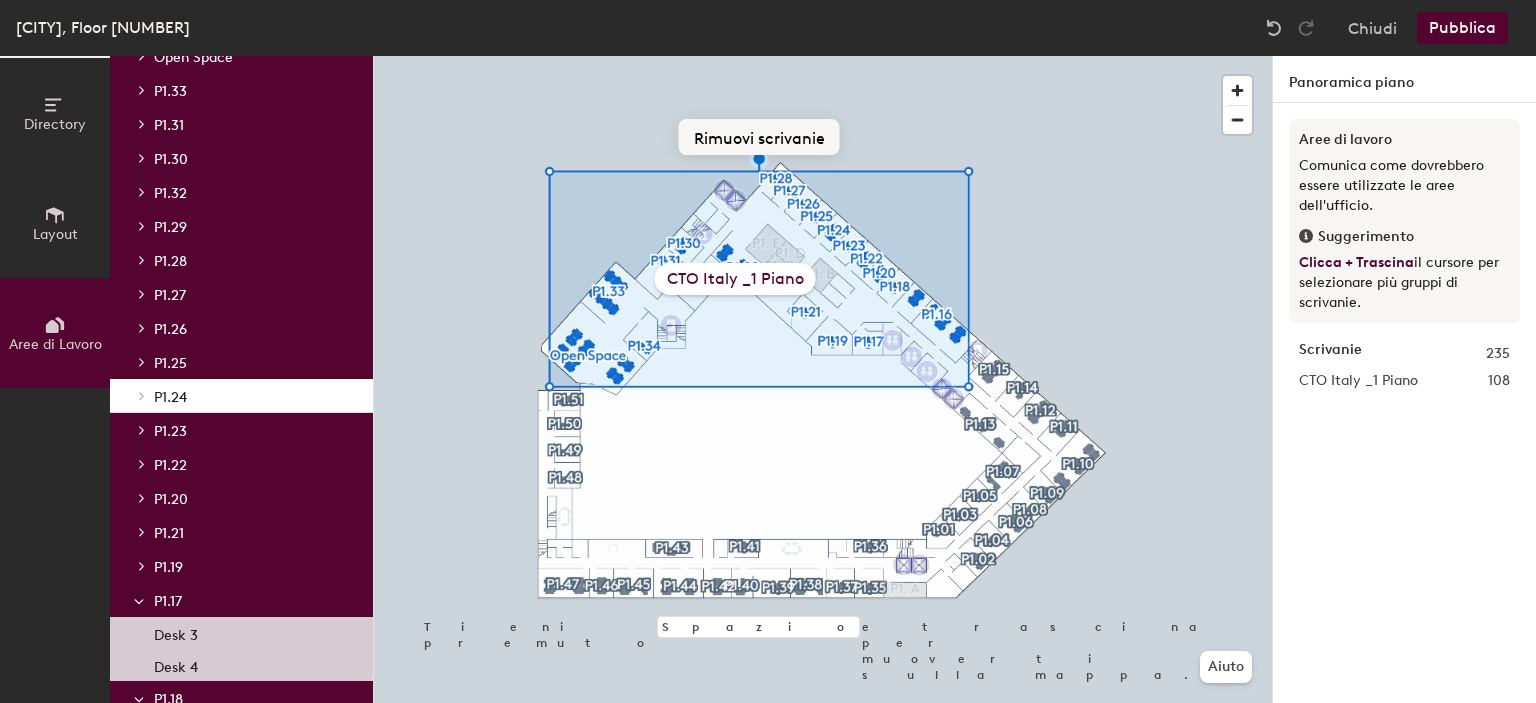 click on "Rimuovi scrivanie" 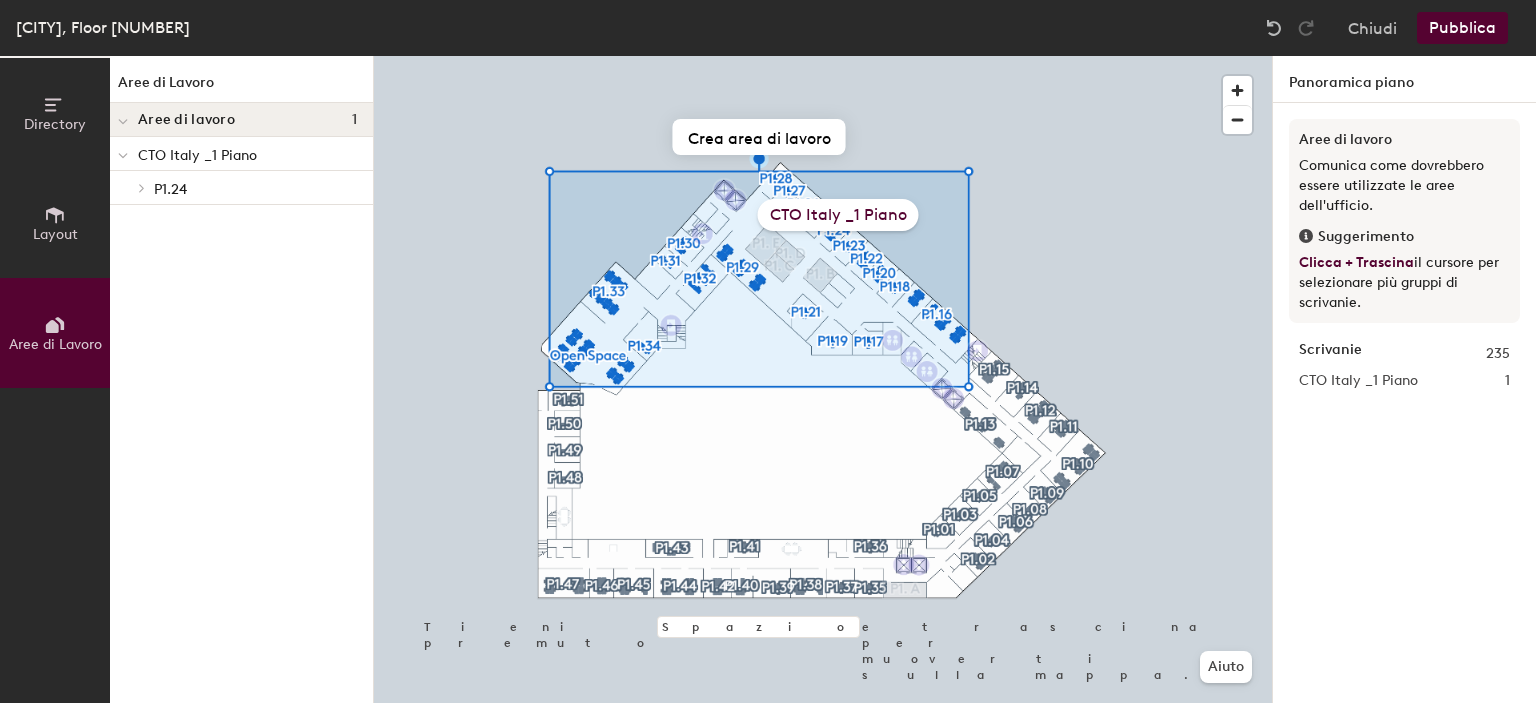 click 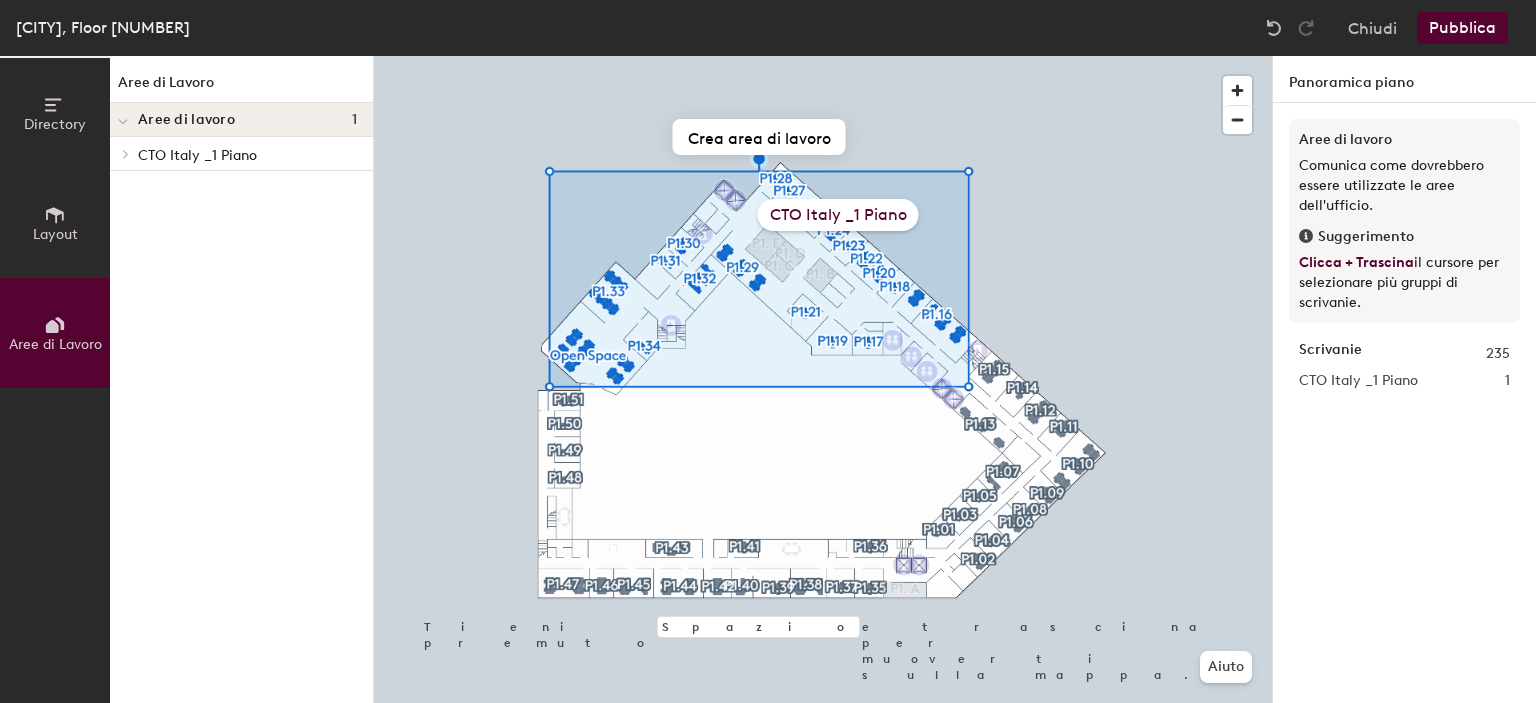 click 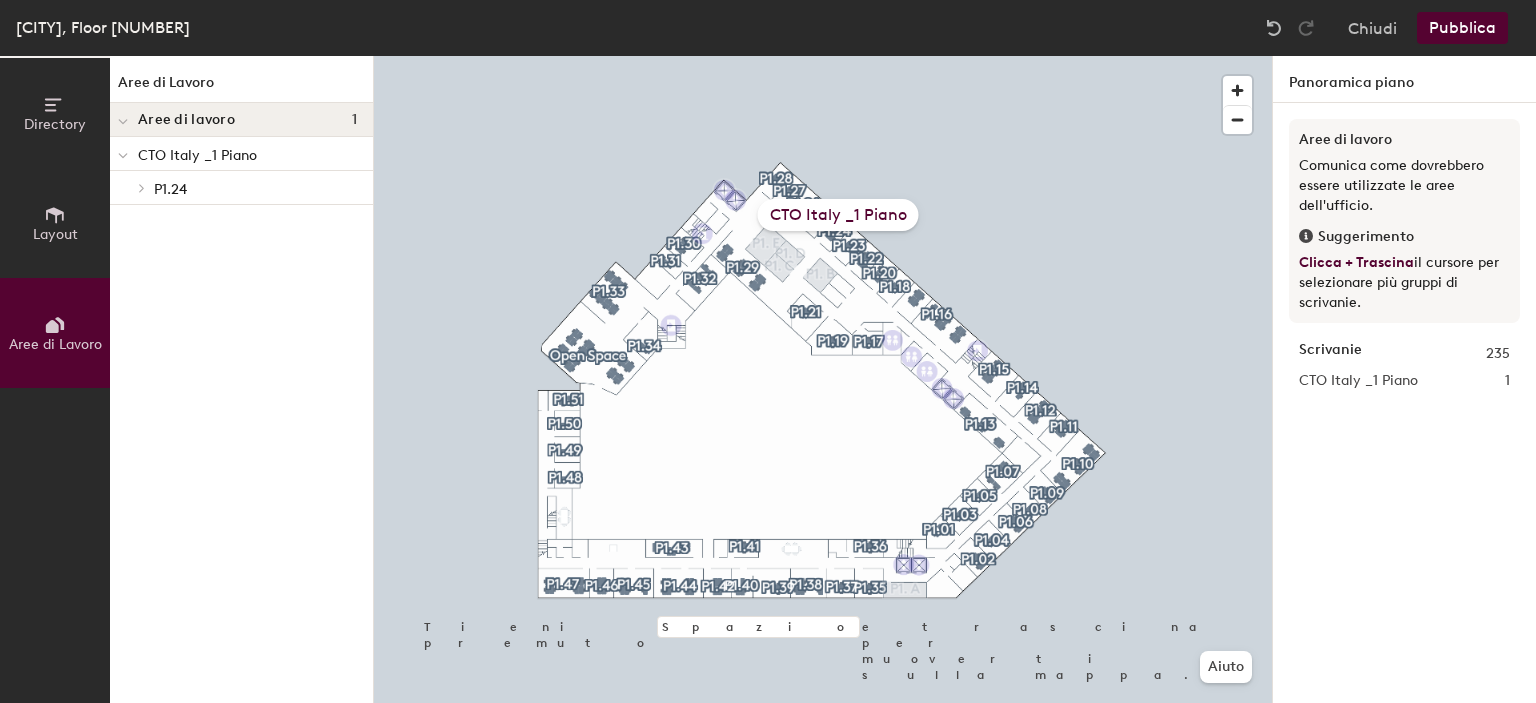 click on "CTO Italy _1 Piano" 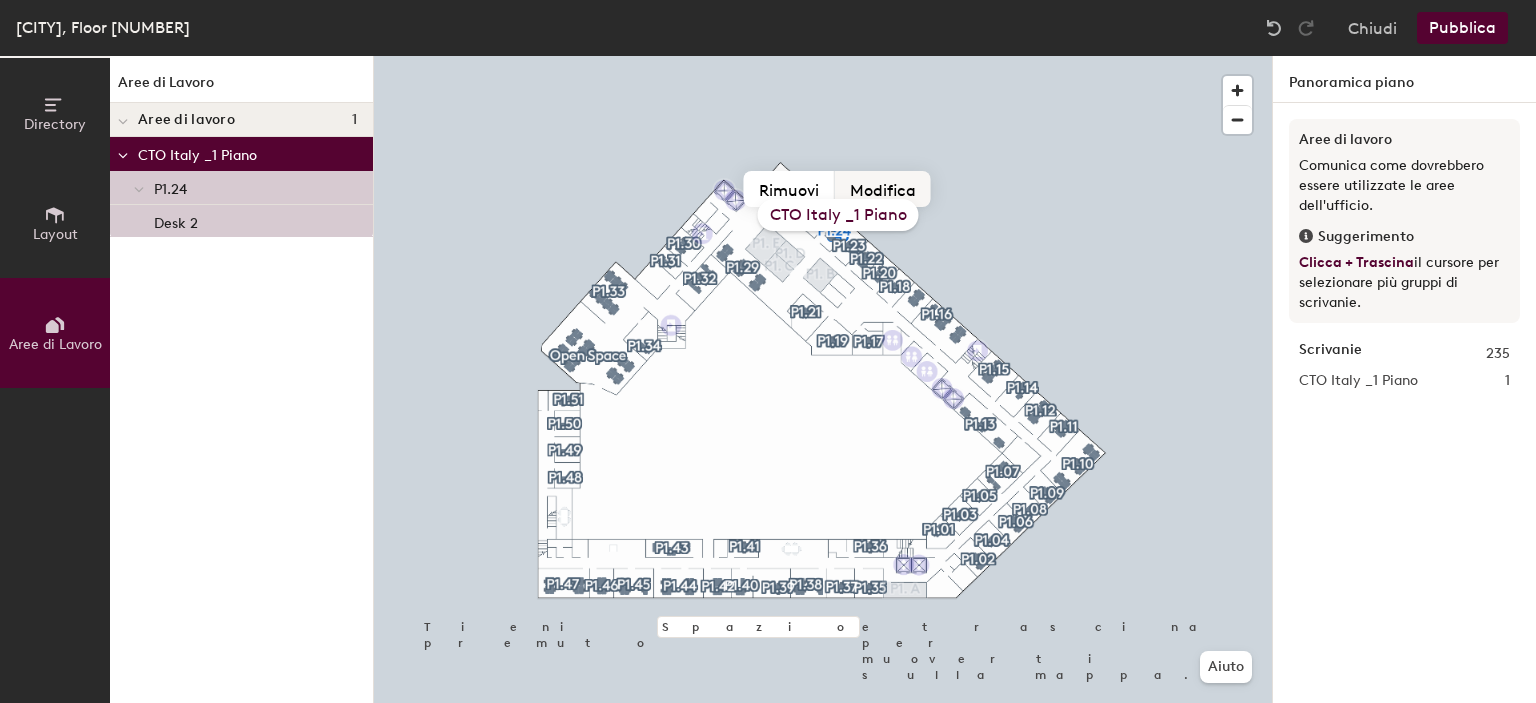 click on "Modifica" 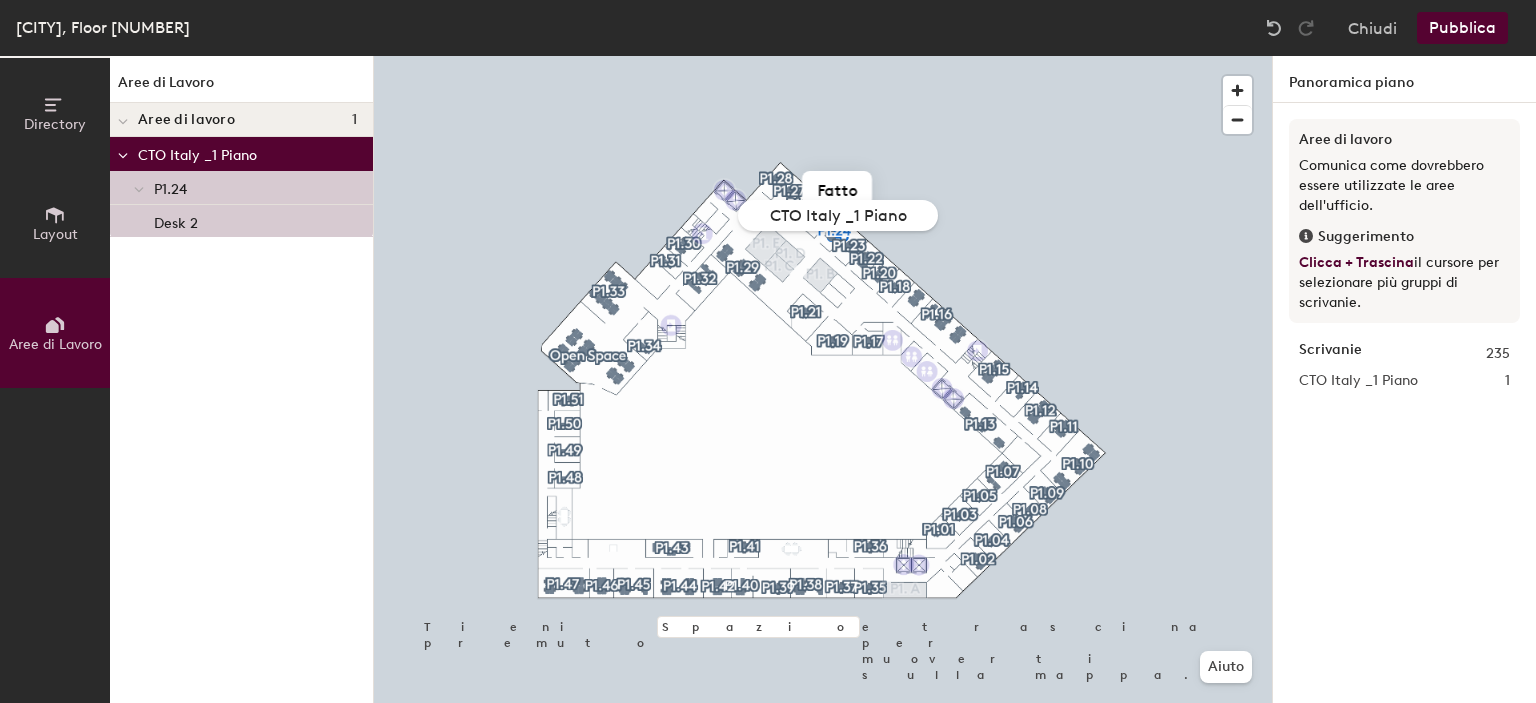 click on "CTO Italy _1 Piano" 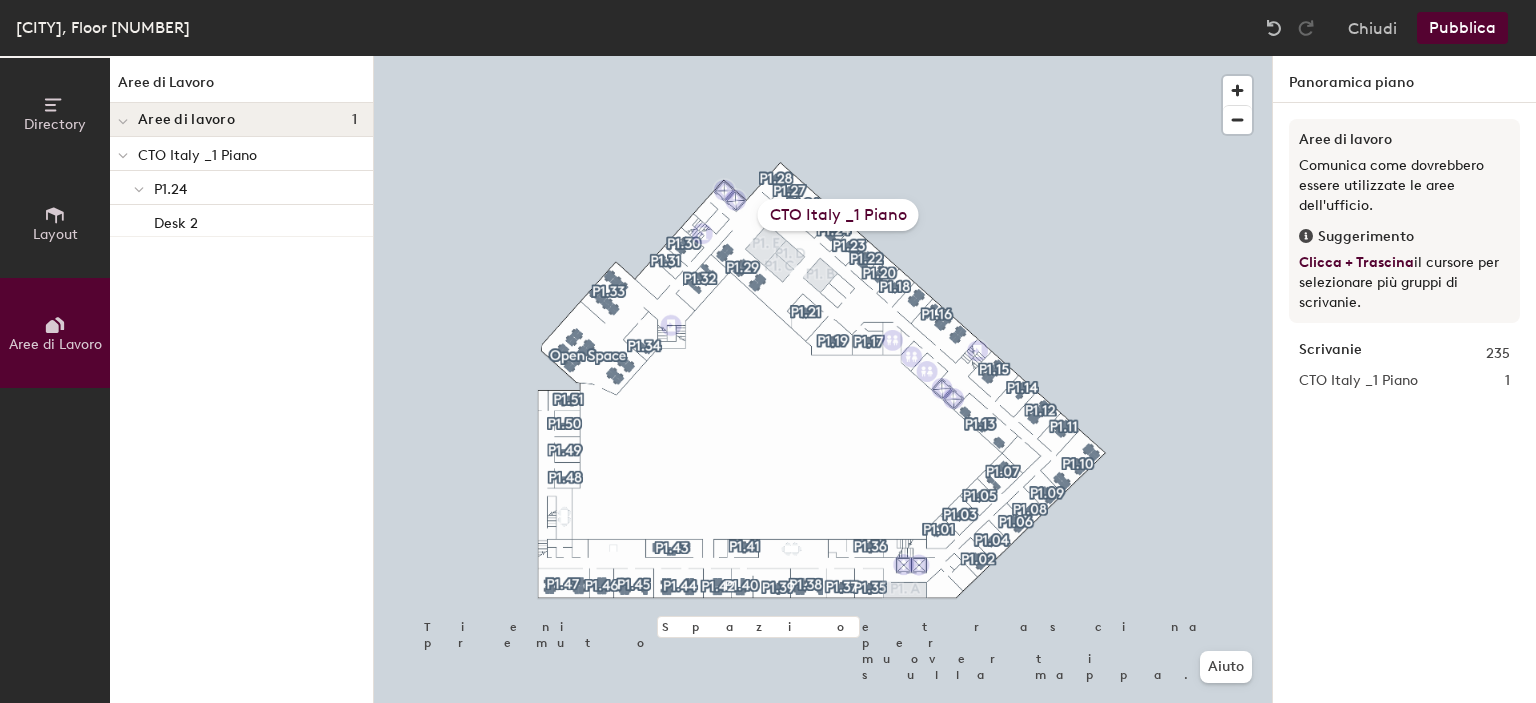 click 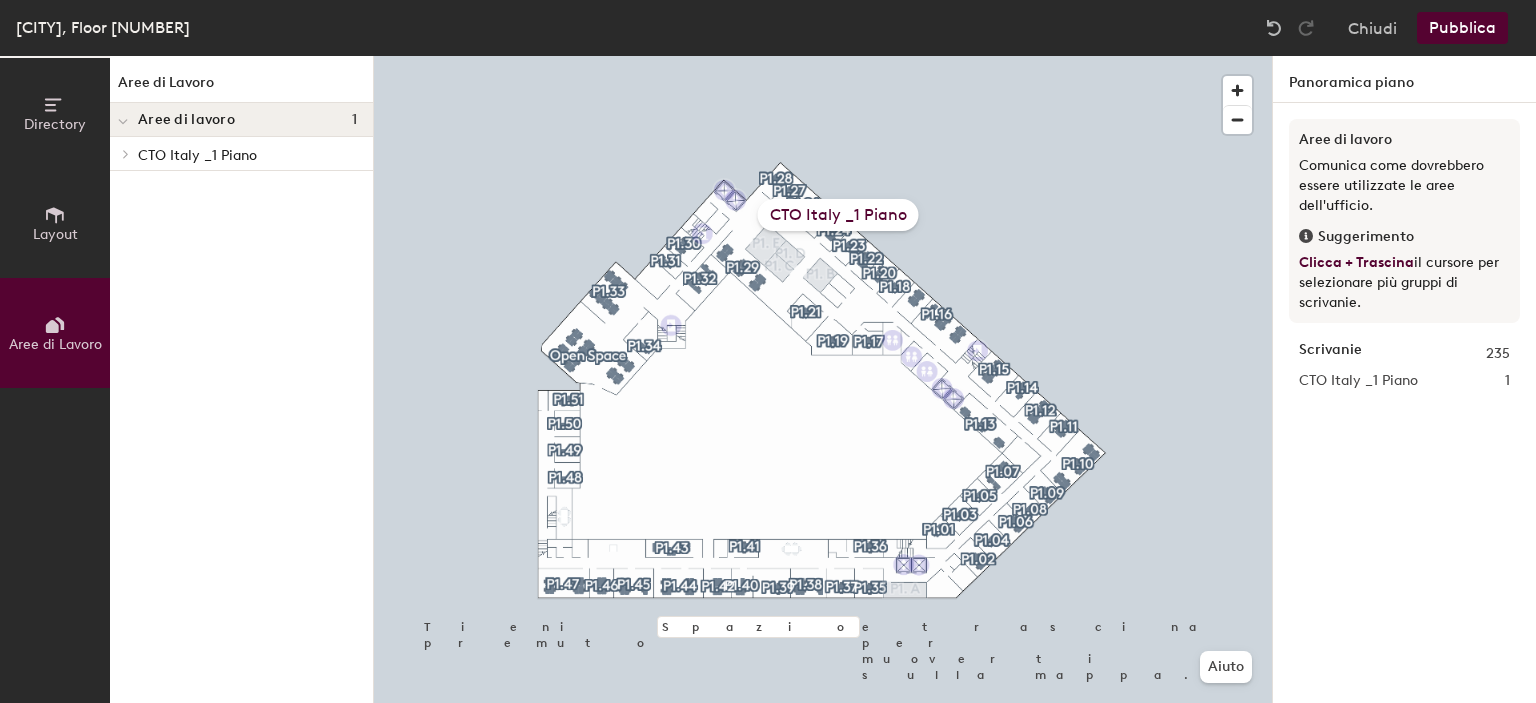 click 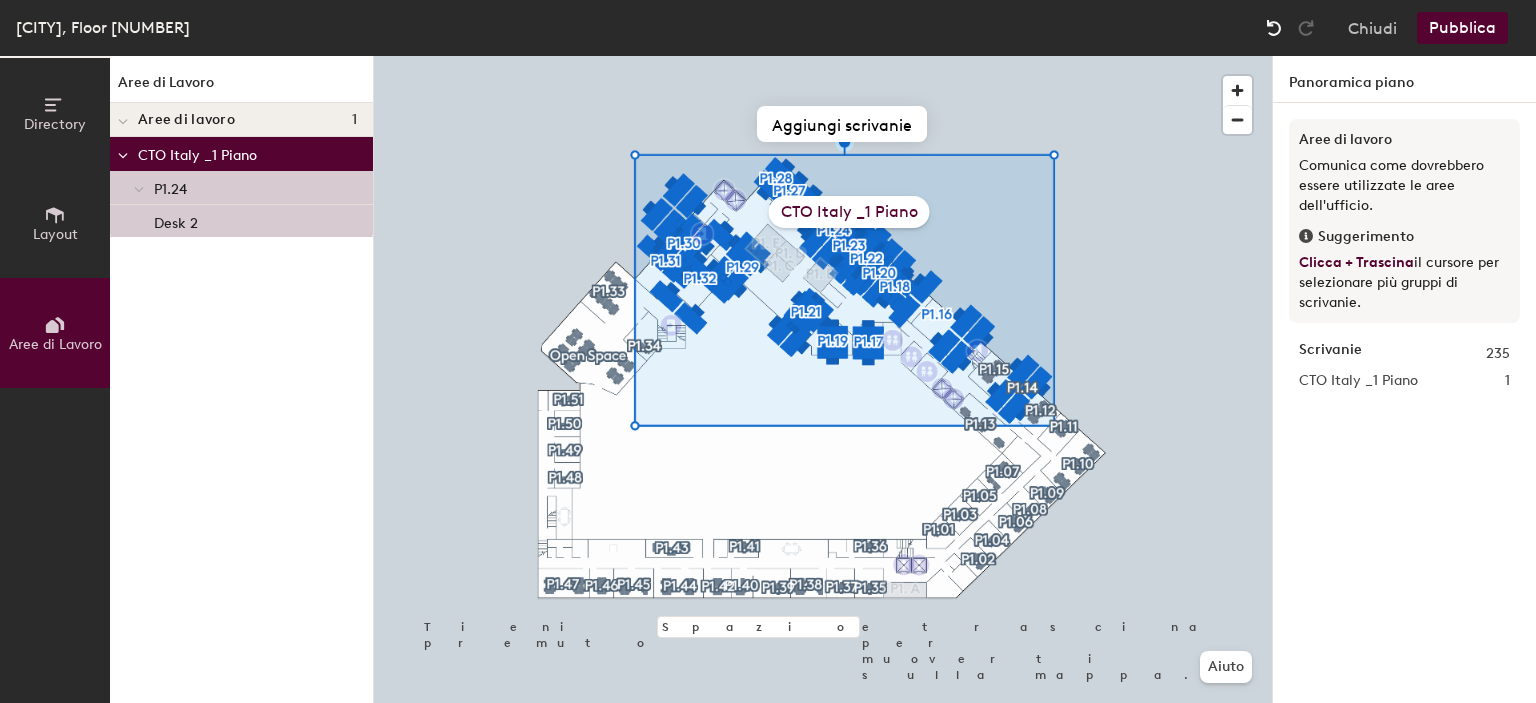 click 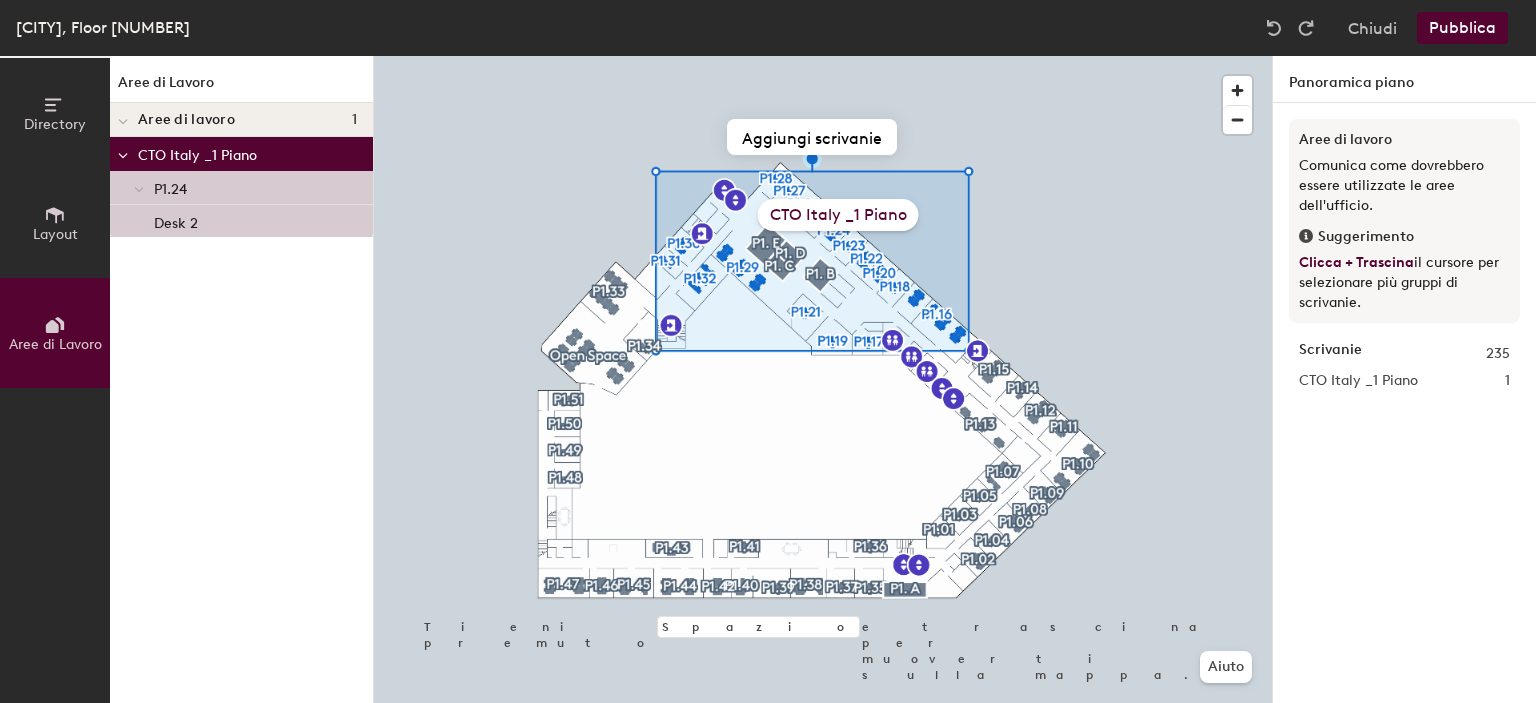 click on "Panoramica piano" 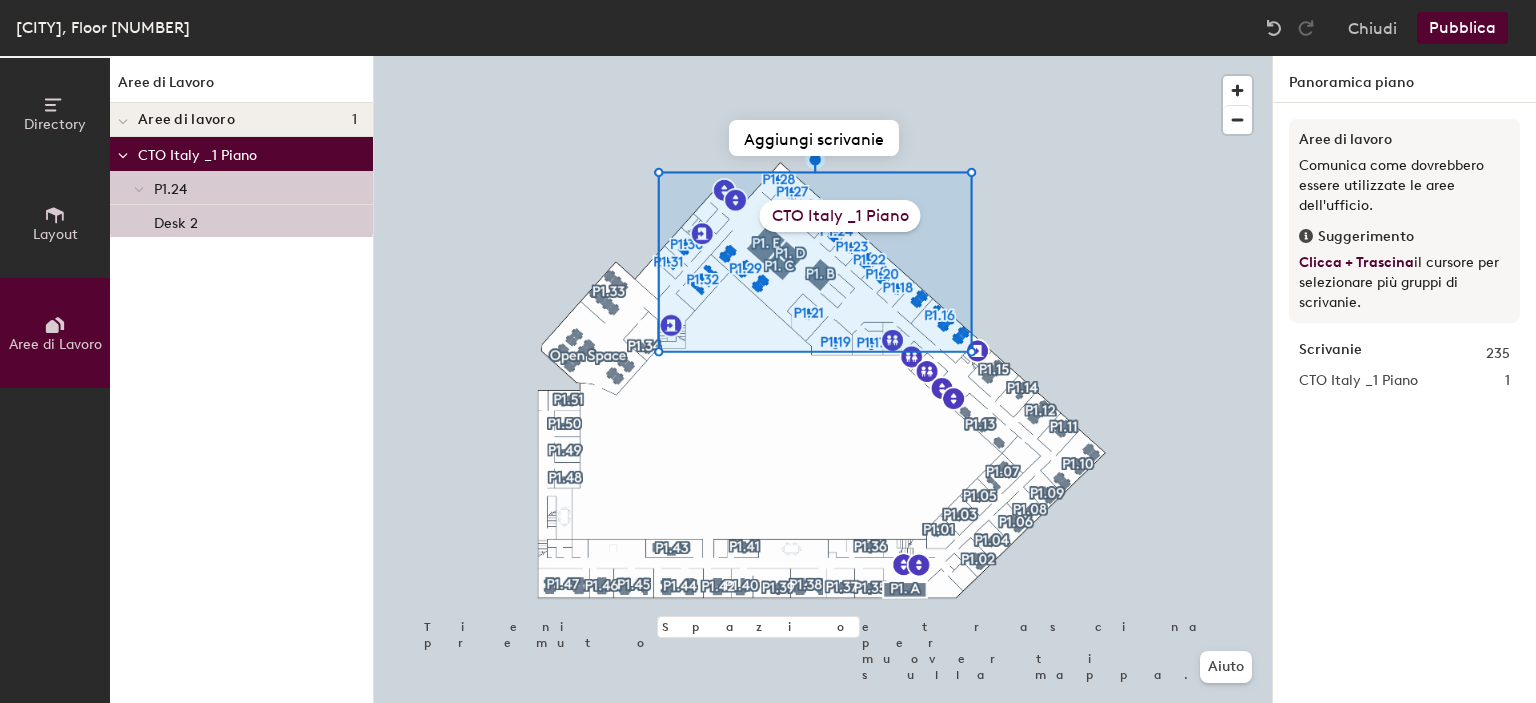 type 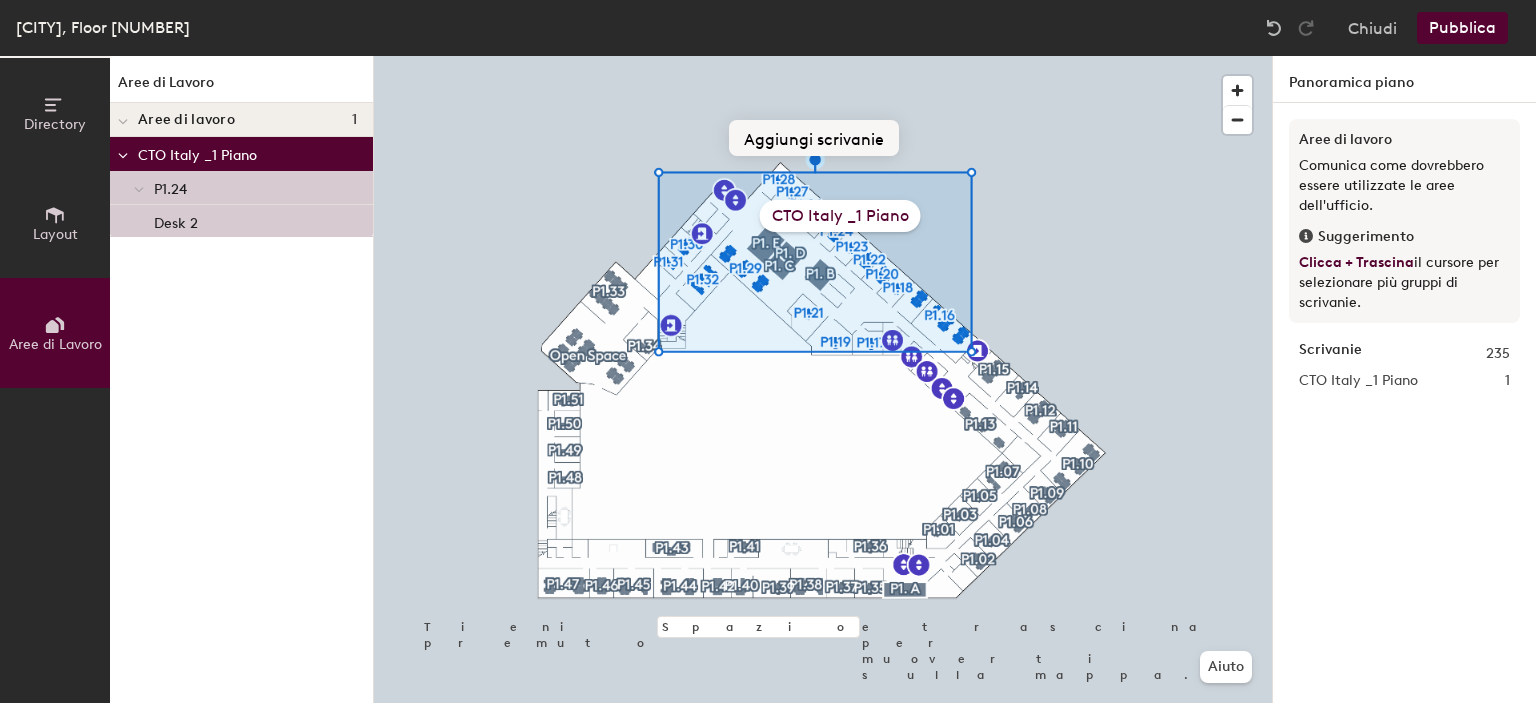 click on "Aggiungi scrivanie" 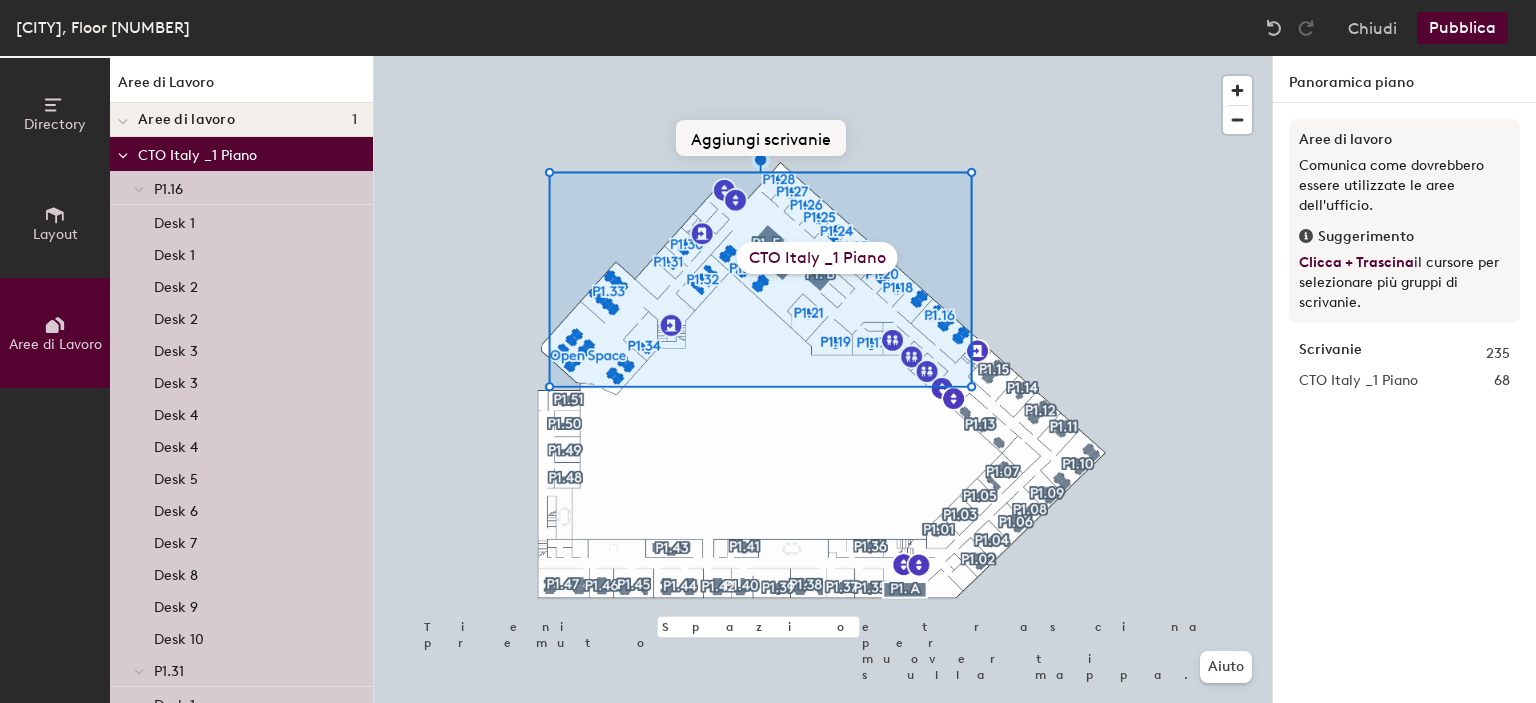 click on "Aggiungi scrivanie" 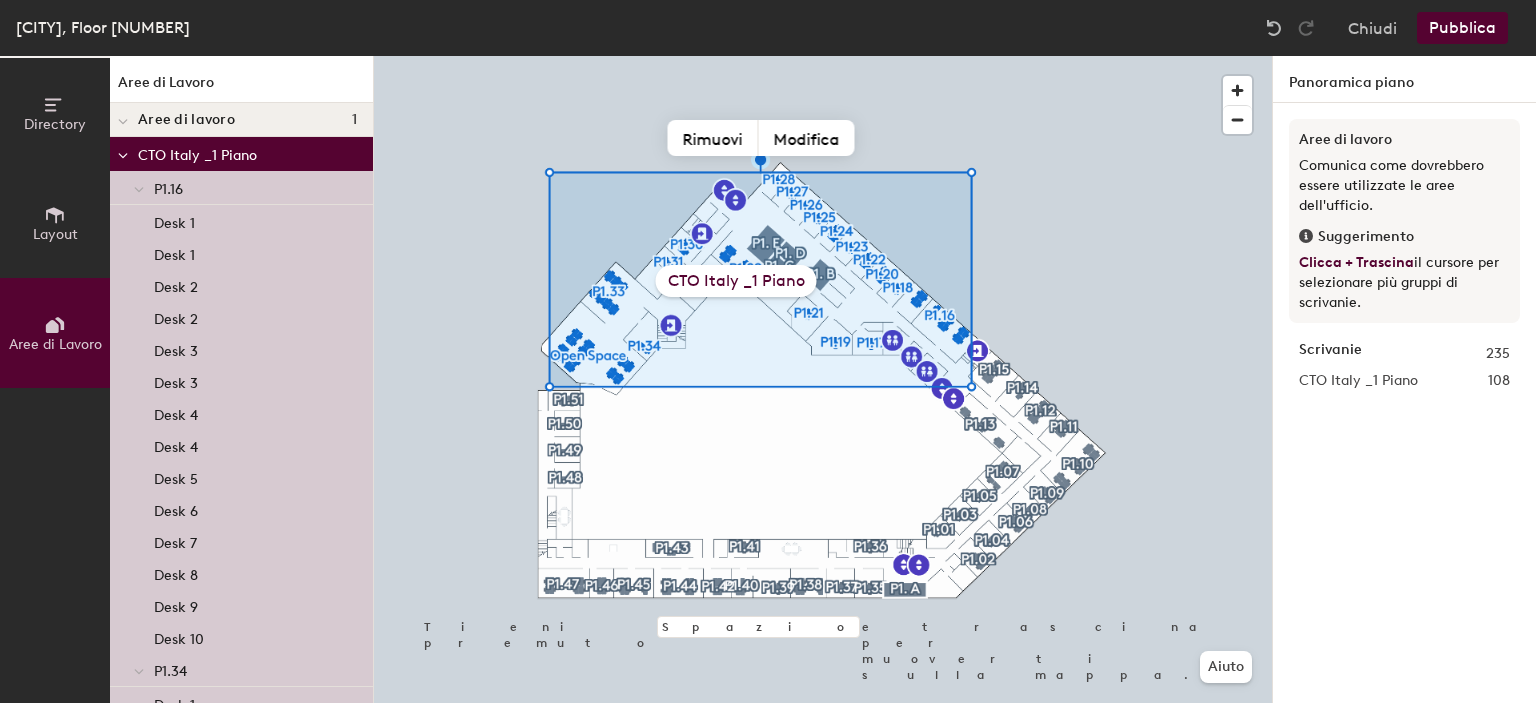click 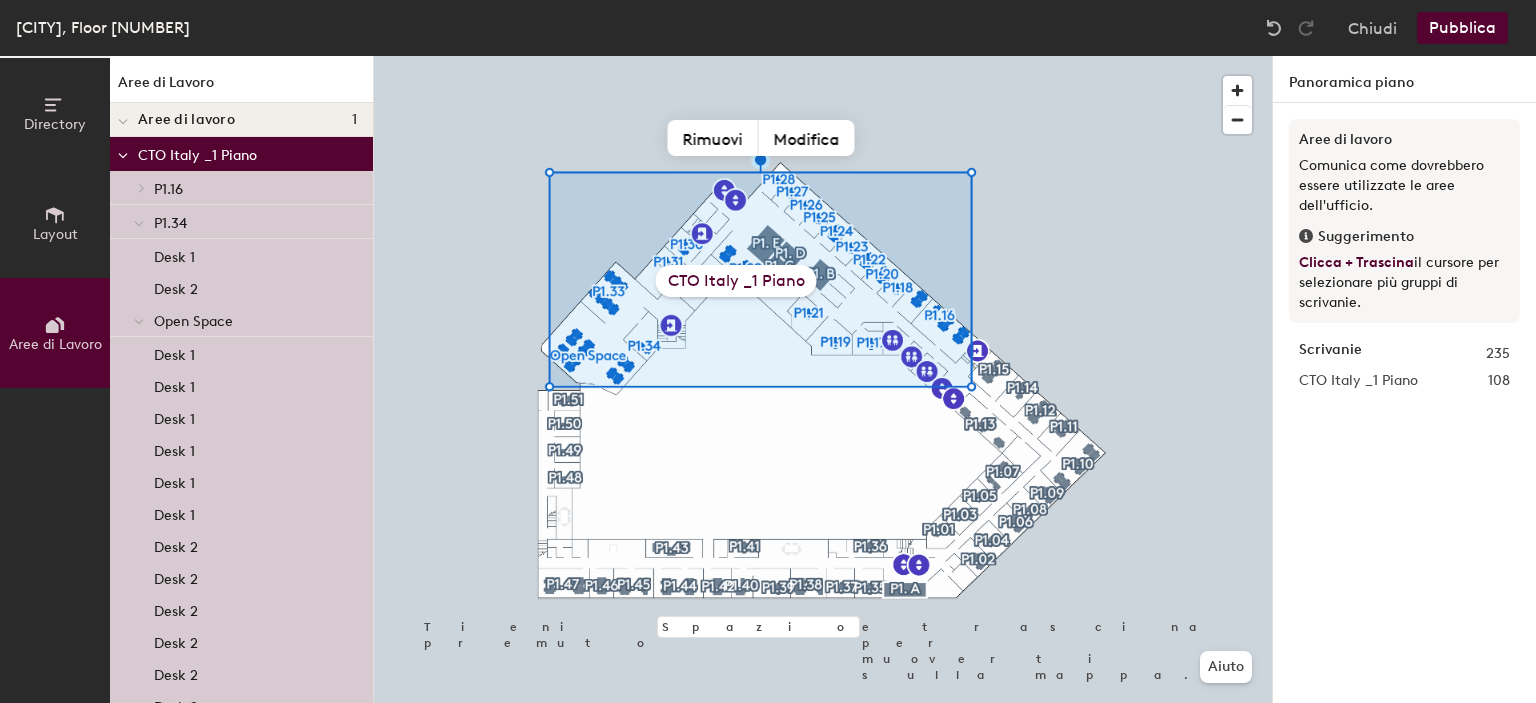 click 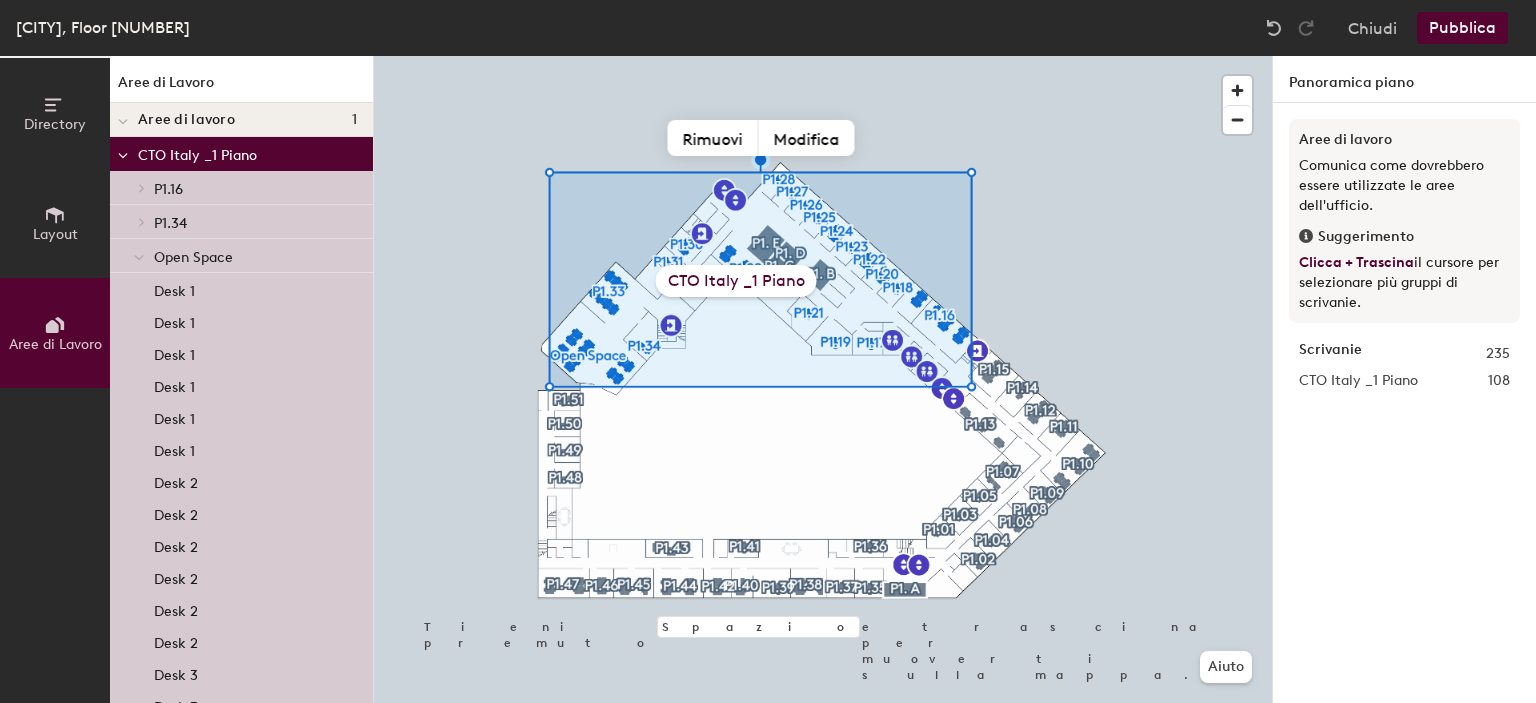 click 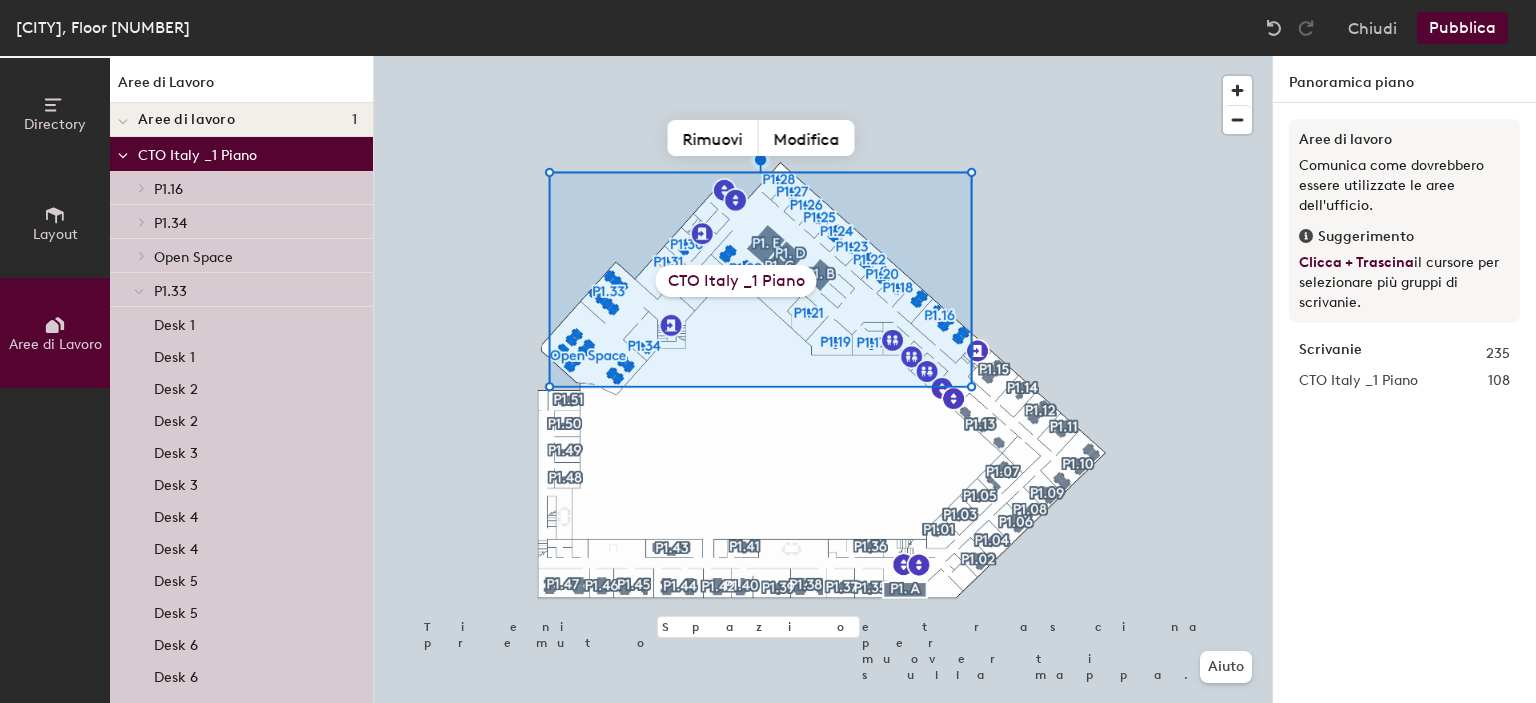 click 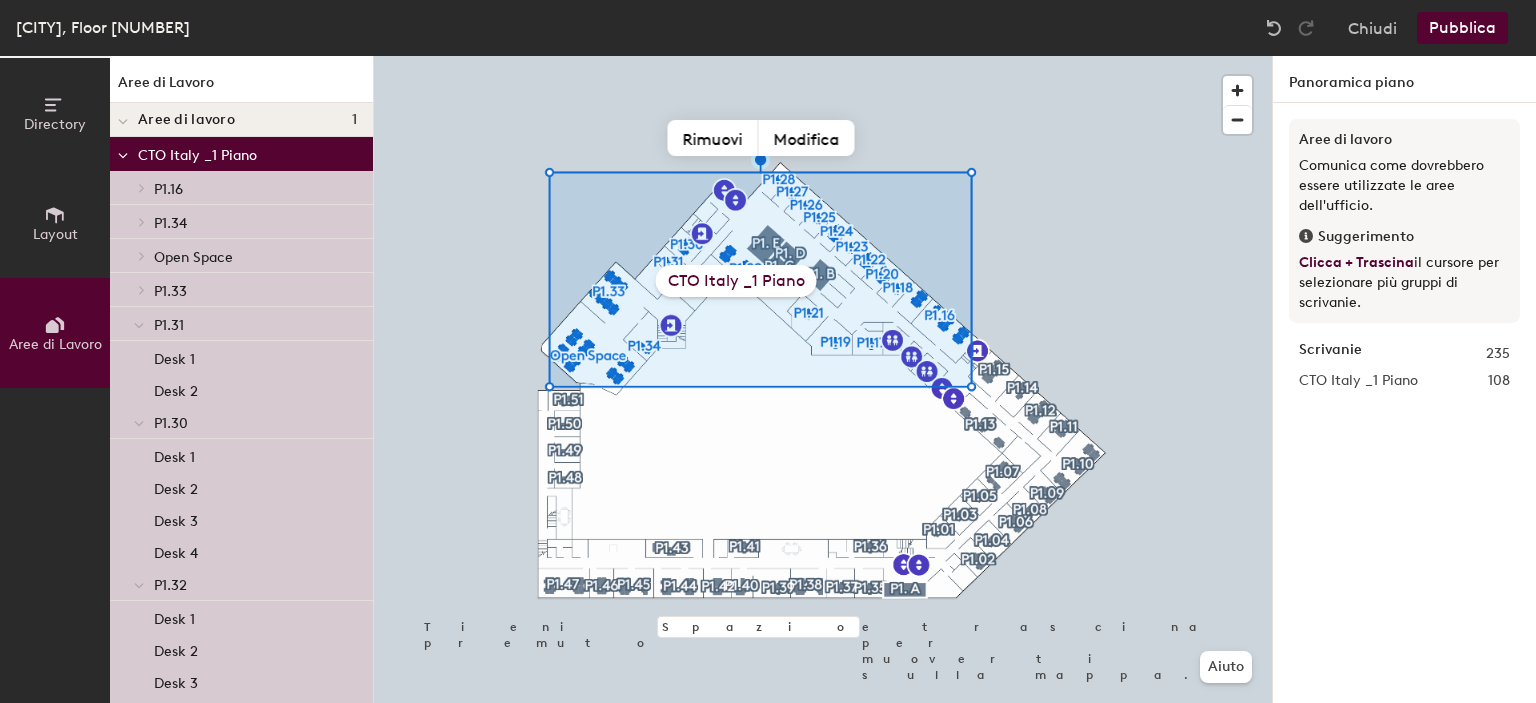 click 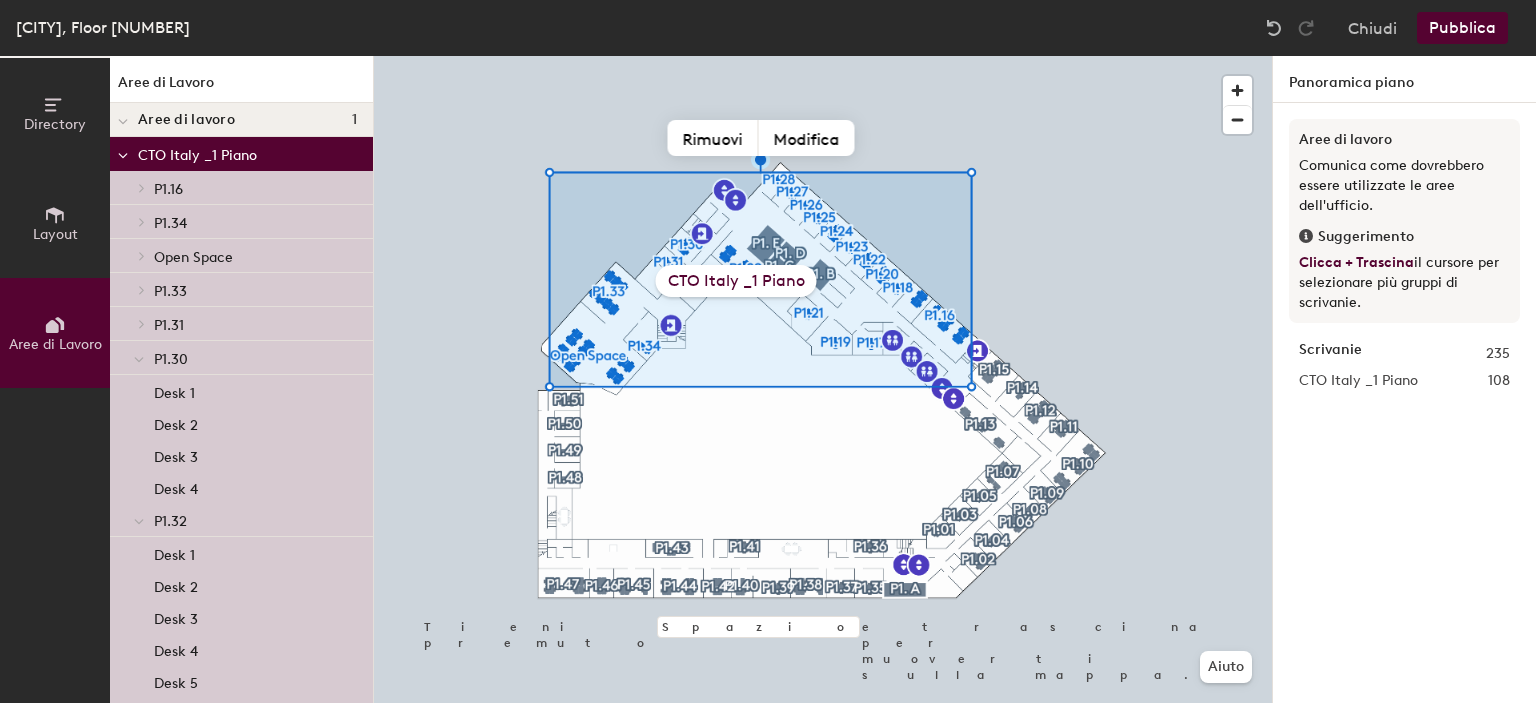 click 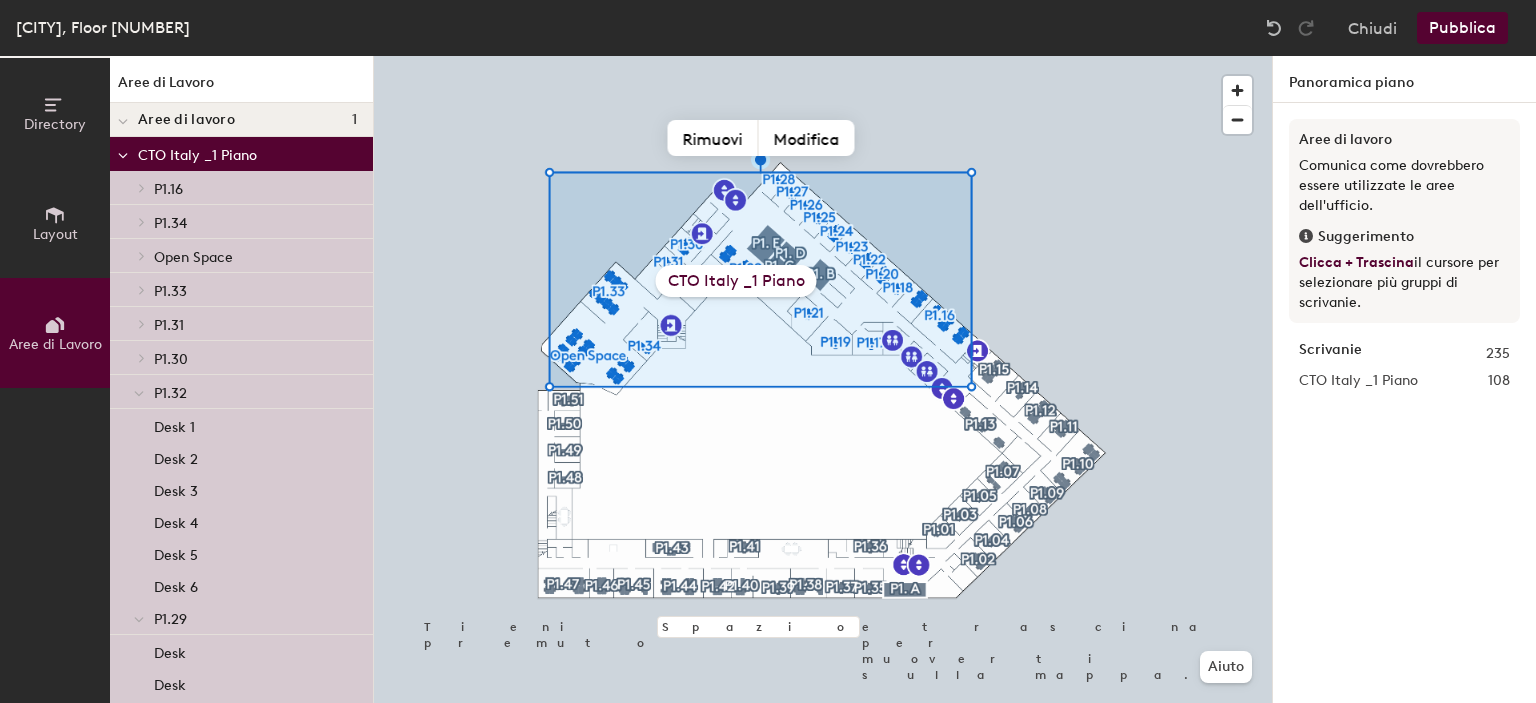 click 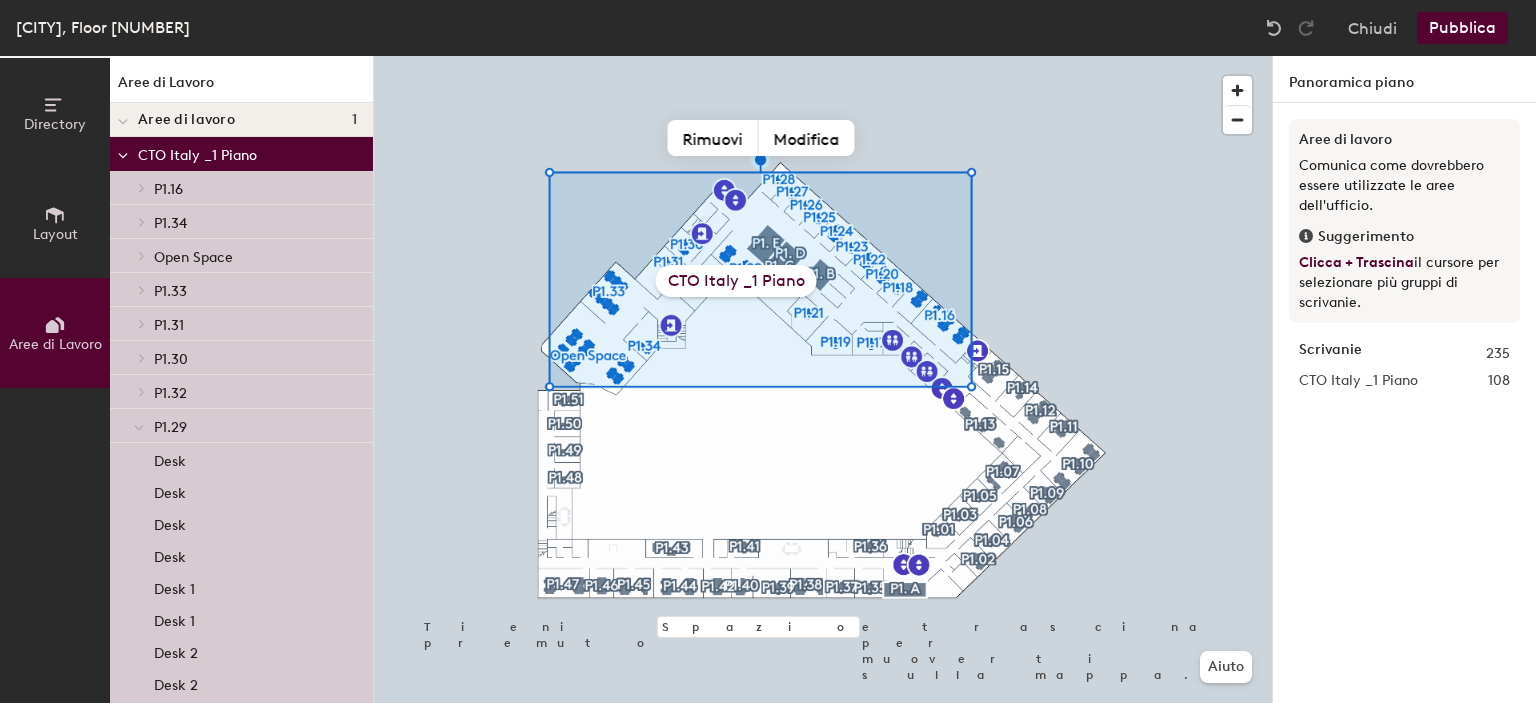 click 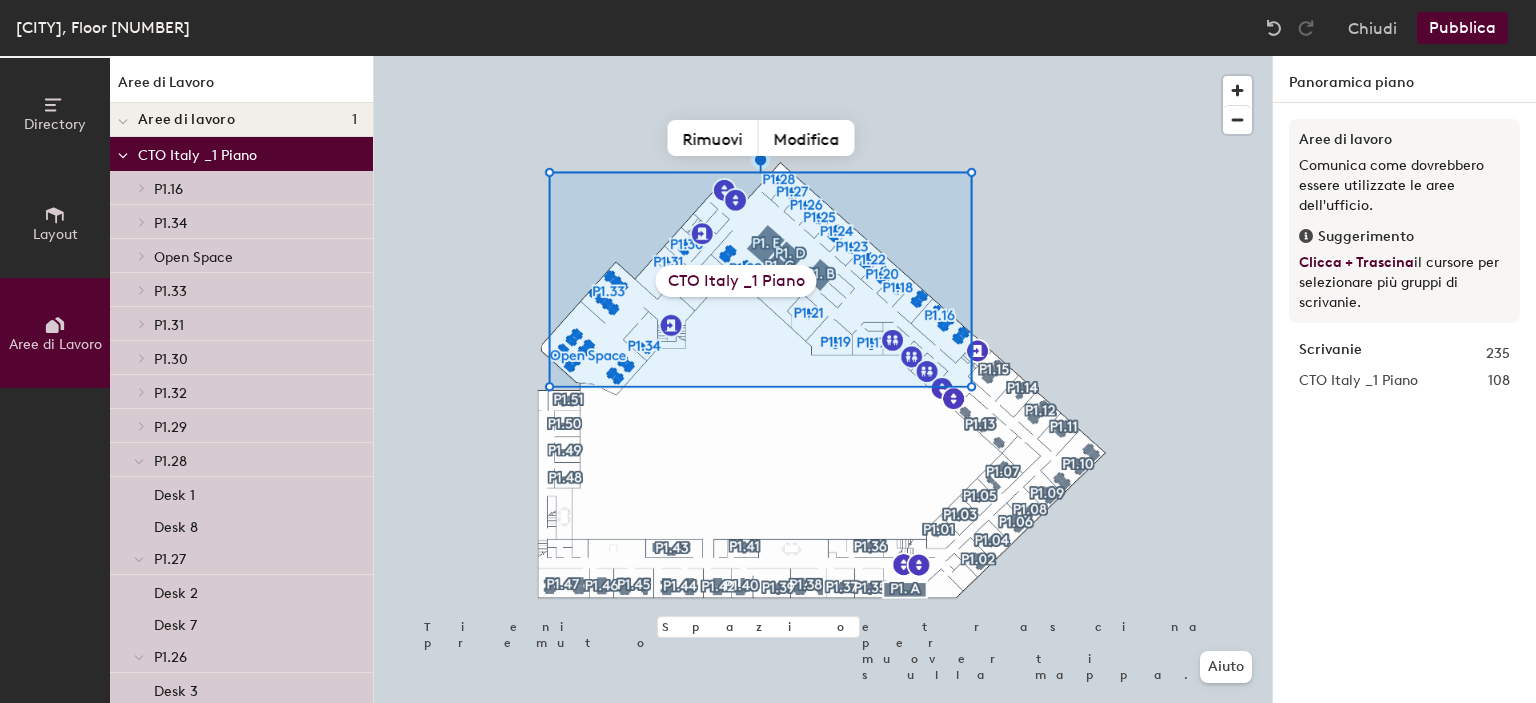 click 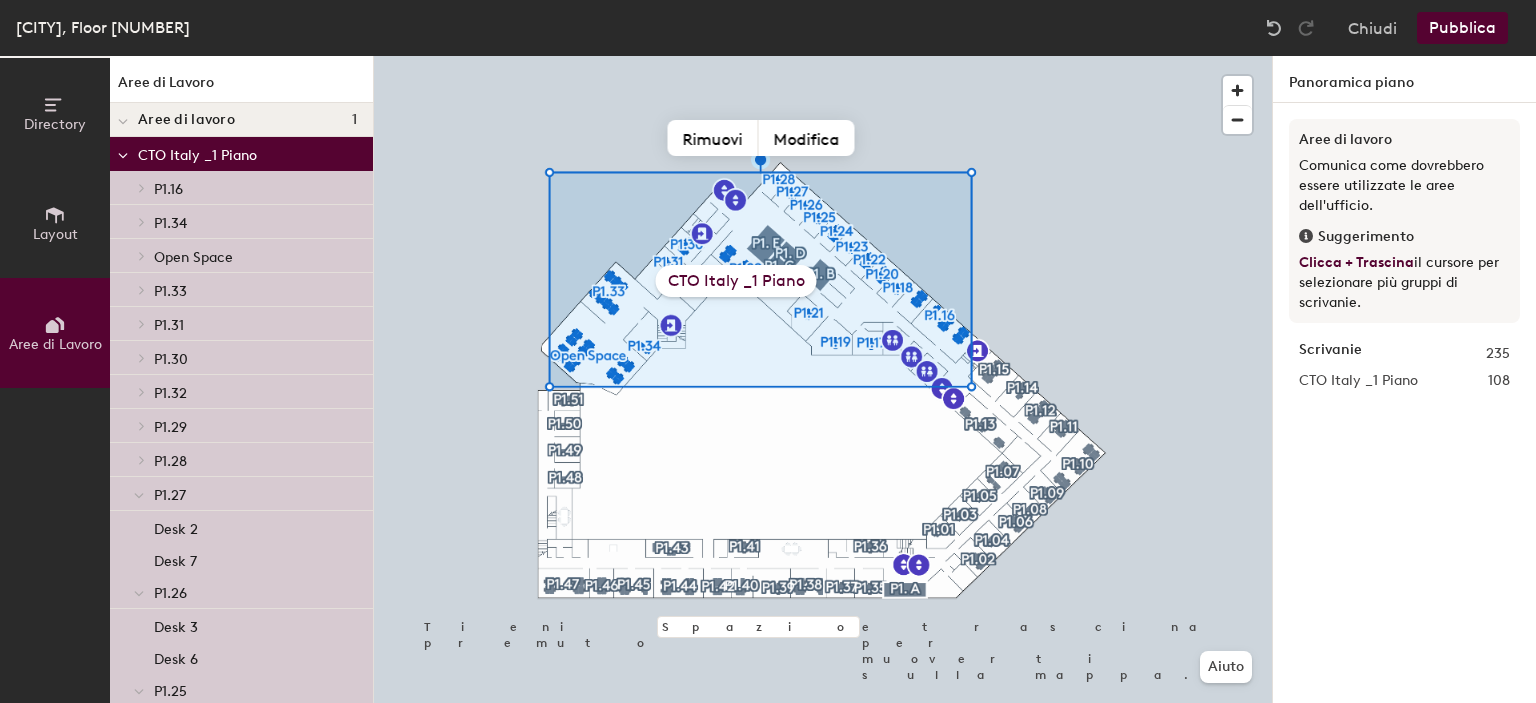 click 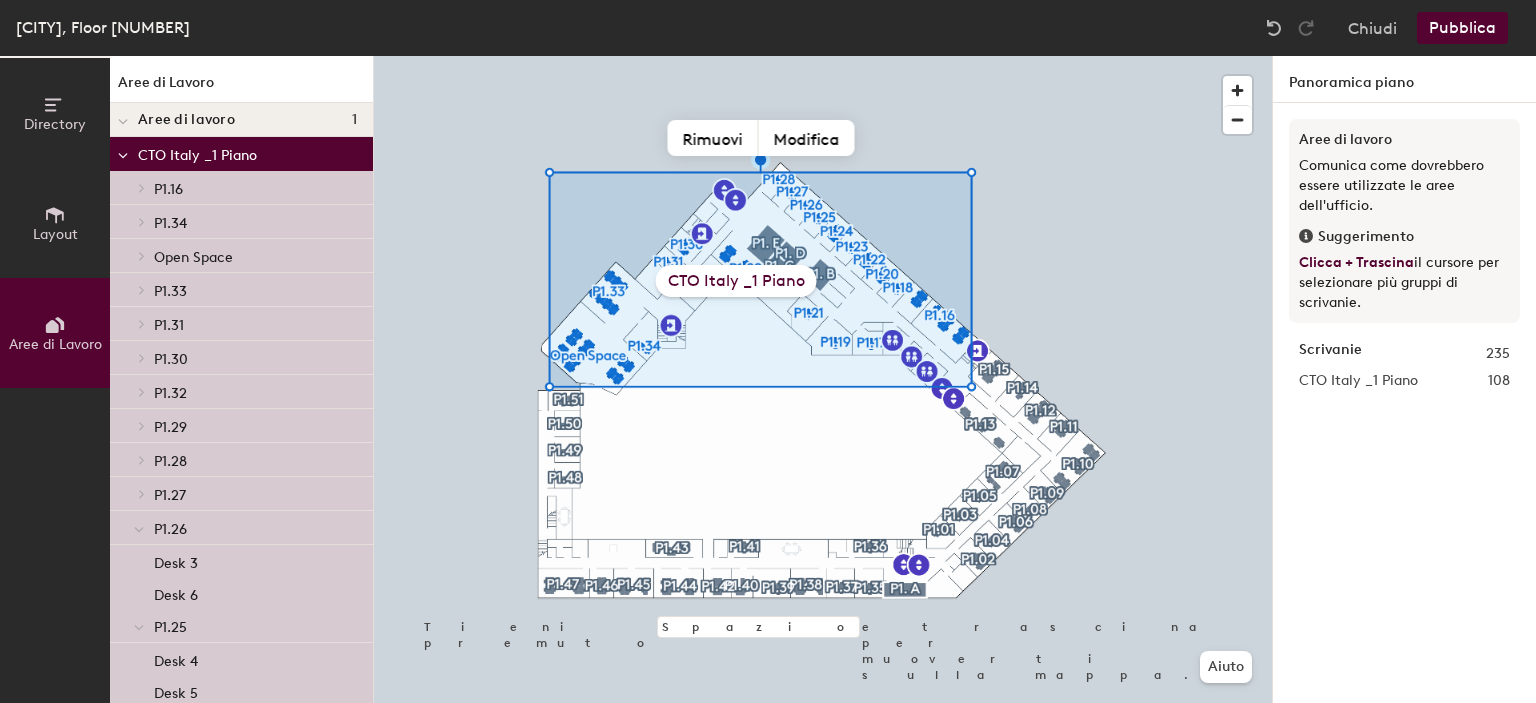 click 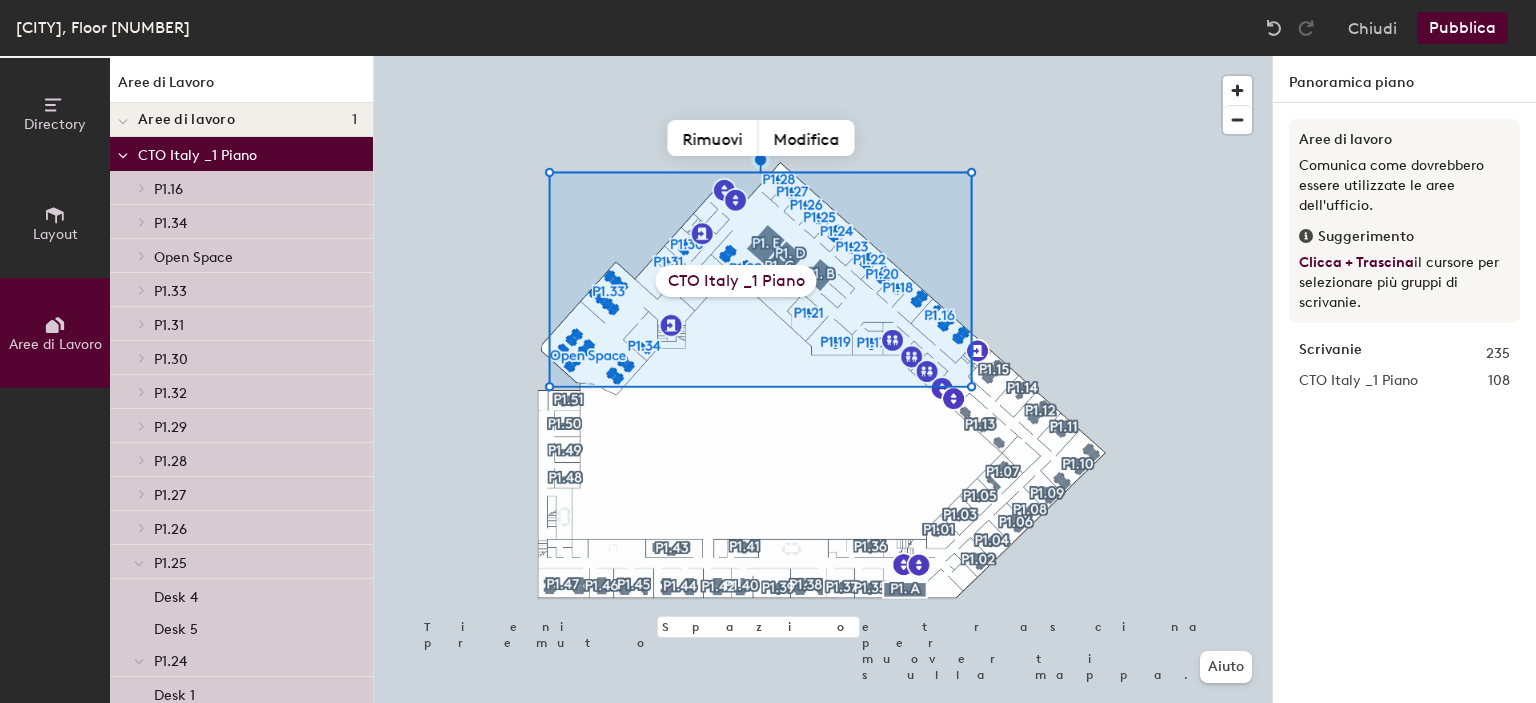 click 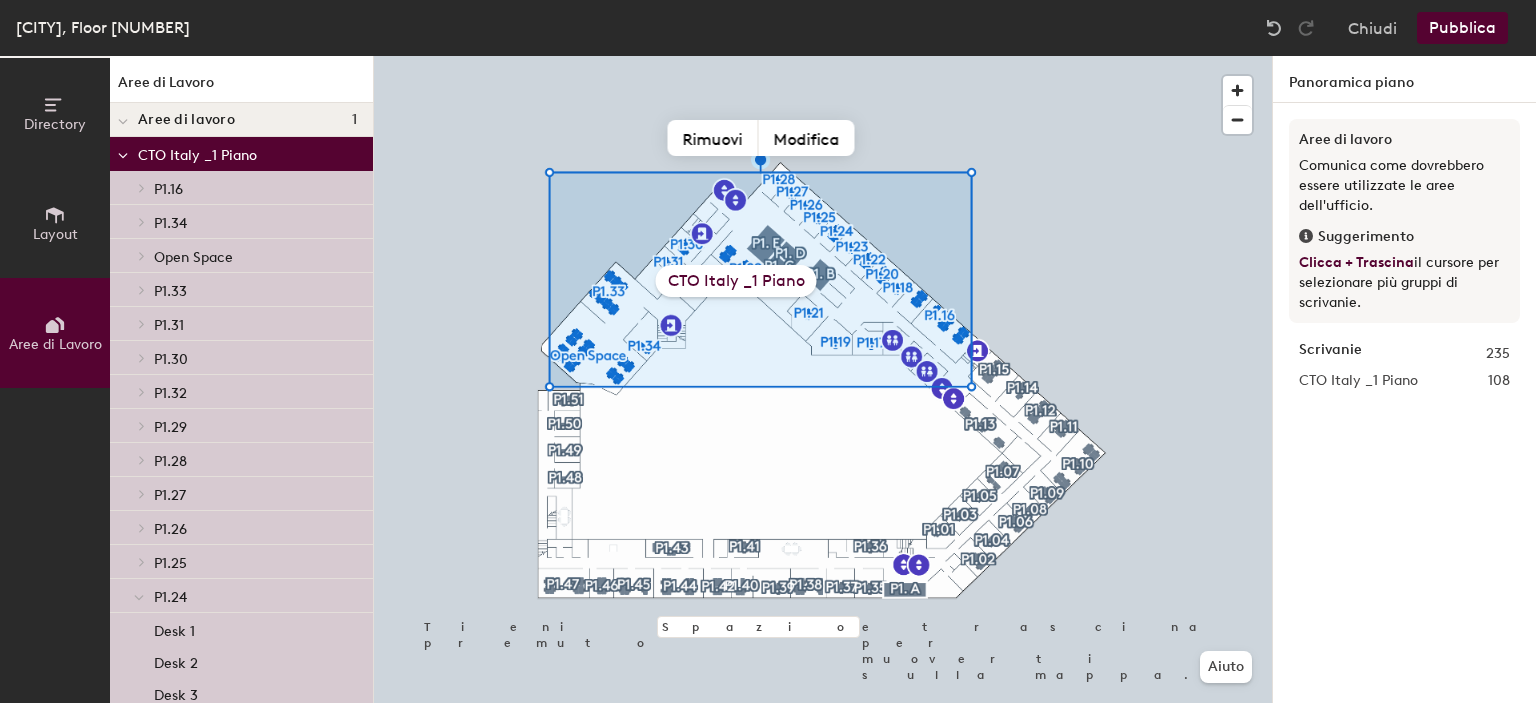 click 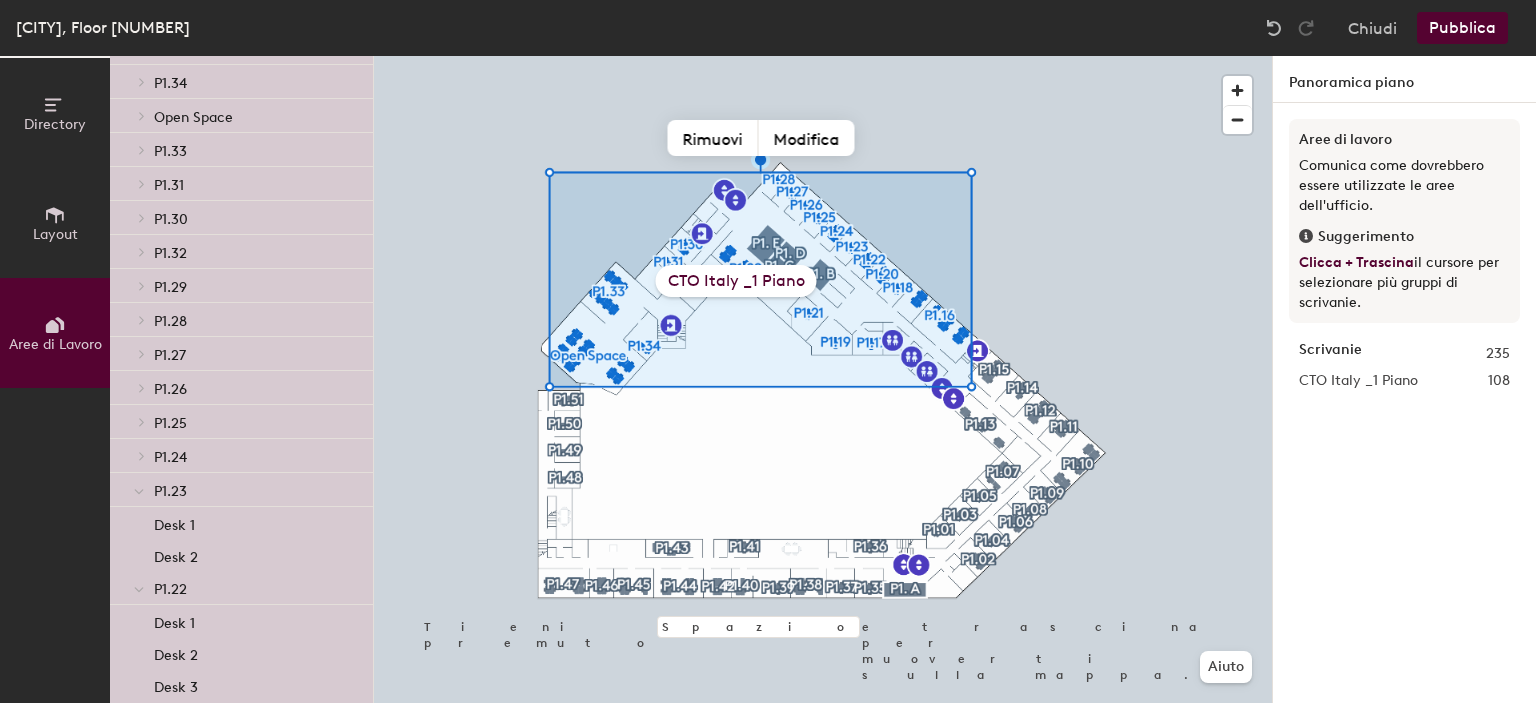 scroll, scrollTop: 200, scrollLeft: 0, axis: vertical 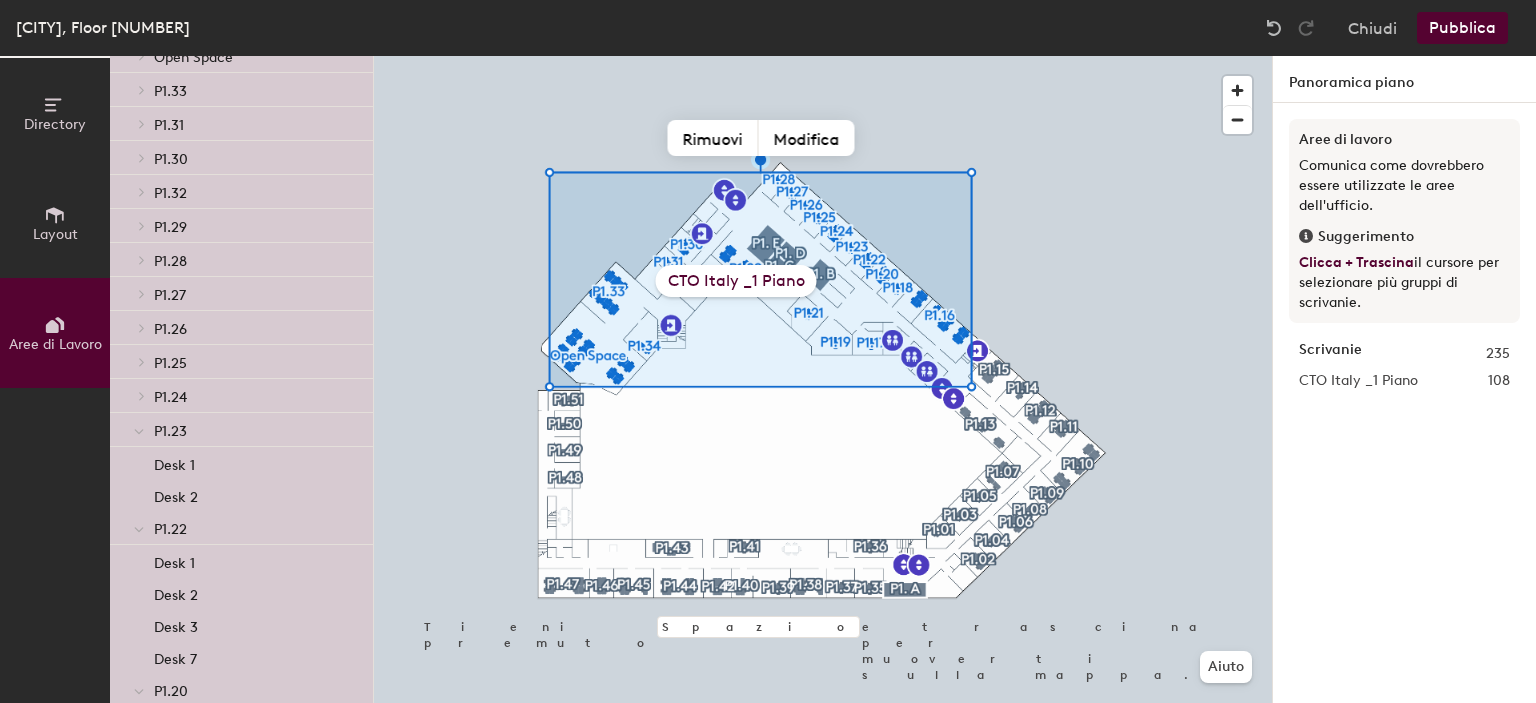 click 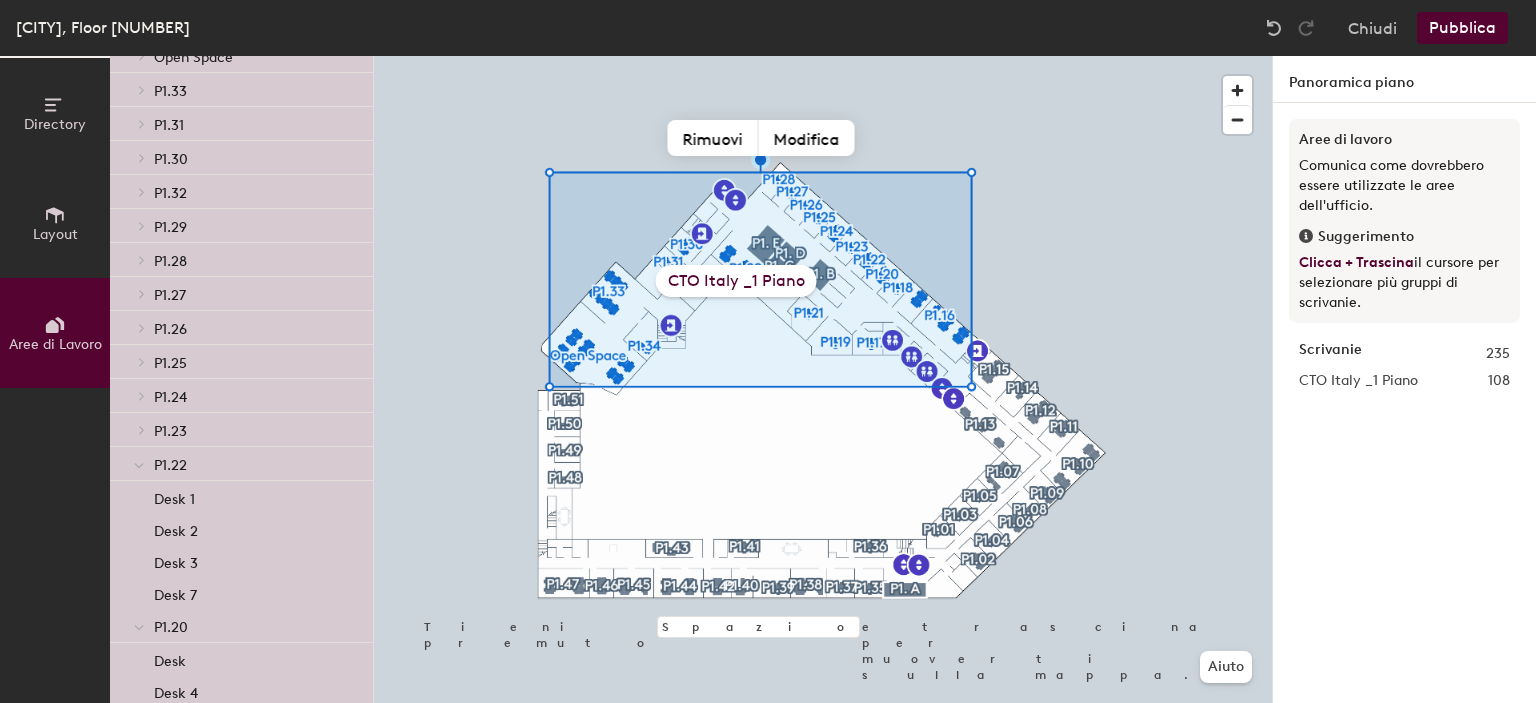 click 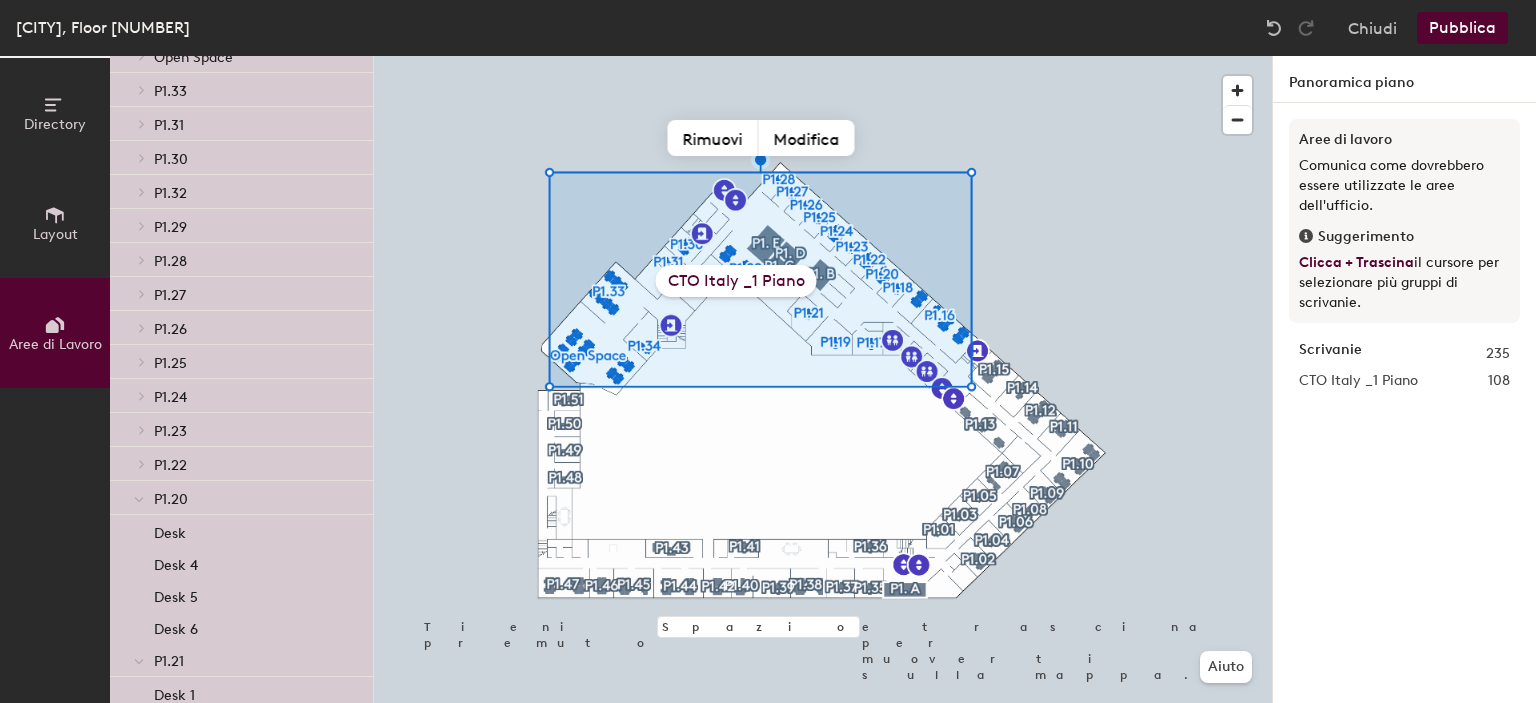 click 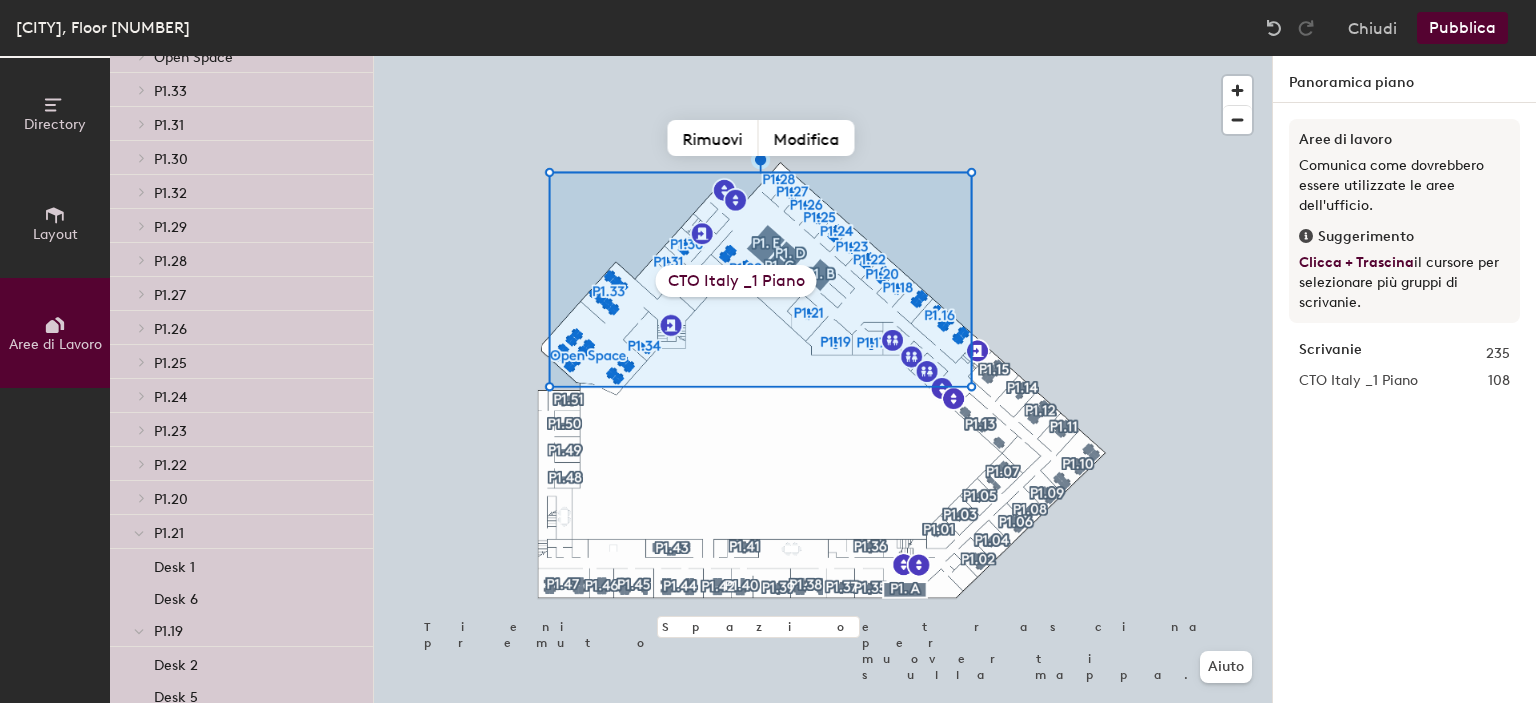 click 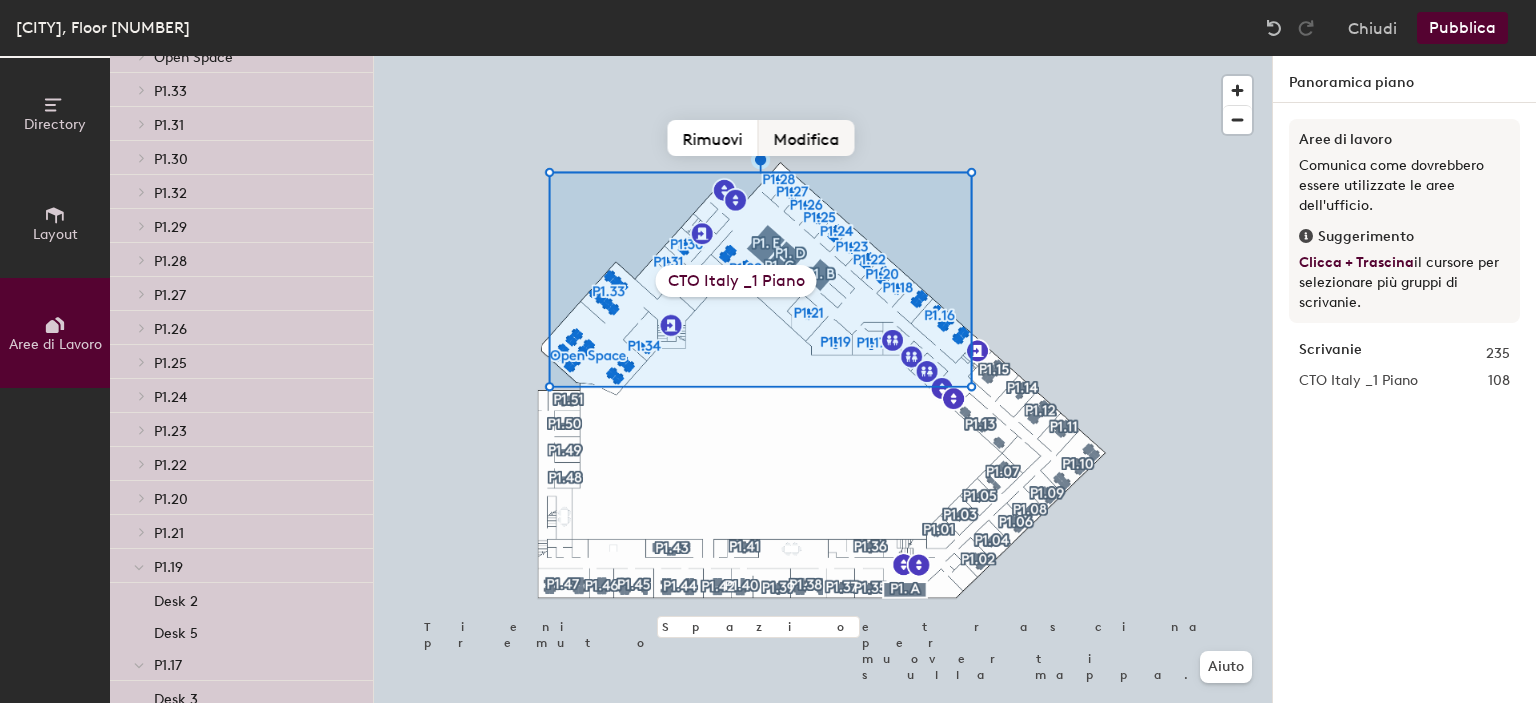 click on "Modifica" 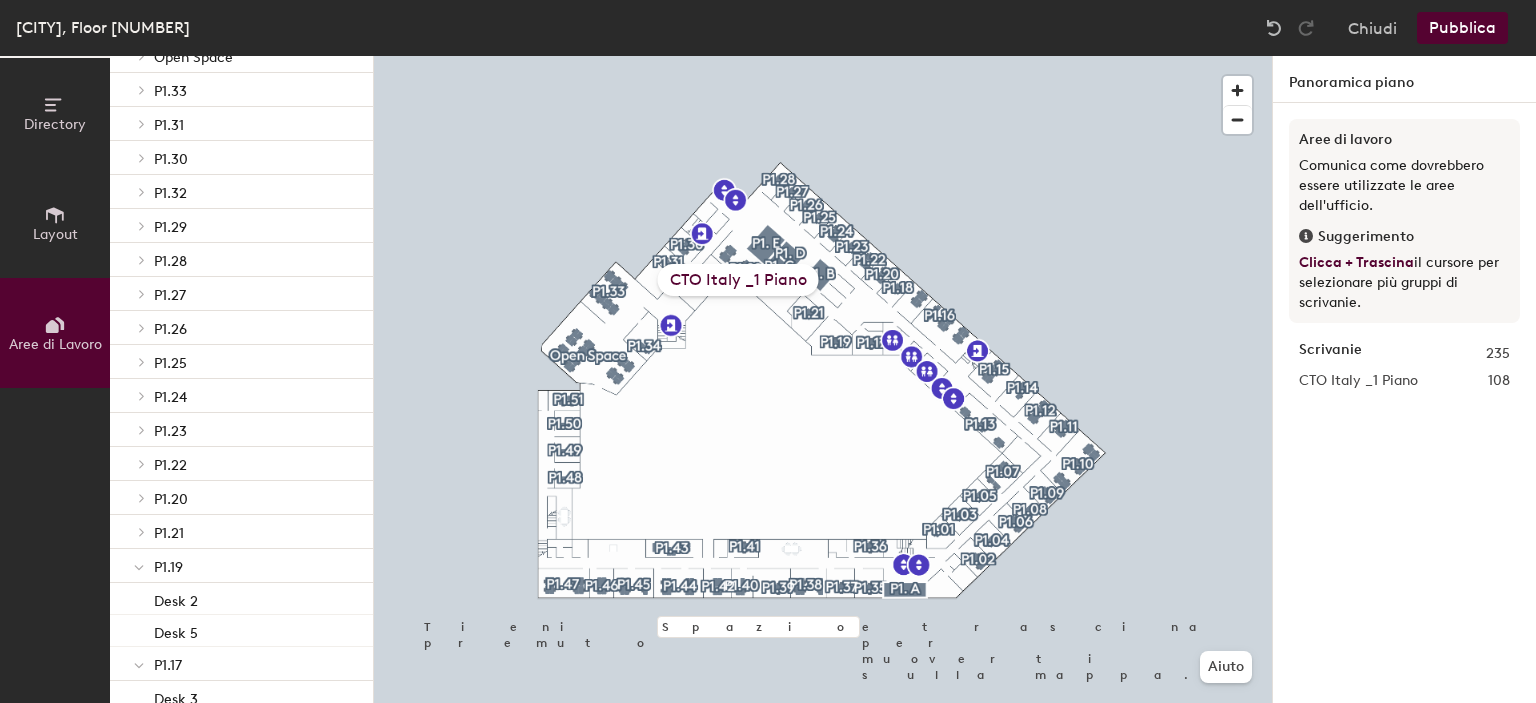 click on "Pubblica" 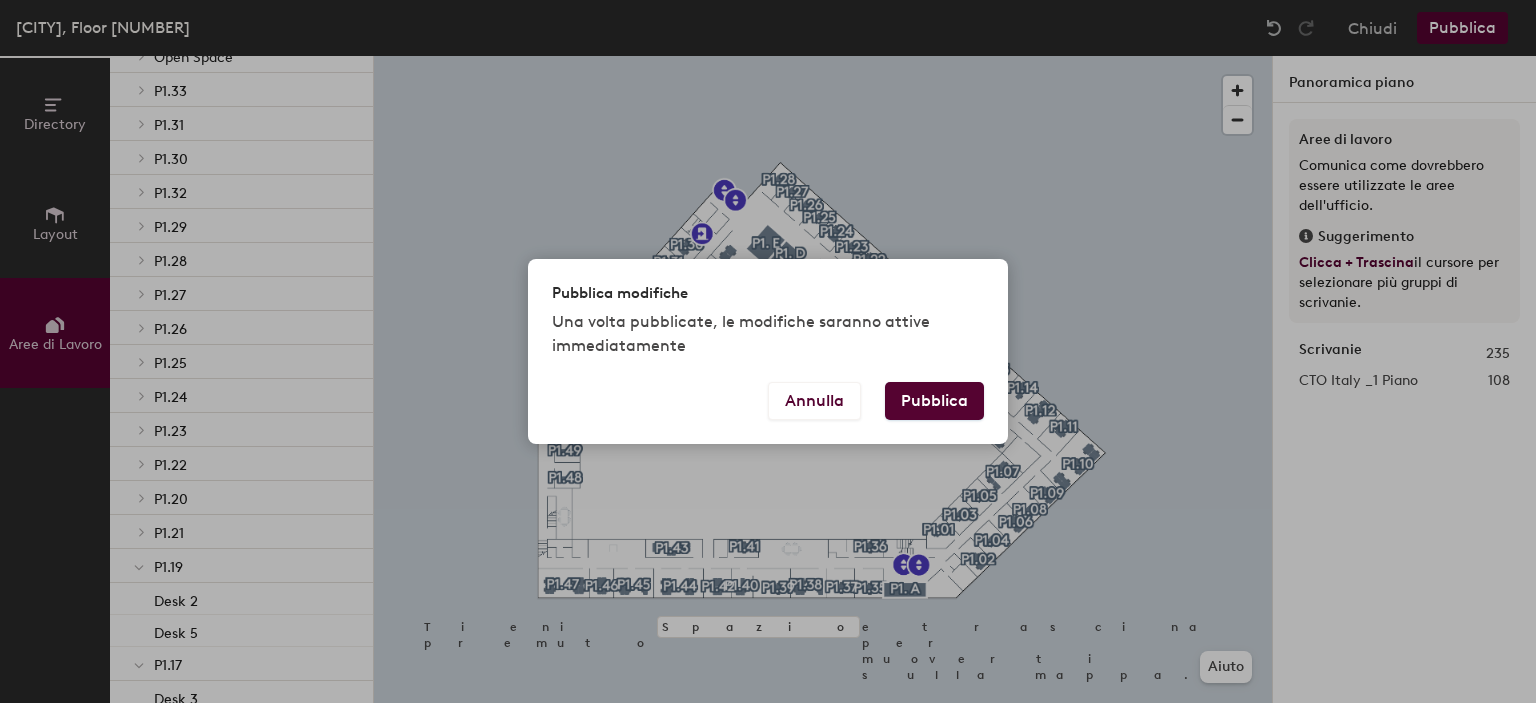click on "Pubblica" at bounding box center (934, 401) 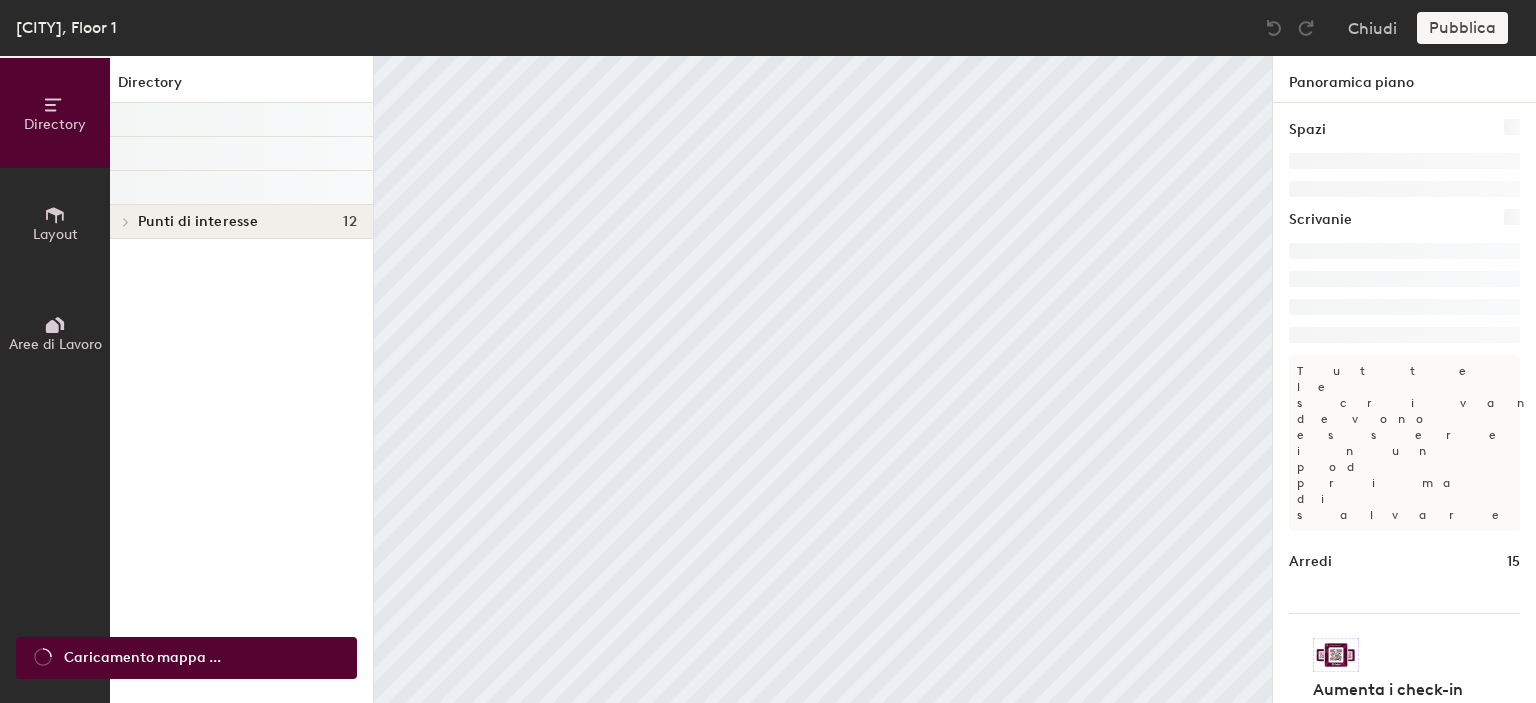 scroll, scrollTop: 0, scrollLeft: 0, axis: both 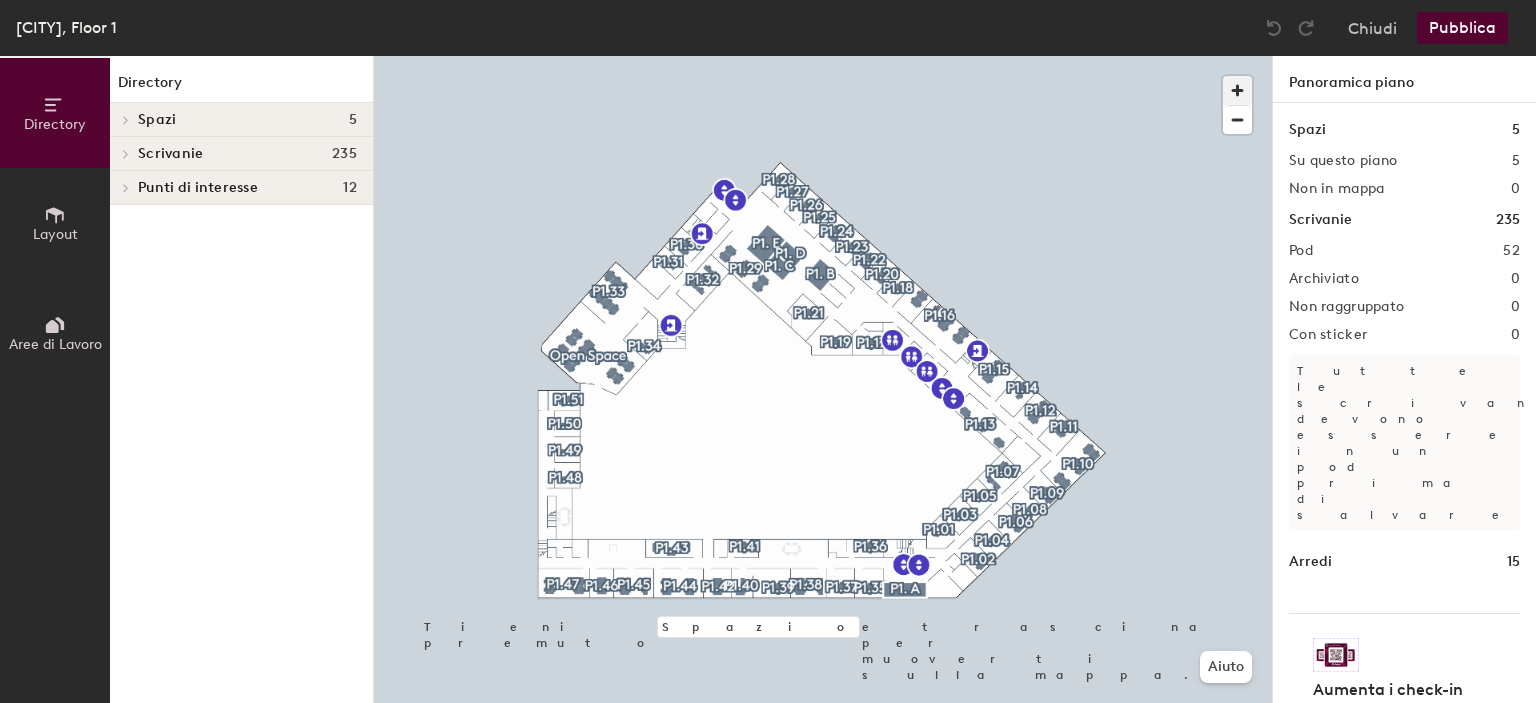 click 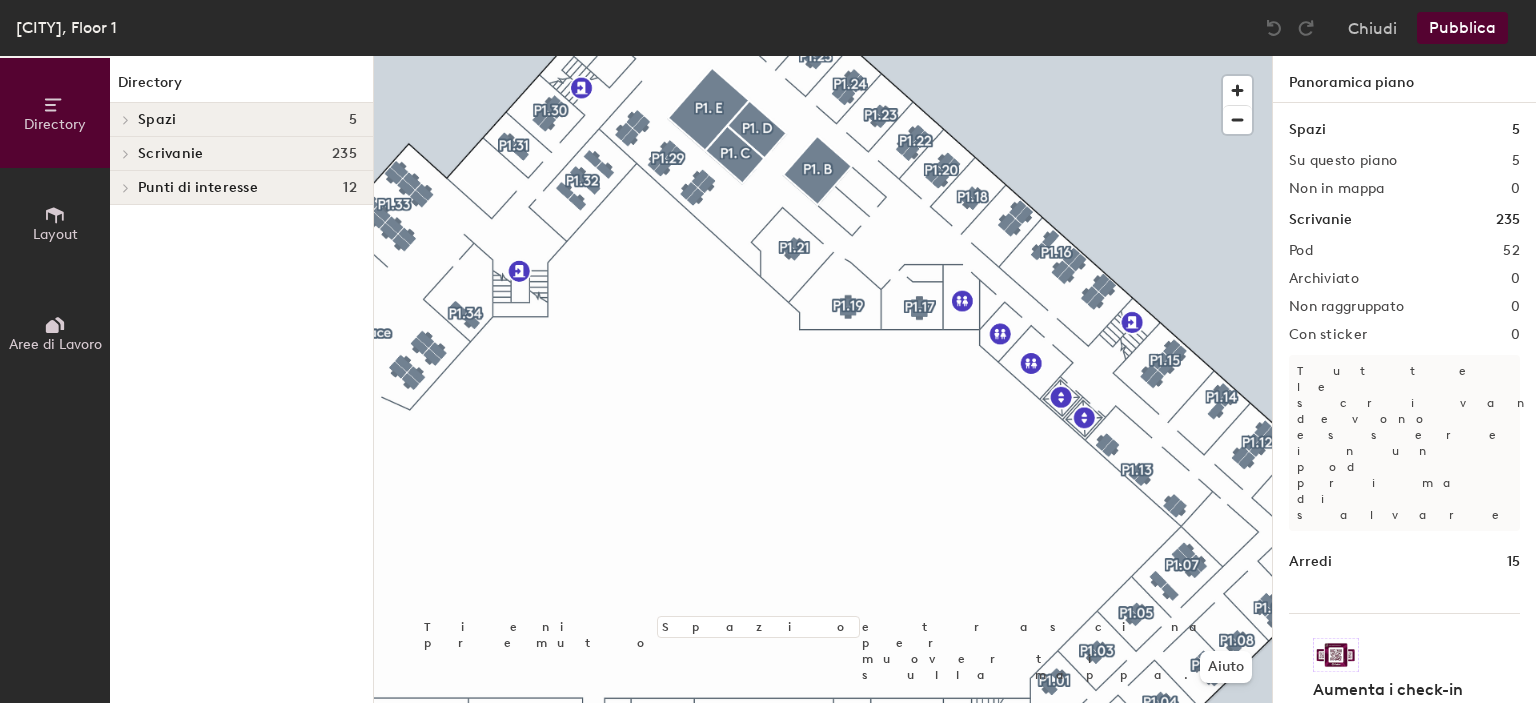 click on "Layout" 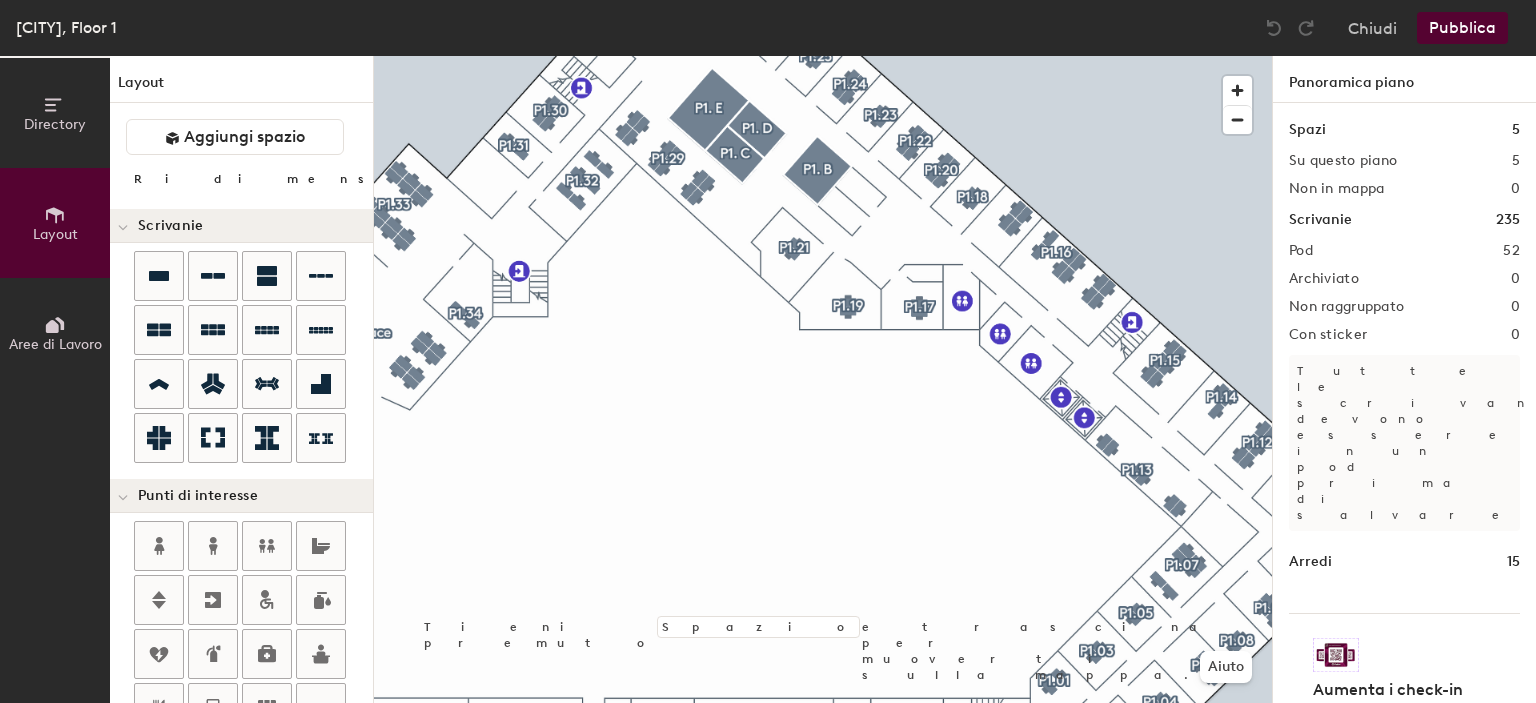 click on "Aree di Lavoro" 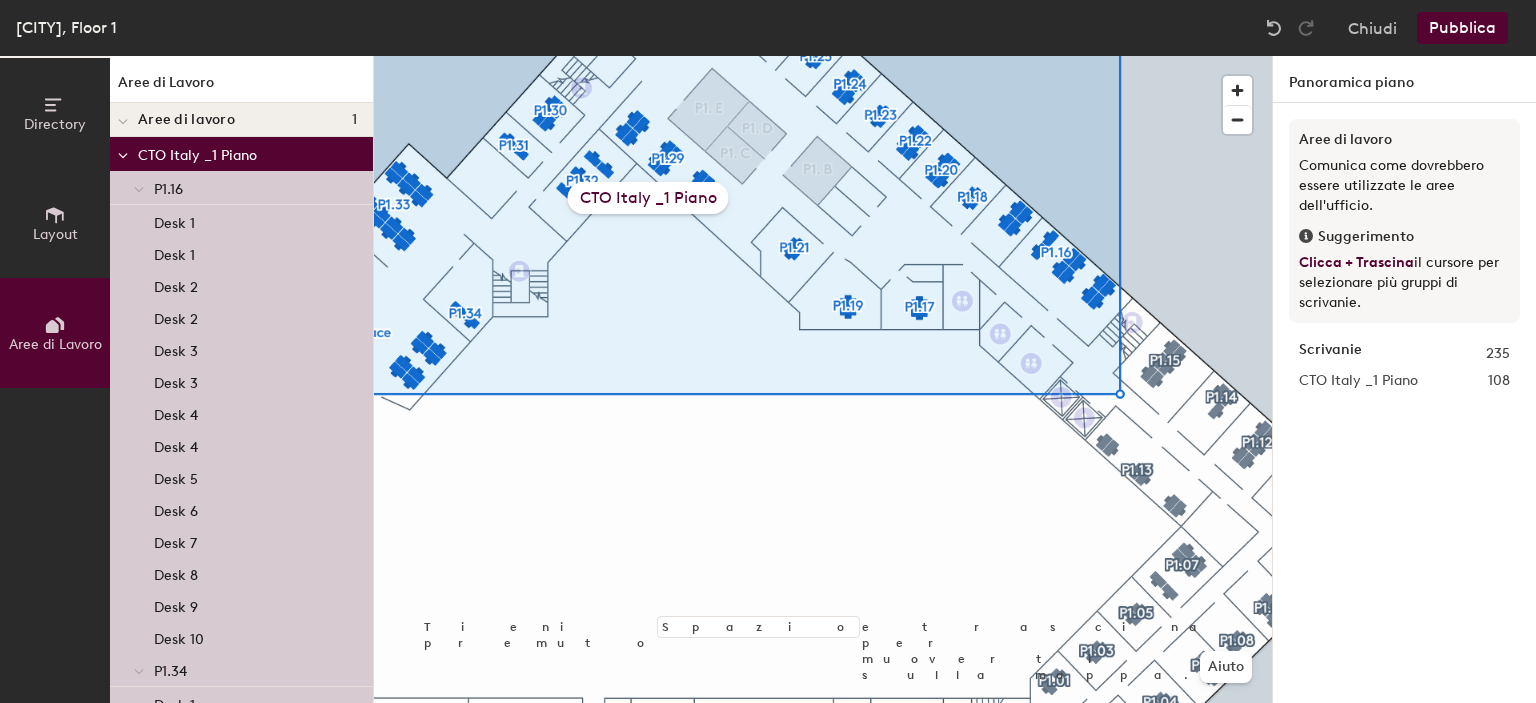 click 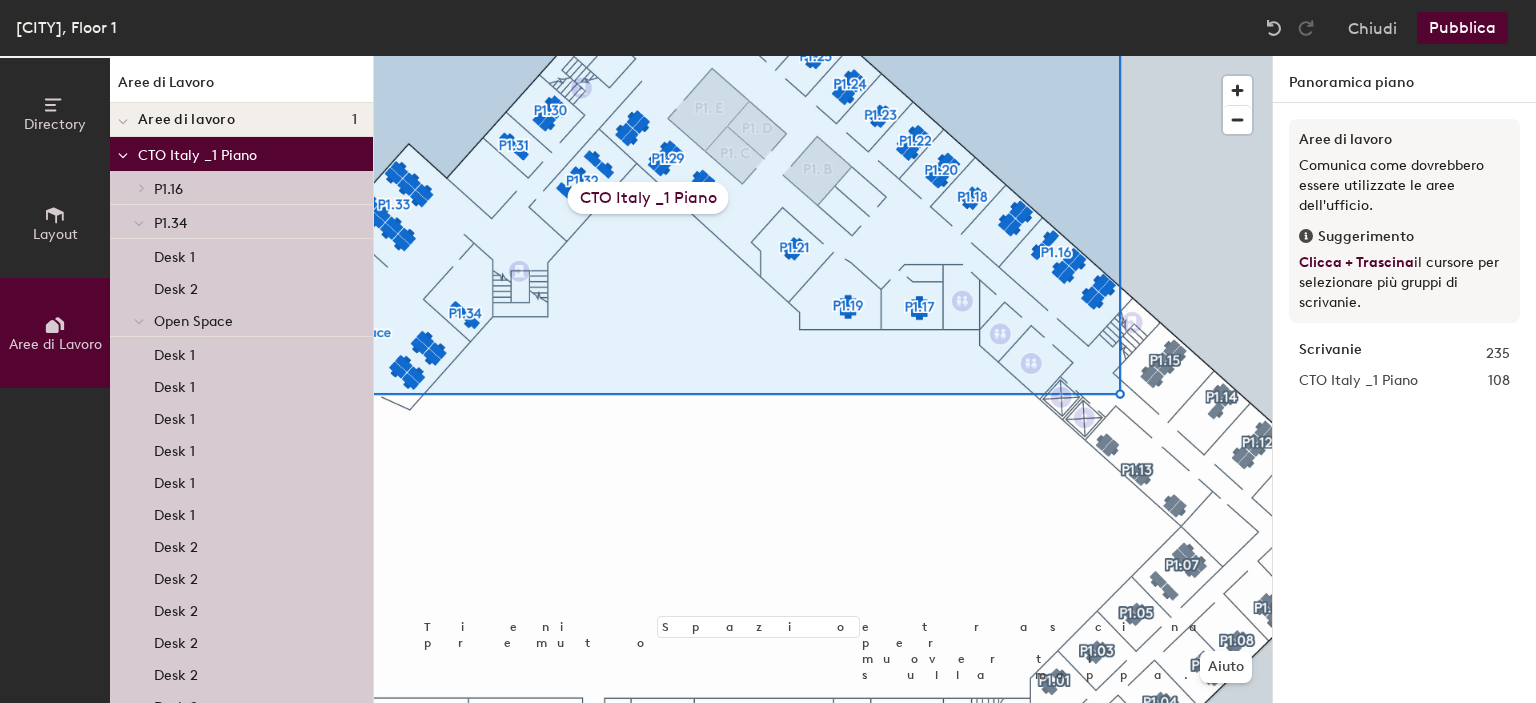 click 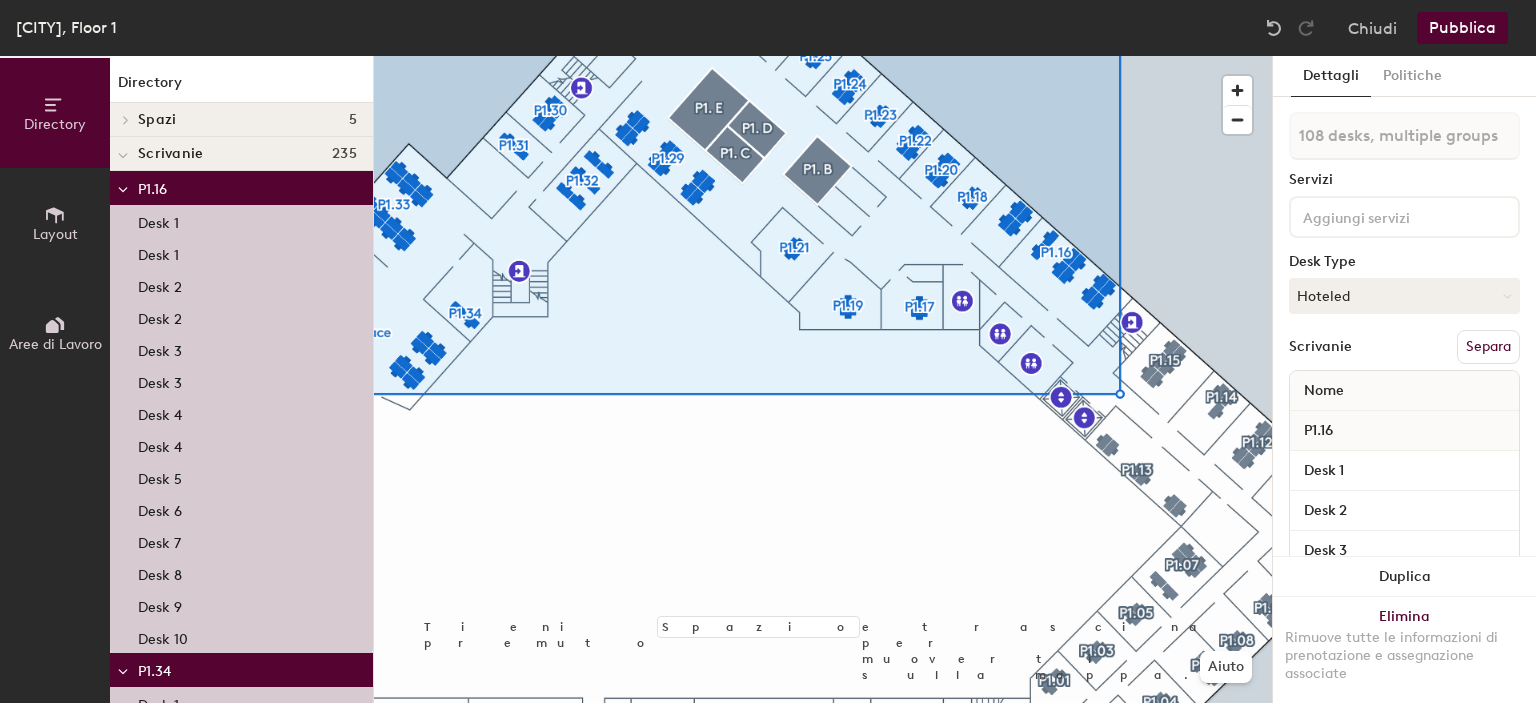click 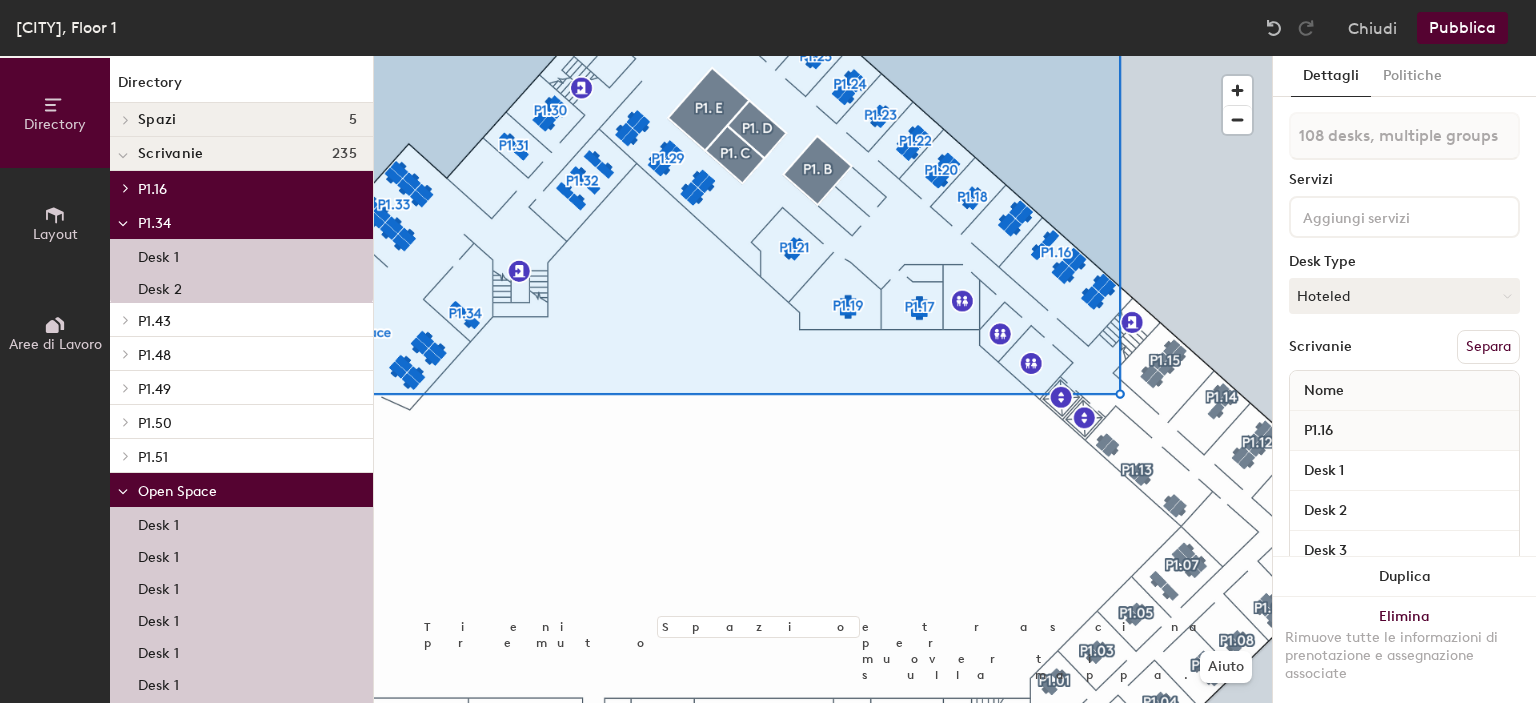 click 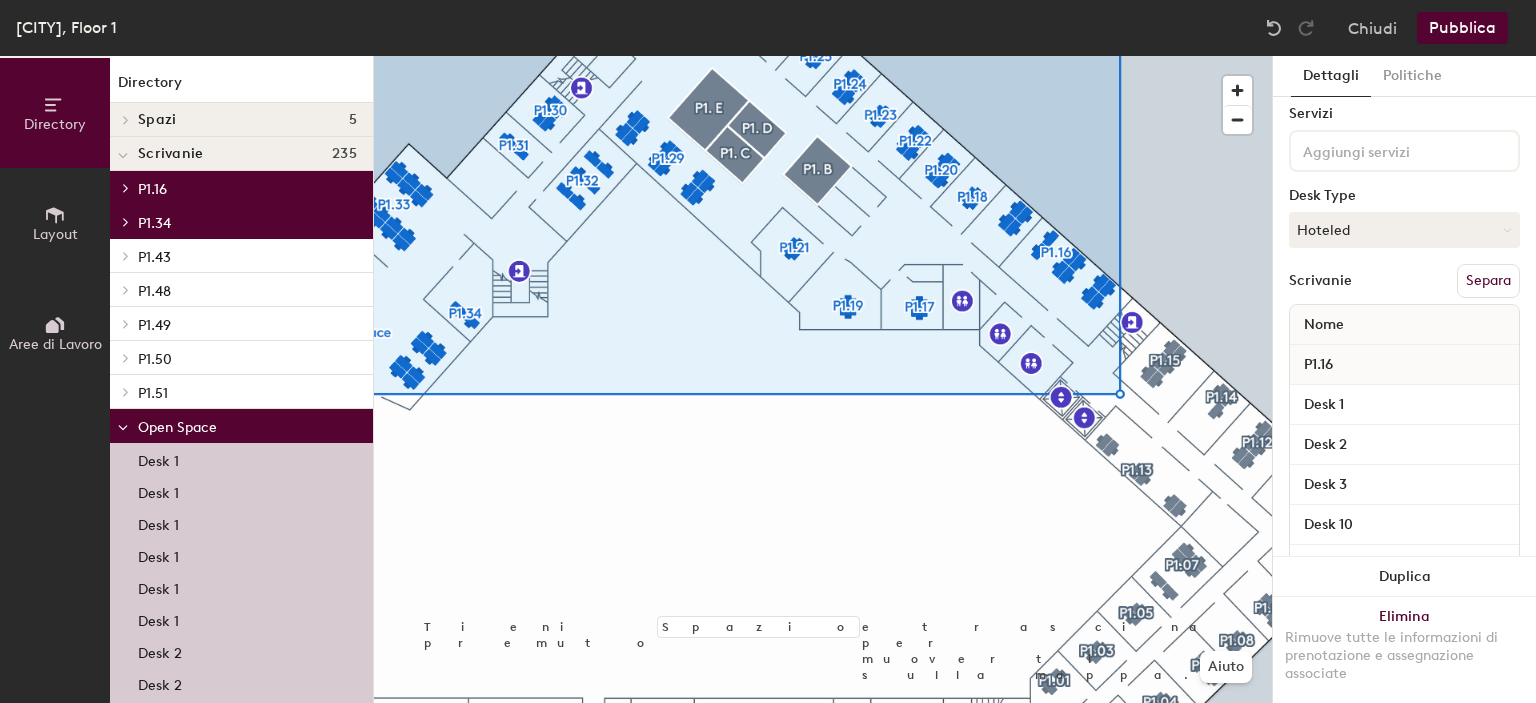 scroll, scrollTop: 44, scrollLeft: 0, axis: vertical 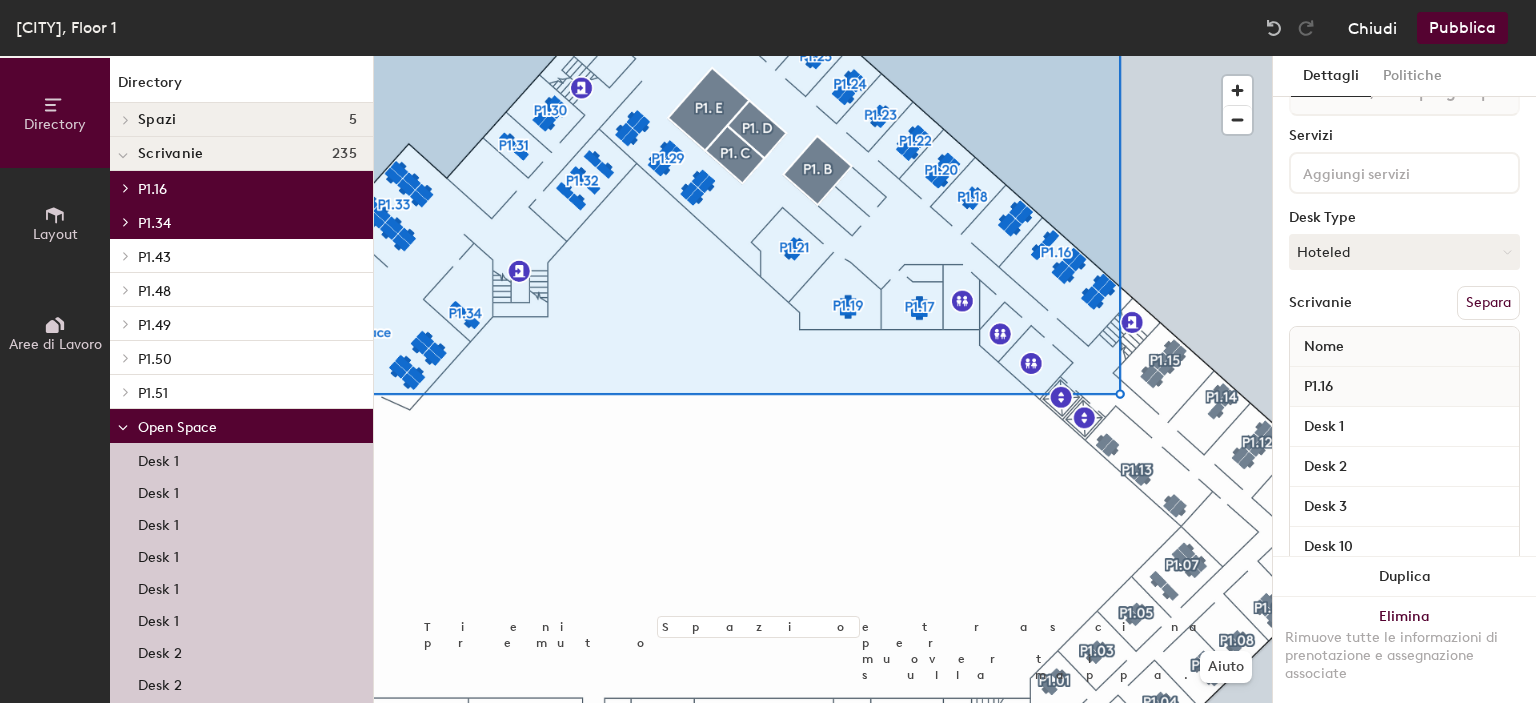 click on "Chiudi" 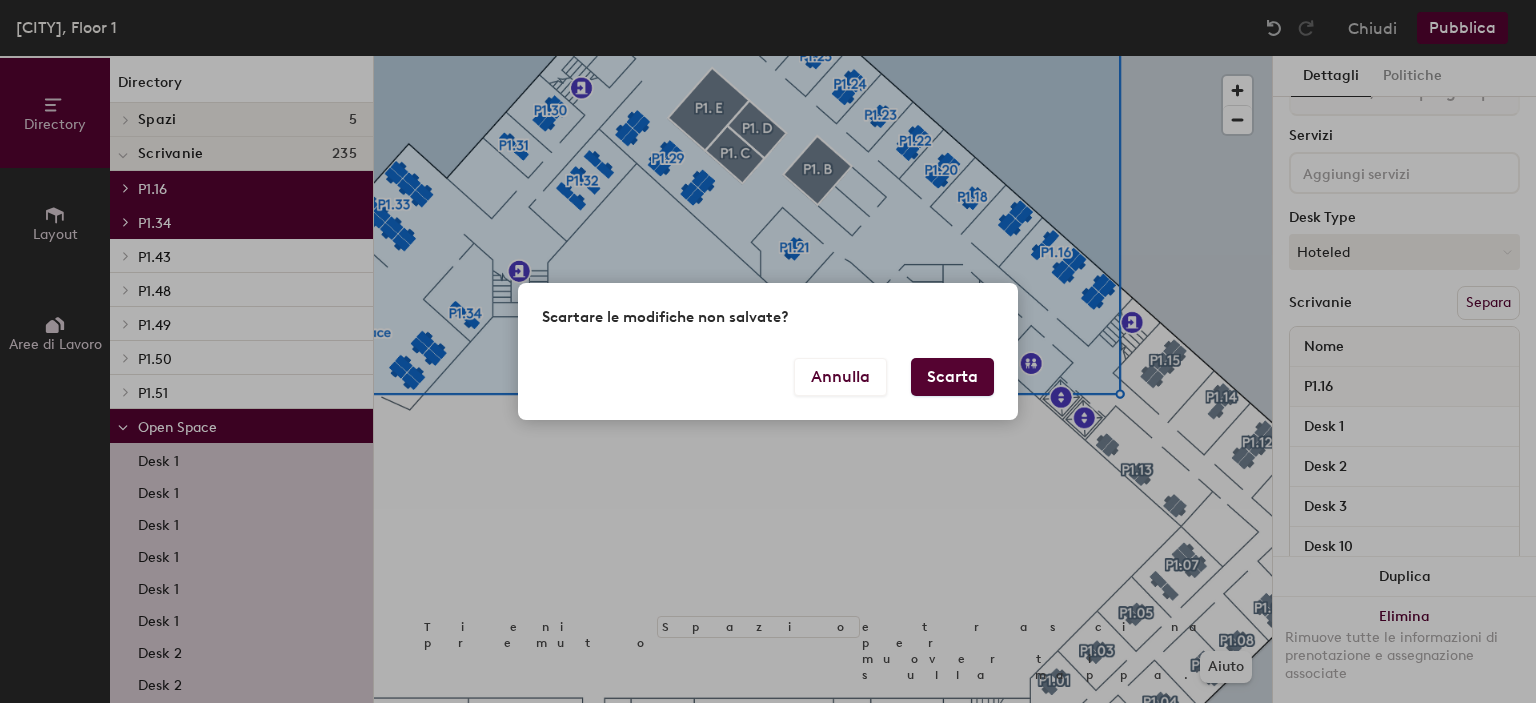 click on "Scarta" at bounding box center (952, 377) 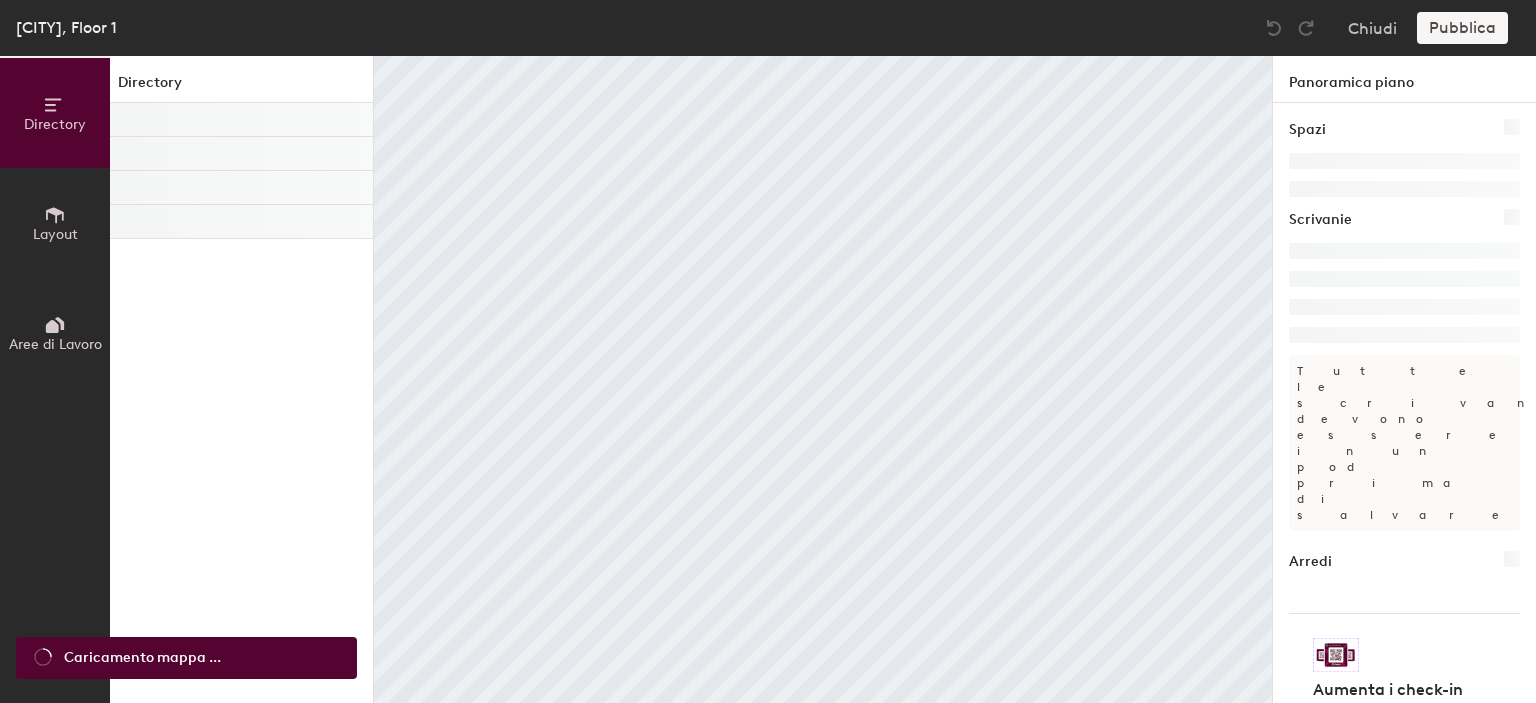 scroll, scrollTop: 0, scrollLeft: 0, axis: both 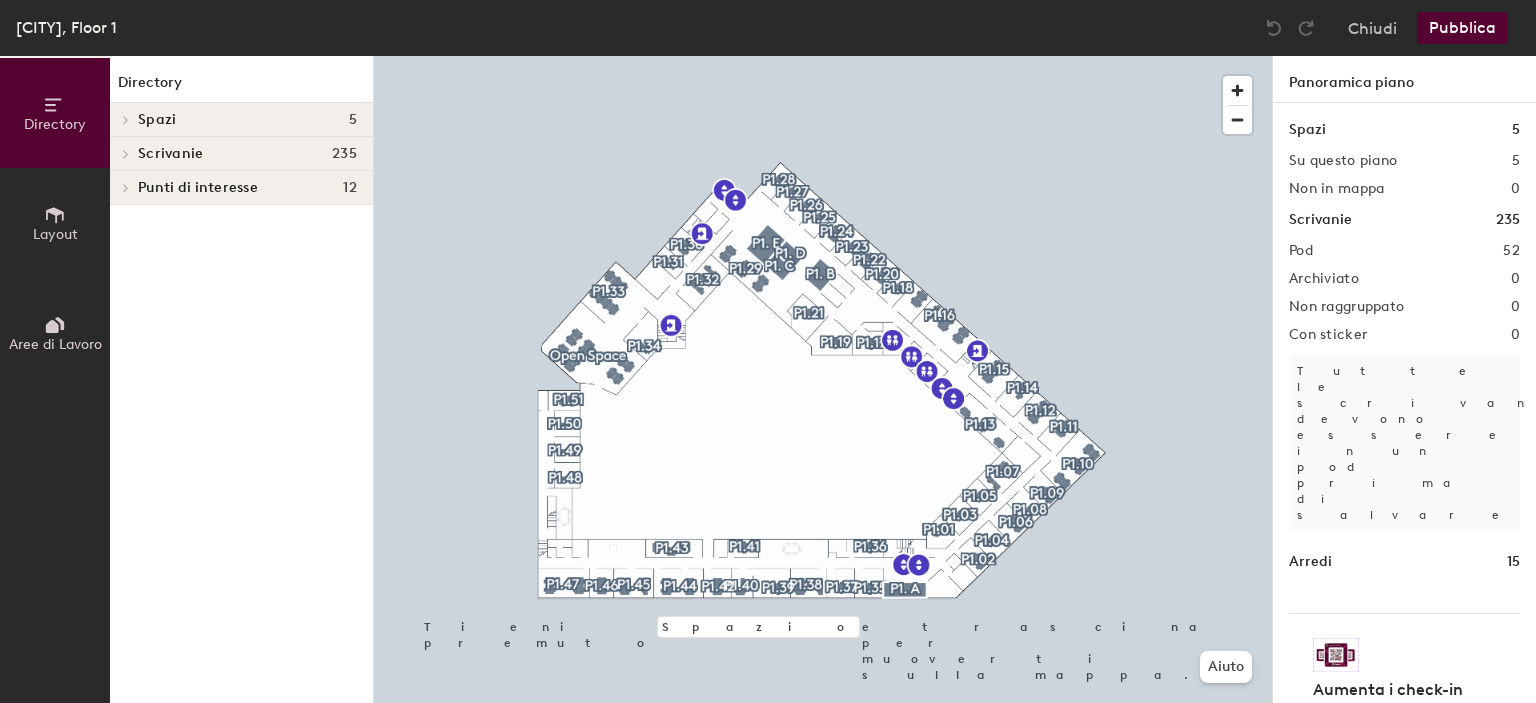 click 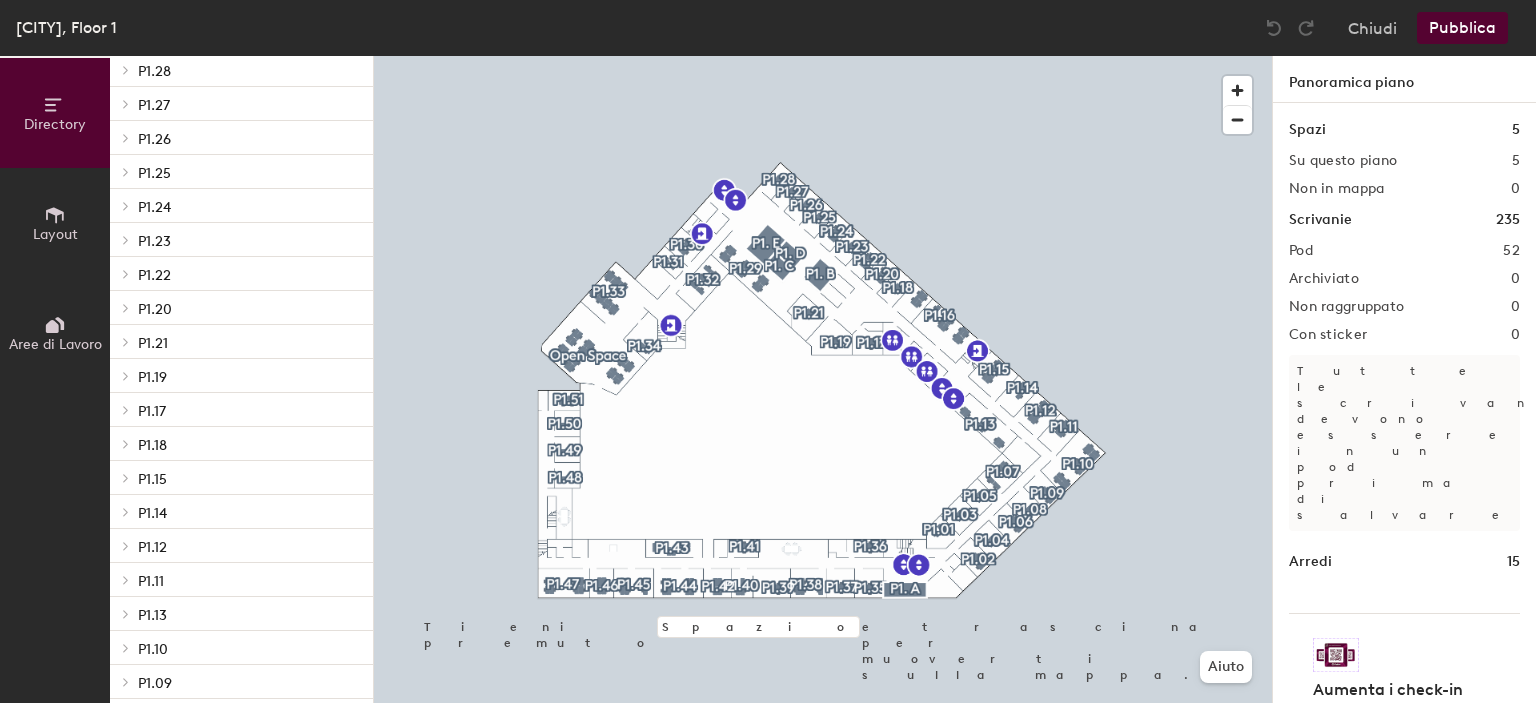 scroll, scrollTop: 600, scrollLeft: 0, axis: vertical 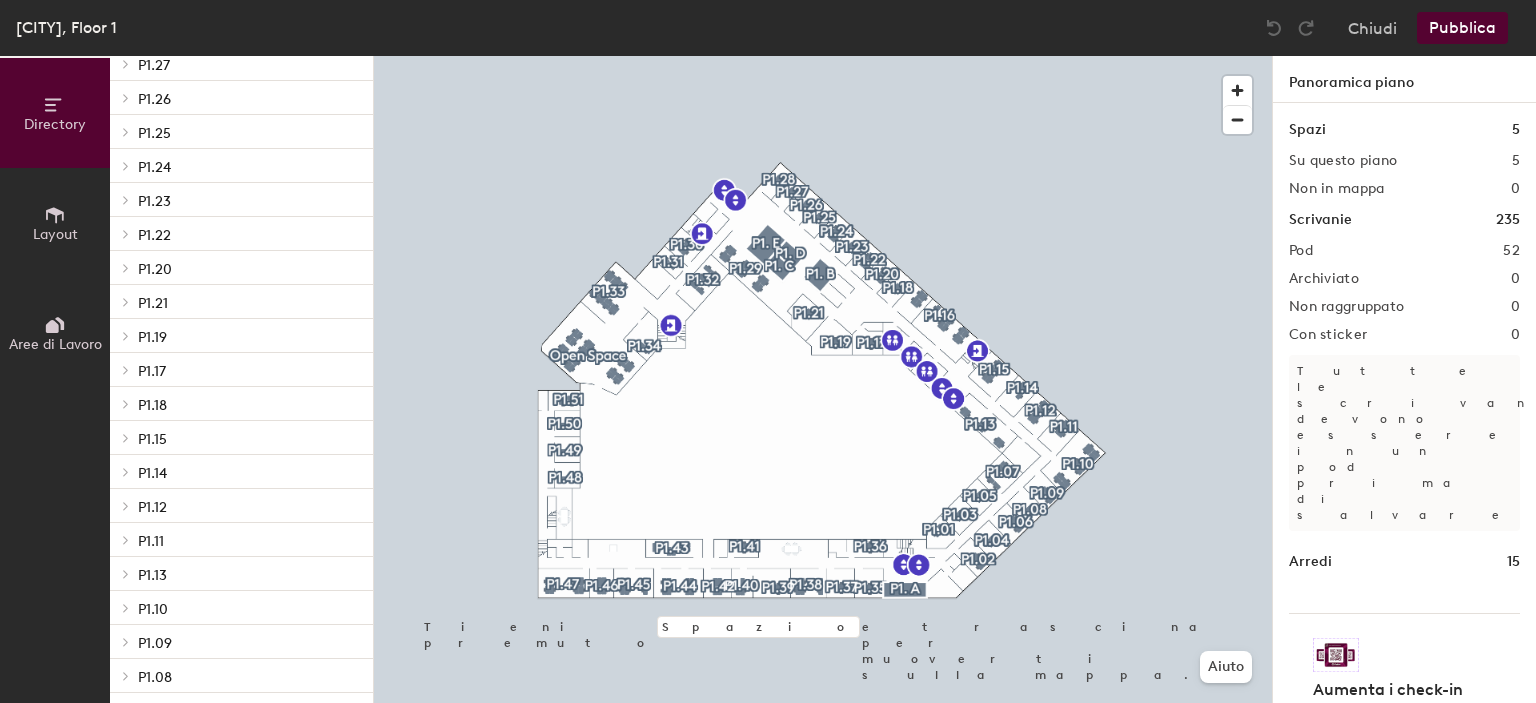 click 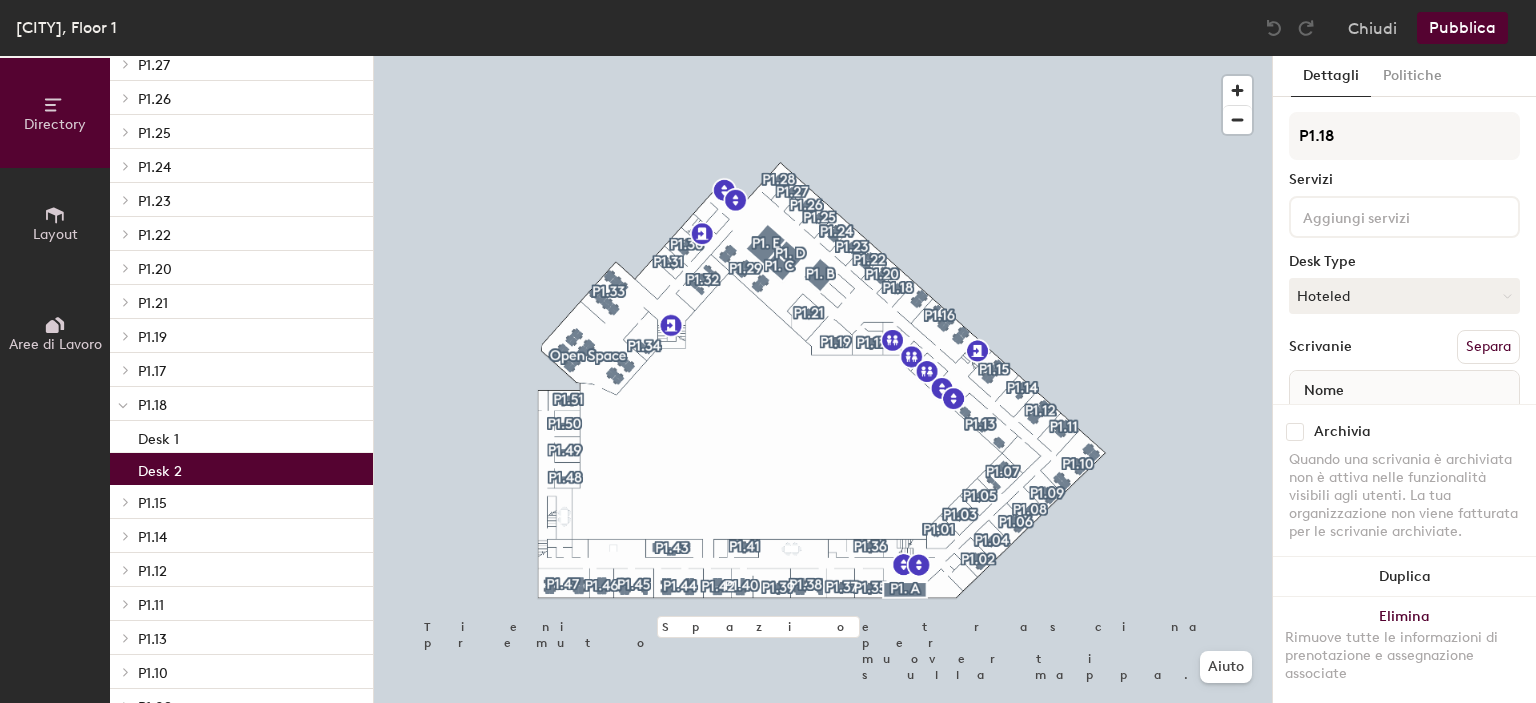 click on "Desk 2" 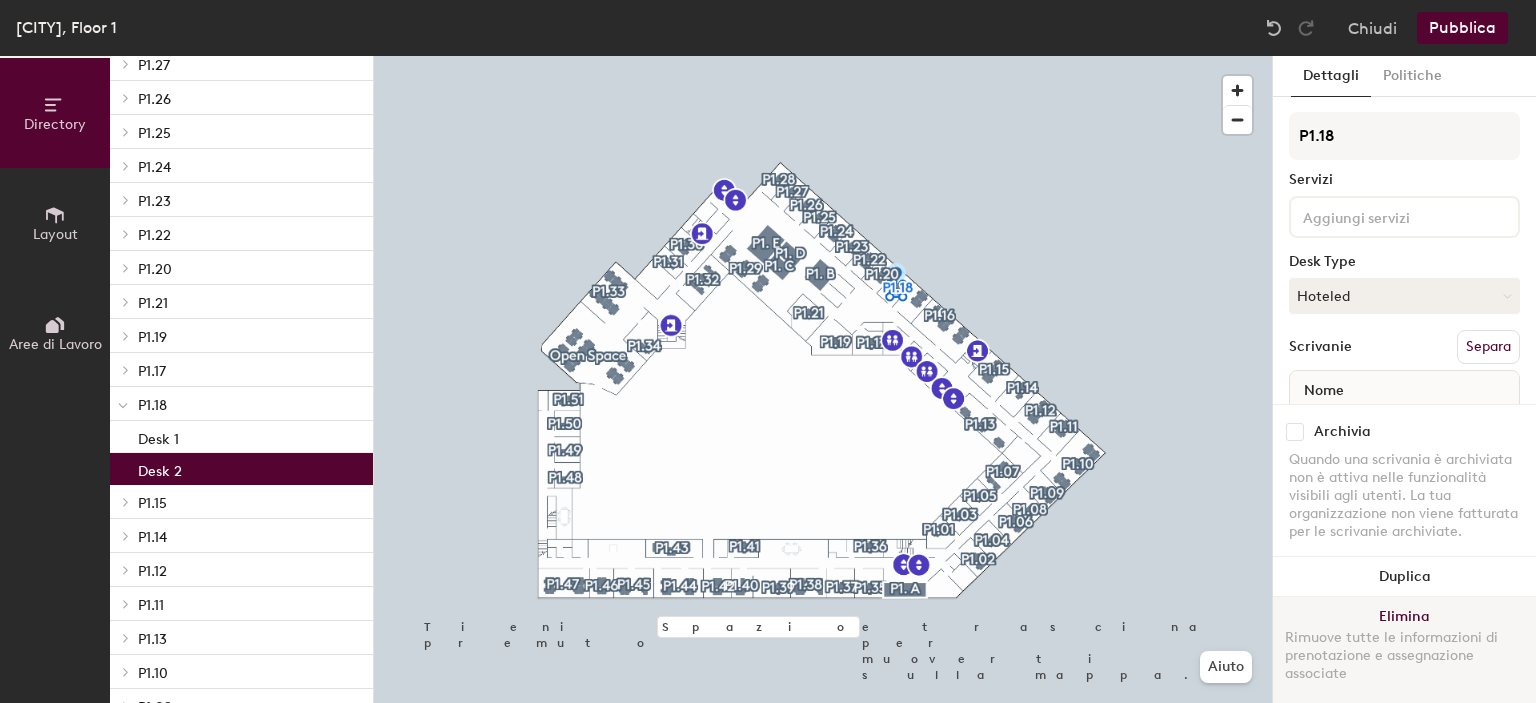 click on "Elimina Rimuove tutte le informazioni di prenotazione e assegnazione associate" 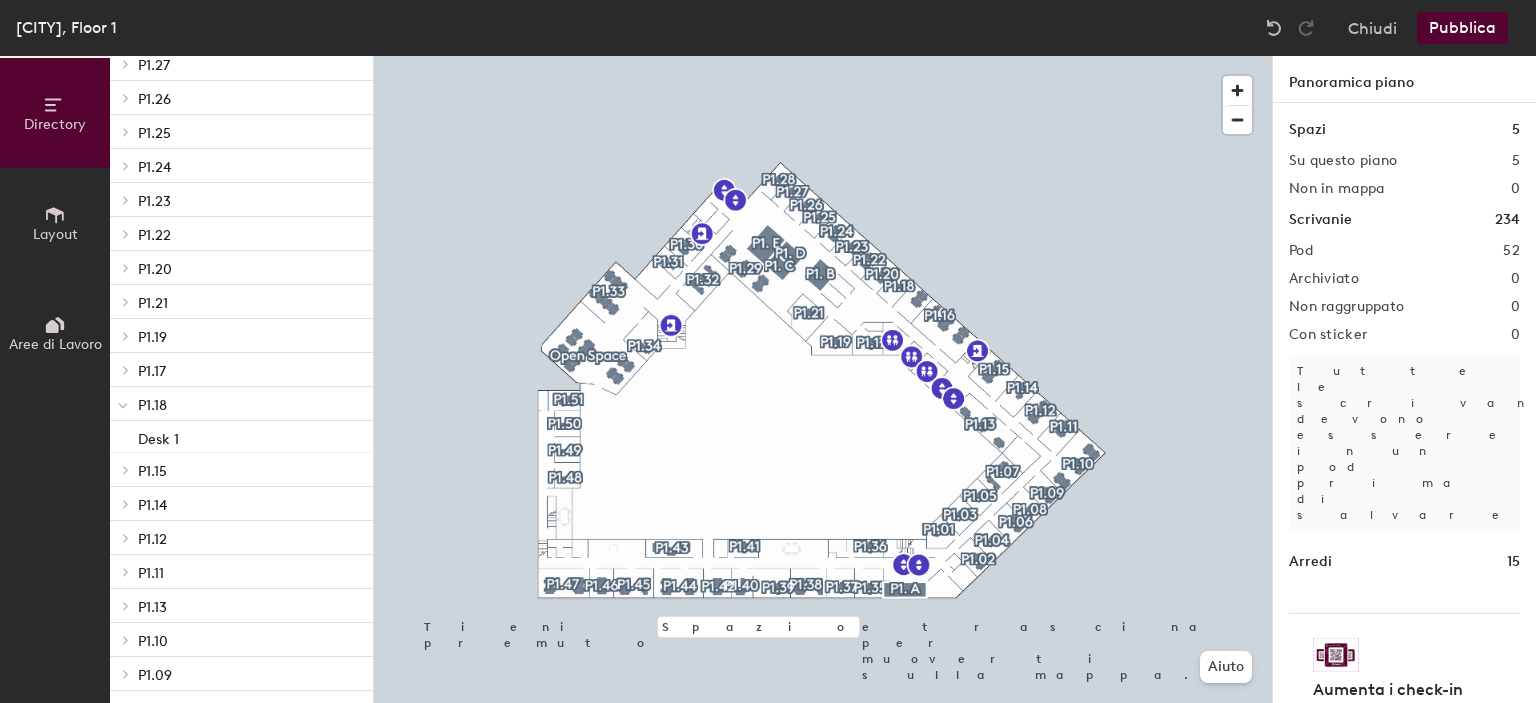 click 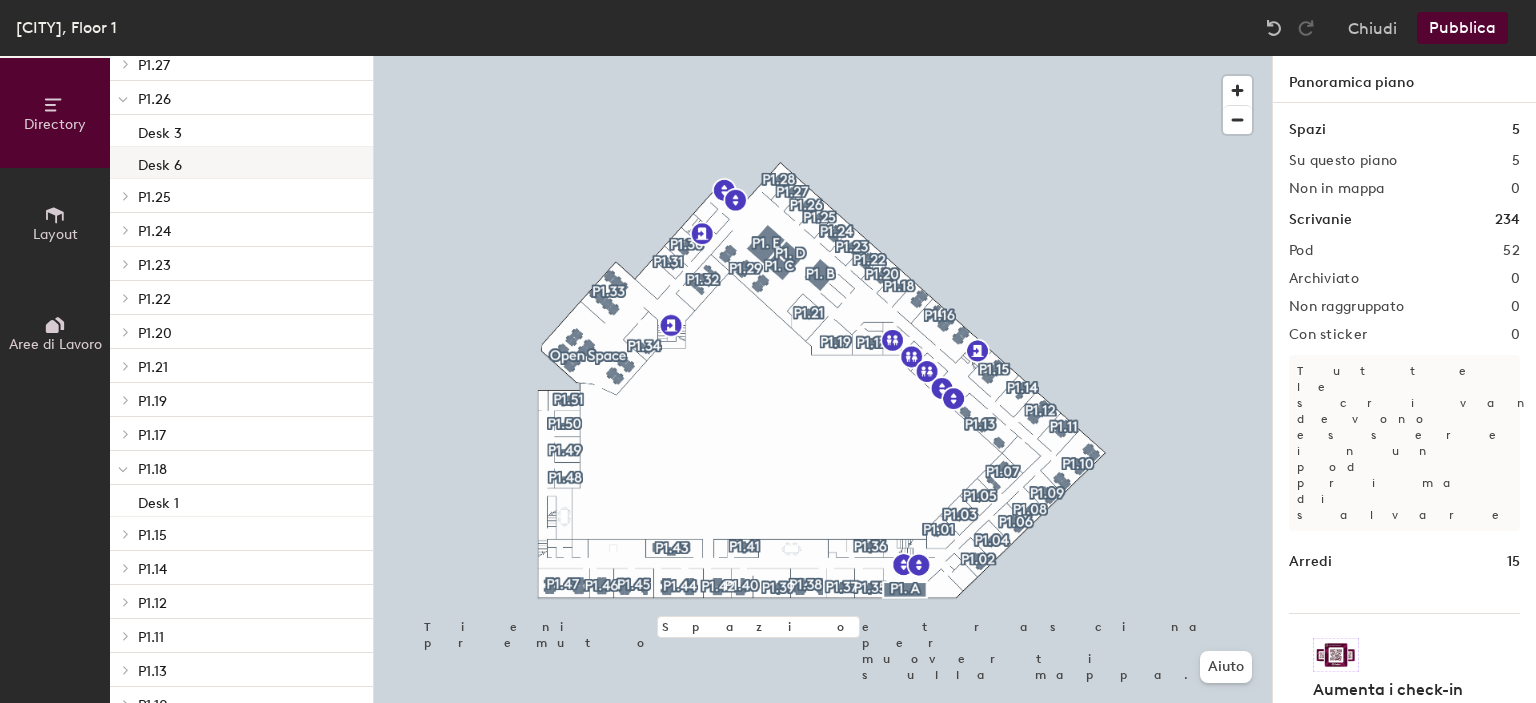 click on "Desk 6" 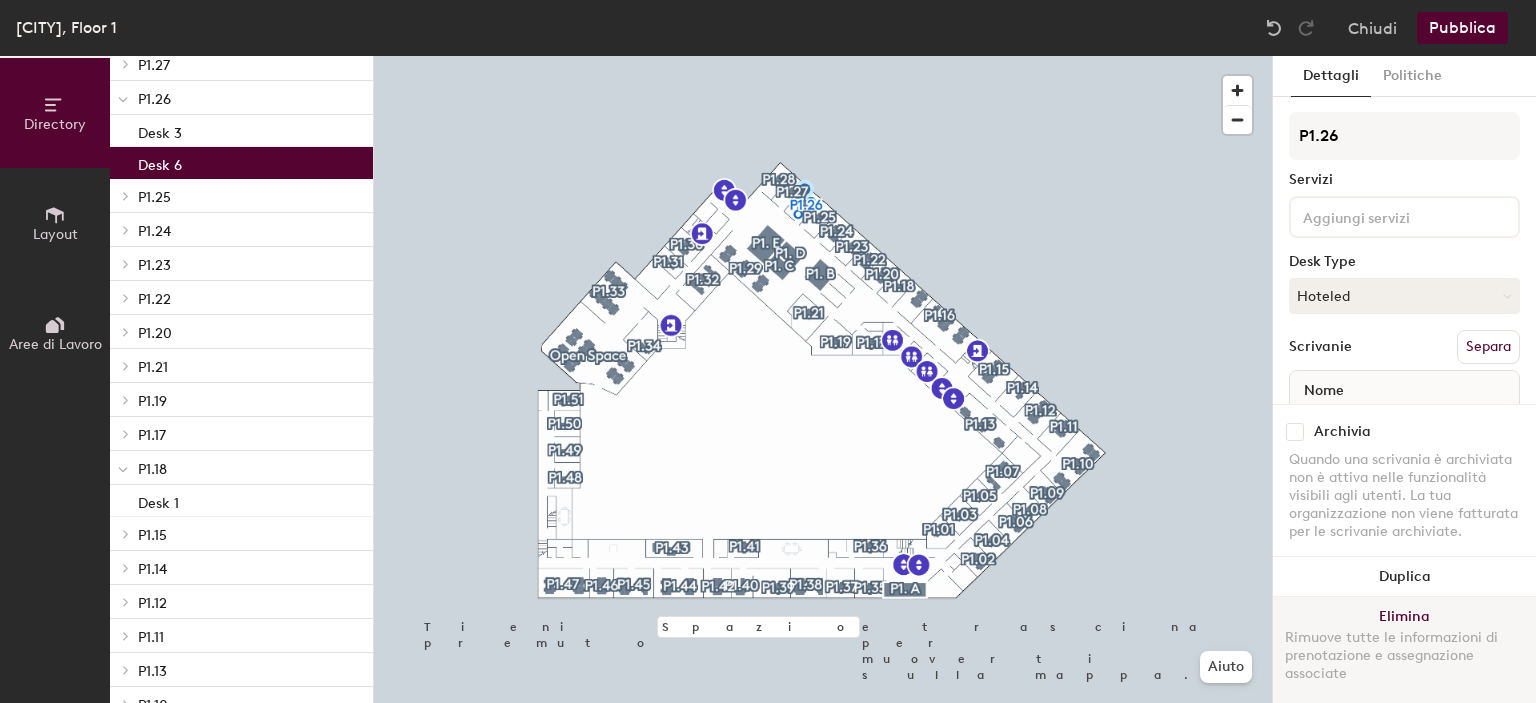 click on "Elimina Rimuove tutte le informazioni di prenotazione e assegnazione associate" 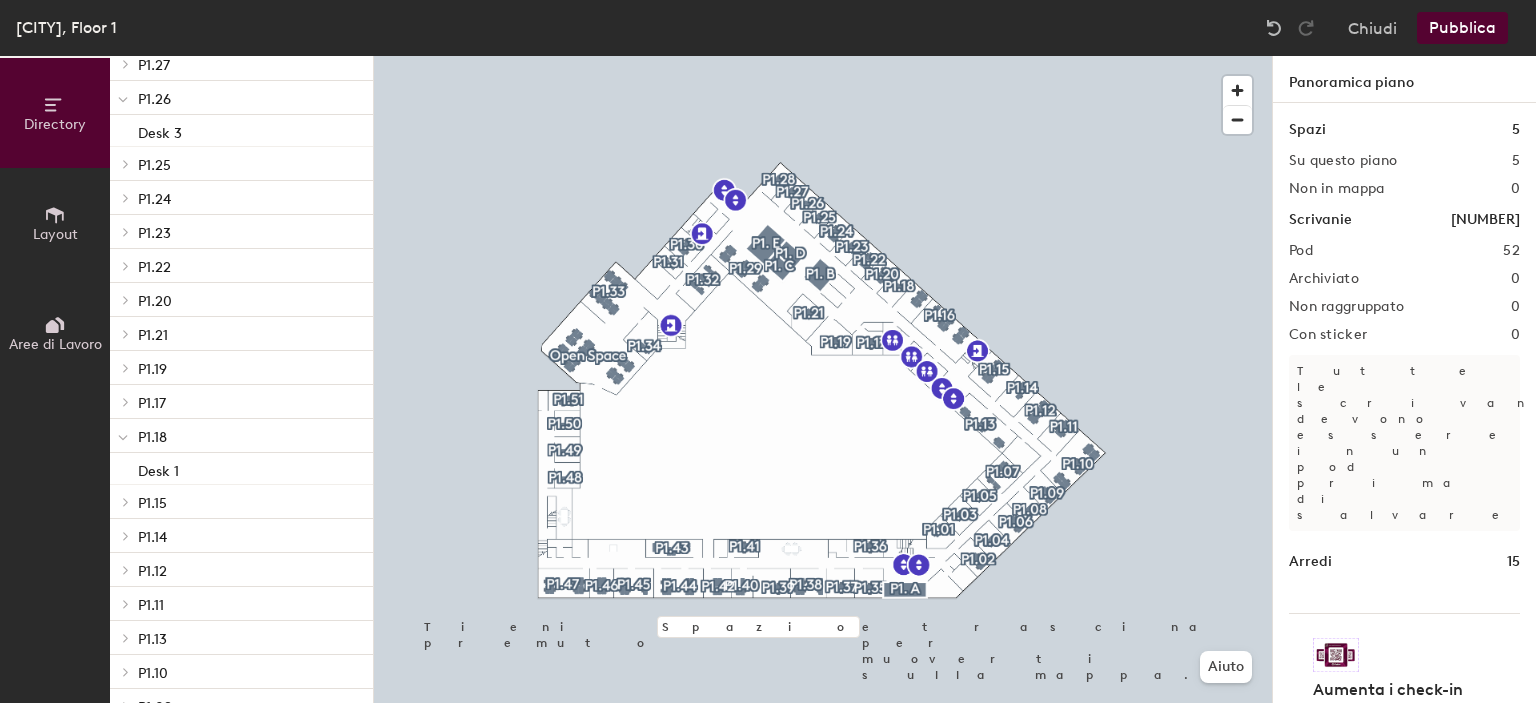 click 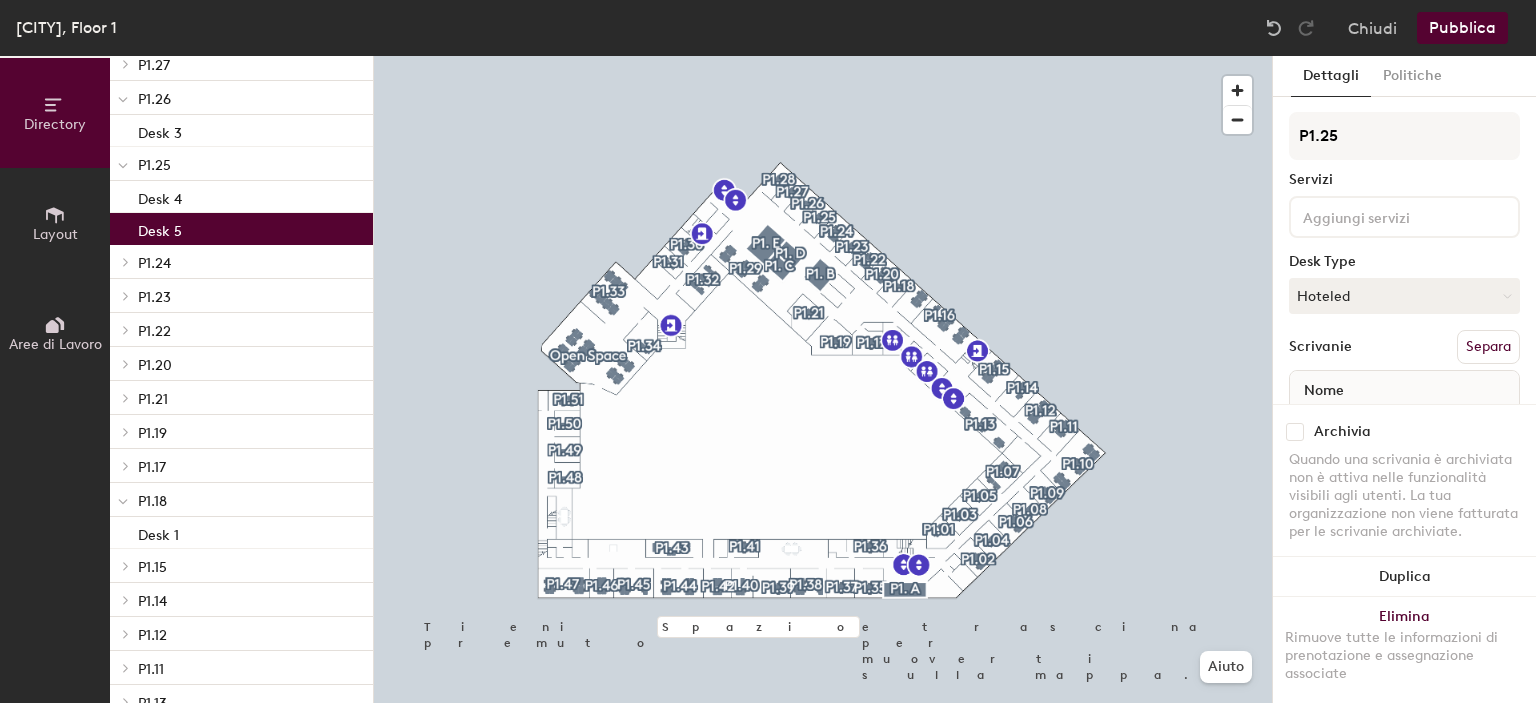 click on "Desk 5" 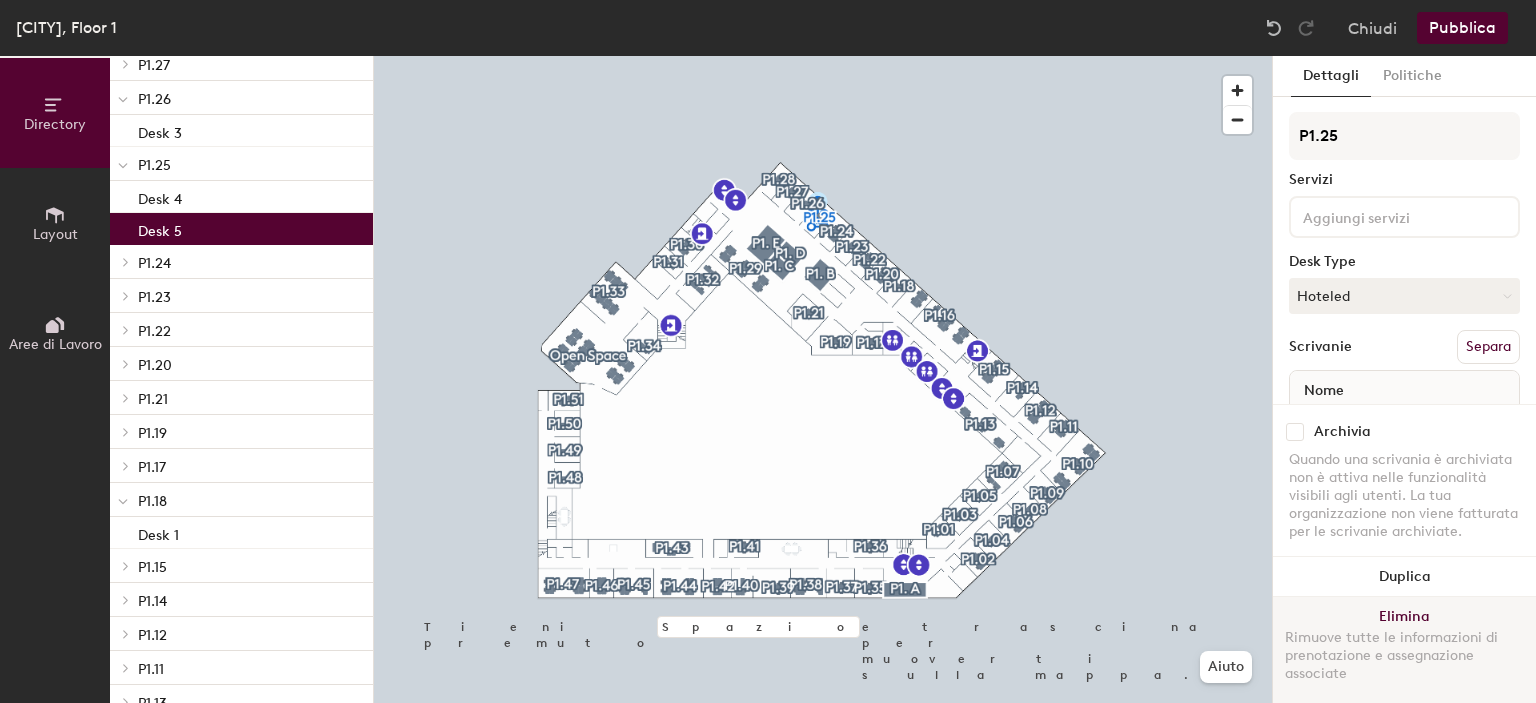 click on "Elimina Rimuove tutte le informazioni di prenotazione e assegnazione associate" 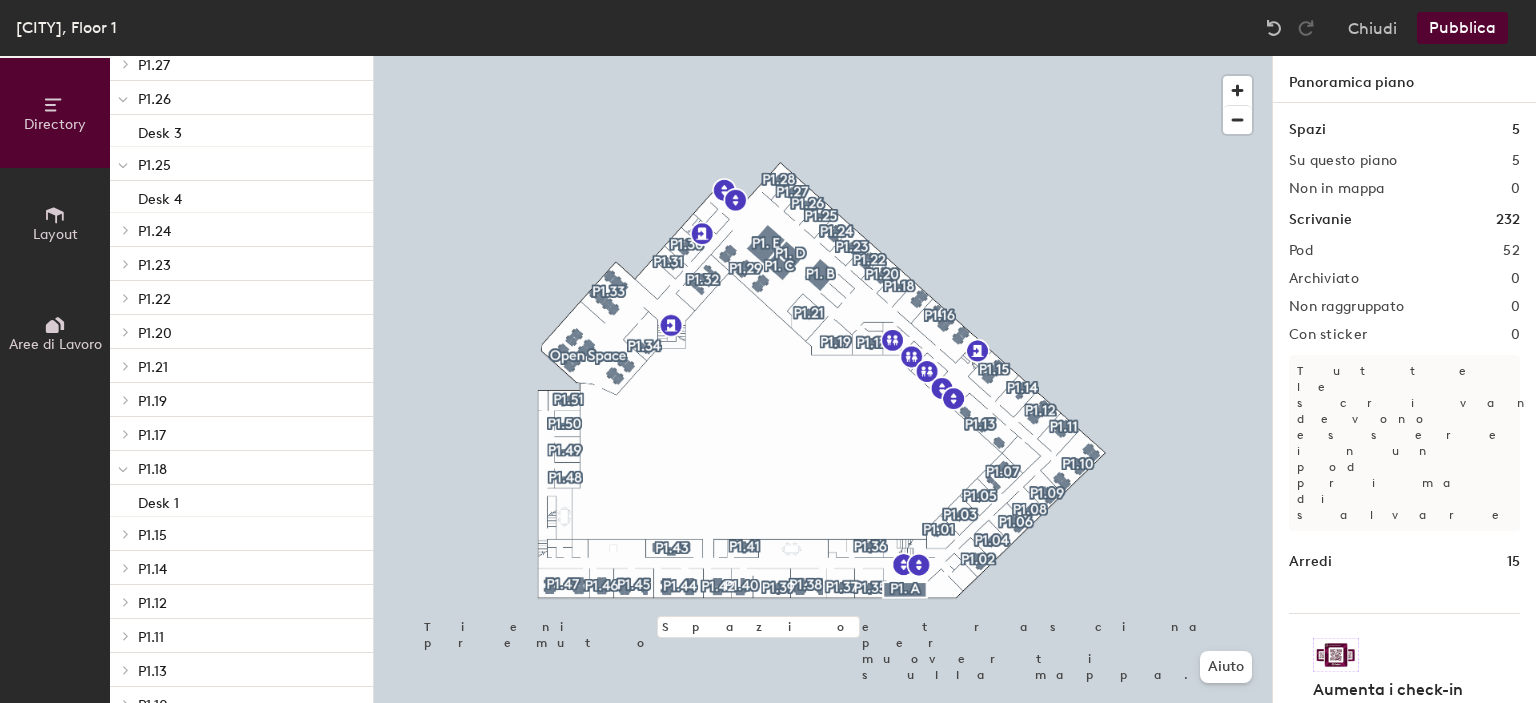 click 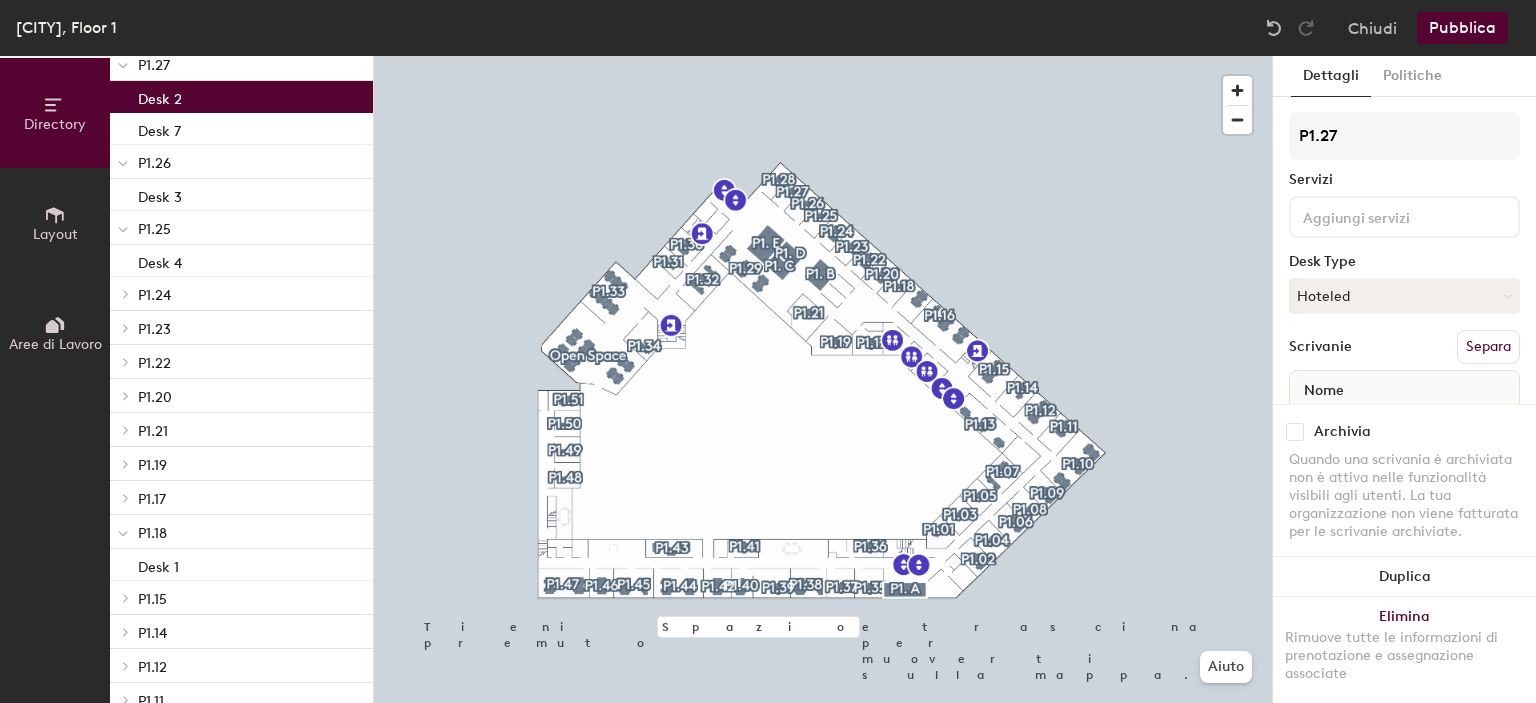 click on "Desk 2" 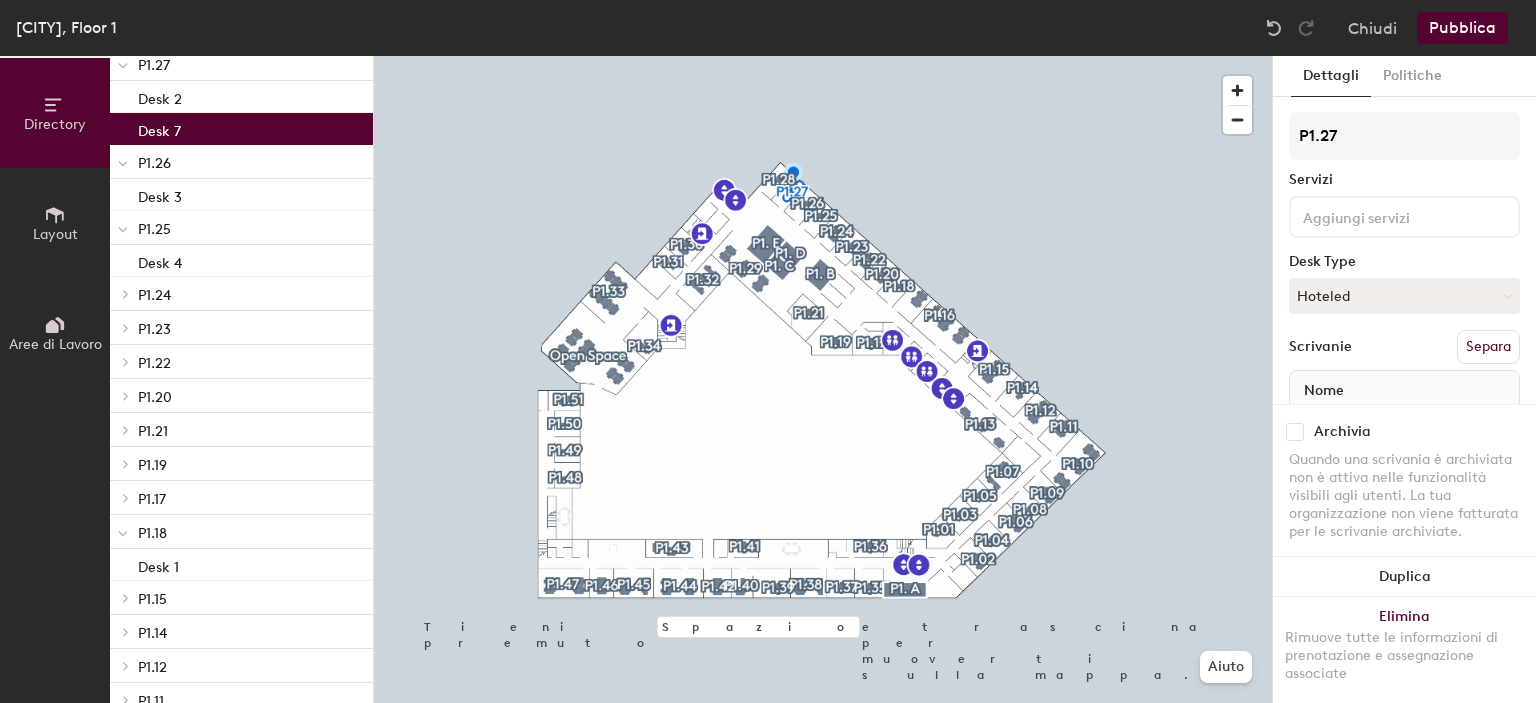 click on "Desk 7" 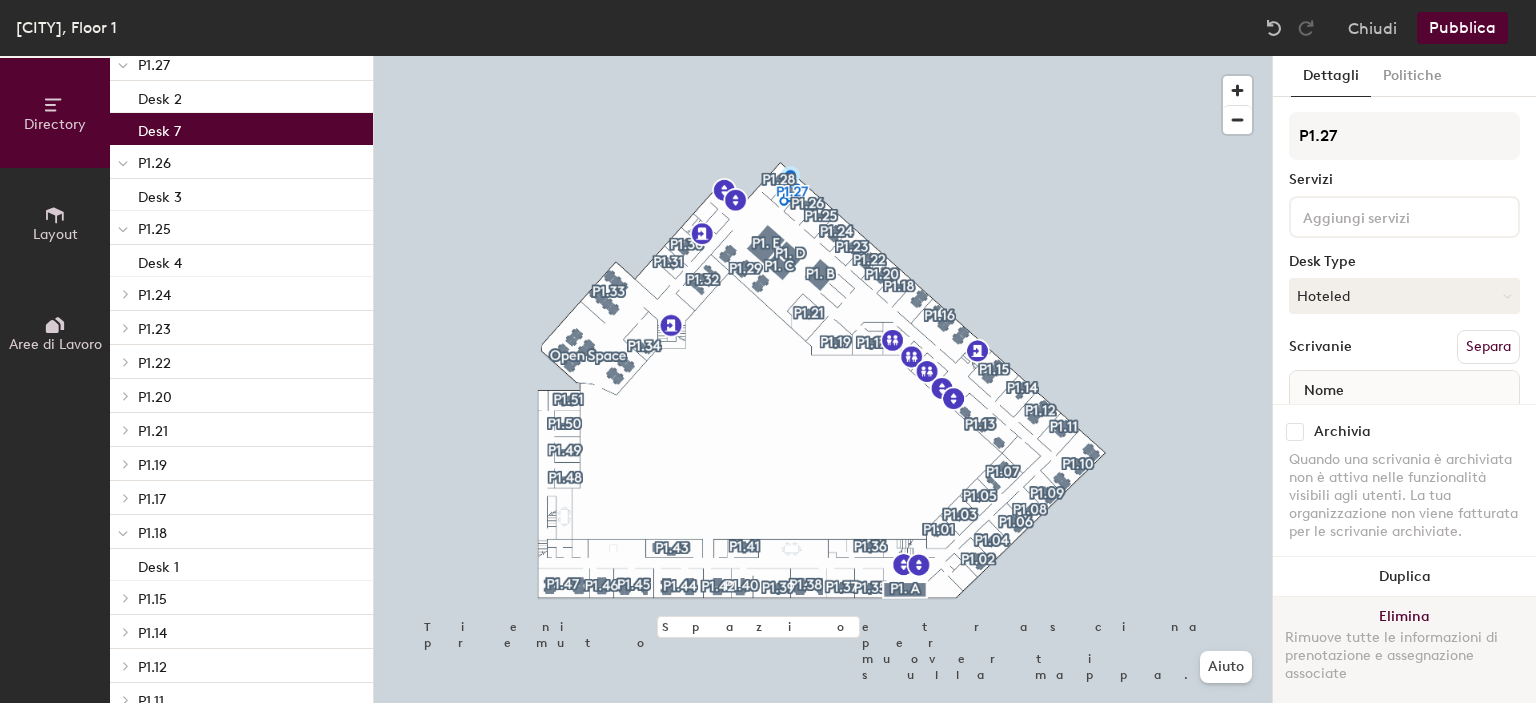 click on "Elimina Rimuove tutte le informazioni di prenotazione e assegnazione associate" 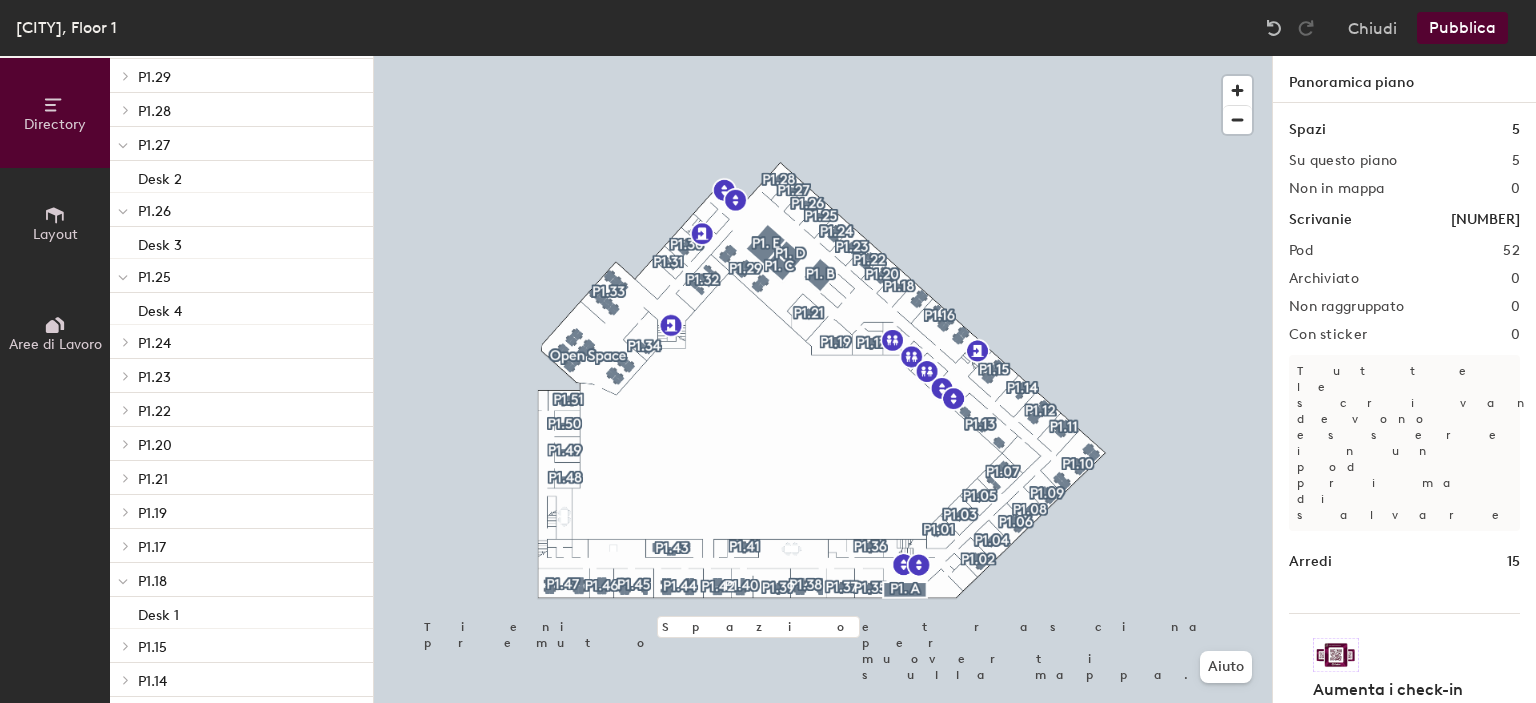 scroll, scrollTop: 480, scrollLeft: 0, axis: vertical 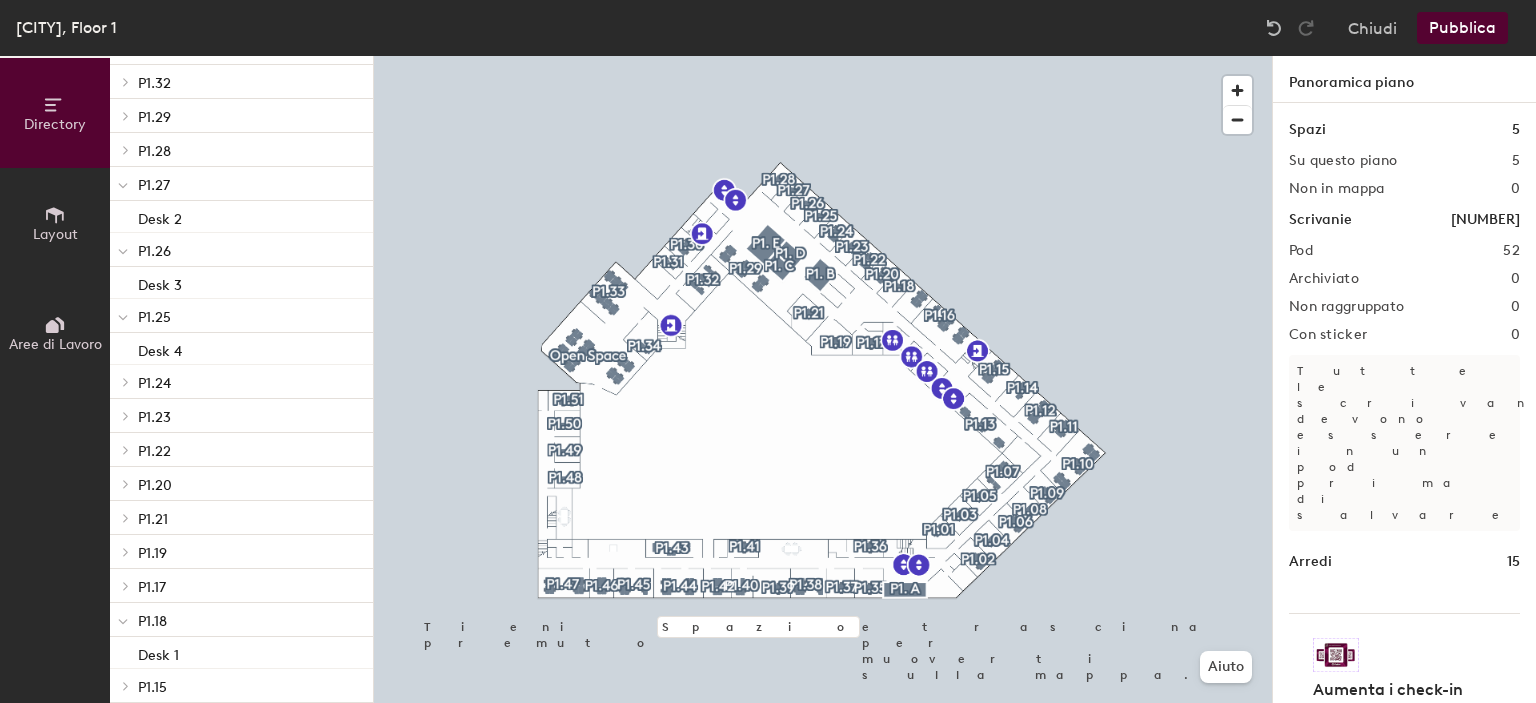 click 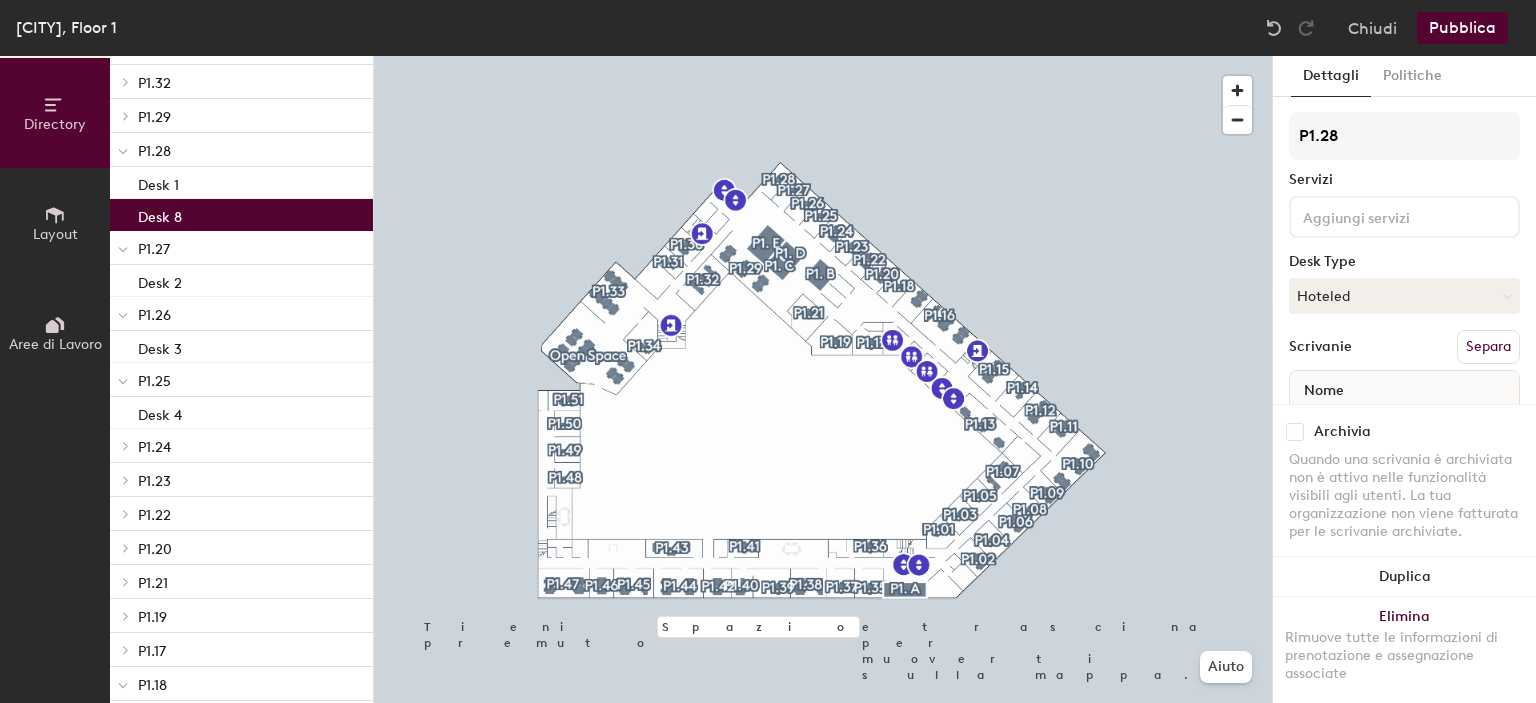 click on "Desk 8" 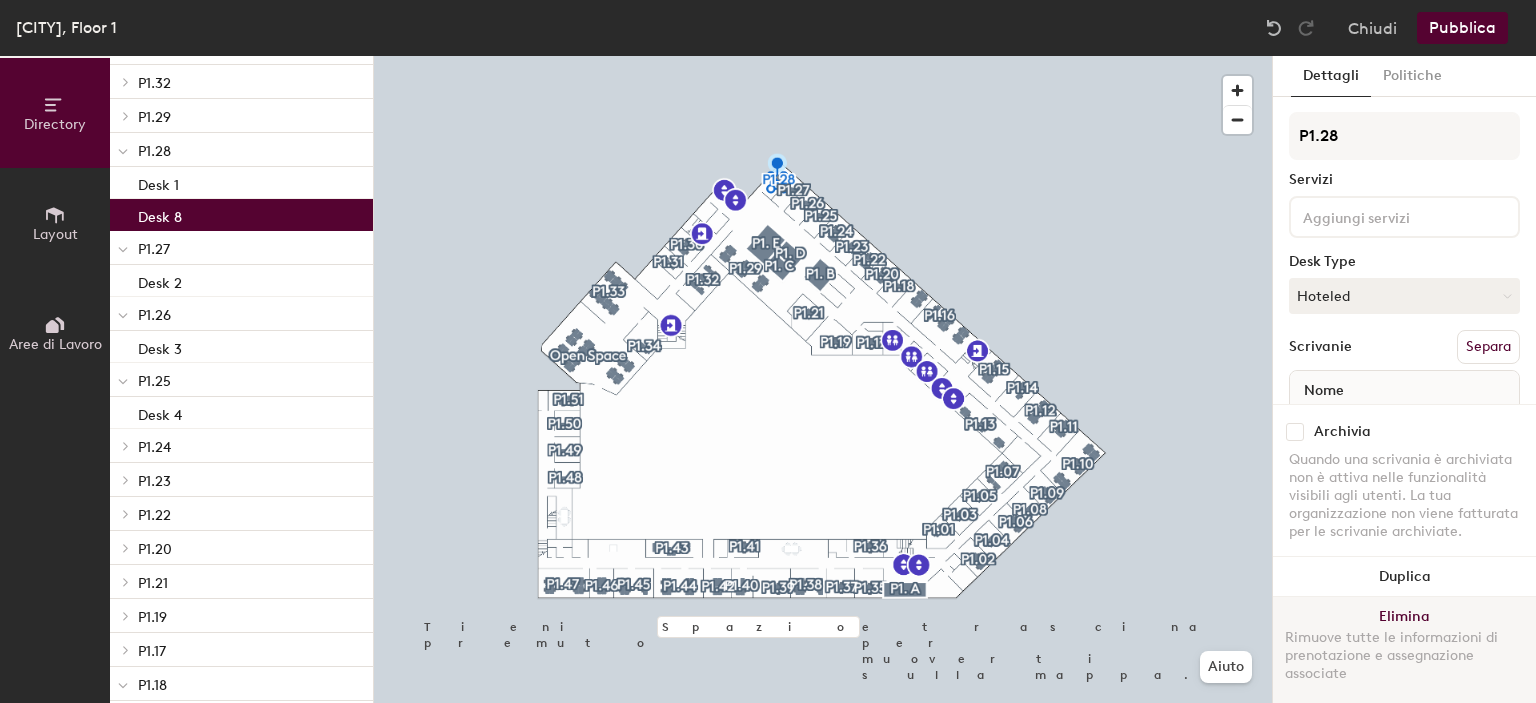 click on "Elimina Rimuove tutte le informazioni di prenotazione e assegnazione associate" 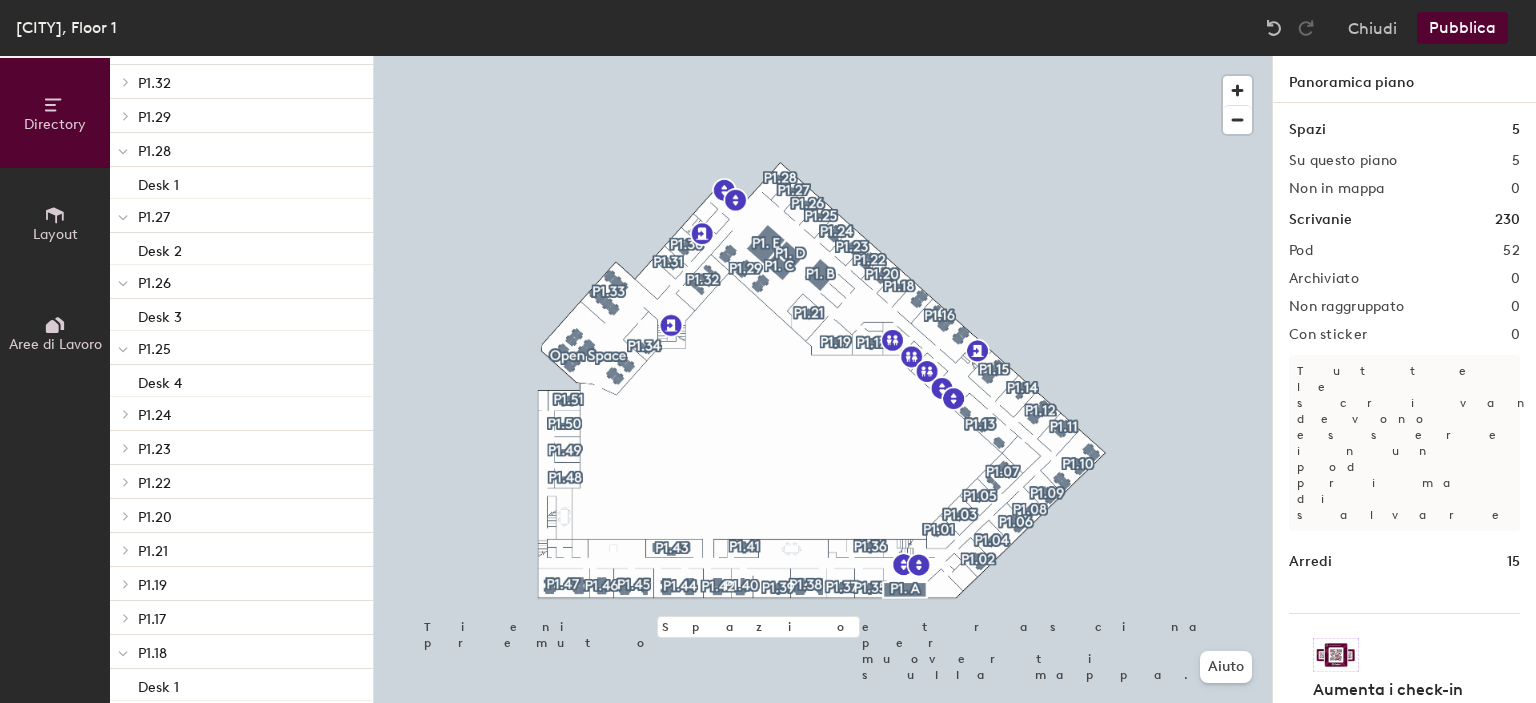 click on "Pubblica" 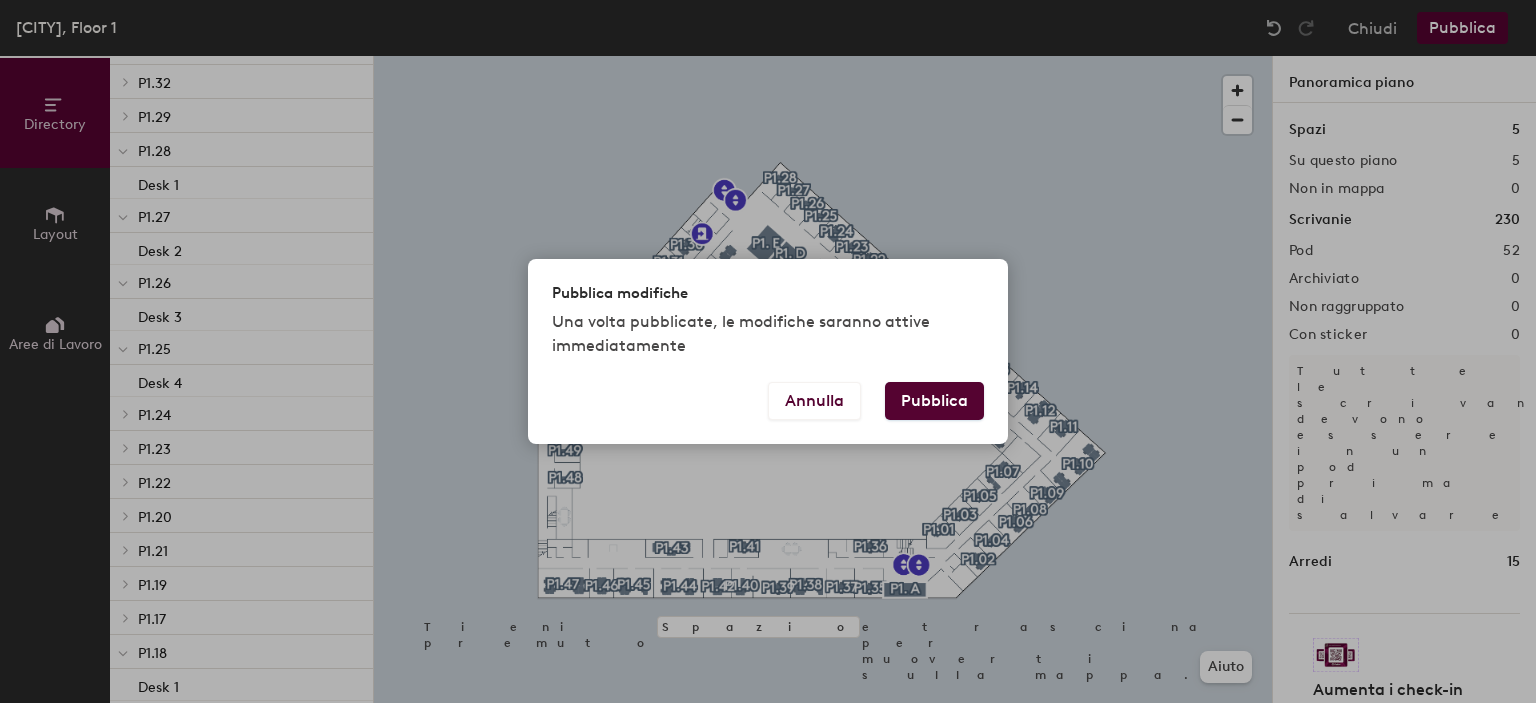 click on "Pubblica" at bounding box center [934, 401] 